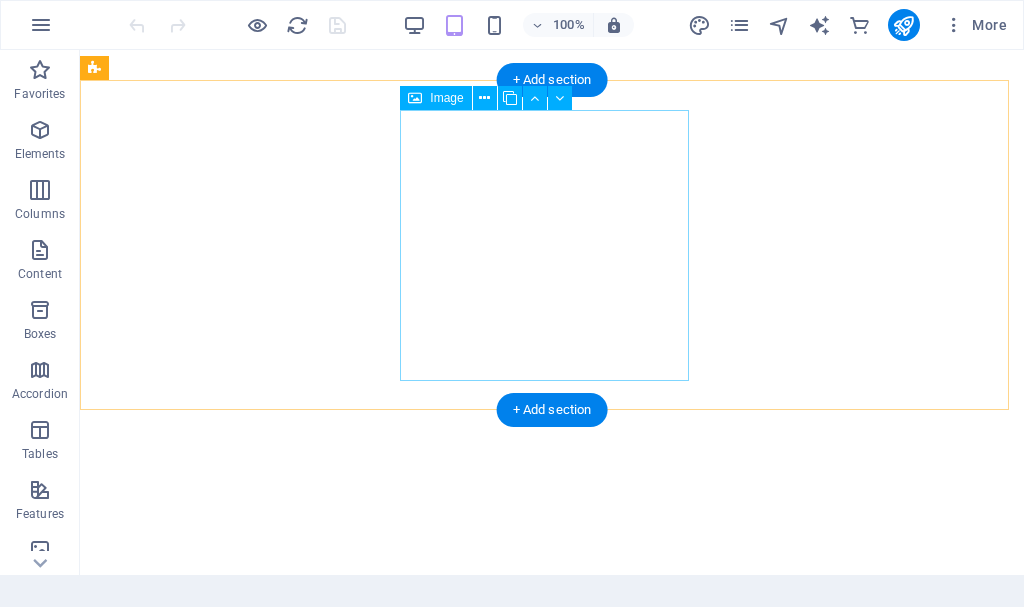 scroll, scrollTop: 0, scrollLeft: 0, axis: both 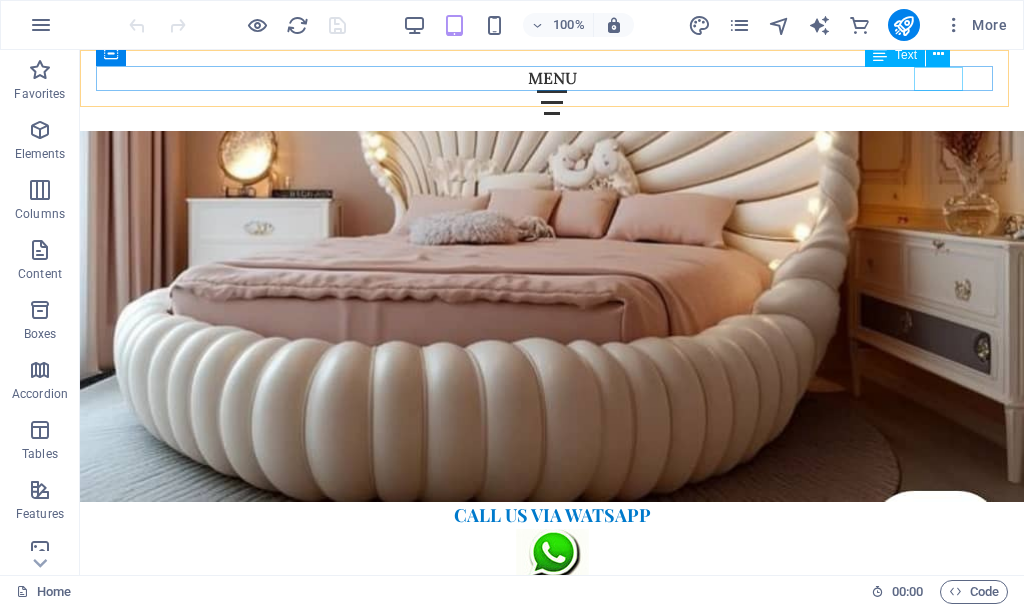 click on "MENU" at bounding box center [552, 78] 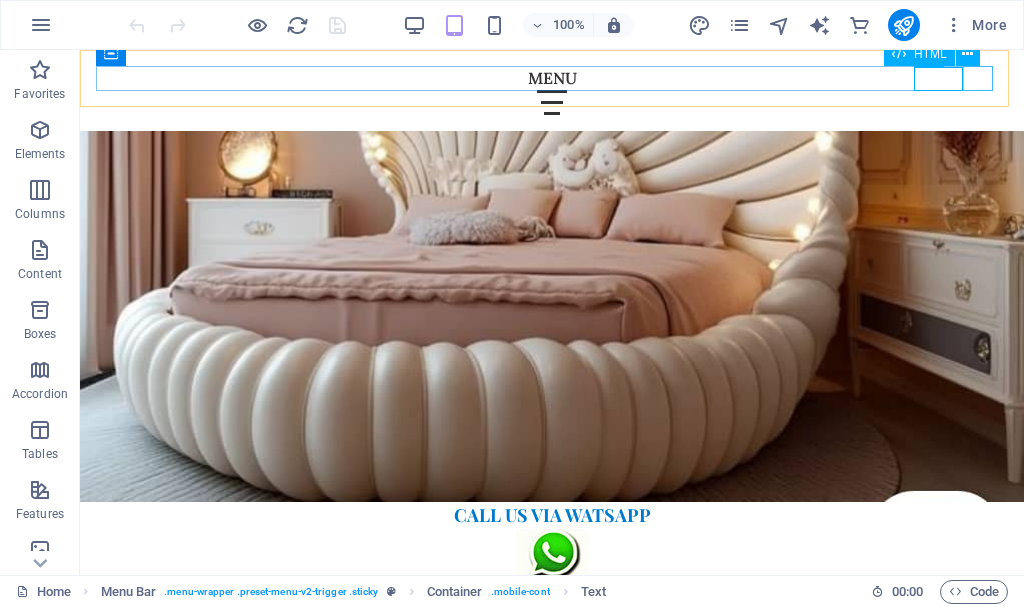 click on "Menu" at bounding box center [552, 102] 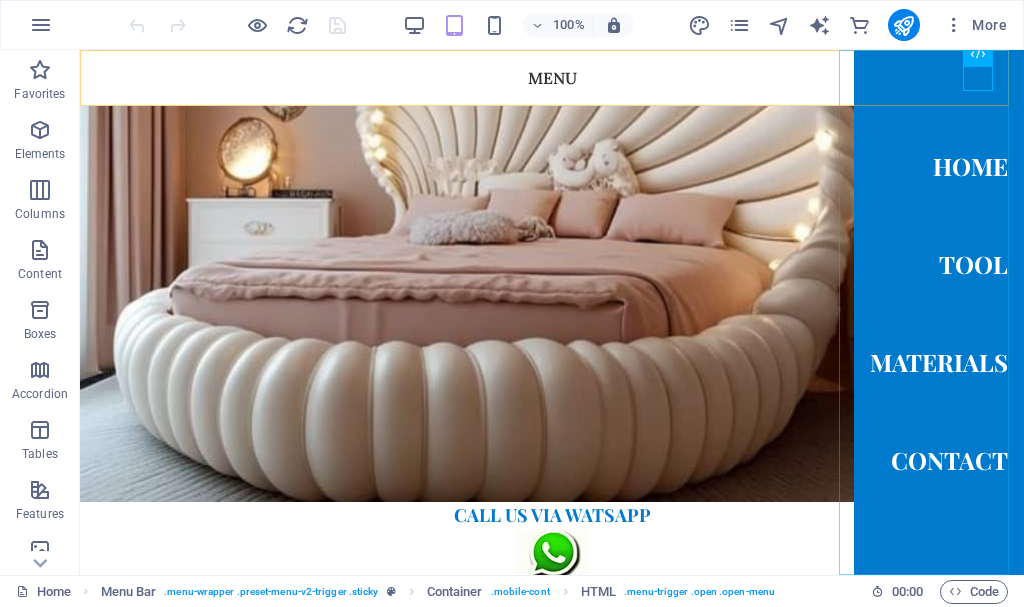 click on "Home Tool Materials Contact" at bounding box center [939, 312] 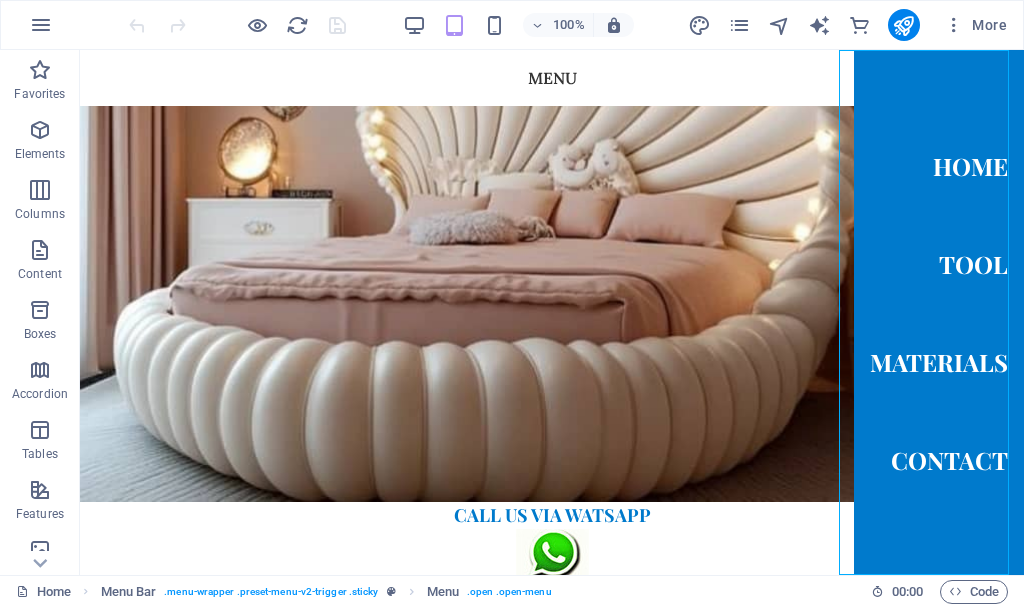click on "Home Tool Materials Contact" at bounding box center [939, 312] 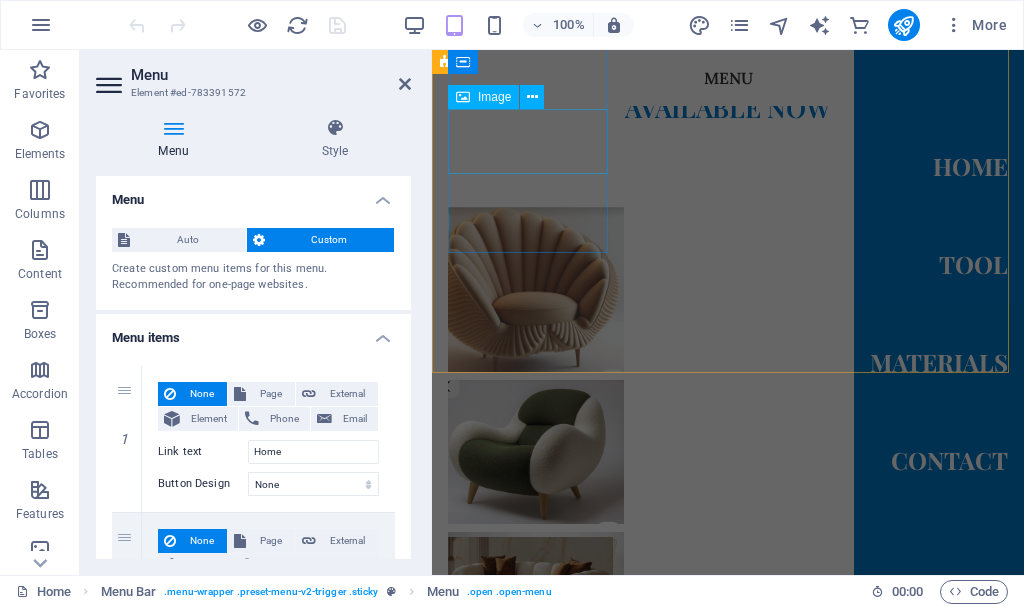 scroll, scrollTop: 1091, scrollLeft: 0, axis: vertical 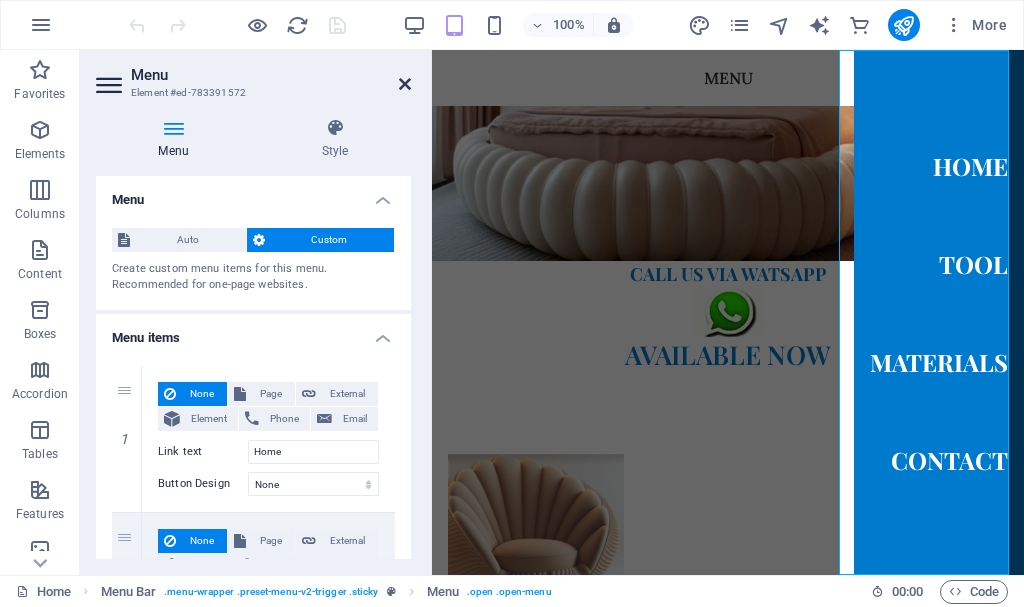 click at bounding box center (405, 84) 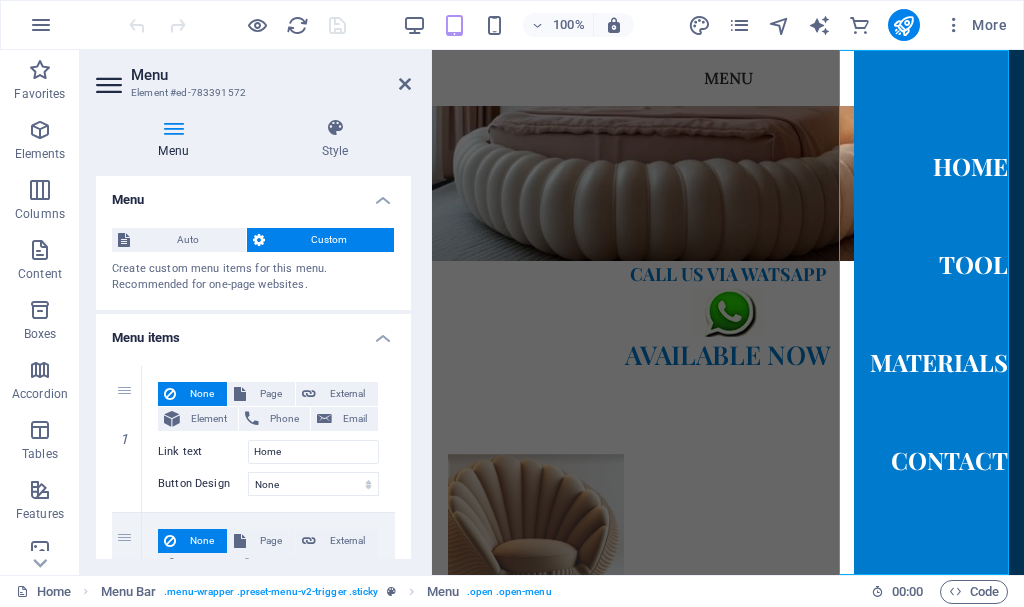 scroll, scrollTop: 1338, scrollLeft: 0, axis: vertical 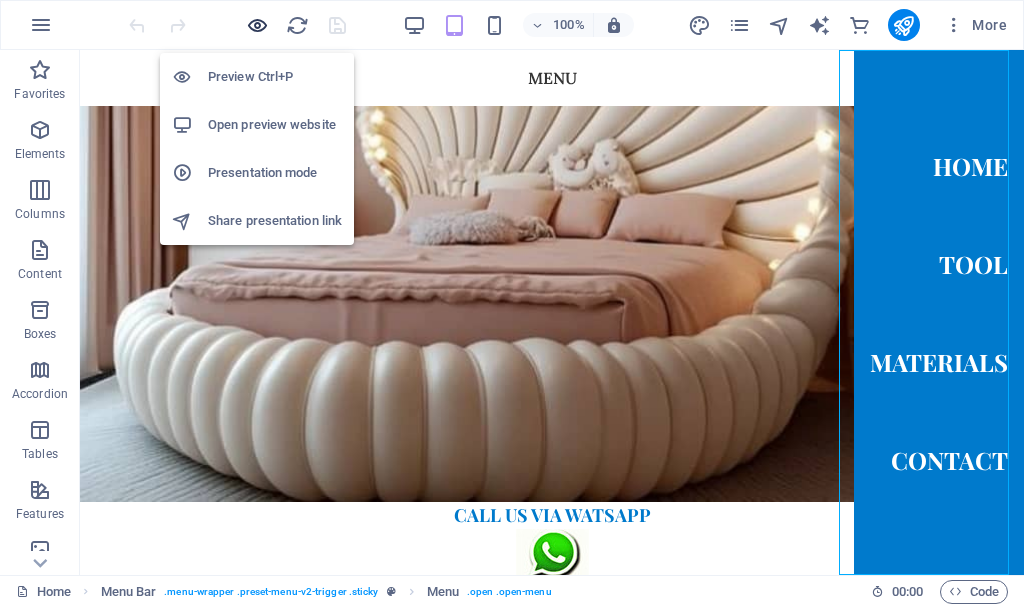 click at bounding box center [257, 25] 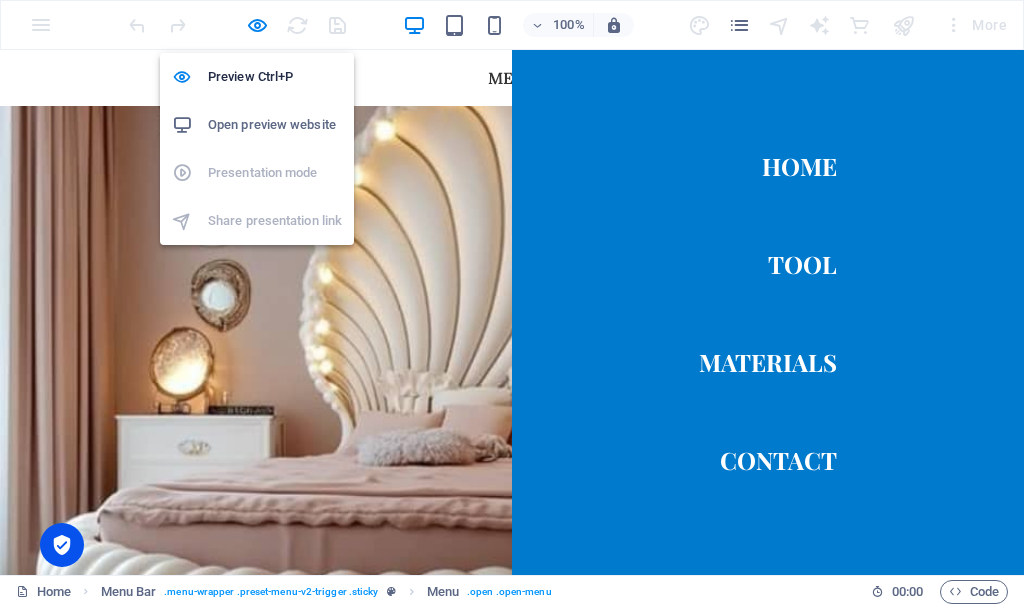 click on "Open preview website" at bounding box center [275, 125] 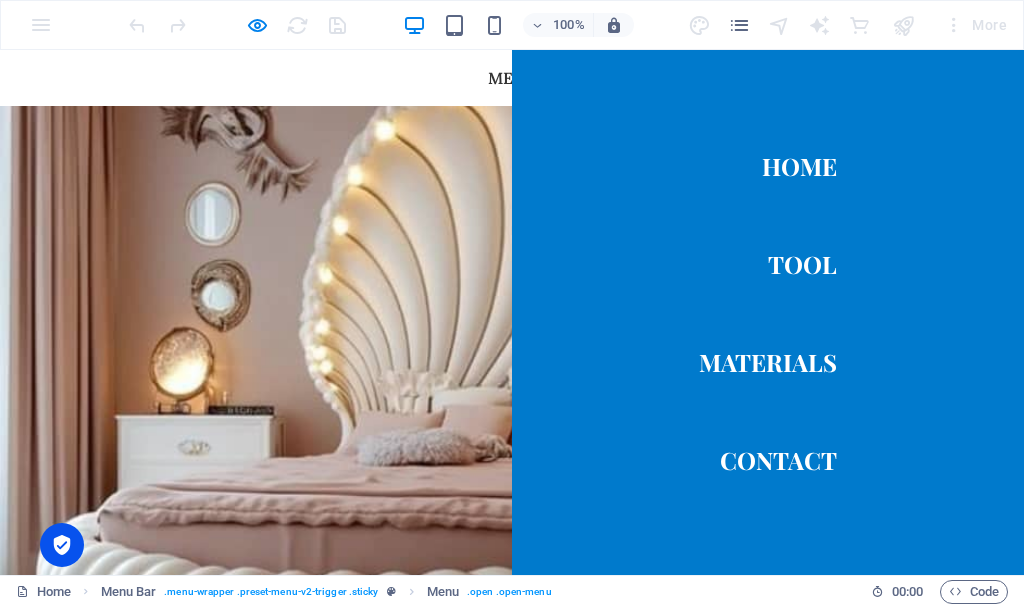 click on "Menu" at bounding box center (55, 102) 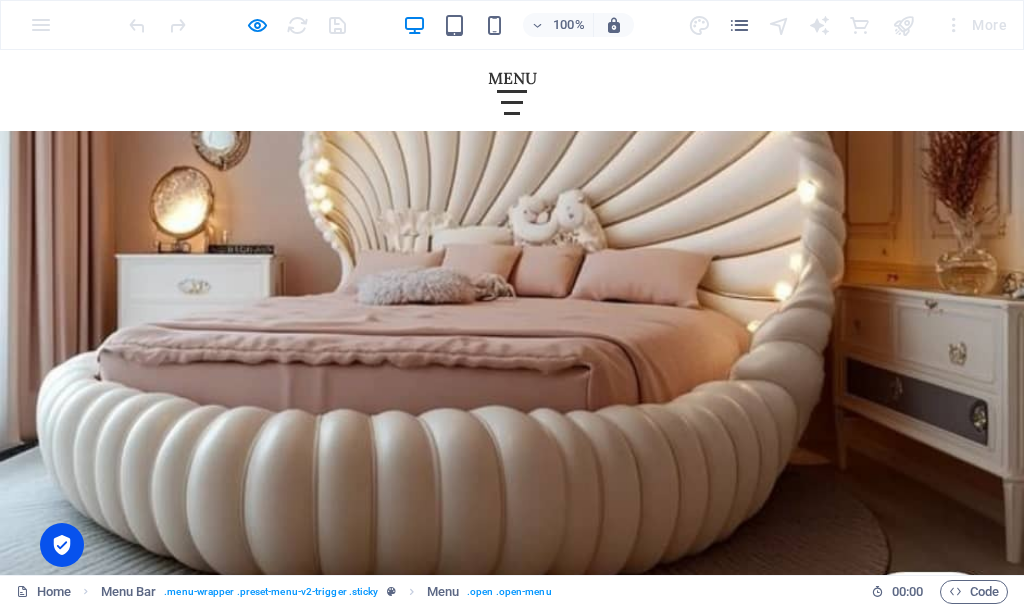 scroll, scrollTop: 1438, scrollLeft: 0, axis: vertical 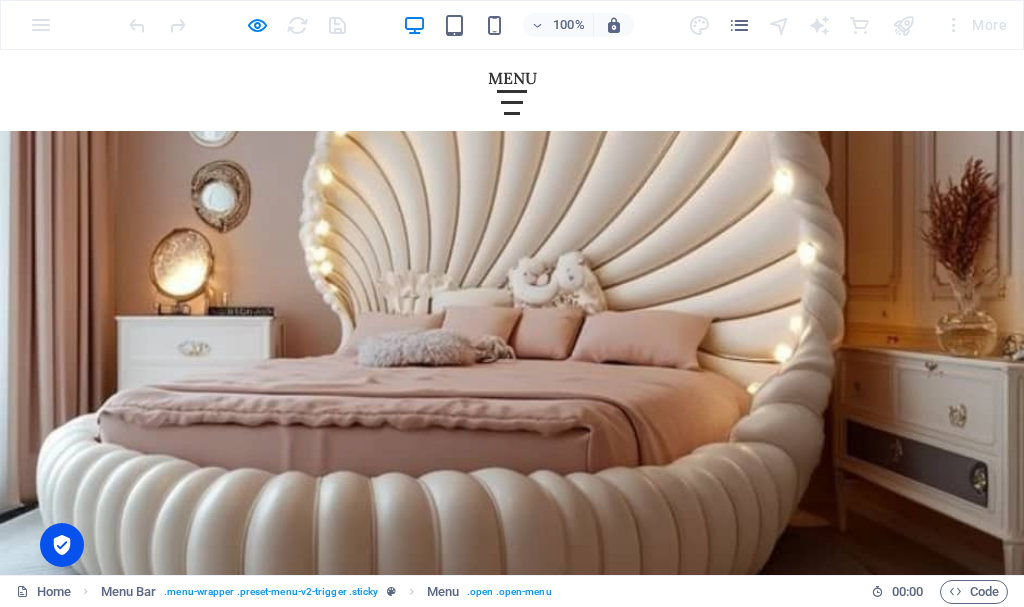 click on "Menu" at bounding box center [512, 102] 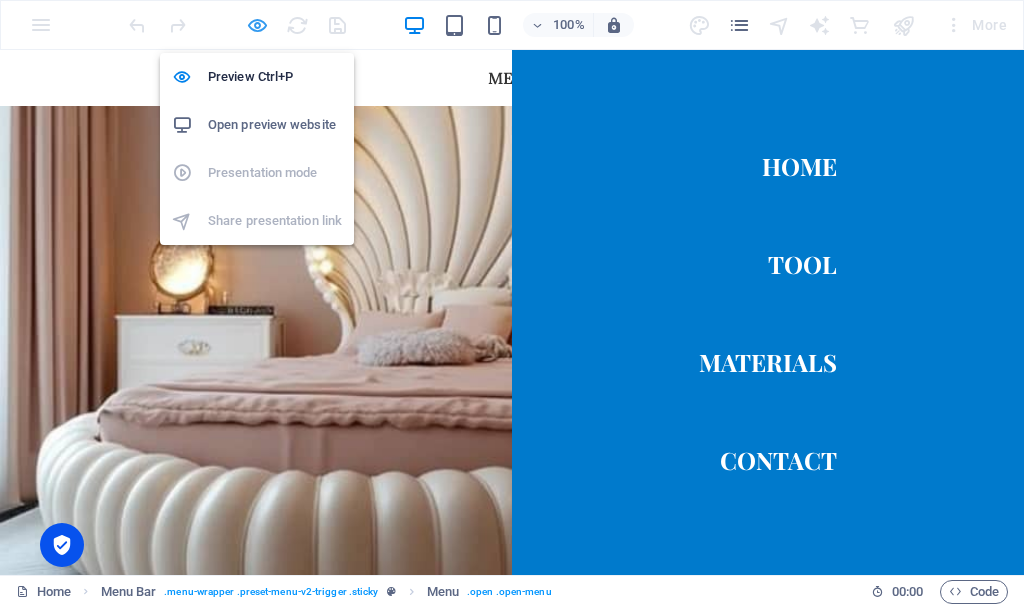 click at bounding box center [257, 25] 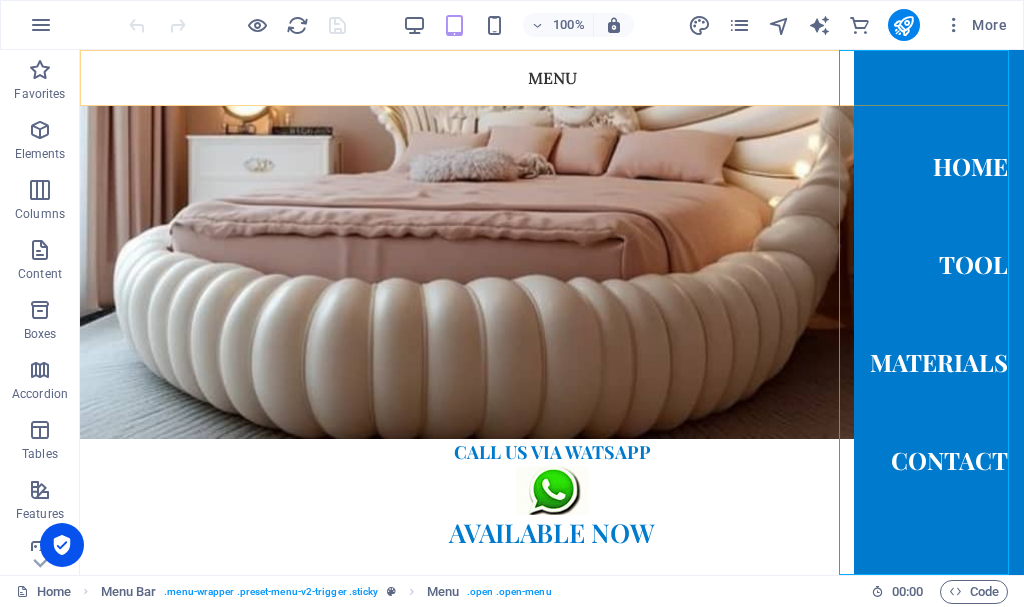 click on "Home Tool Materials Contact" at bounding box center (939, 312) 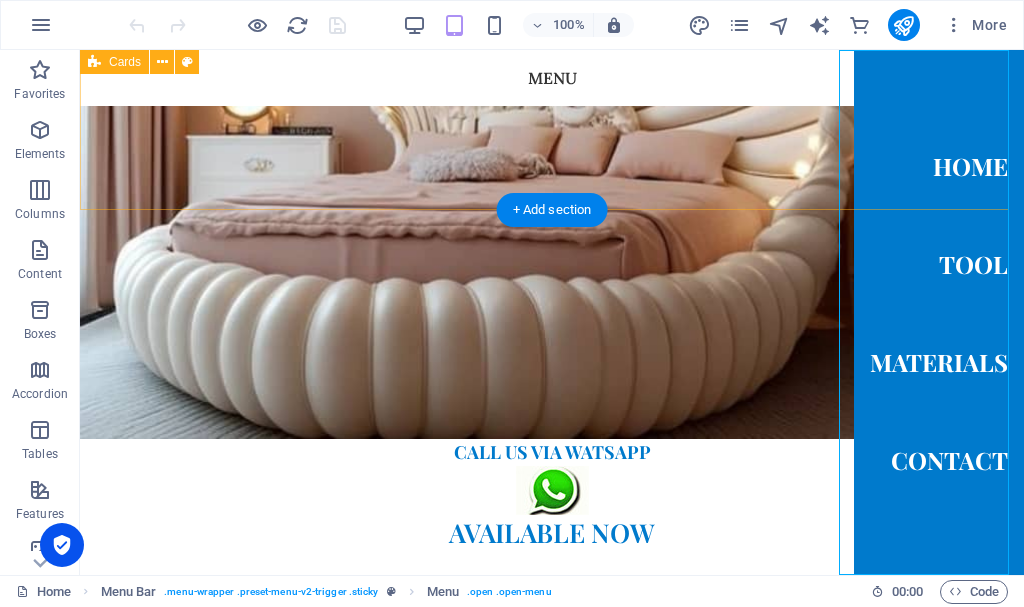 click on "call us via watsapp call us via watsapp call us via watsapp" at bounding box center (552, 1132) 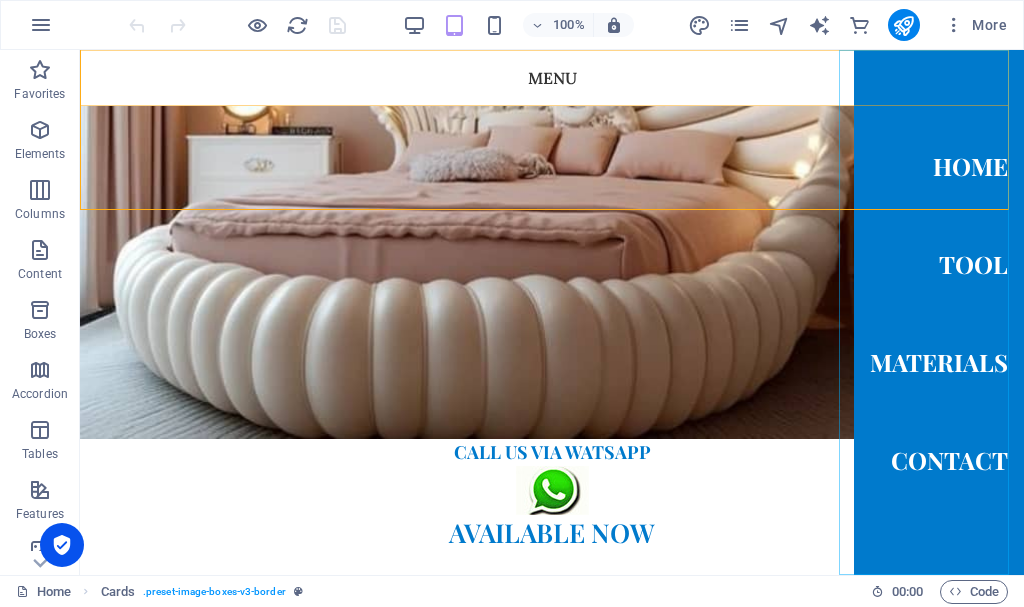 click on "Home Tool Materials Contact" at bounding box center [939, 312] 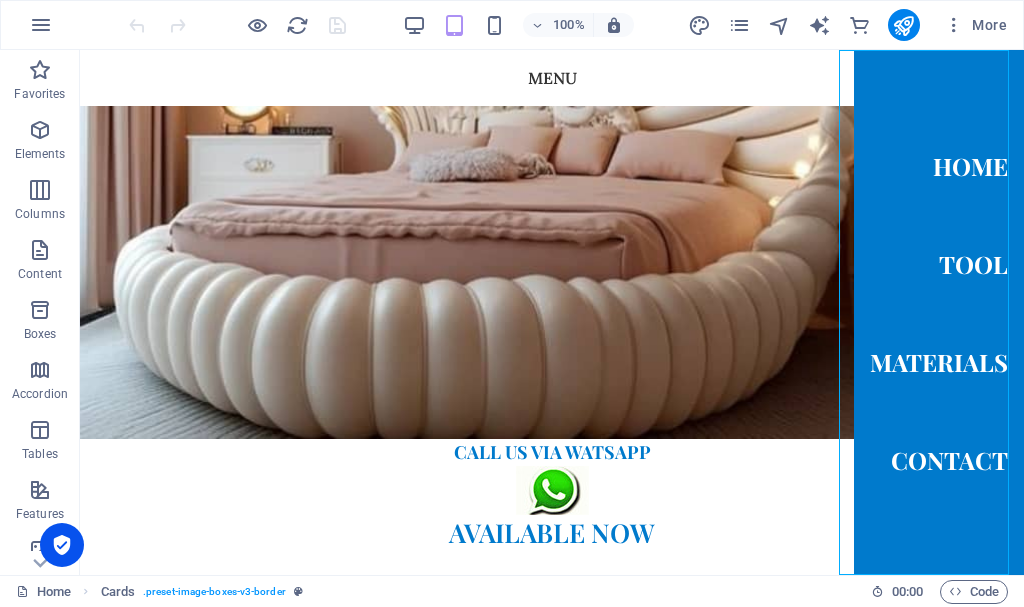 click on "Home Tool Materials Contact" at bounding box center [939, 312] 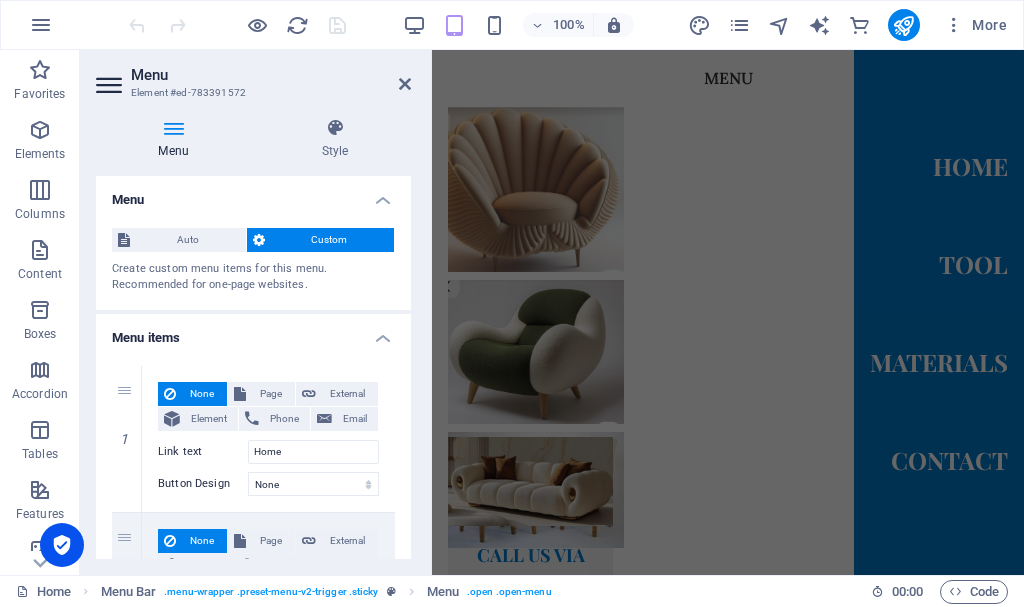 scroll, scrollTop: 1254, scrollLeft: 0, axis: vertical 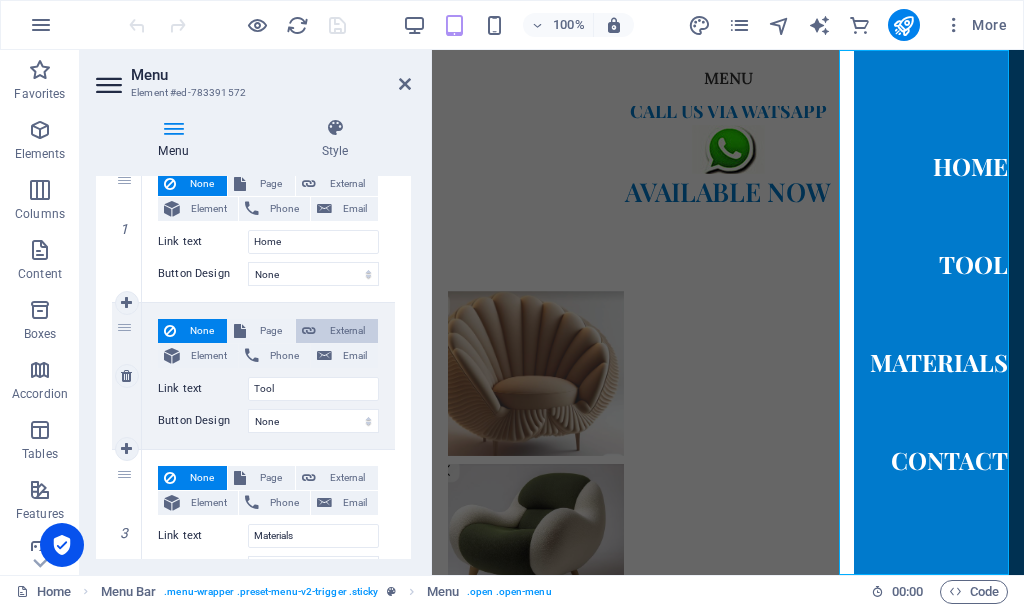 click on "External" at bounding box center [347, 331] 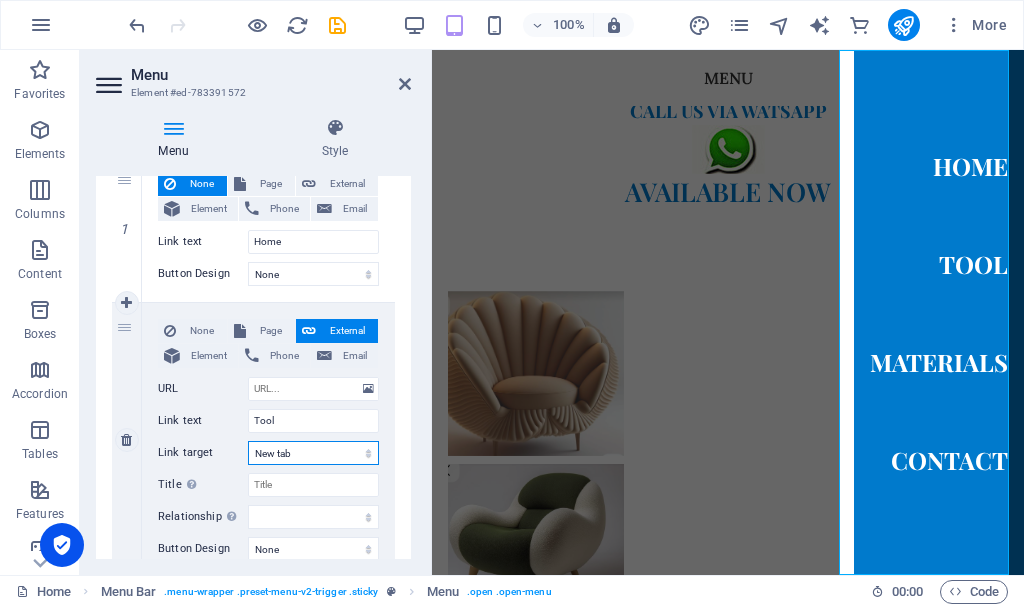 click on "New tab Same tab Overlay" at bounding box center [313, 453] 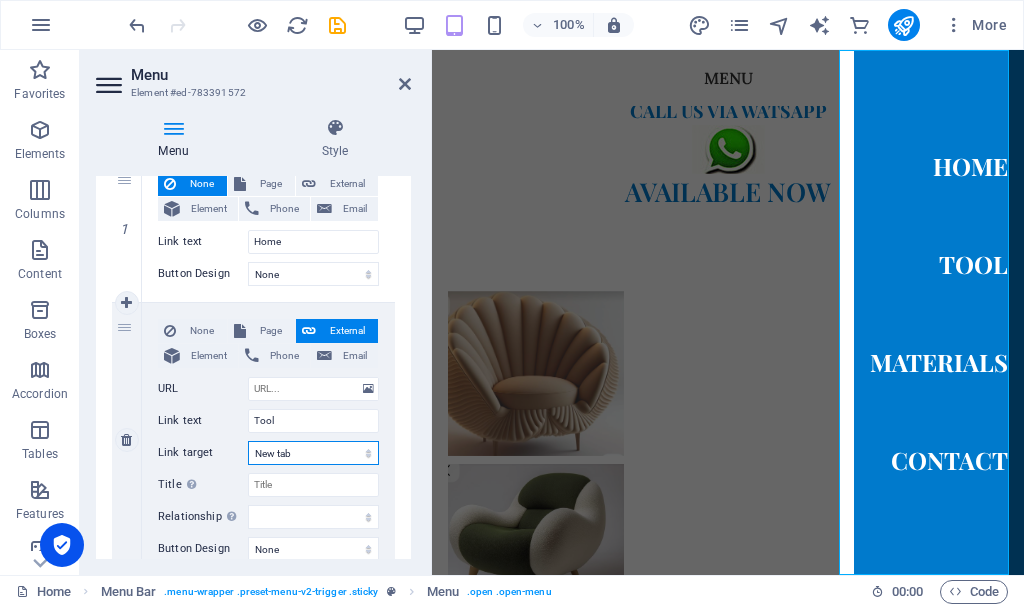 select on "overlay" 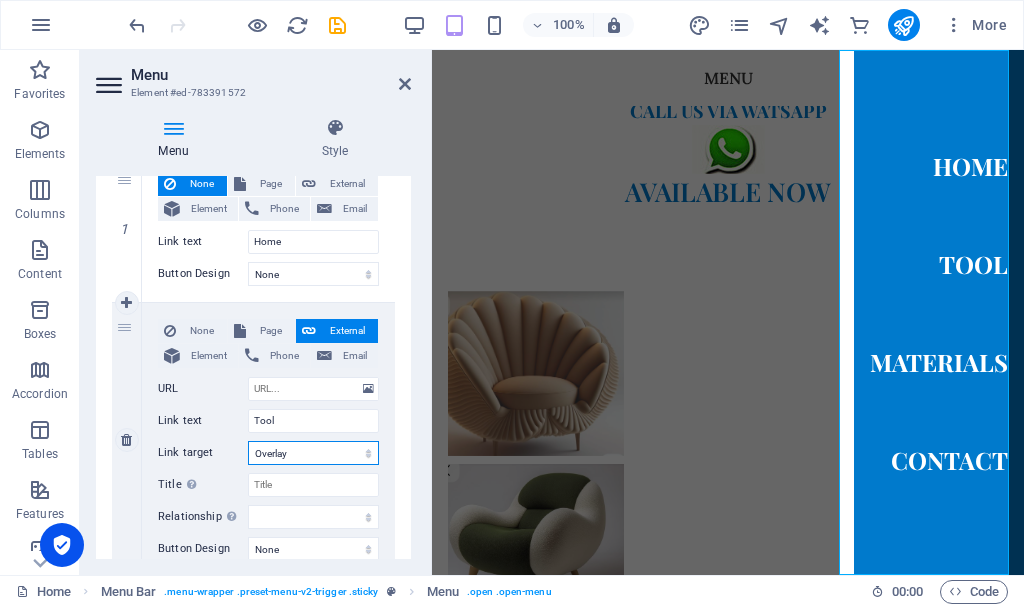 click on "New tab Same tab Overlay" at bounding box center [313, 453] 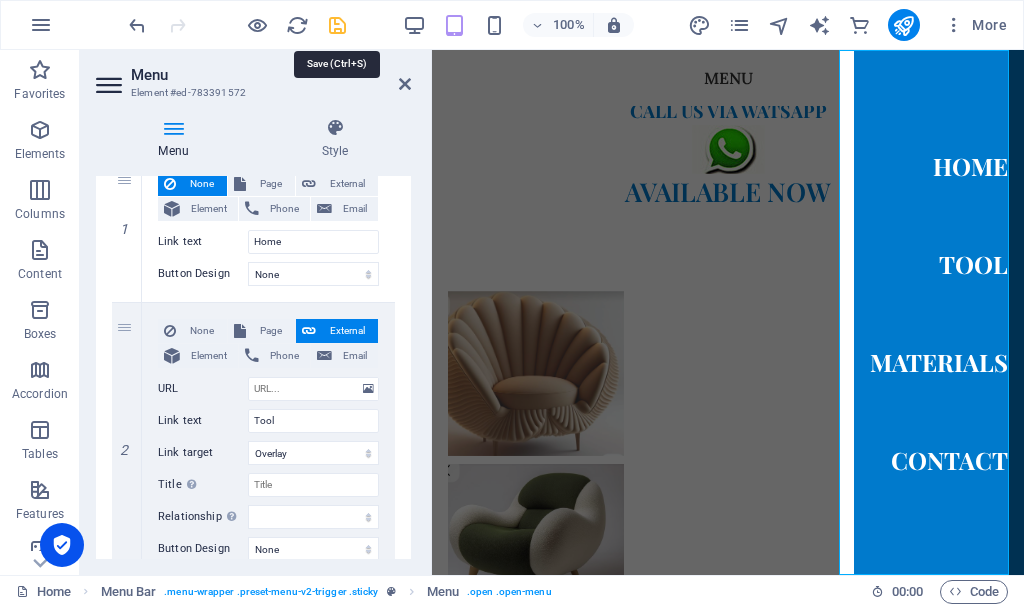drag, startPoint x: 336, startPoint y: 27, endPoint x: 270, endPoint y: 8, distance: 68.68042 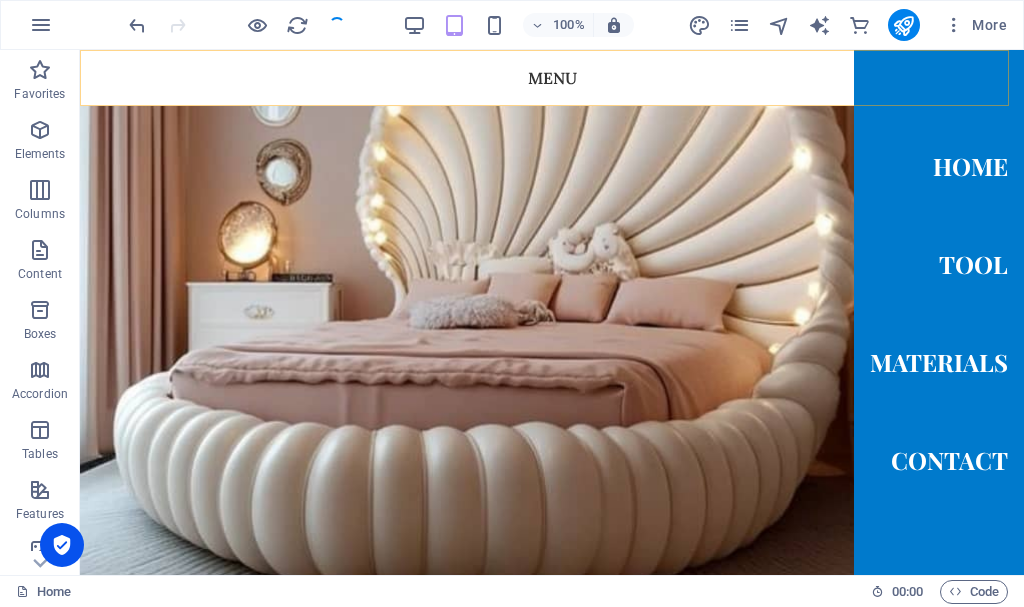 scroll, scrollTop: 1438, scrollLeft: 0, axis: vertical 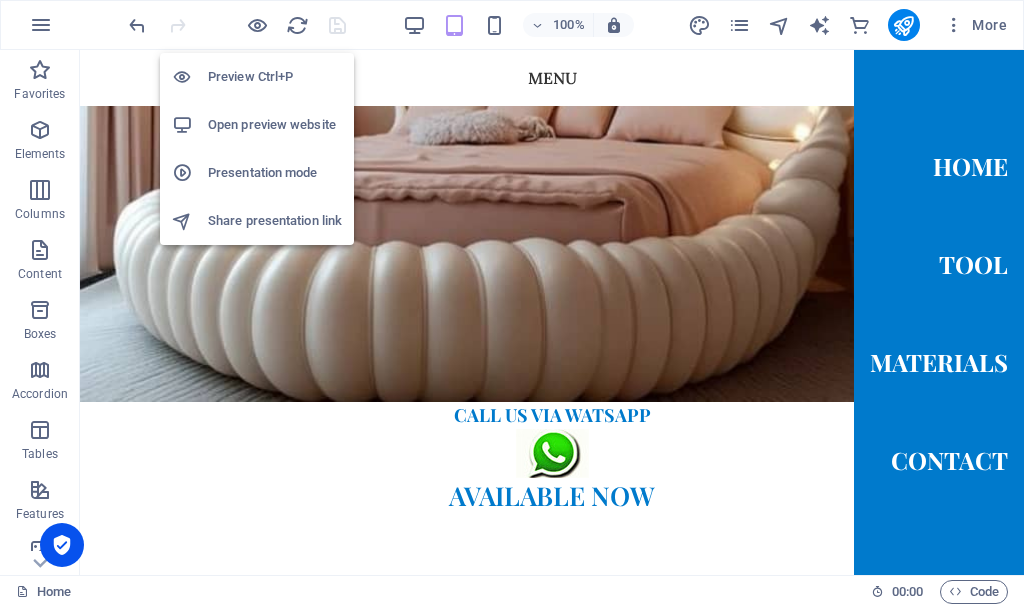 click on "Open preview website" at bounding box center (275, 125) 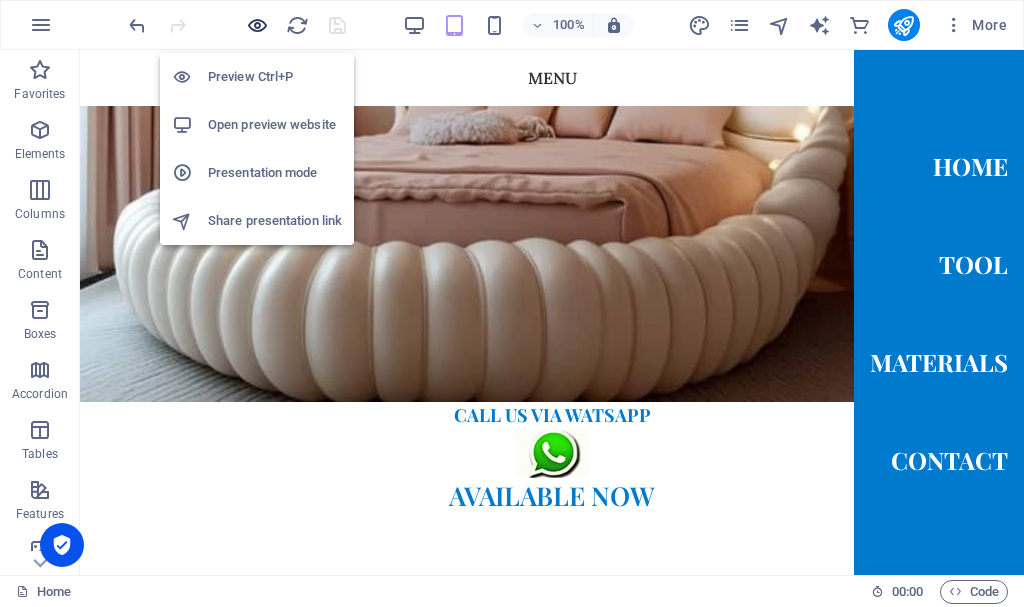 click at bounding box center (257, 25) 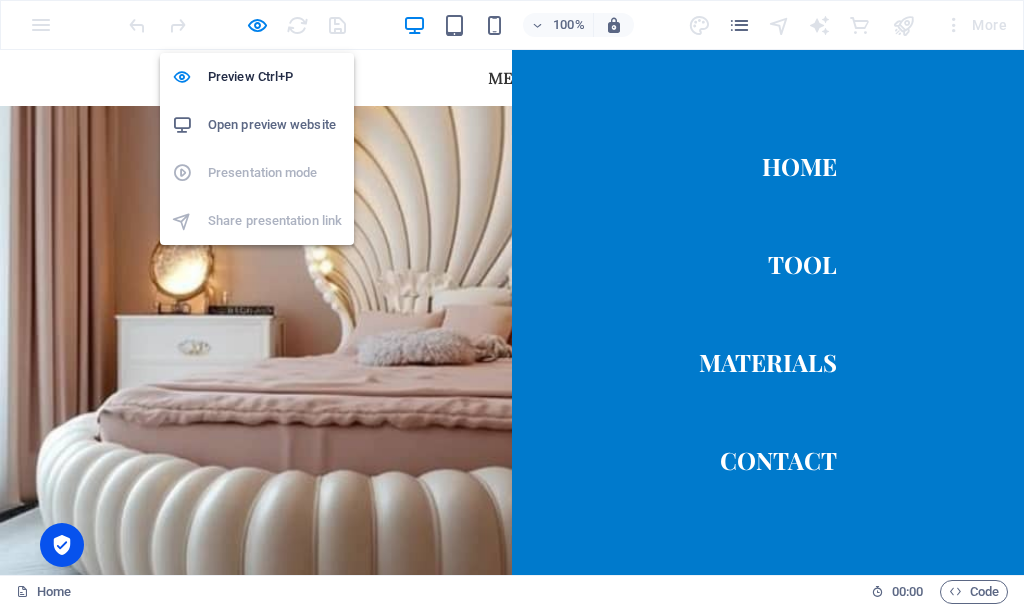 click on "Open preview website" at bounding box center (275, 125) 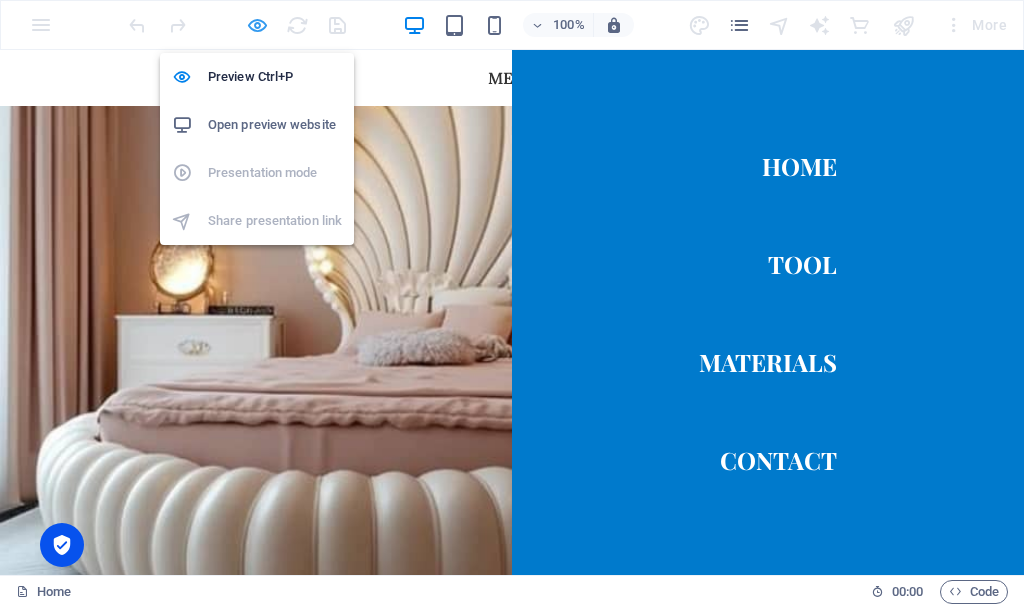 click at bounding box center (257, 25) 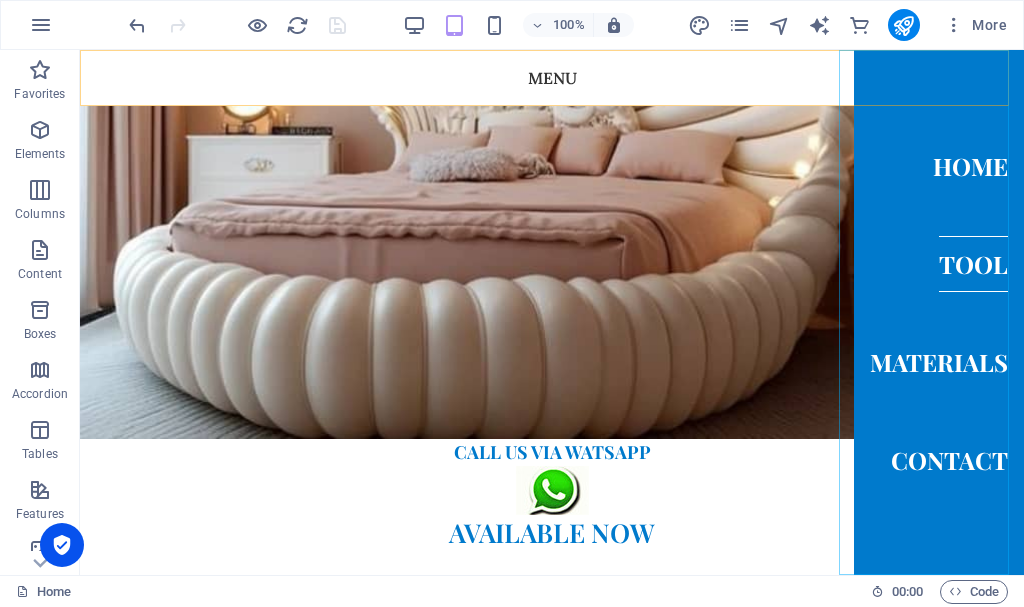 click on "Tool" at bounding box center (973, 264) 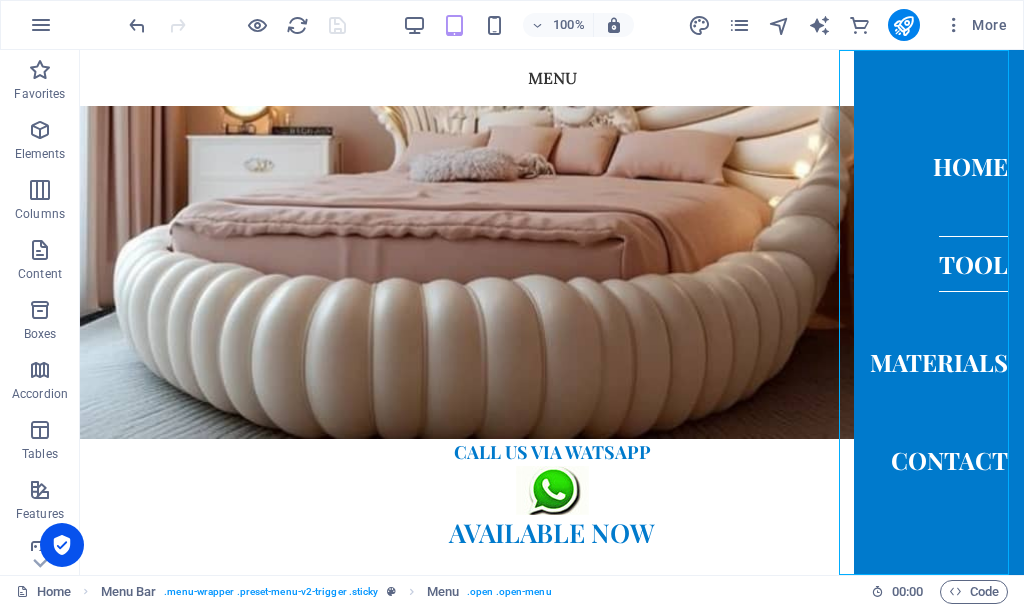 click on "Tool" at bounding box center [973, 264] 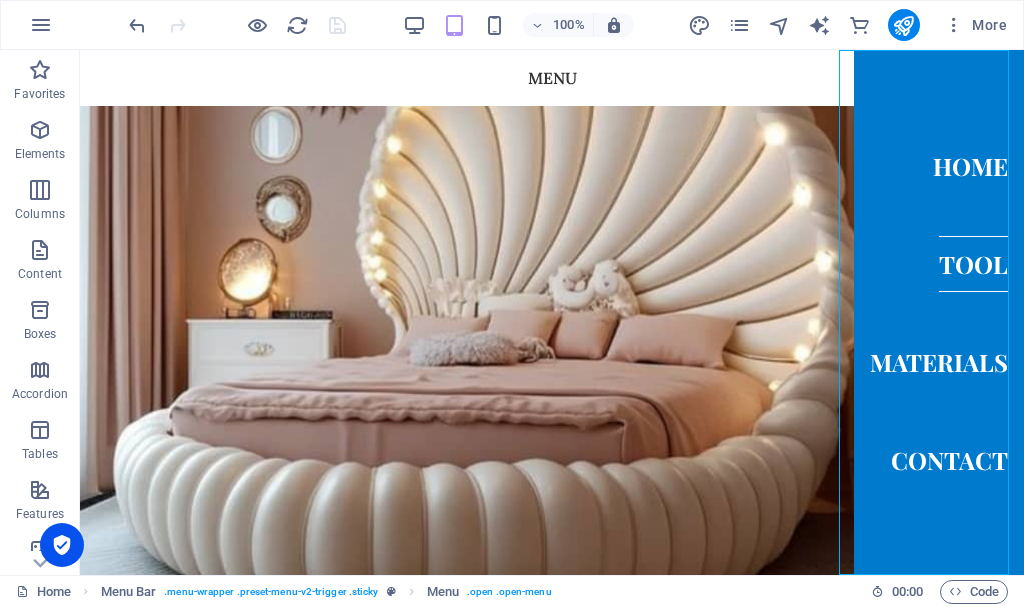 select on "overlay" 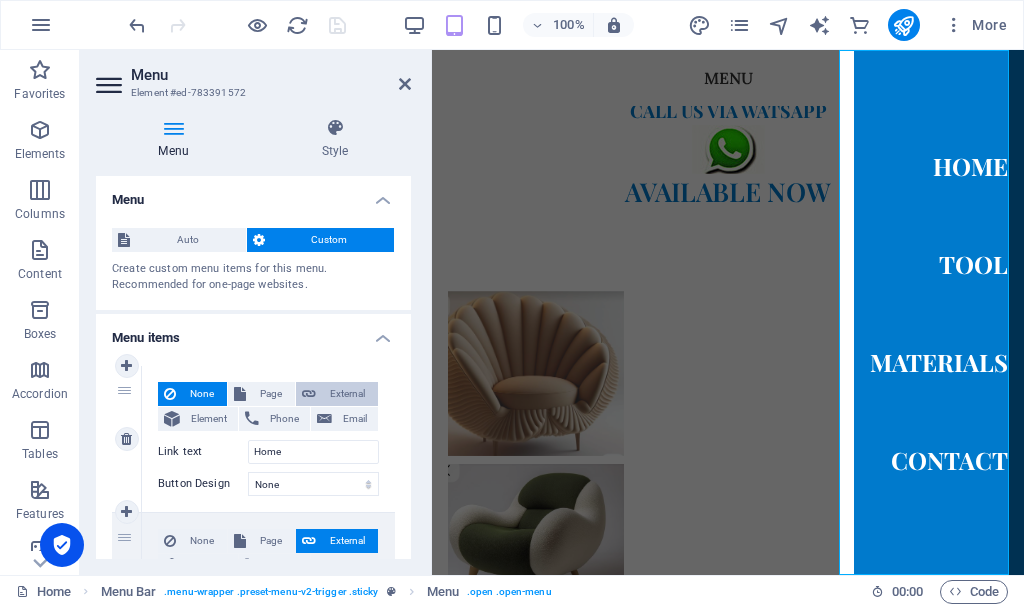 scroll, scrollTop: 200, scrollLeft: 0, axis: vertical 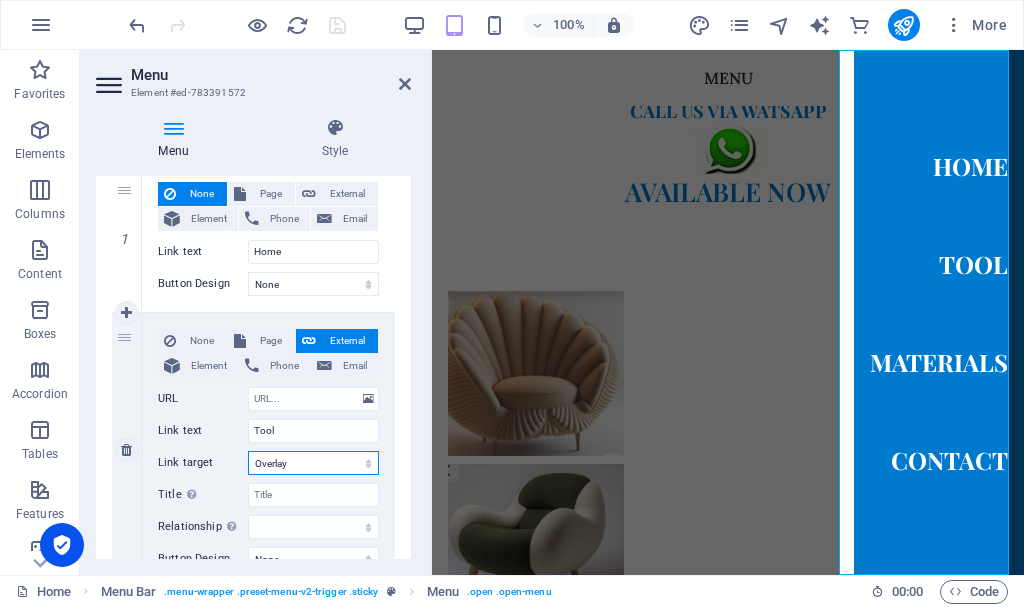 click on "New tab Same tab Overlay" at bounding box center [313, 463] 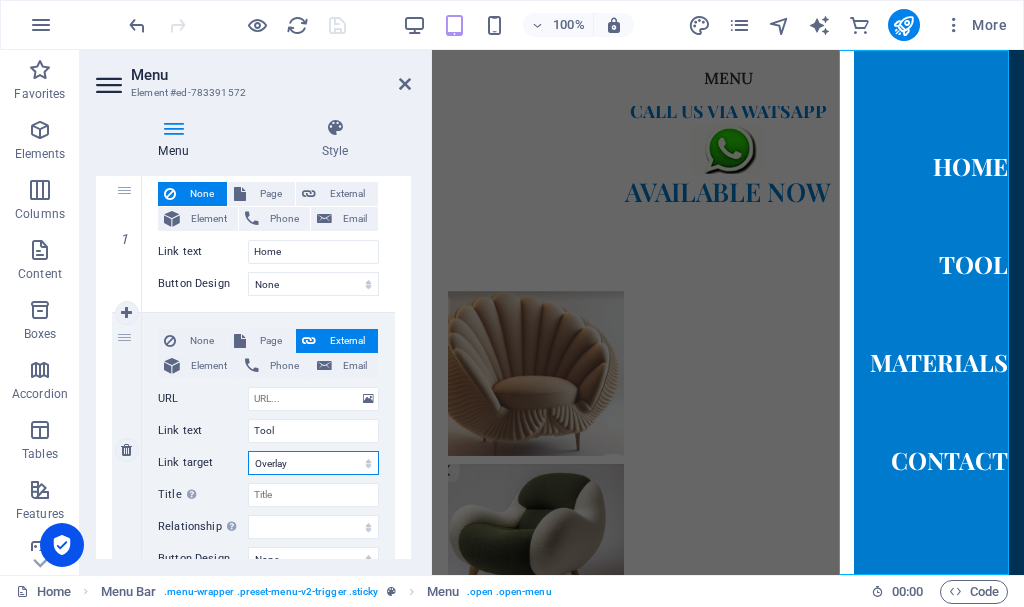 select 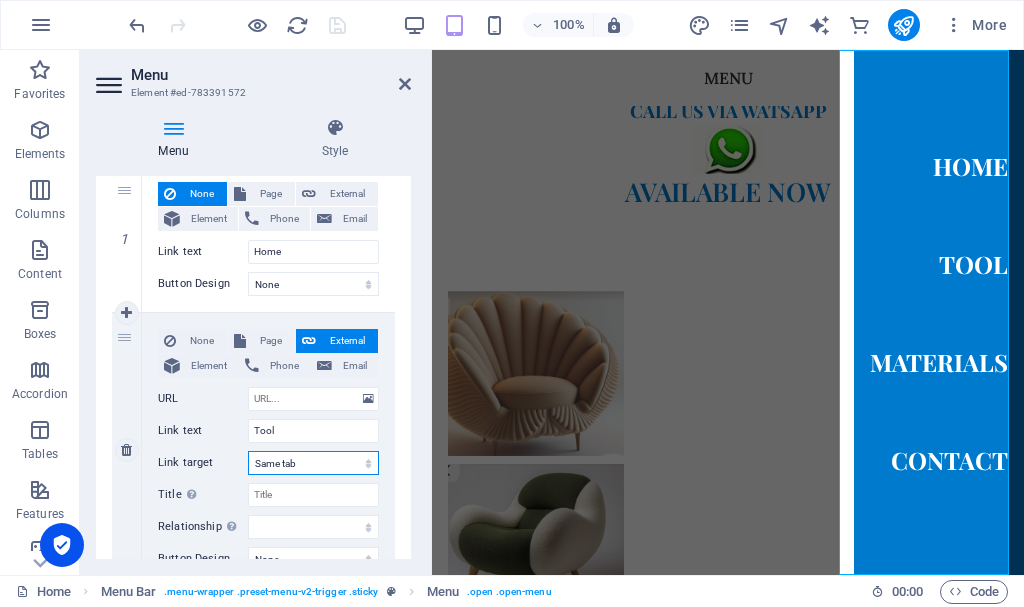 click on "New tab Same tab Overlay" at bounding box center (313, 463) 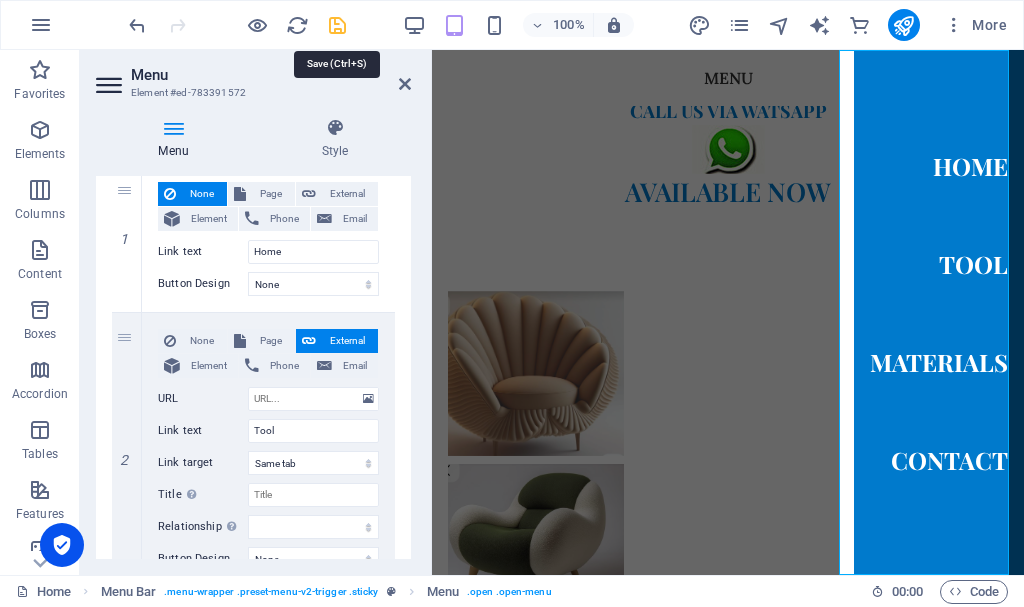 click at bounding box center (337, 25) 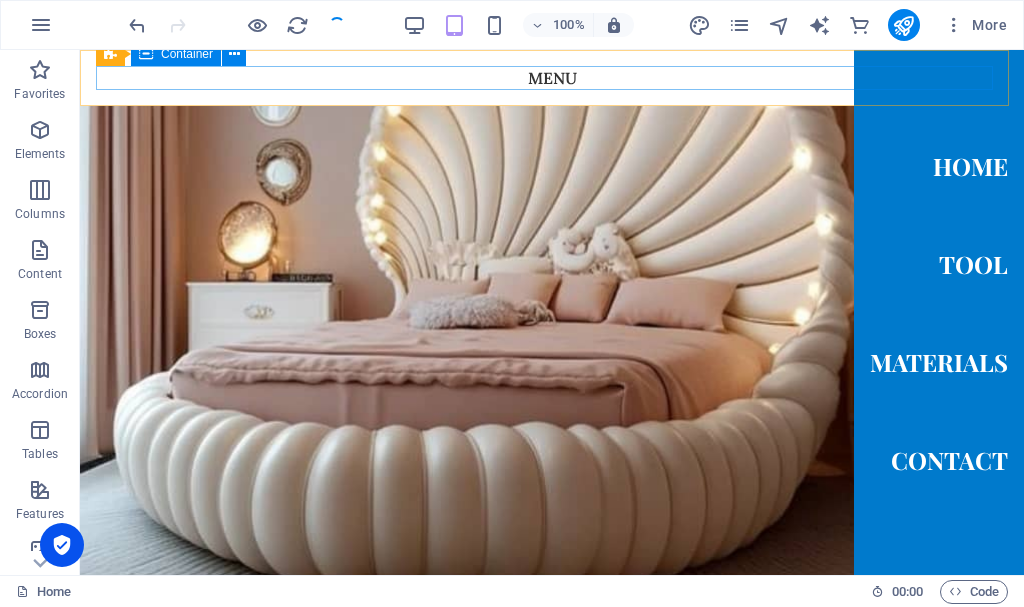 scroll, scrollTop: 1438, scrollLeft: 0, axis: vertical 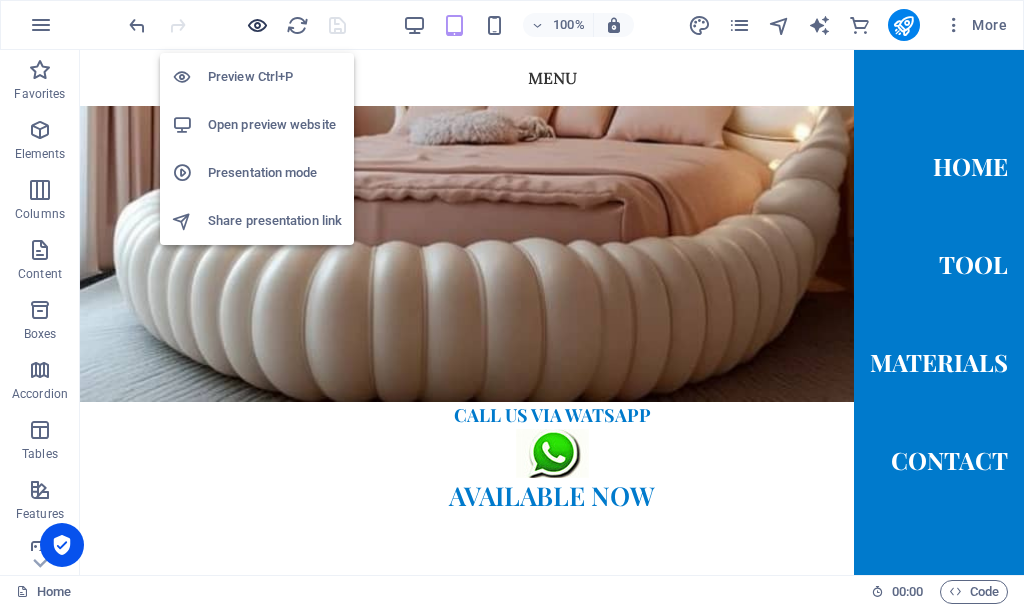 click at bounding box center [257, 25] 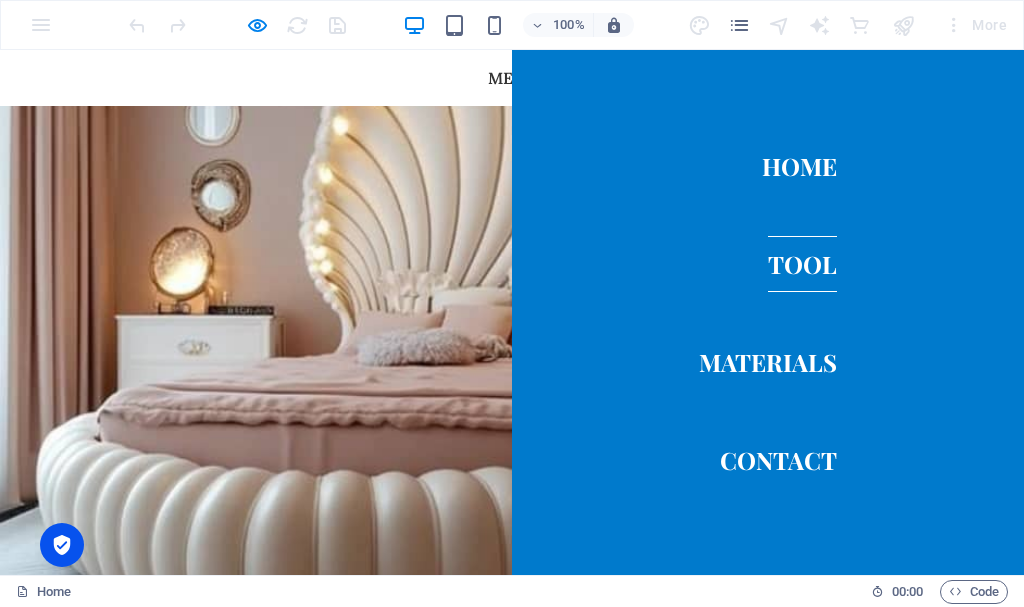 click on "Tool" at bounding box center (802, 264) 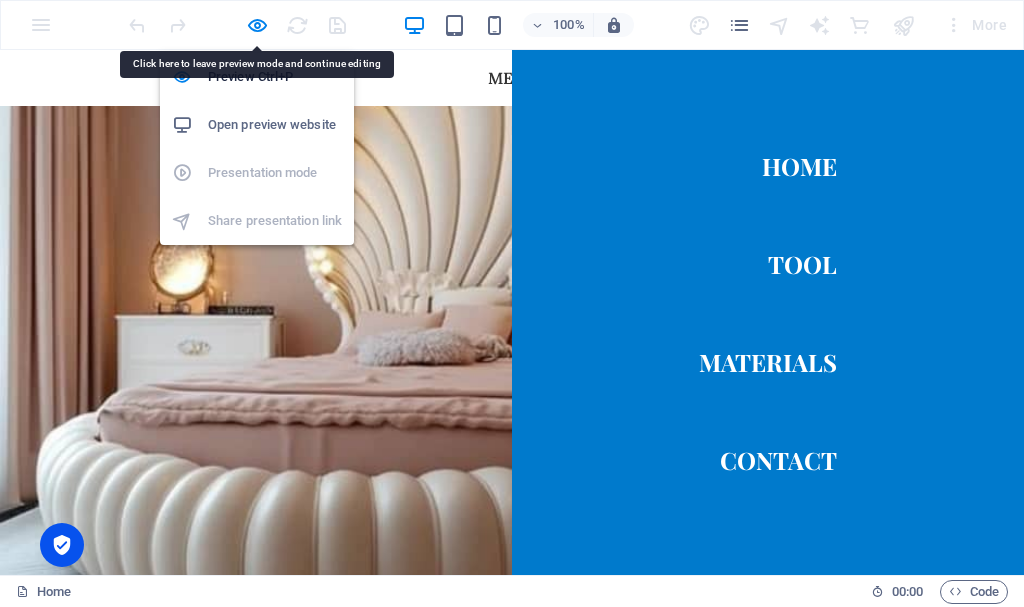 click on "Open preview website" at bounding box center [275, 125] 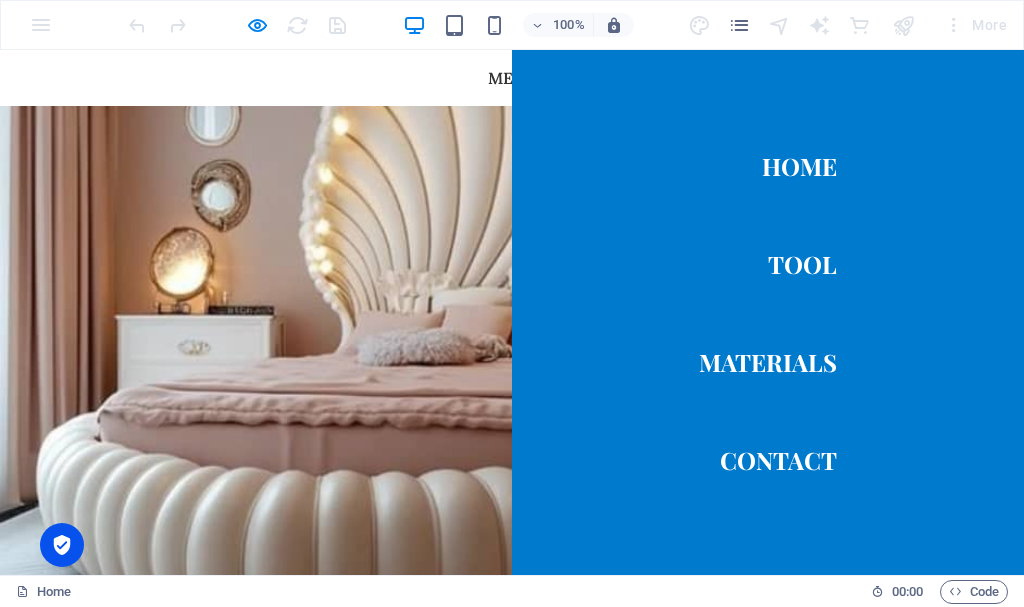 click on "Menu" at bounding box center (55, 102) 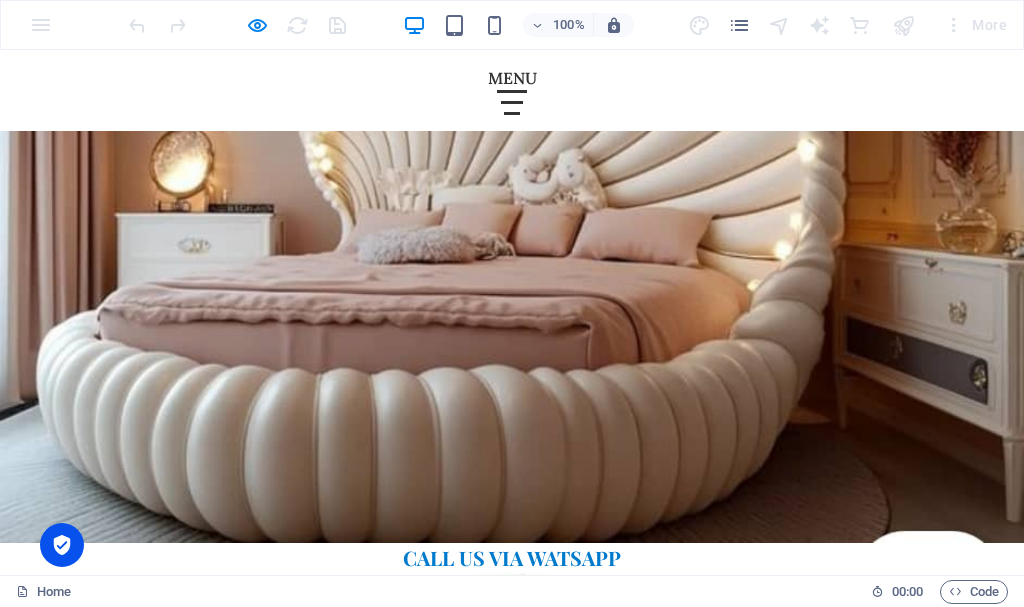scroll, scrollTop: 1638, scrollLeft: 0, axis: vertical 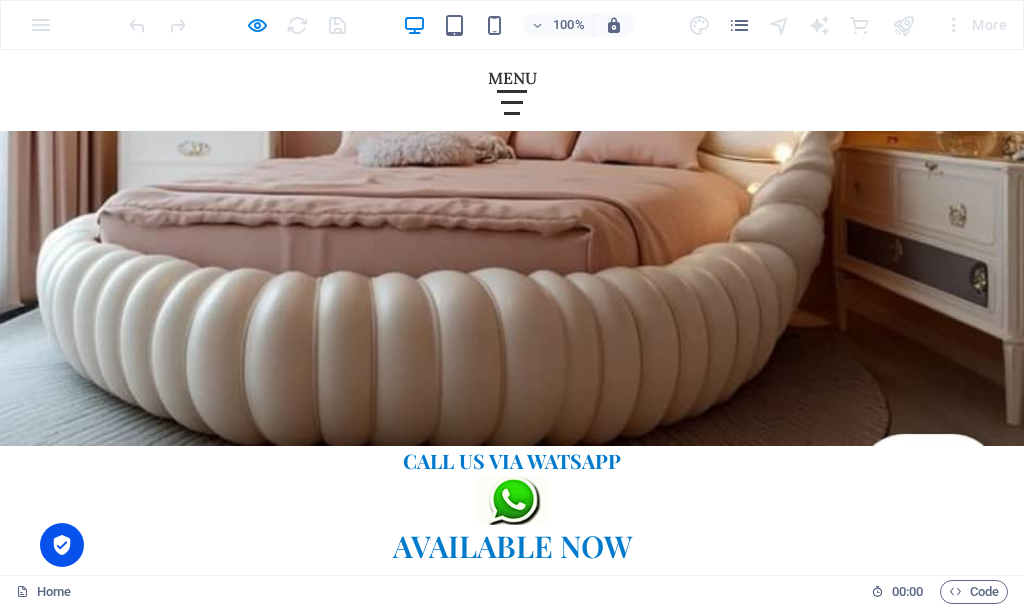 click on "Buy tool and machines" at bounding box center [512, 2505] 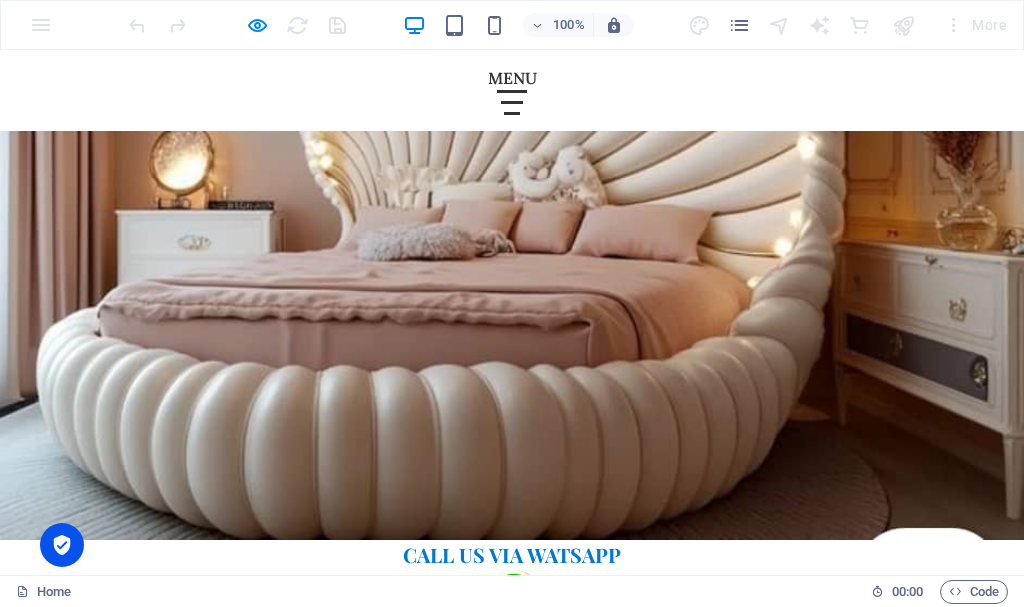 scroll, scrollTop: 1538, scrollLeft: 0, axis: vertical 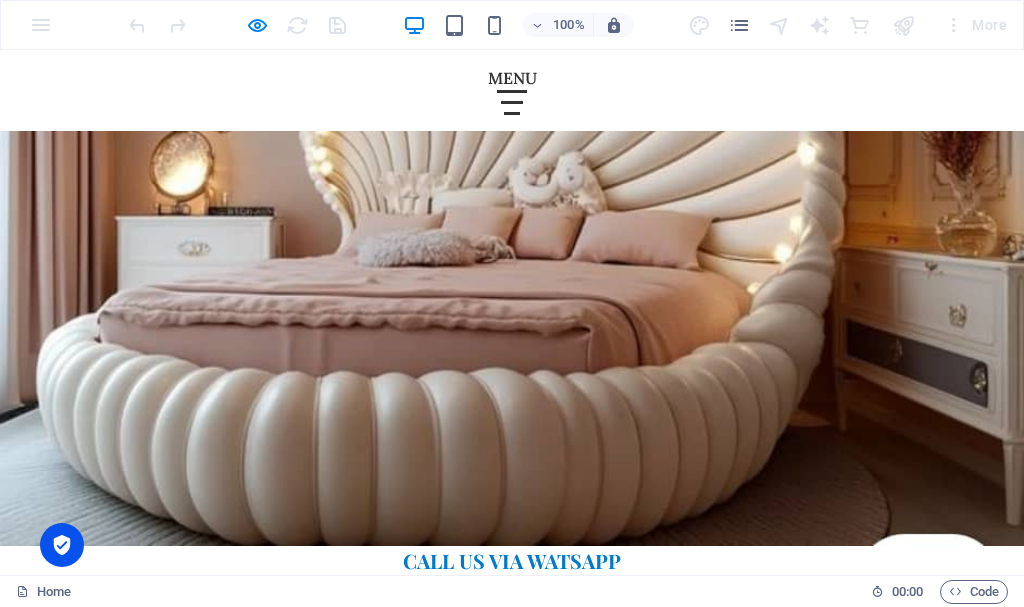 click on "call us via watsapp call us via watsapp call us via watsapp" at bounding box center [512, 2070] 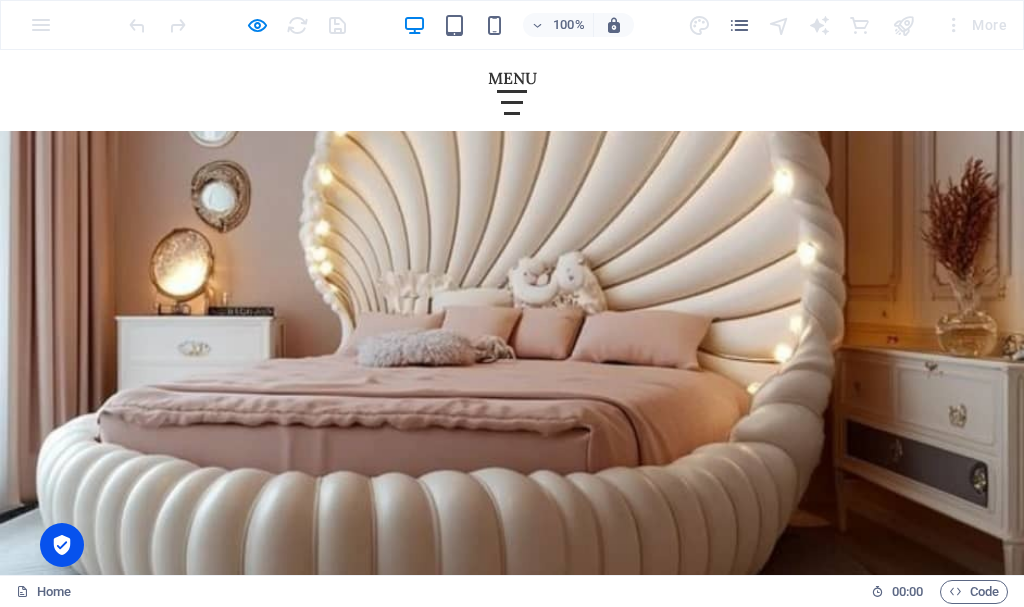 click on "Buy tool and machines" at bounding box center (512, 2705) 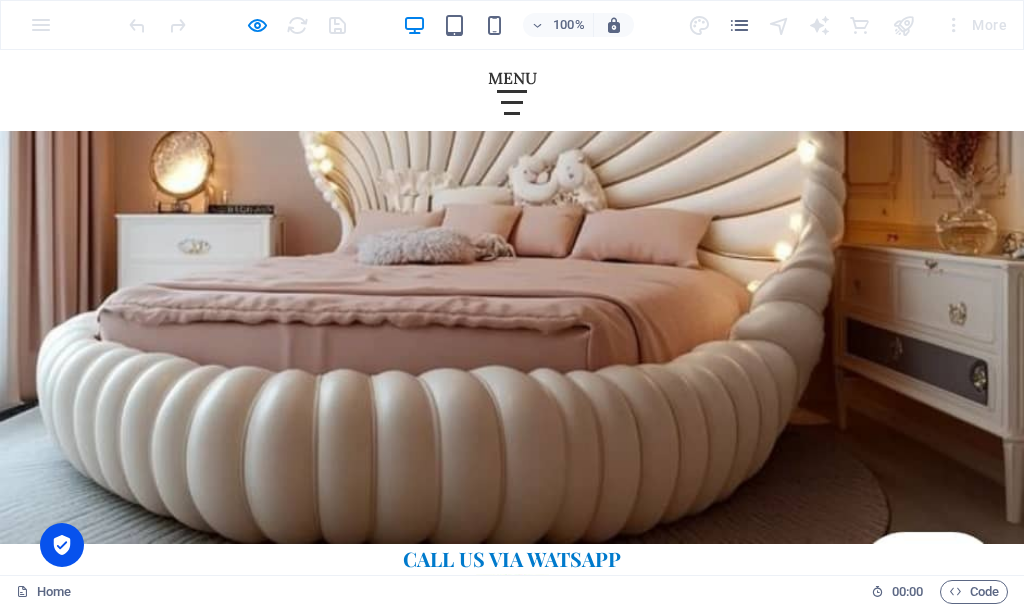 scroll, scrollTop: 1638, scrollLeft: 0, axis: vertical 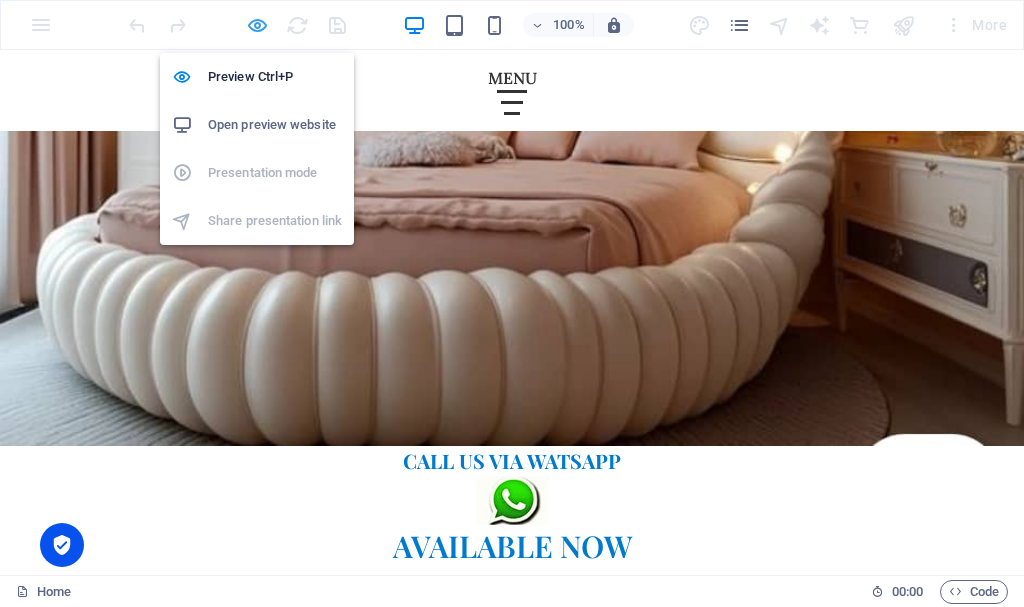 click at bounding box center (257, 25) 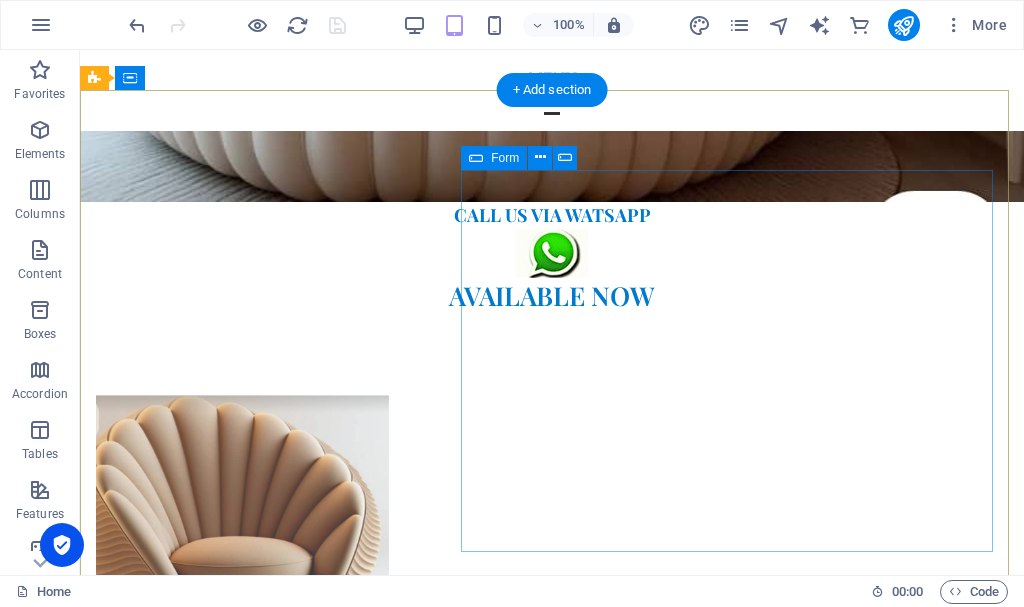 scroll, scrollTop: 1438, scrollLeft: 0, axis: vertical 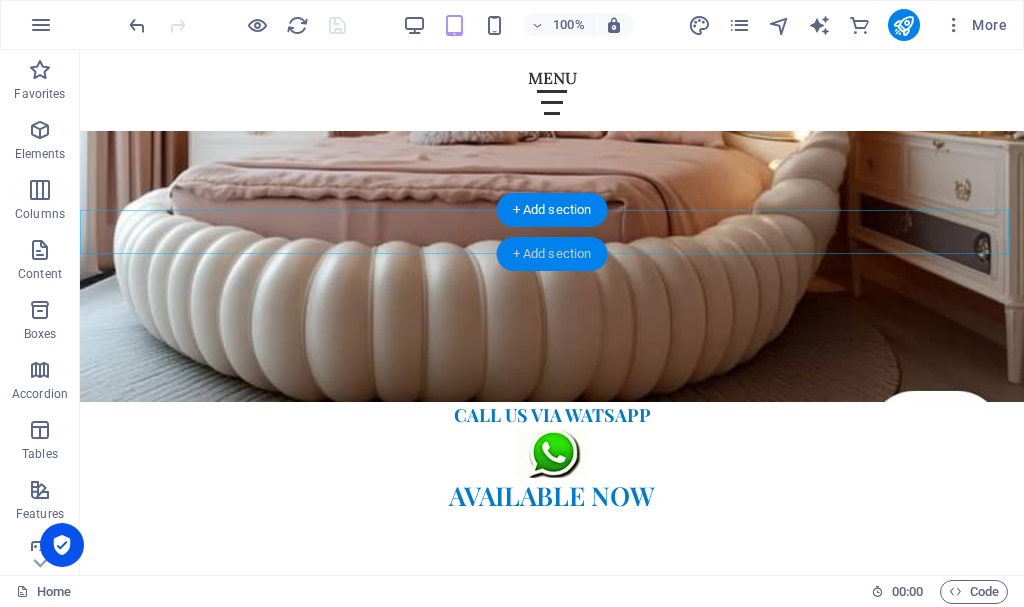 click on "+ Add section" at bounding box center (552, 254) 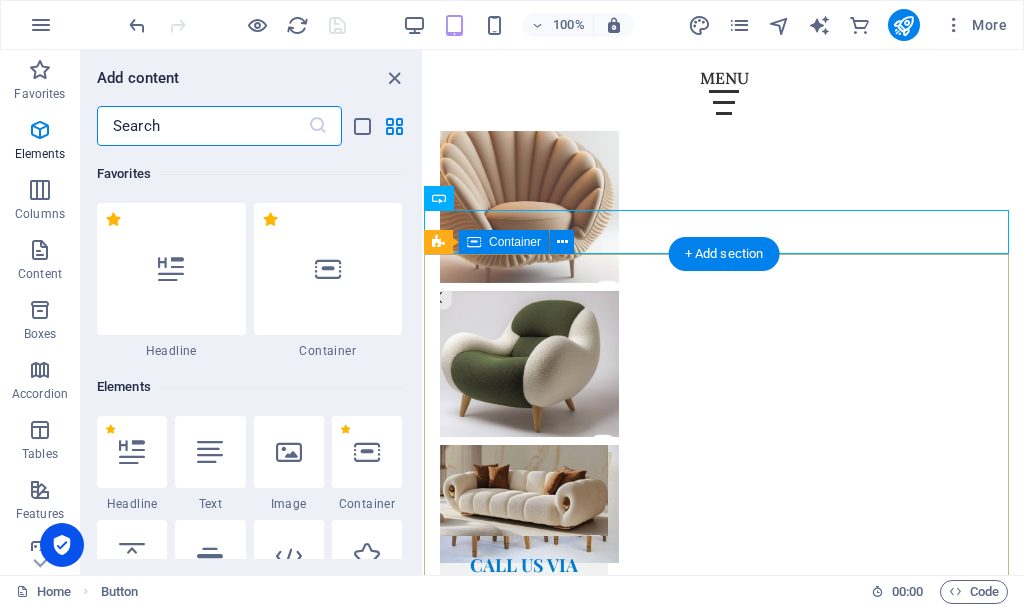 scroll, scrollTop: 1255, scrollLeft: 0, axis: vertical 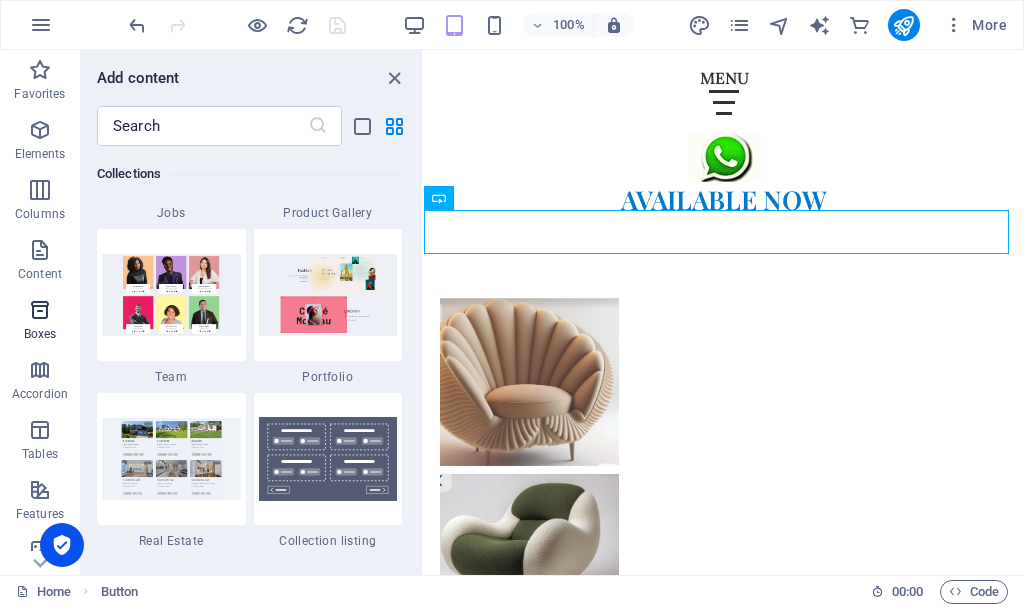 click on "Boxes" at bounding box center [40, 322] 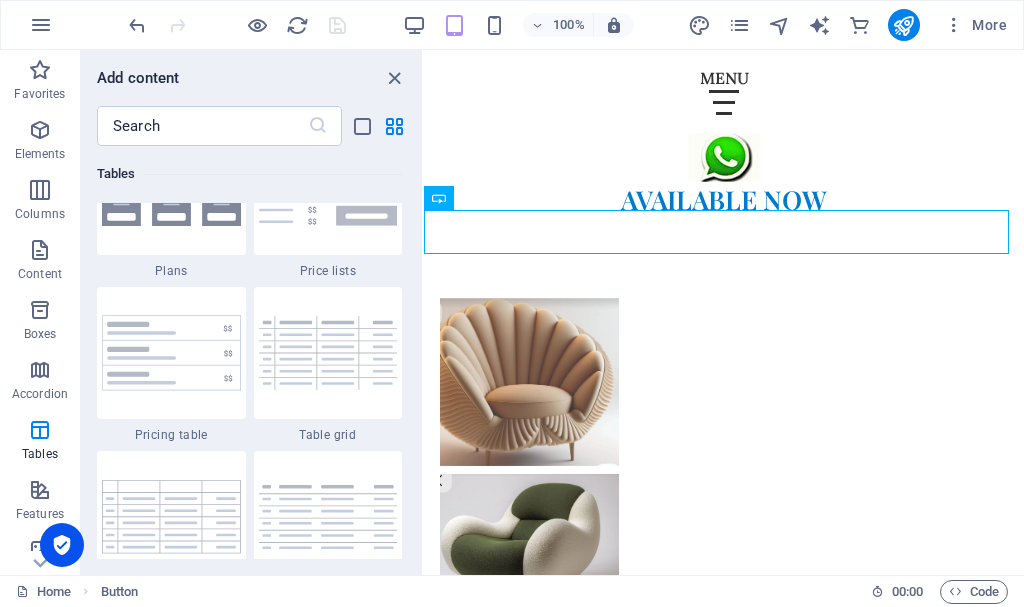 scroll, scrollTop: 6952, scrollLeft: 0, axis: vertical 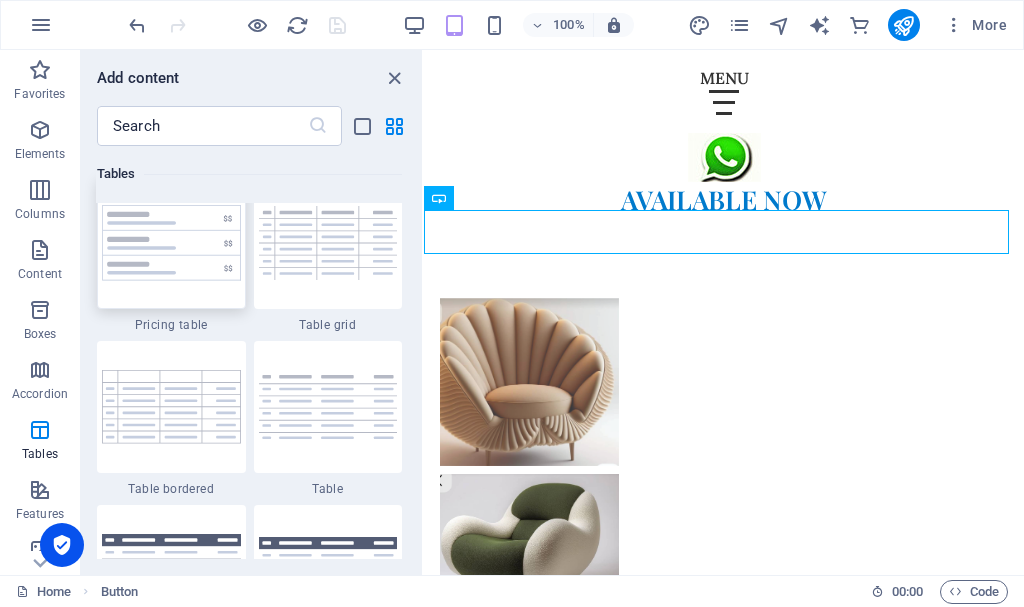 click at bounding box center (171, 243) 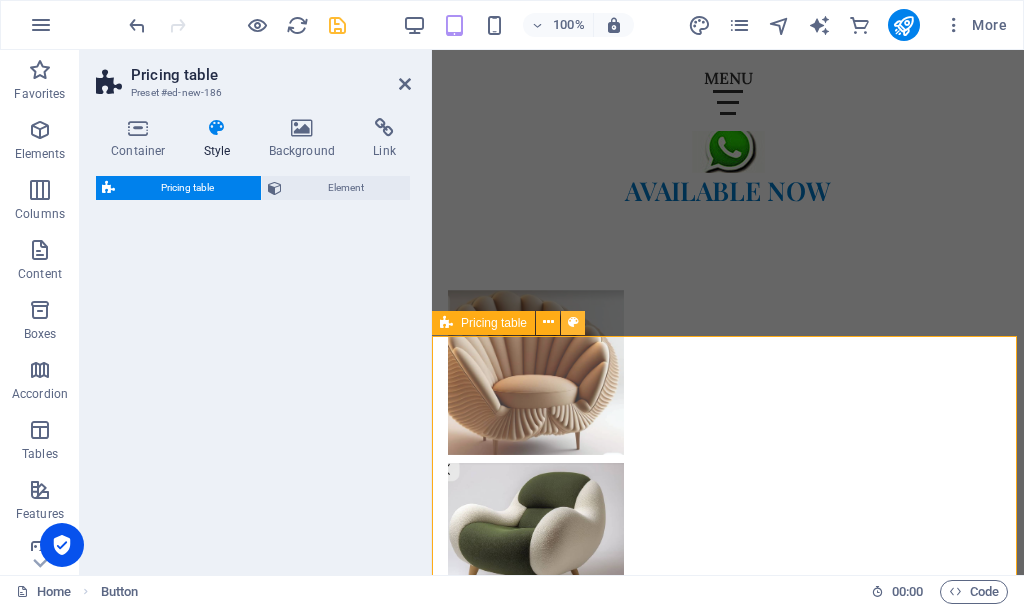 select on "rem" 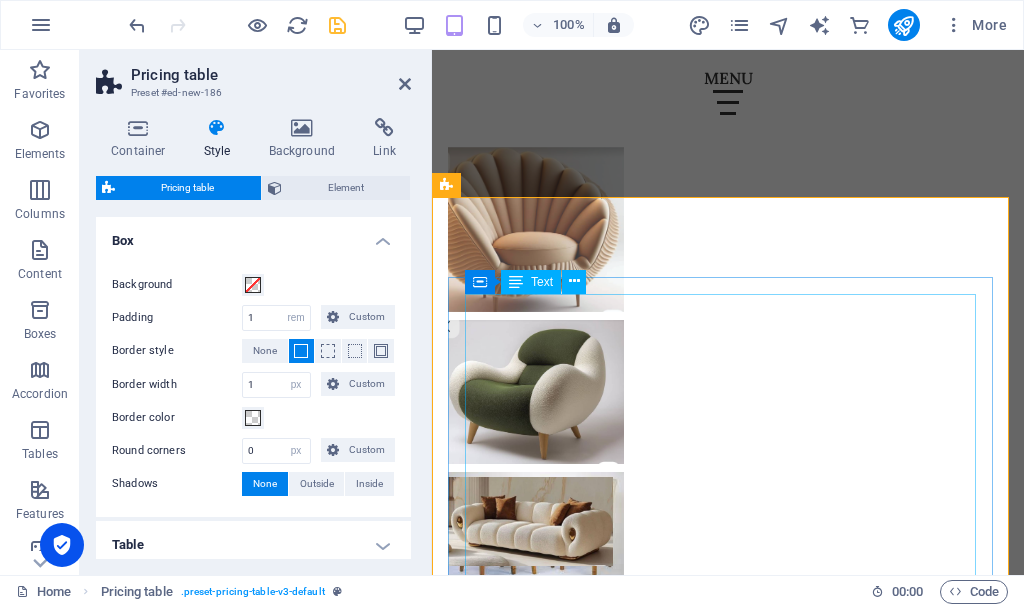 scroll, scrollTop: 1473, scrollLeft: 0, axis: vertical 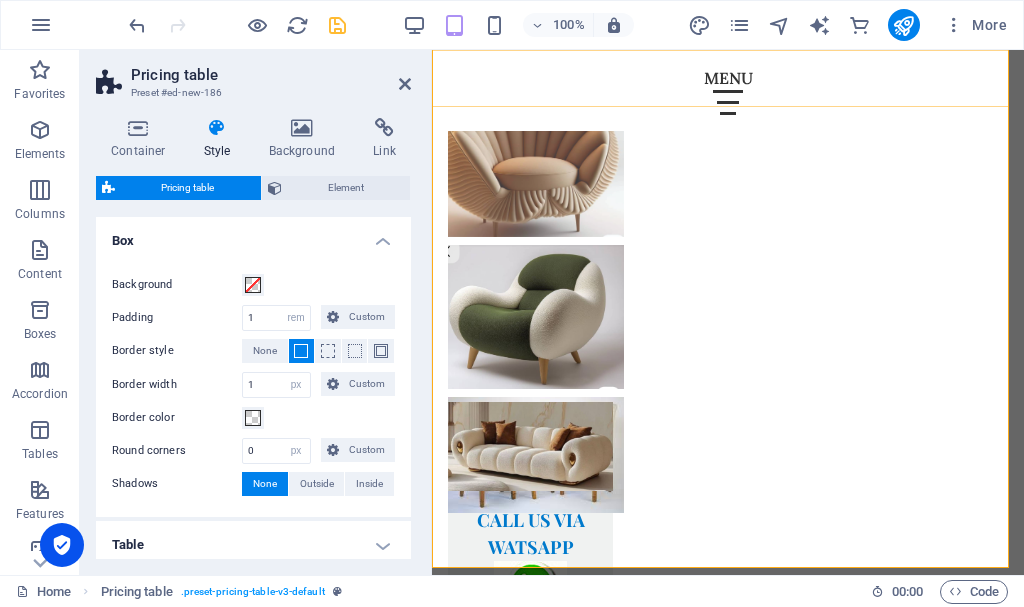 click on "MENU Menu" at bounding box center (728, 90) 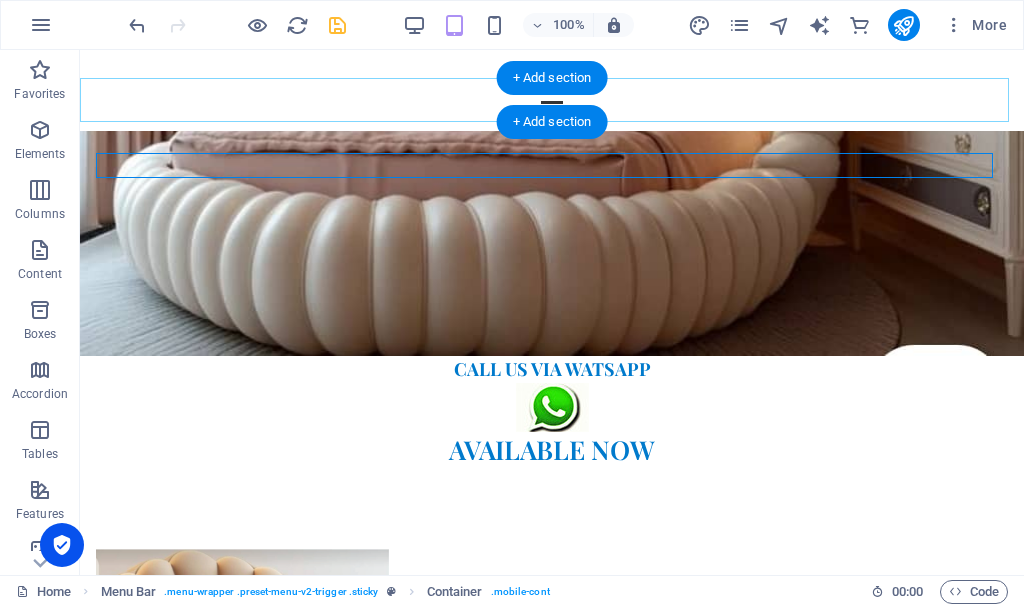 scroll, scrollTop: 1657, scrollLeft: 0, axis: vertical 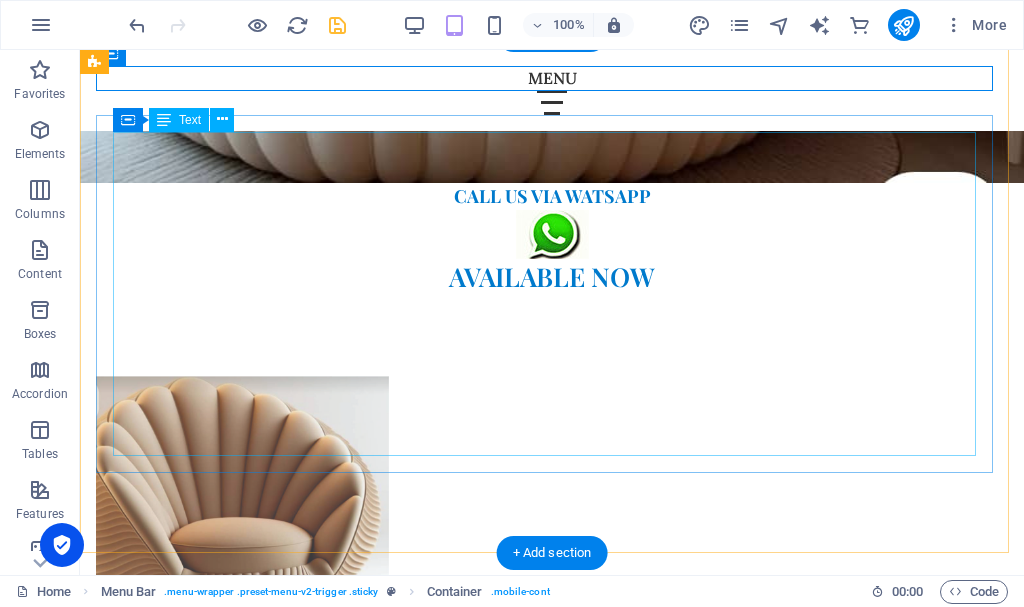 click on "Item 1 Lorem ipsum dolor sit amet, consectetur. $ 10 Item 2 Lorem ipsum dolor sit amet, consectetur. $ 10 Item 3 Lorem ipsum dolor sit amet, consectetur. $ 10 Item 4 Lorem ipsum dolor sit amet, consectetur. $ 10 Item 5 Lorem ipsum dolor sit amet, consectetur. $ 10" at bounding box center (552, 1429) 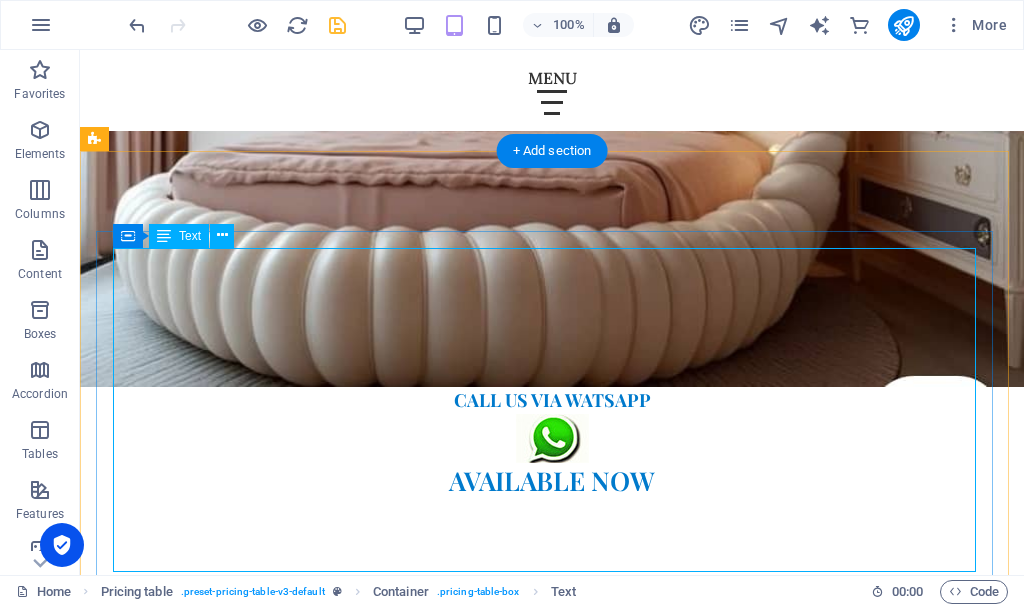 scroll, scrollTop: 1357, scrollLeft: 0, axis: vertical 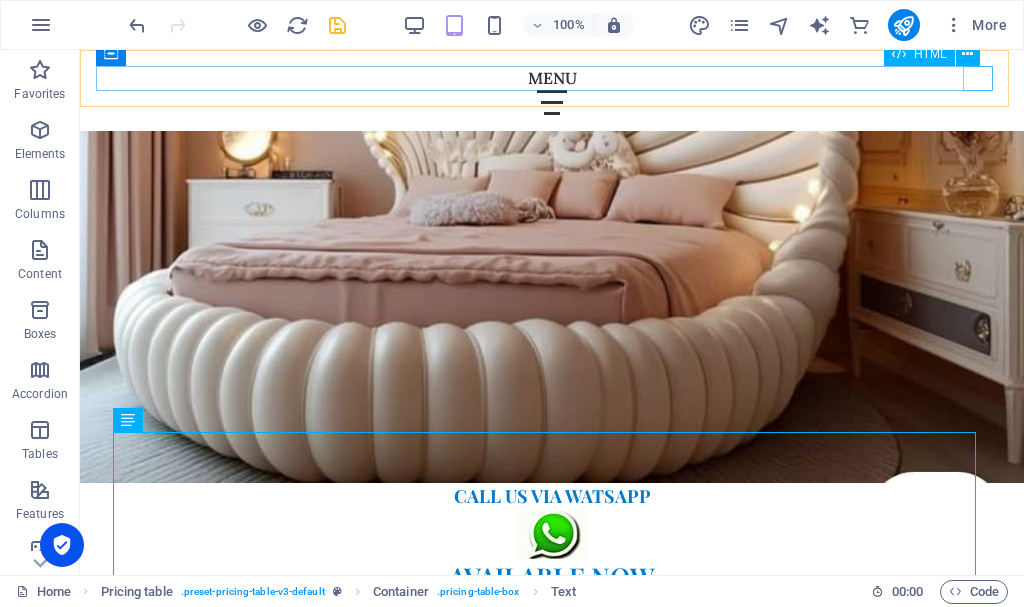 click on "Menu" at bounding box center (552, 102) 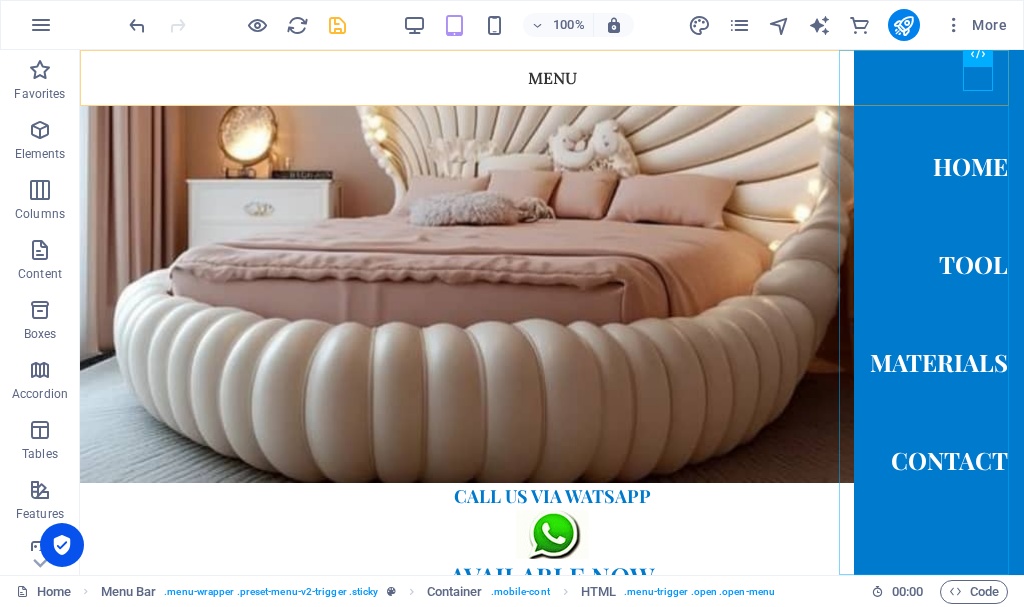 click on "Home Tool Materials Contact" at bounding box center [939, 312] 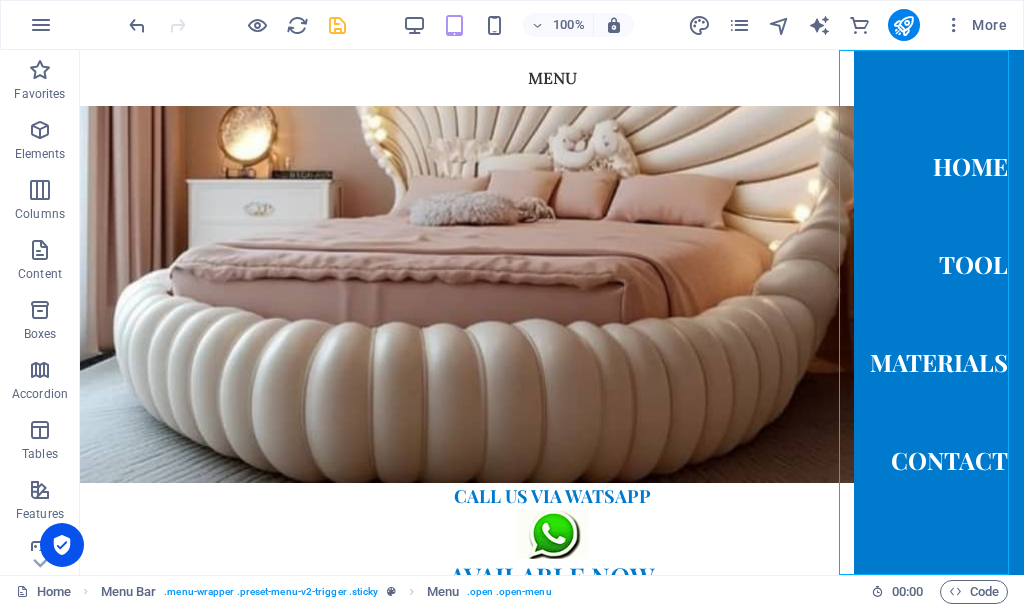 click on "Home Tool Materials Contact" at bounding box center (939, 312) 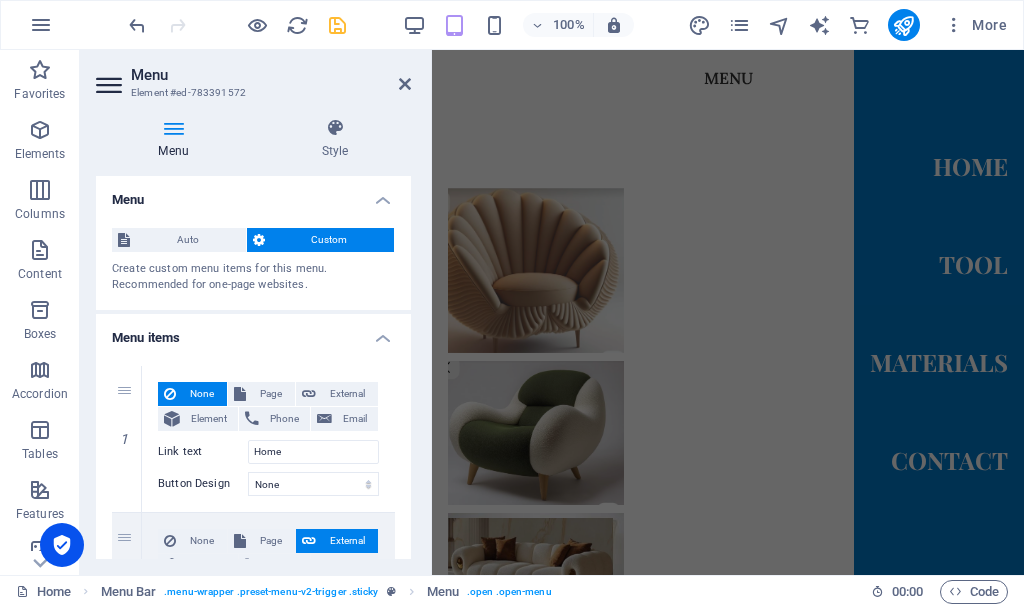scroll, scrollTop: 1110, scrollLeft: 0, axis: vertical 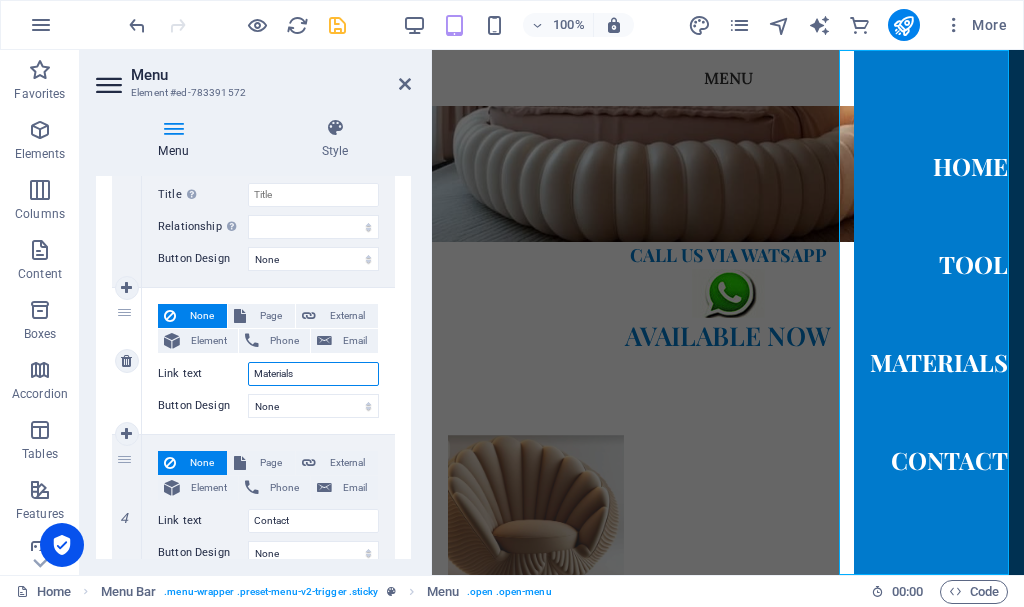 drag, startPoint x: 320, startPoint y: 379, endPoint x: 228, endPoint y: 371, distance: 92.34717 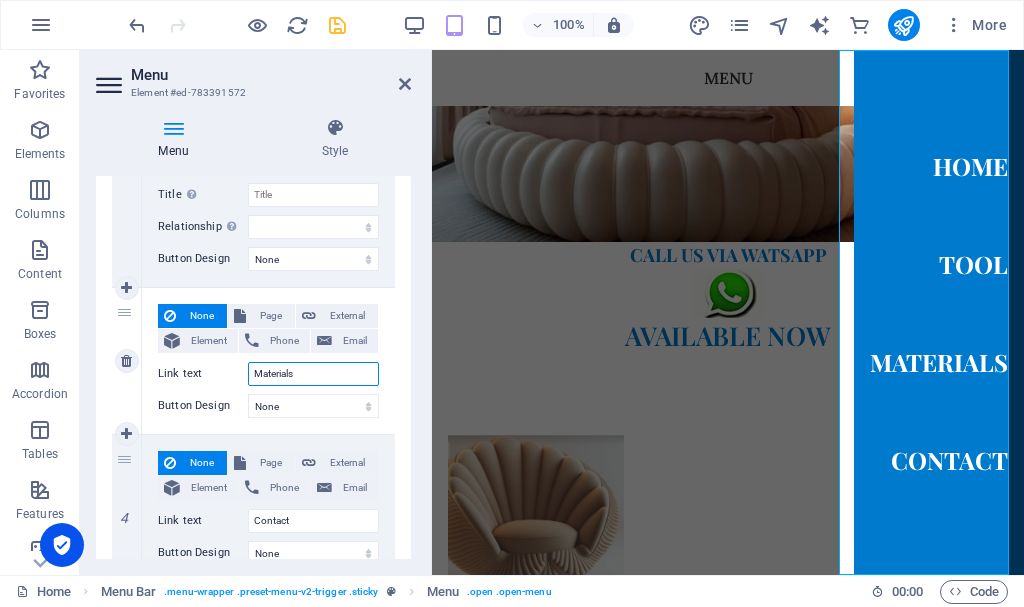 type on "P" 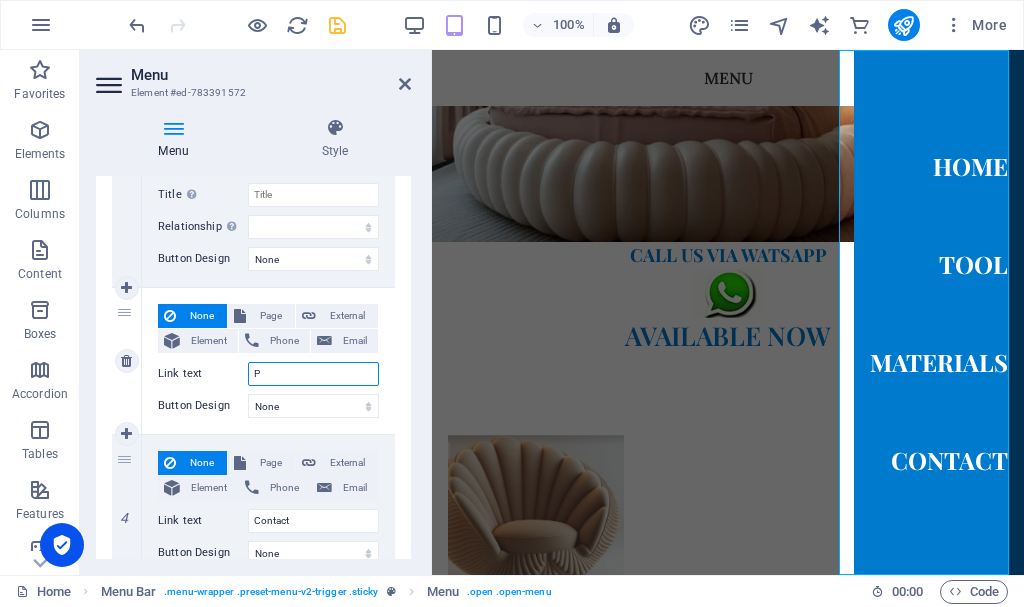 select 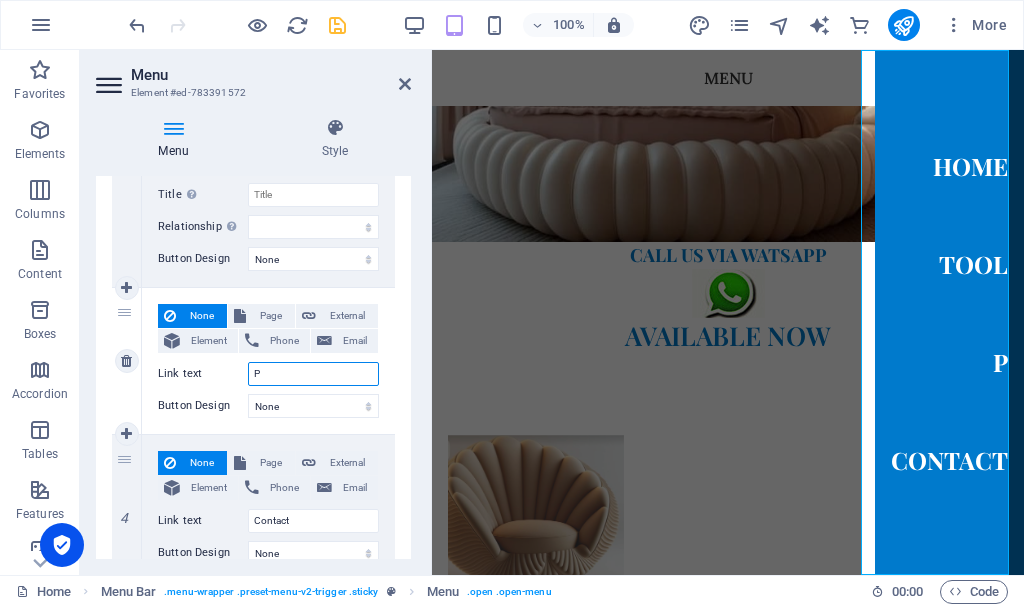 type on "Pr" 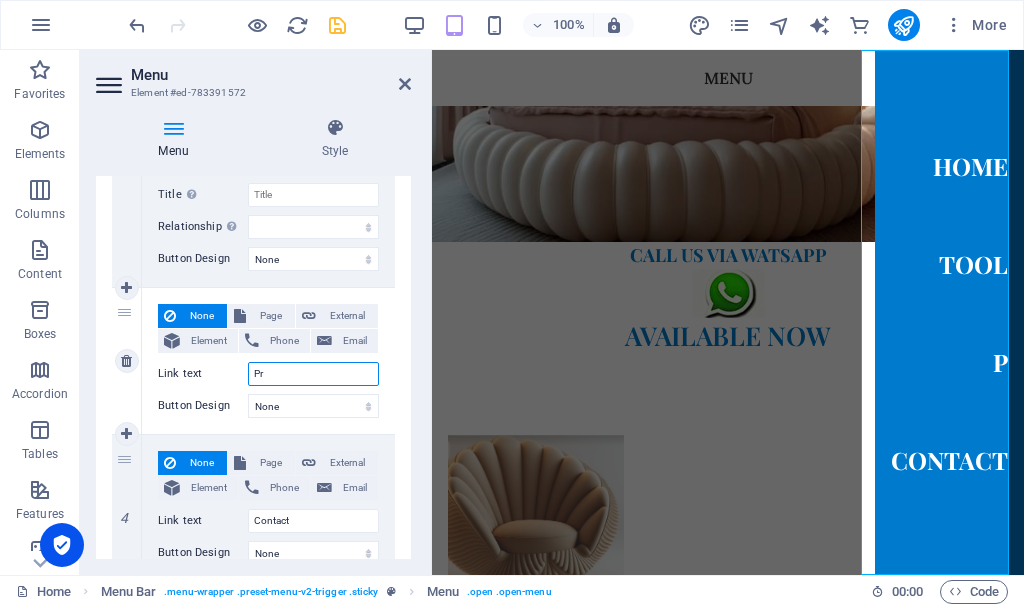 select 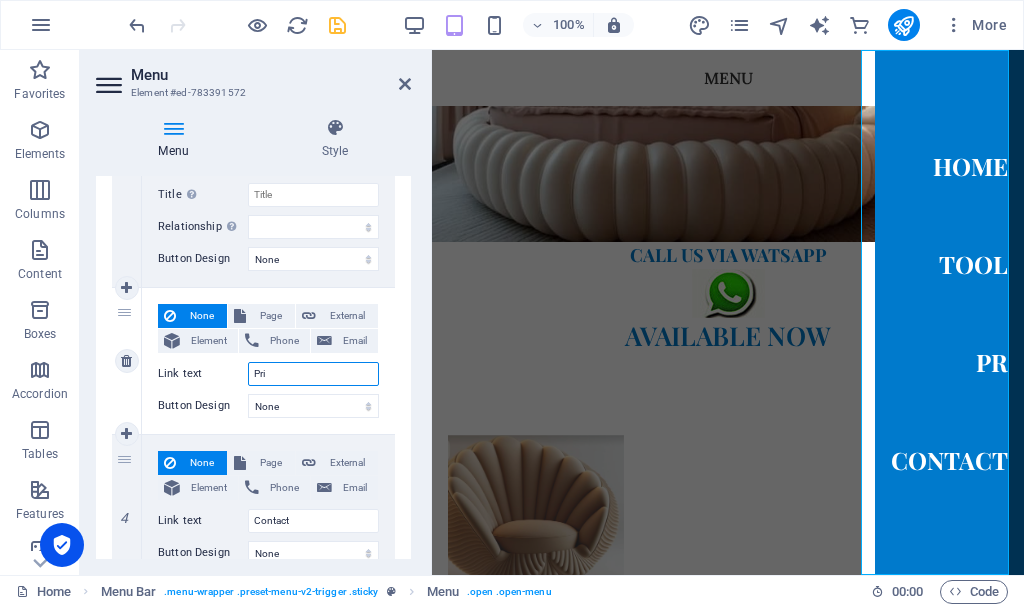 type on "Pric" 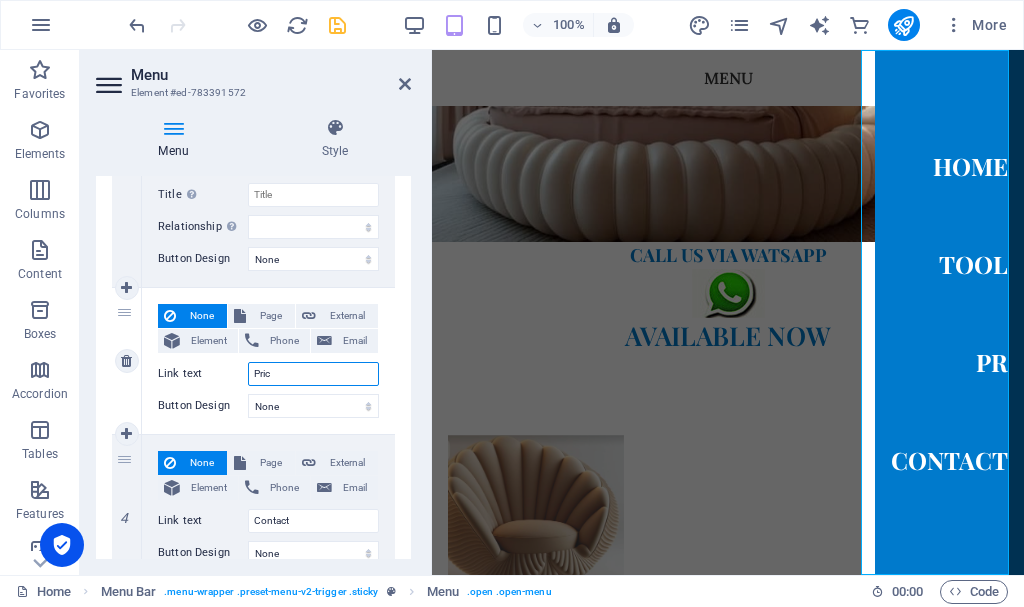 select 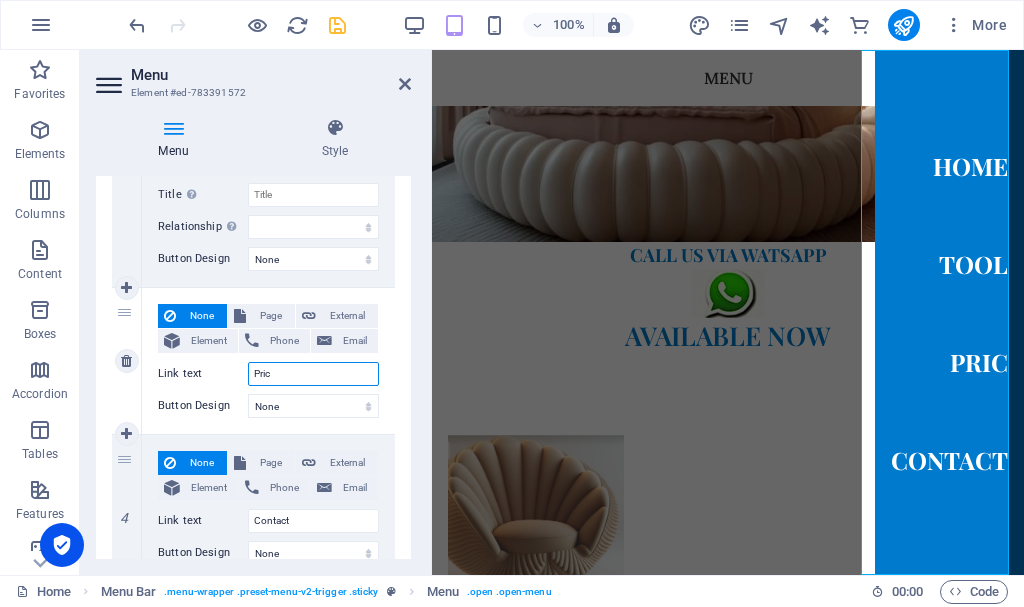 type on "Price" 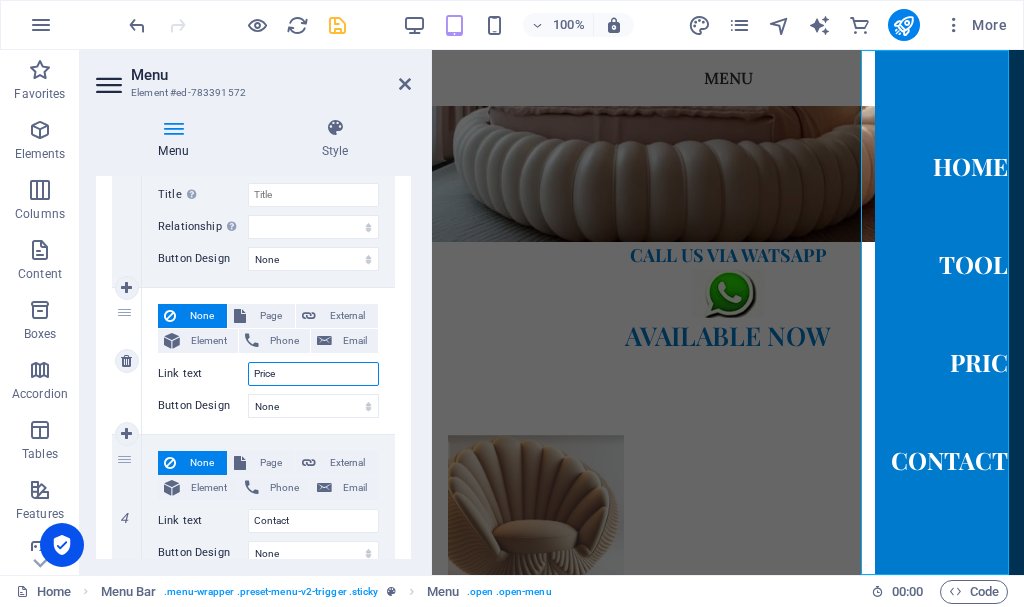 select 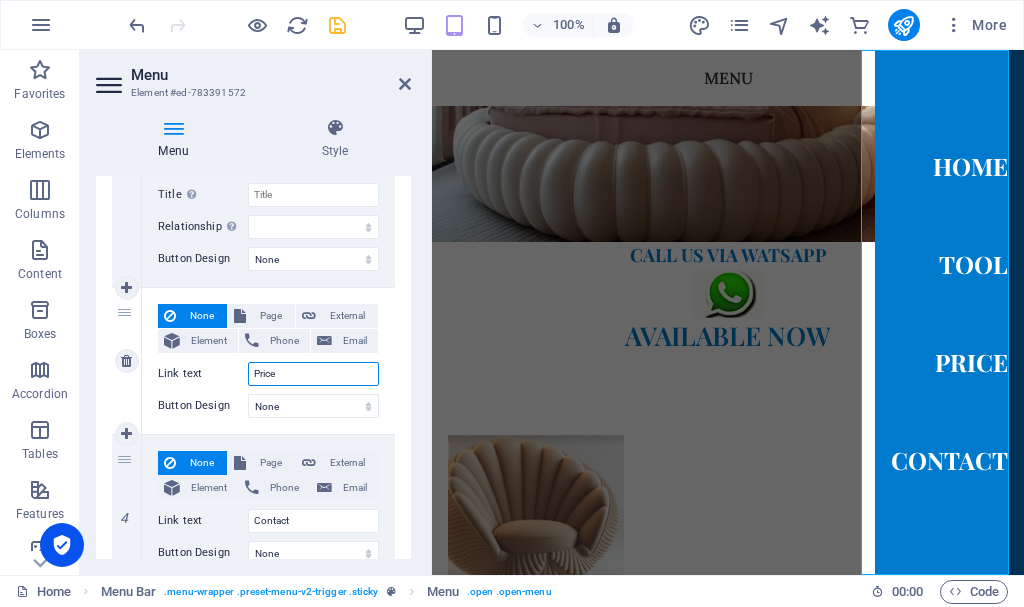 type on "Pric" 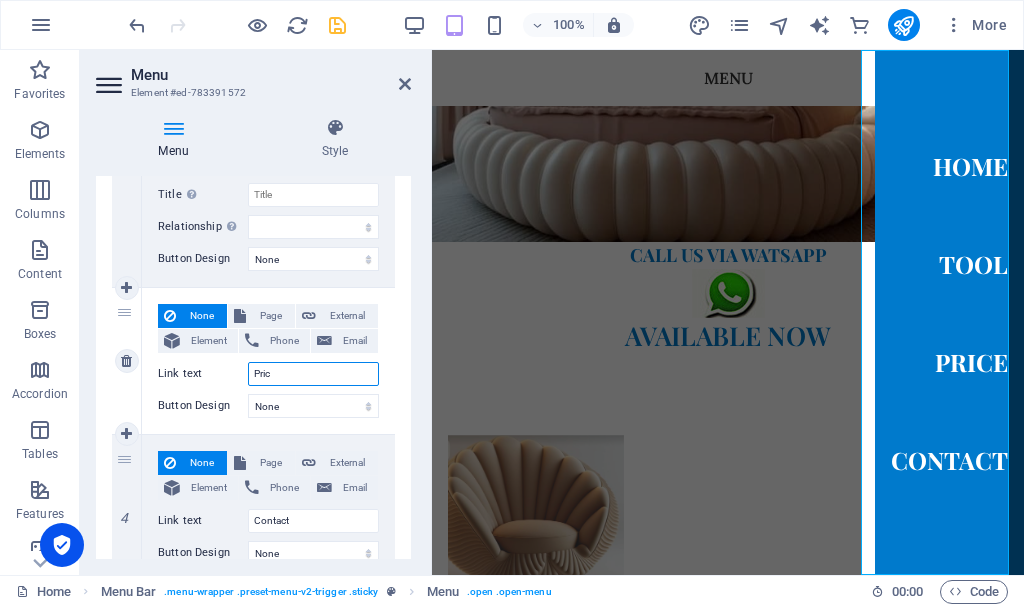 select 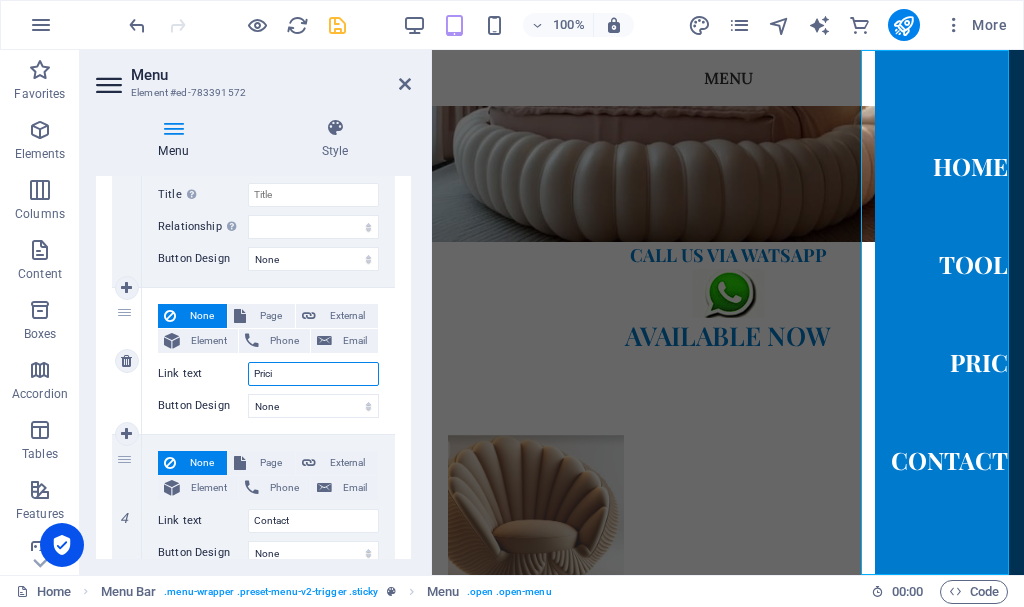 select 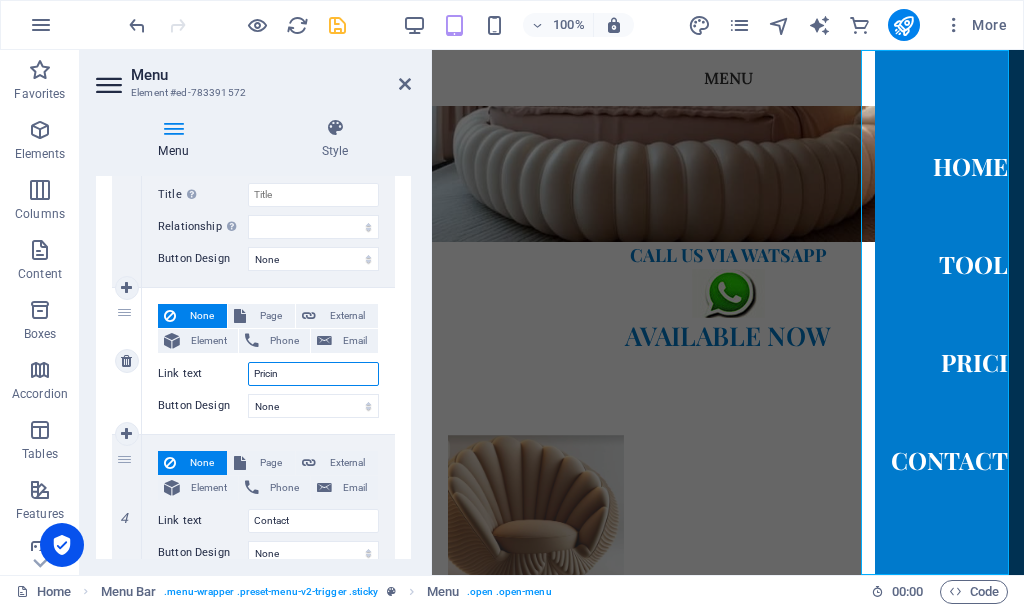 type on "Pricing" 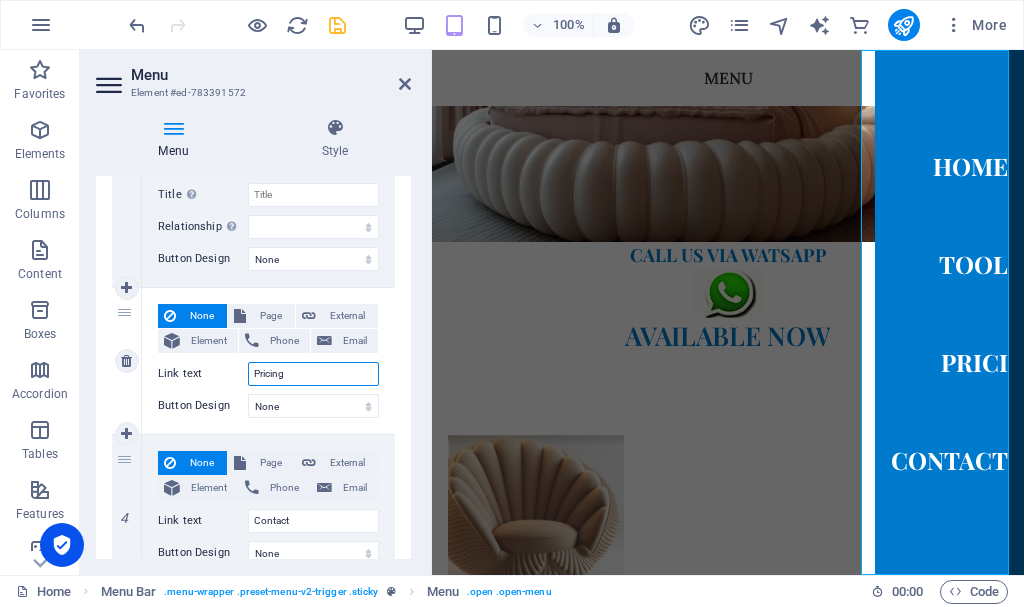 select 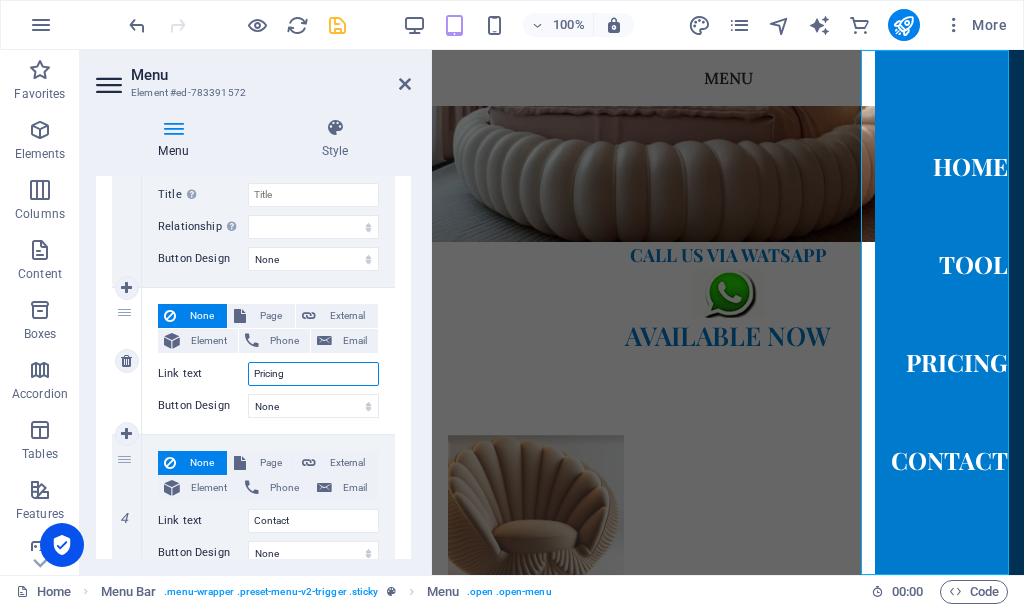 type on "Pricing" 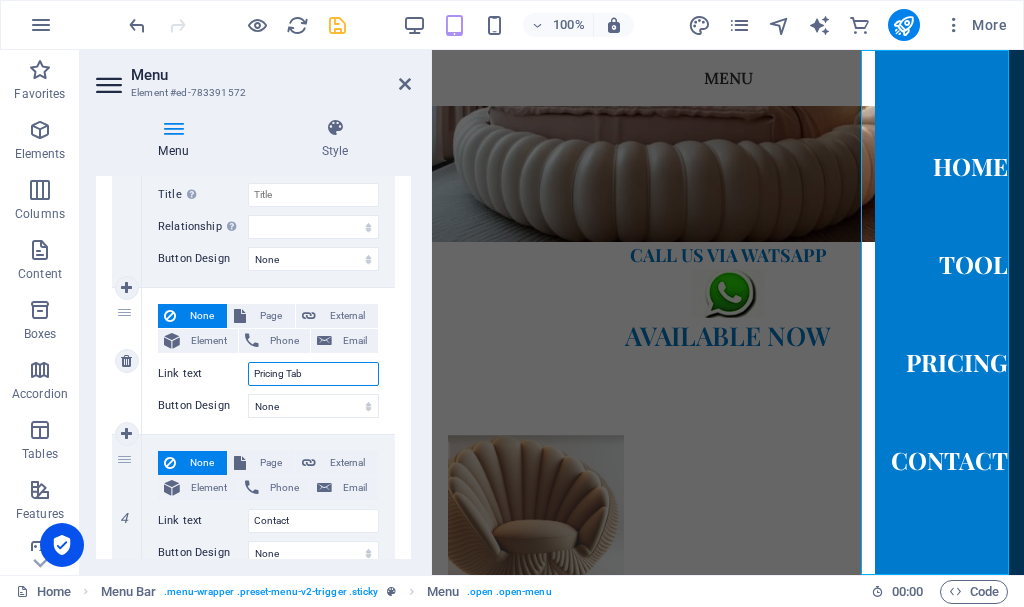 type on "Pricing Tabe" 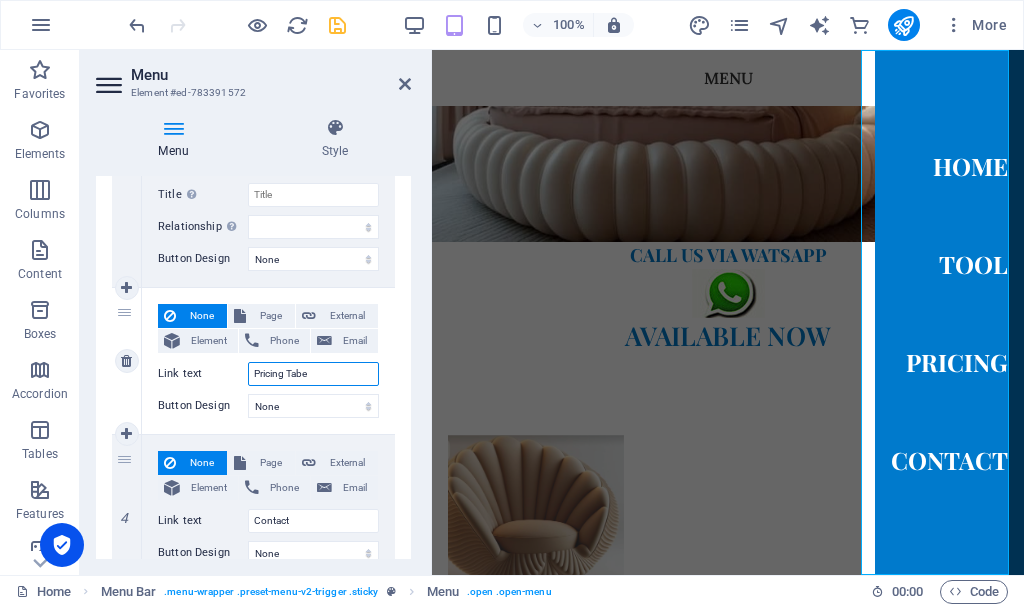 select 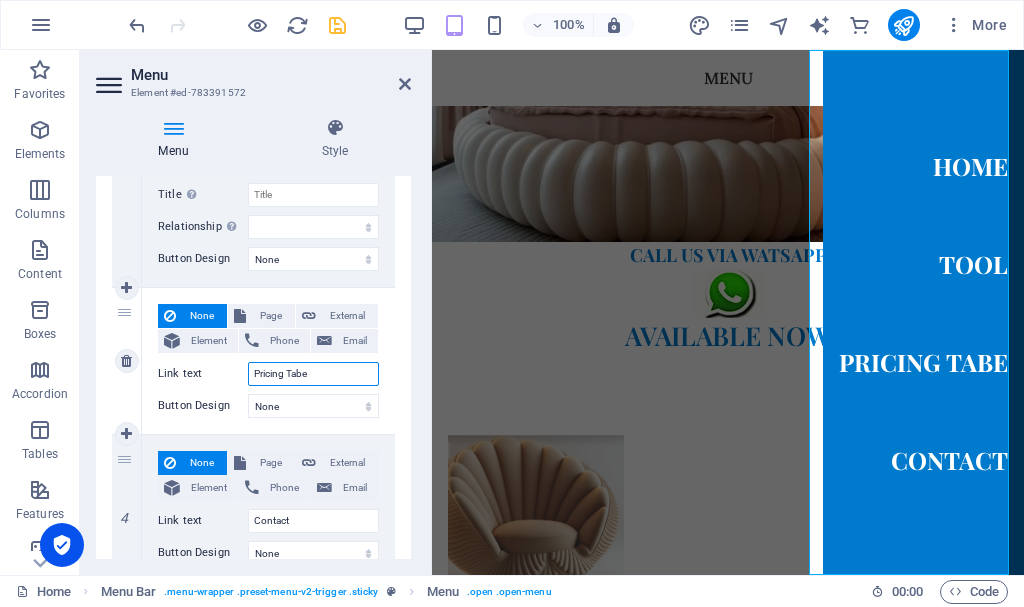 click on "Pricing Tabe" at bounding box center (313, 374) 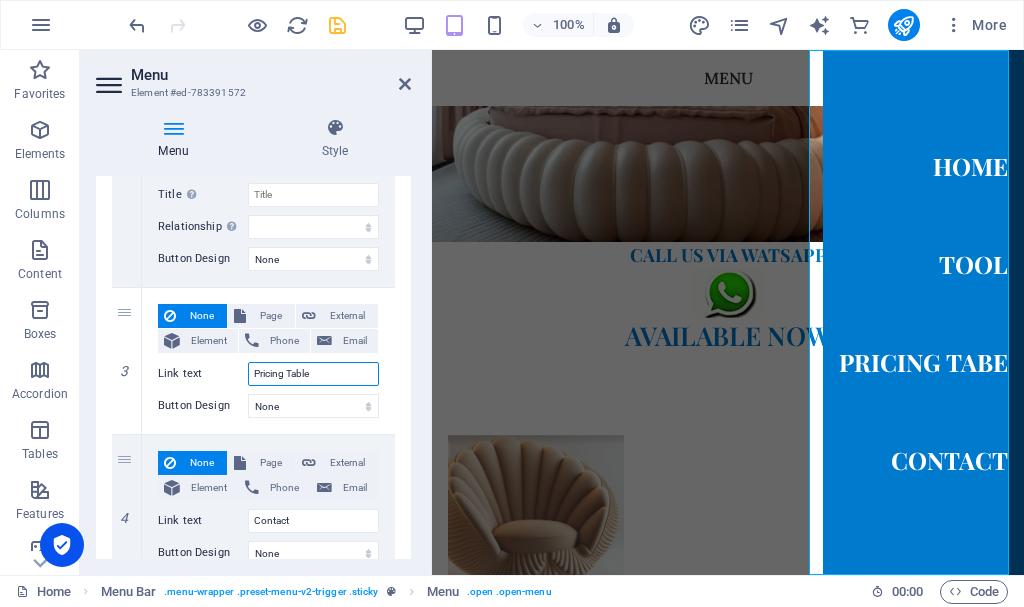 select 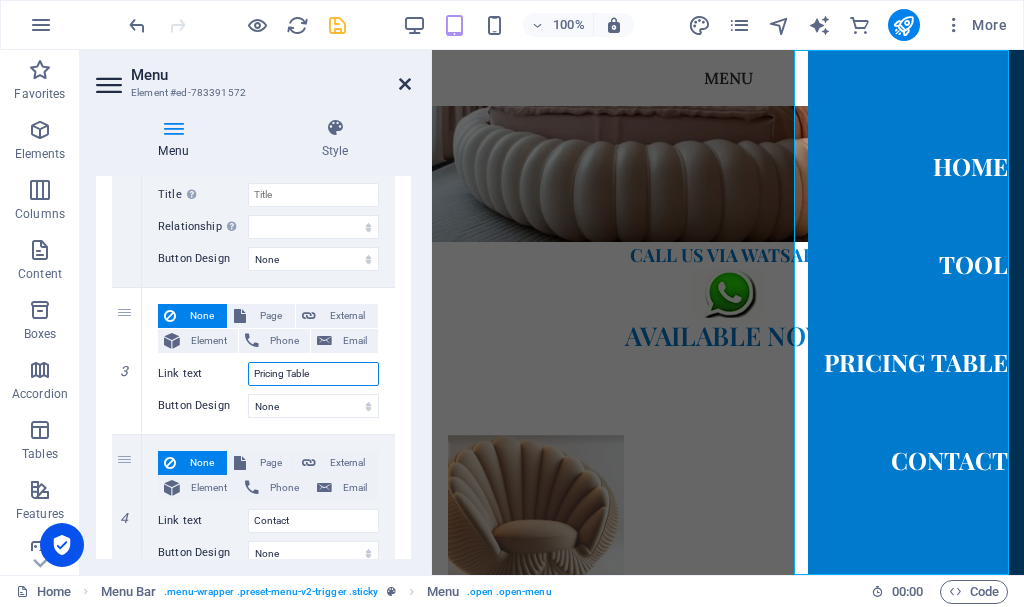 type on "Pricing Table" 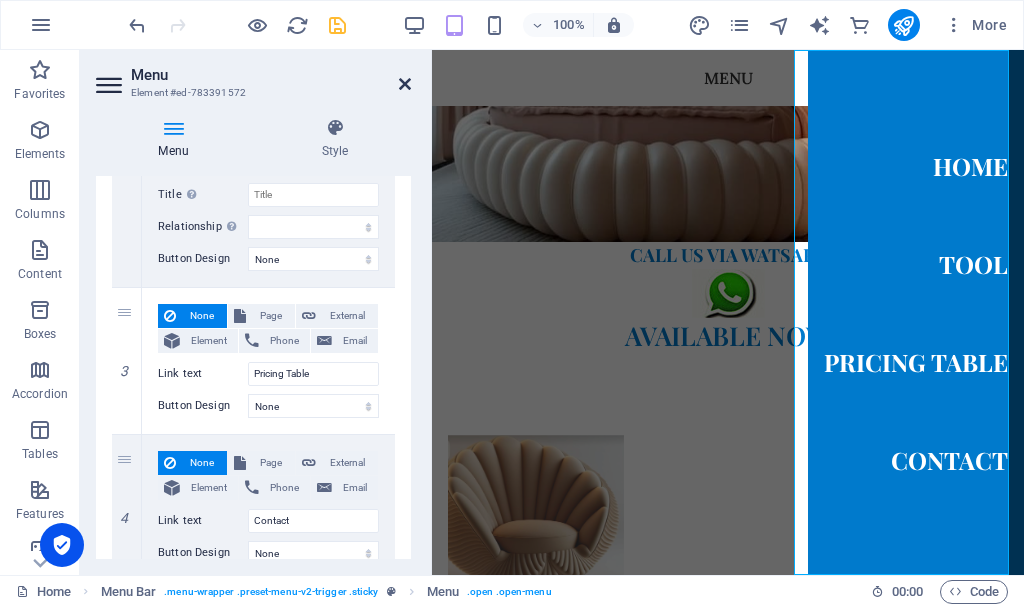 drag, startPoint x: 403, startPoint y: 86, endPoint x: 325, endPoint y: 46, distance: 87.658424 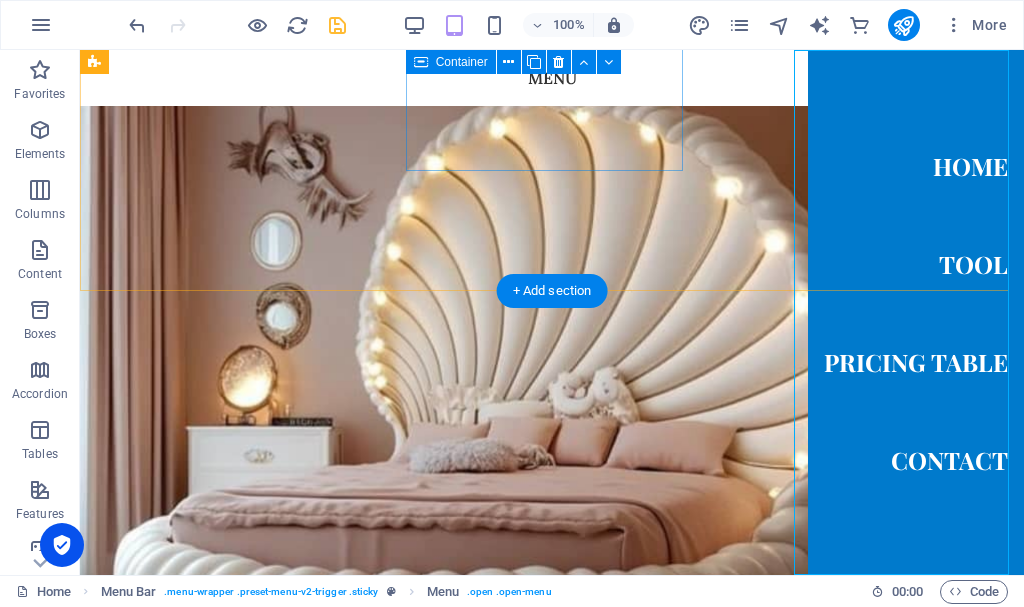 scroll, scrollTop: 1357, scrollLeft: 0, axis: vertical 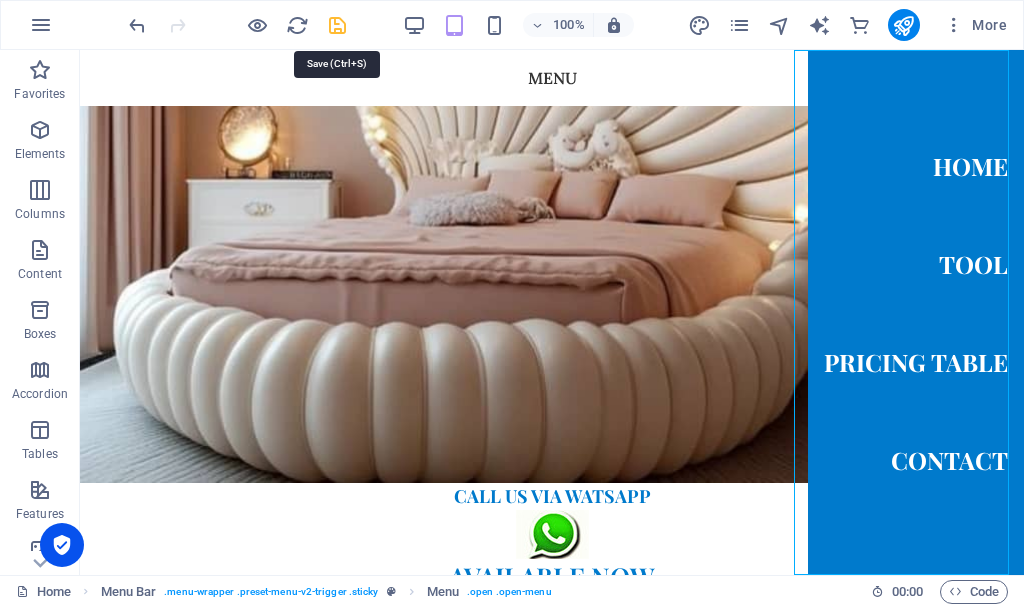 click at bounding box center (337, 25) 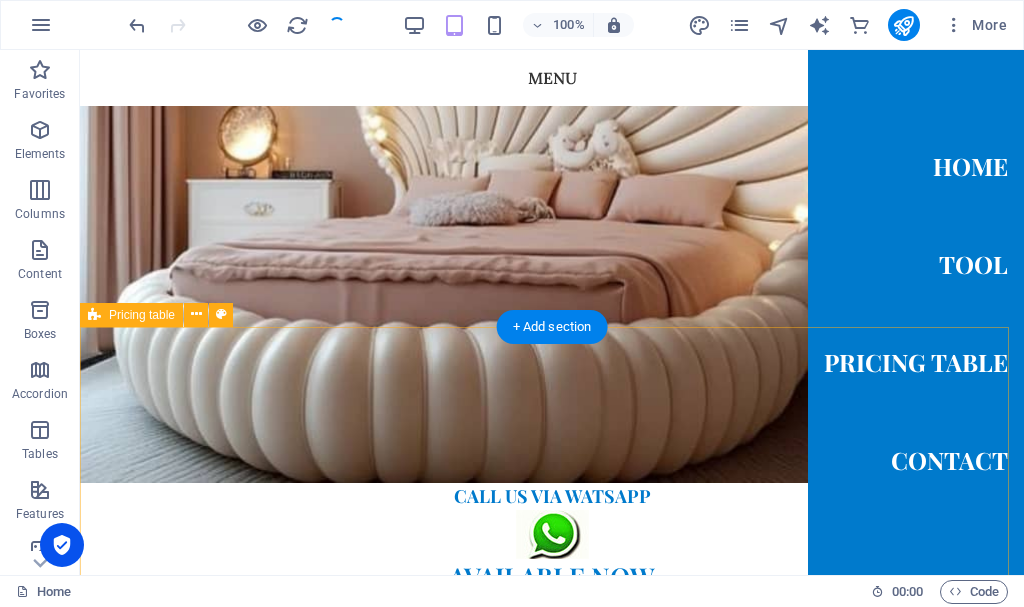 scroll, scrollTop: 1457, scrollLeft: 0, axis: vertical 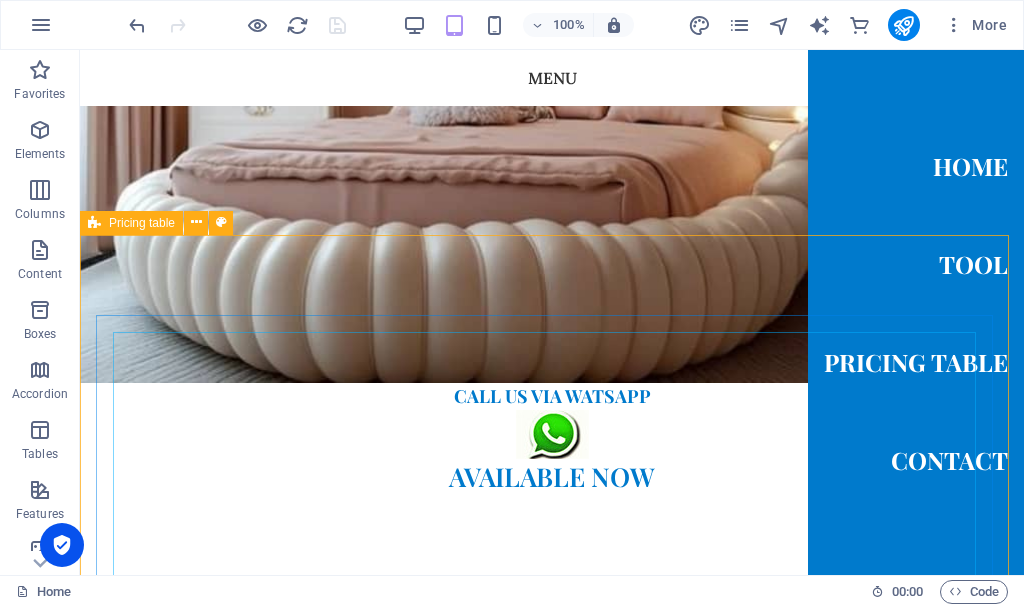 click on "Pricing table" at bounding box center (142, 223) 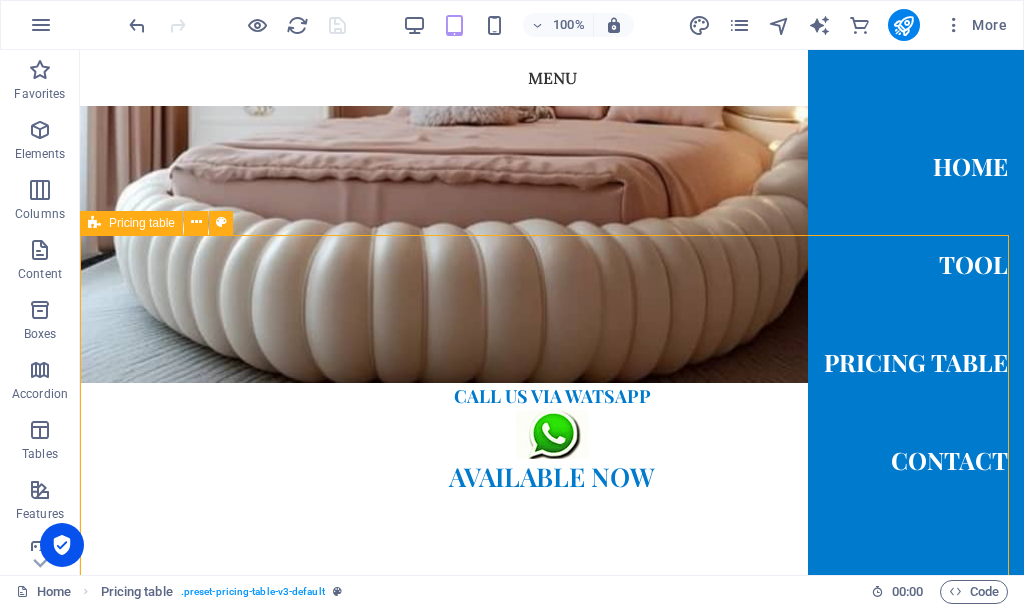 click on "Pricing table" at bounding box center [142, 223] 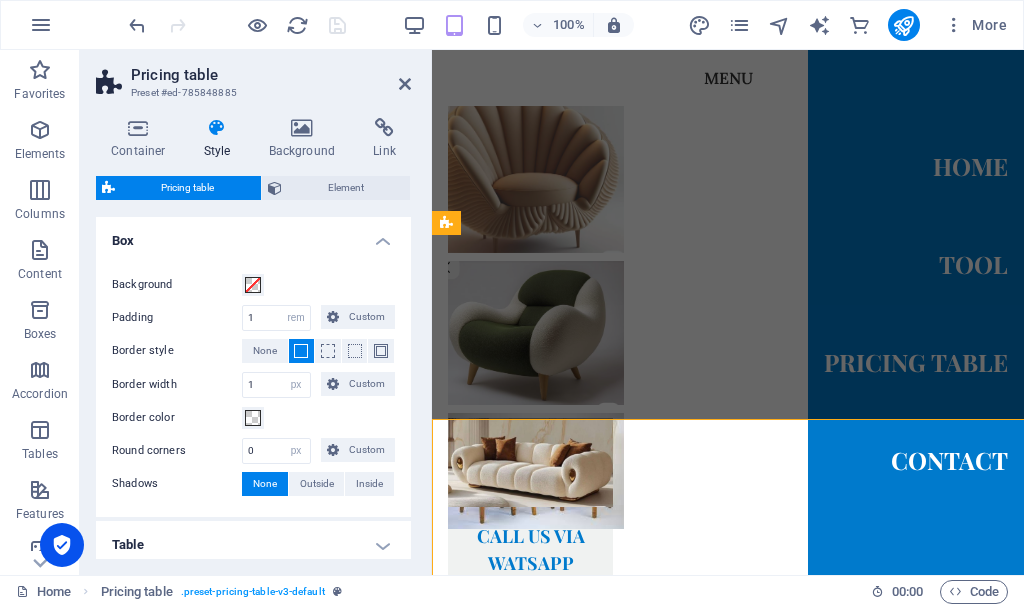 scroll, scrollTop: 1273, scrollLeft: 0, axis: vertical 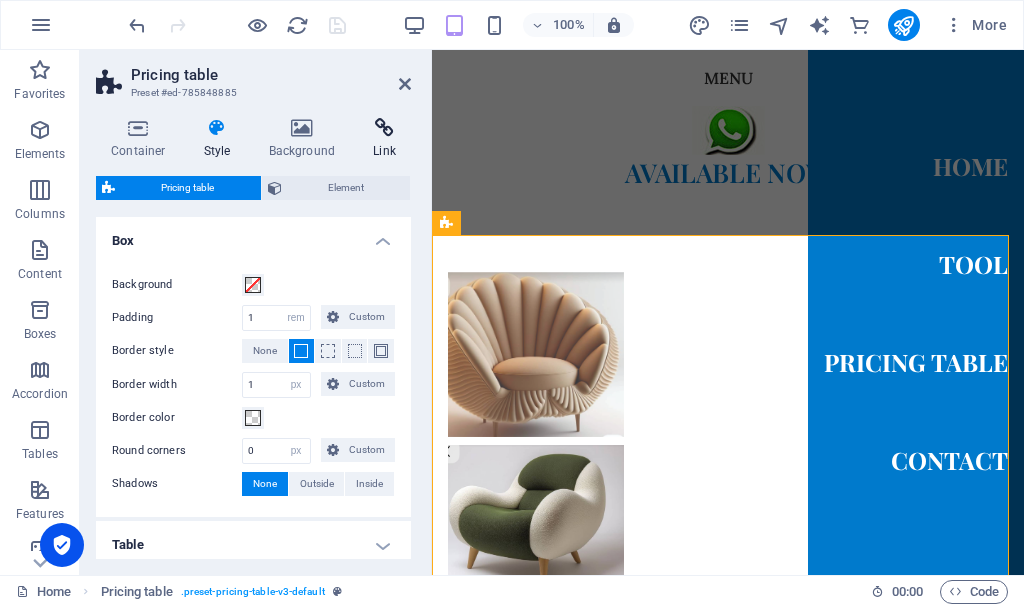 click on "Link" at bounding box center (384, 139) 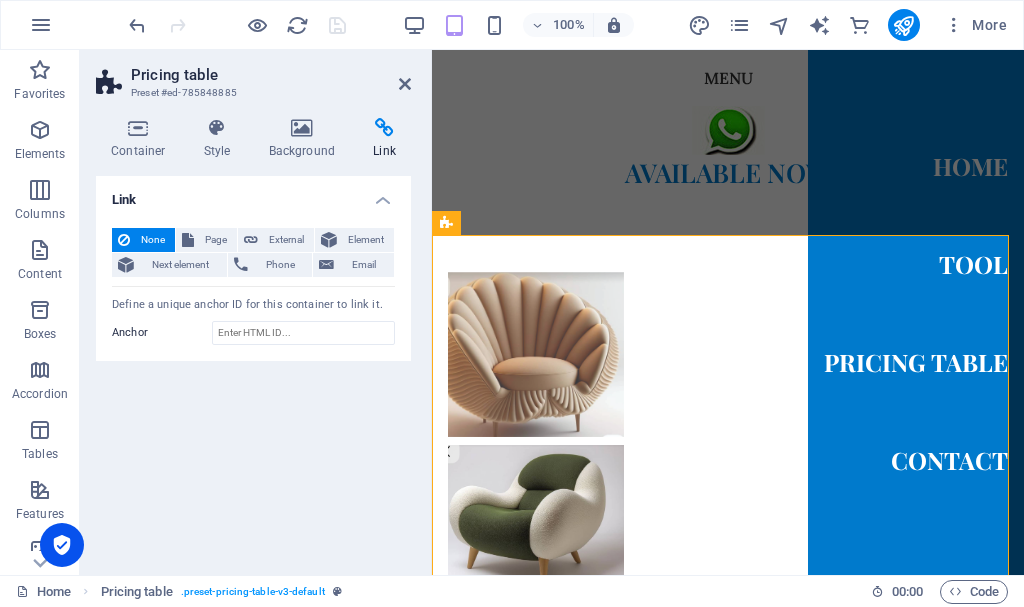 click at bounding box center (384, 128) 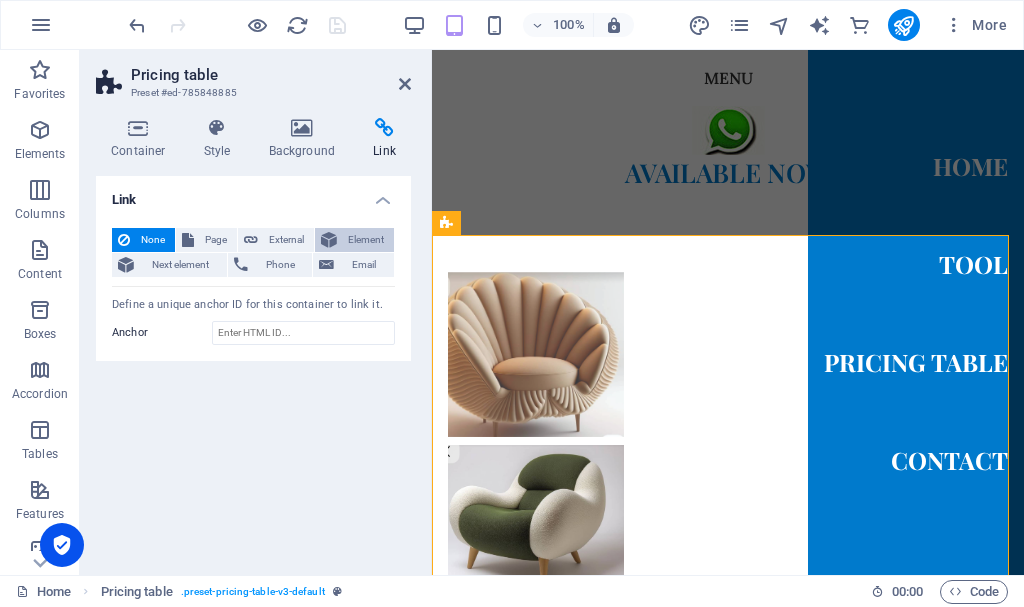 click on "Element" at bounding box center (365, 240) 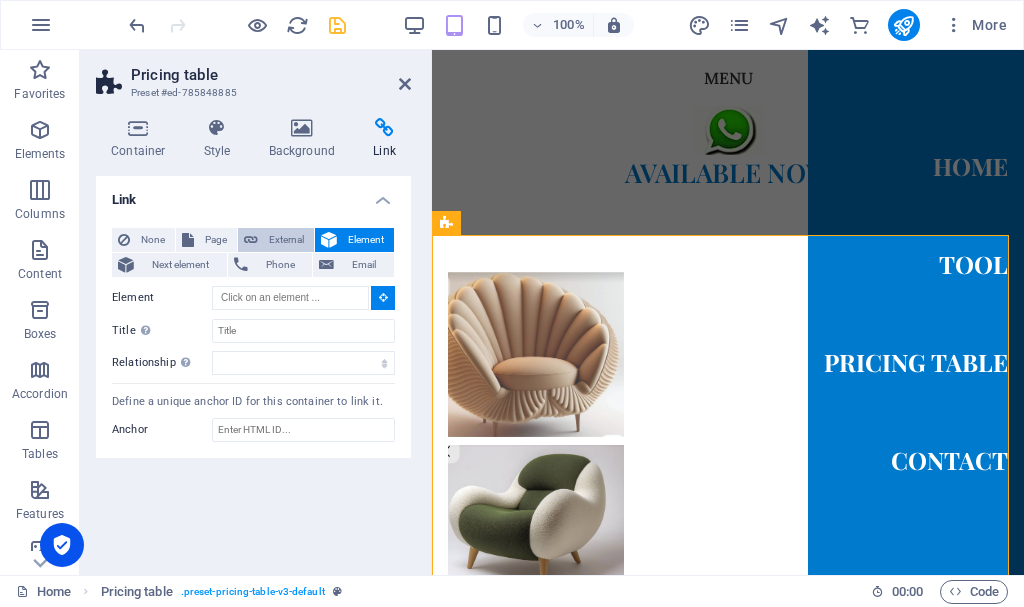 click on "External" at bounding box center [286, 240] 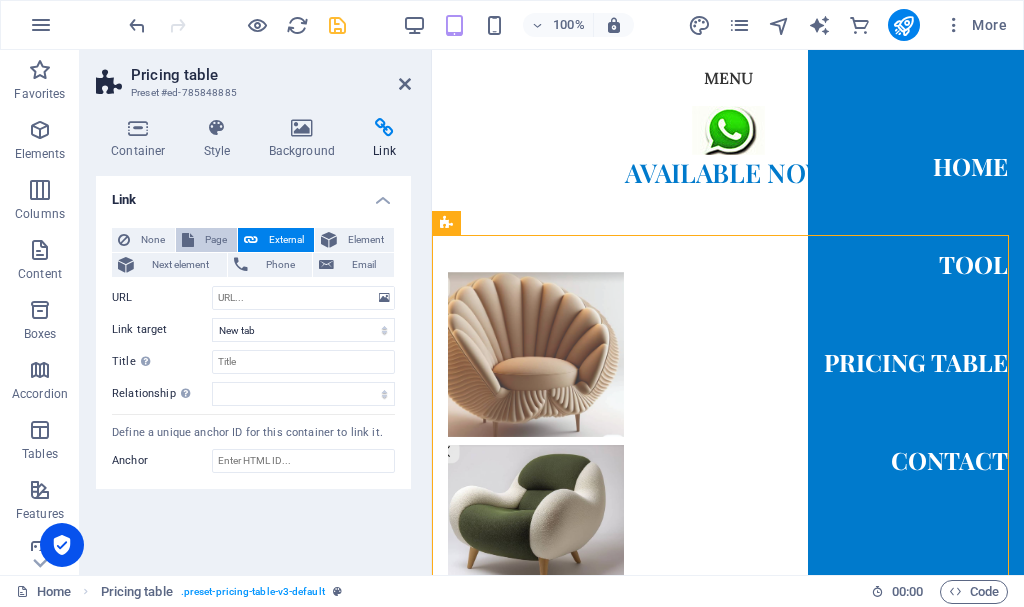 click on "Page" at bounding box center (215, 240) 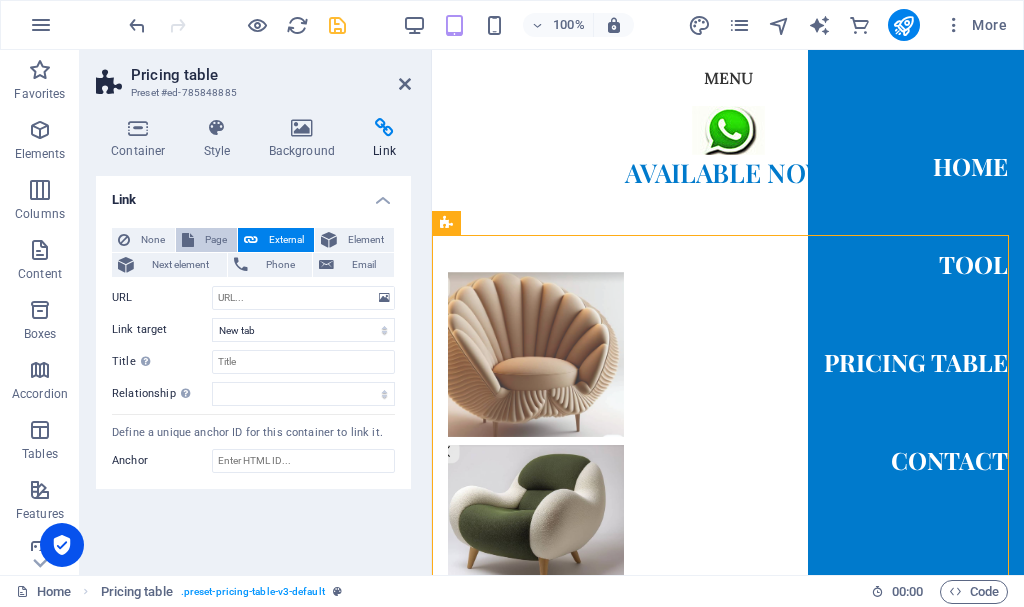 select 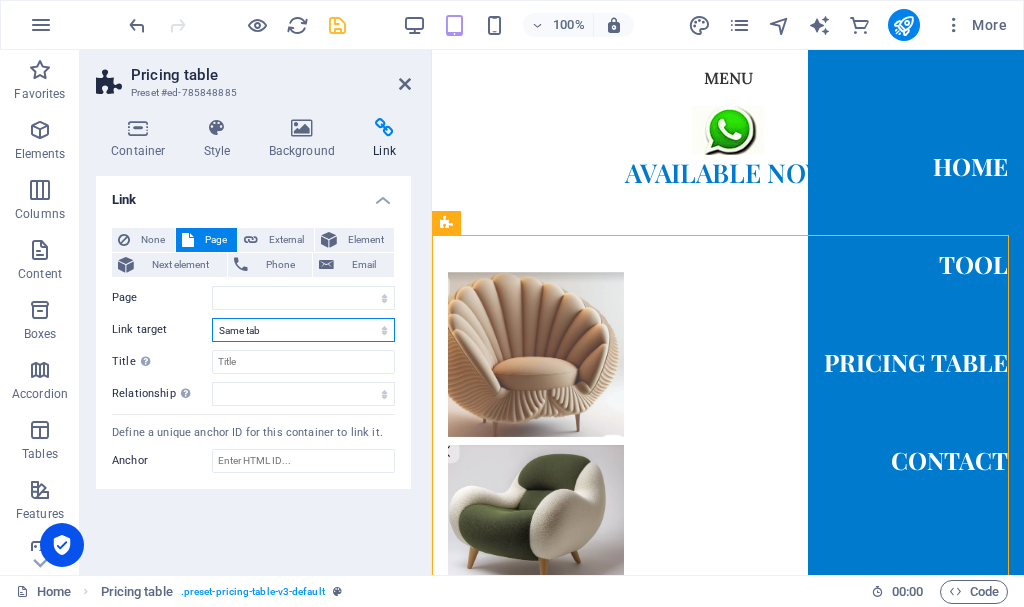 click on "New tab Same tab Overlay" at bounding box center [303, 330] 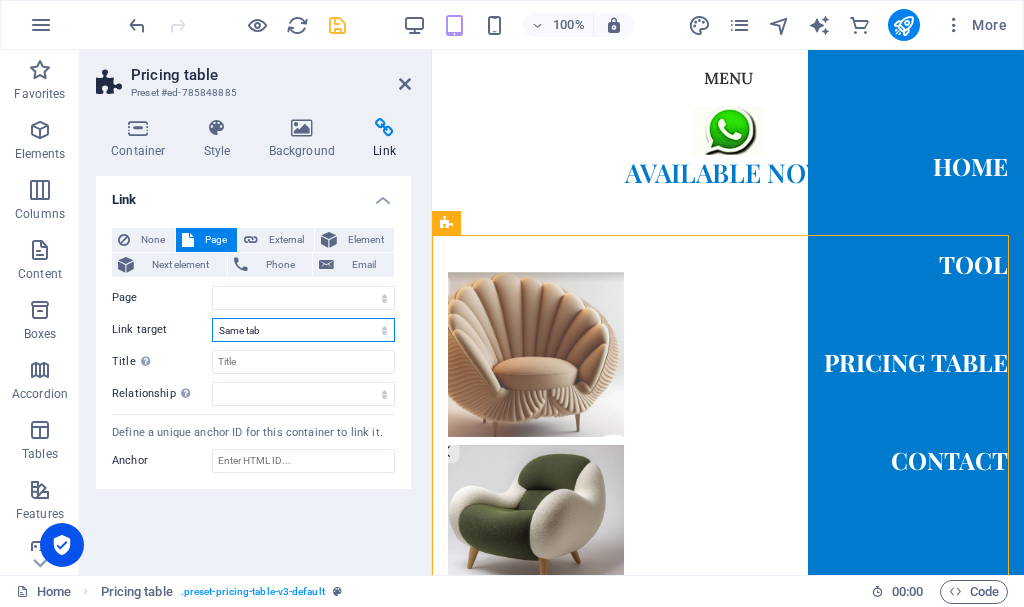 click on "New tab Same tab Overlay" at bounding box center (303, 330) 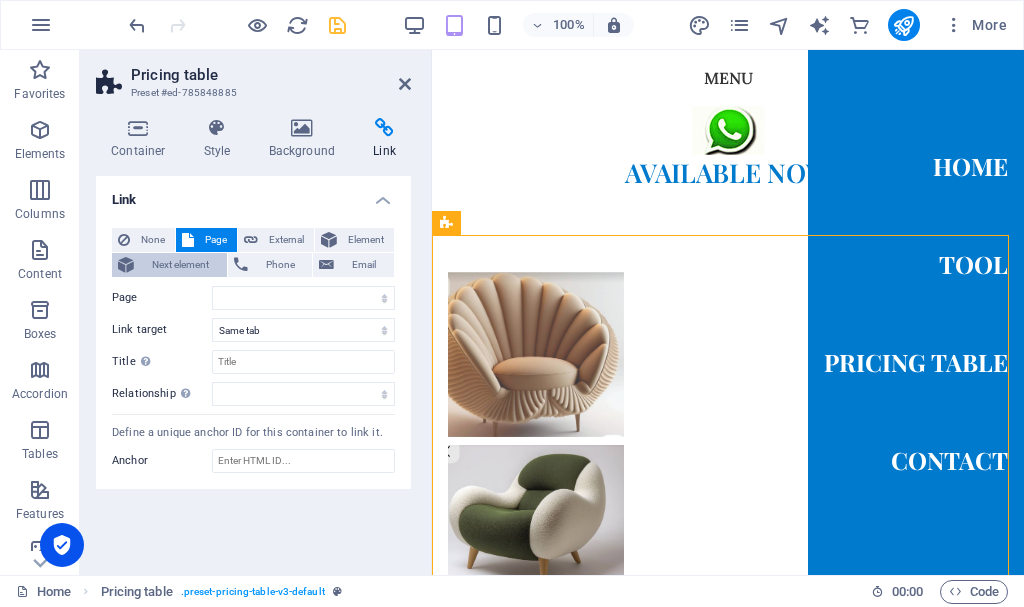click on "Next element" at bounding box center [180, 265] 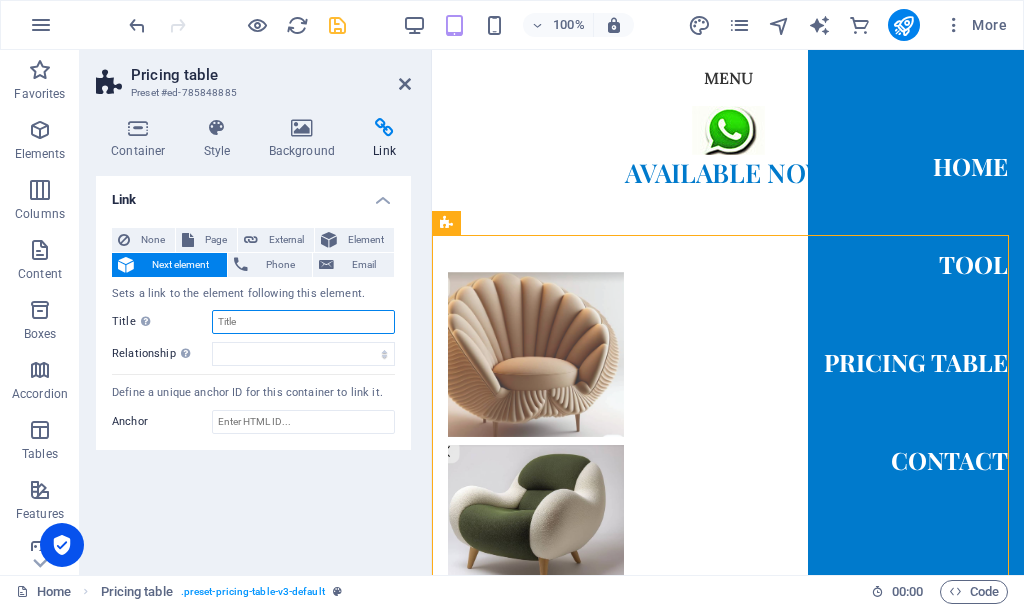 click on "Title Additional link description, should not be the same as the link text. The title is most often shown as a tooltip text when the mouse moves over the element. Leave empty if uncertain." at bounding box center [303, 322] 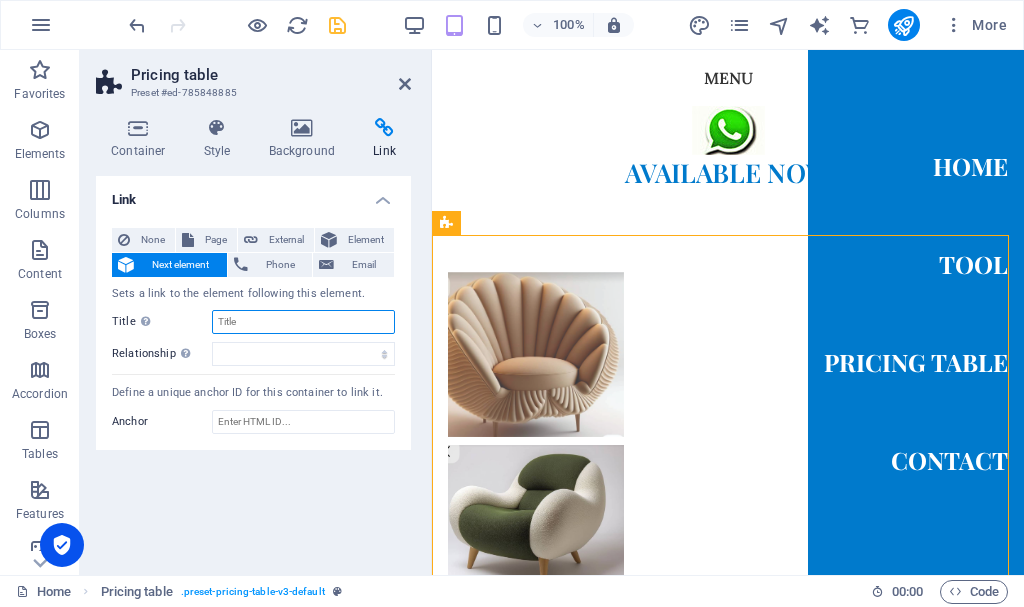 drag, startPoint x: 338, startPoint y: 326, endPoint x: 294, endPoint y: 321, distance: 44.28318 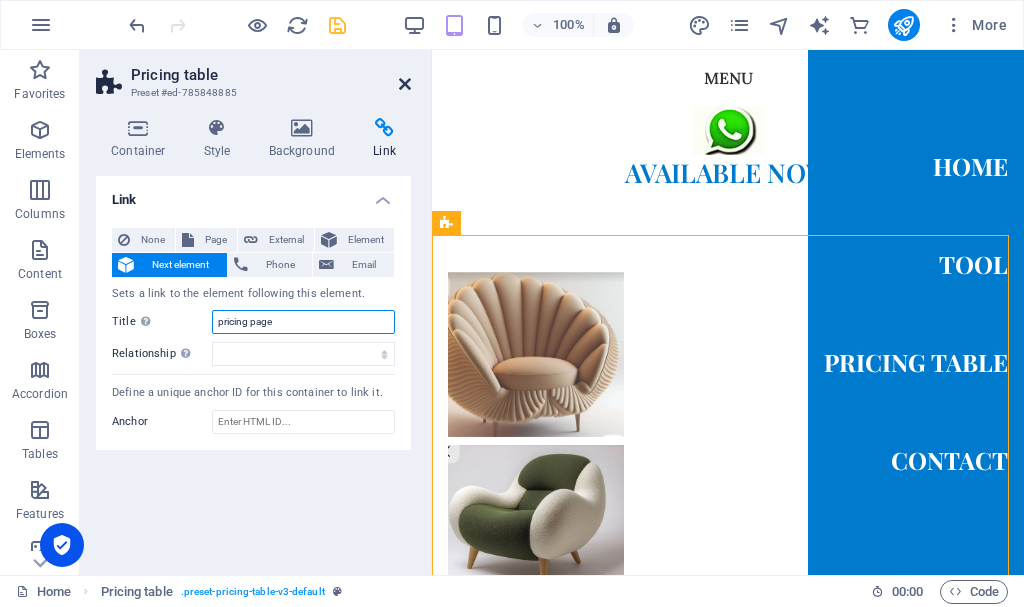 type on "pricing page" 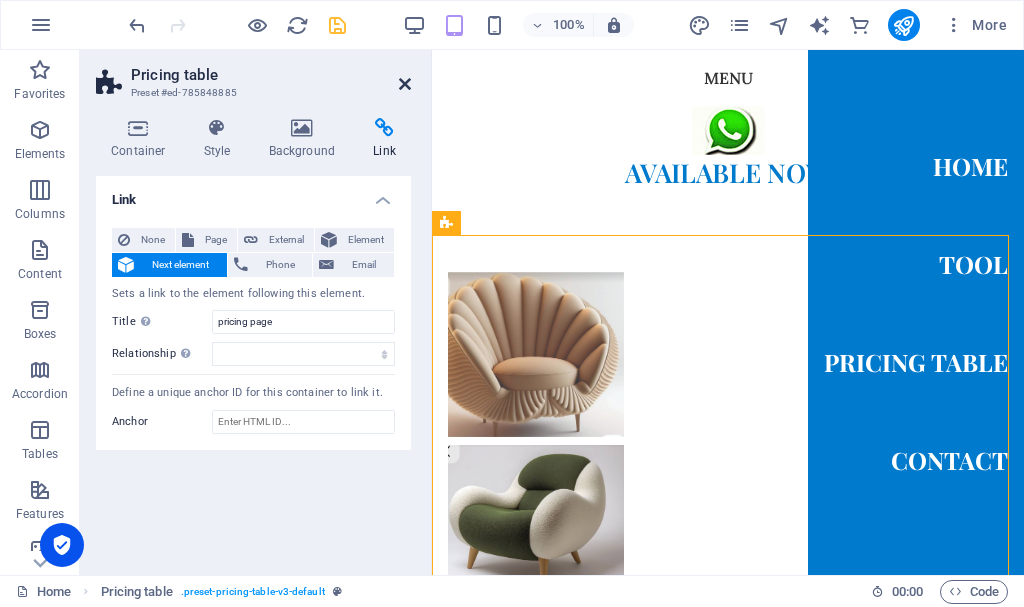 click at bounding box center [405, 84] 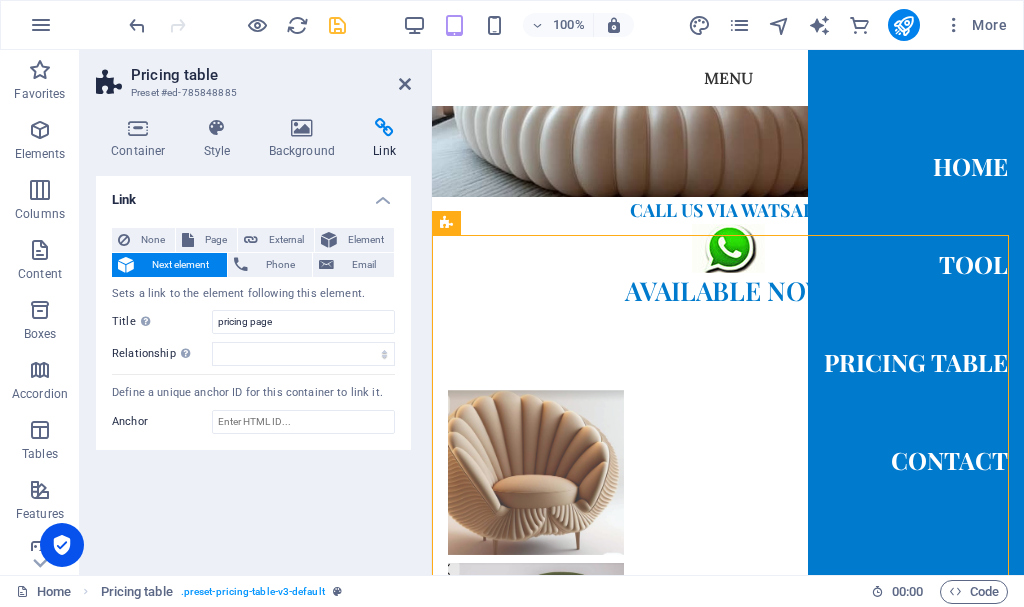 scroll, scrollTop: 1457, scrollLeft: 0, axis: vertical 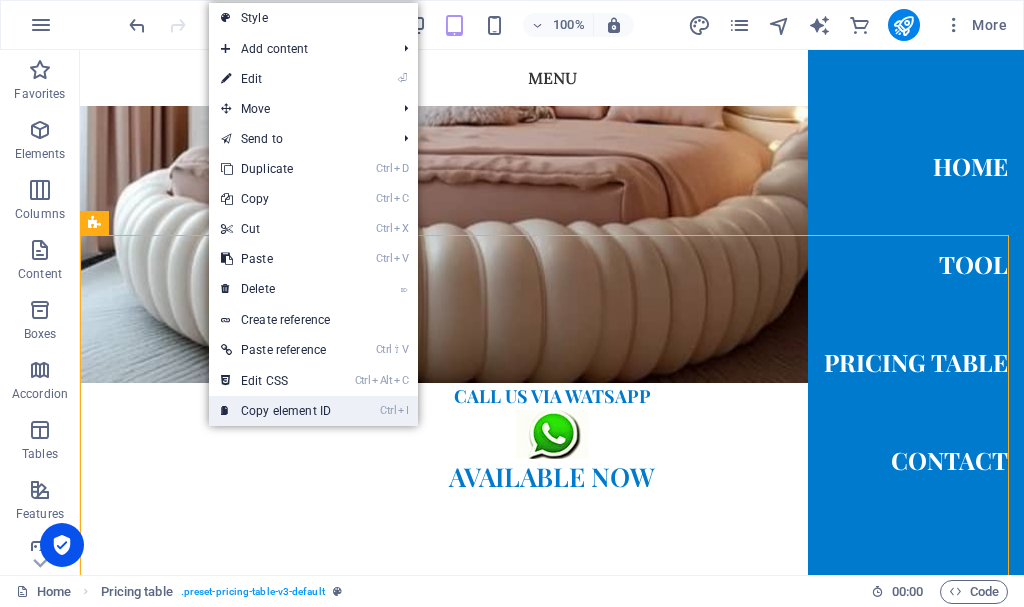 click on "Ctrl I  Copy element ID" at bounding box center [276, 411] 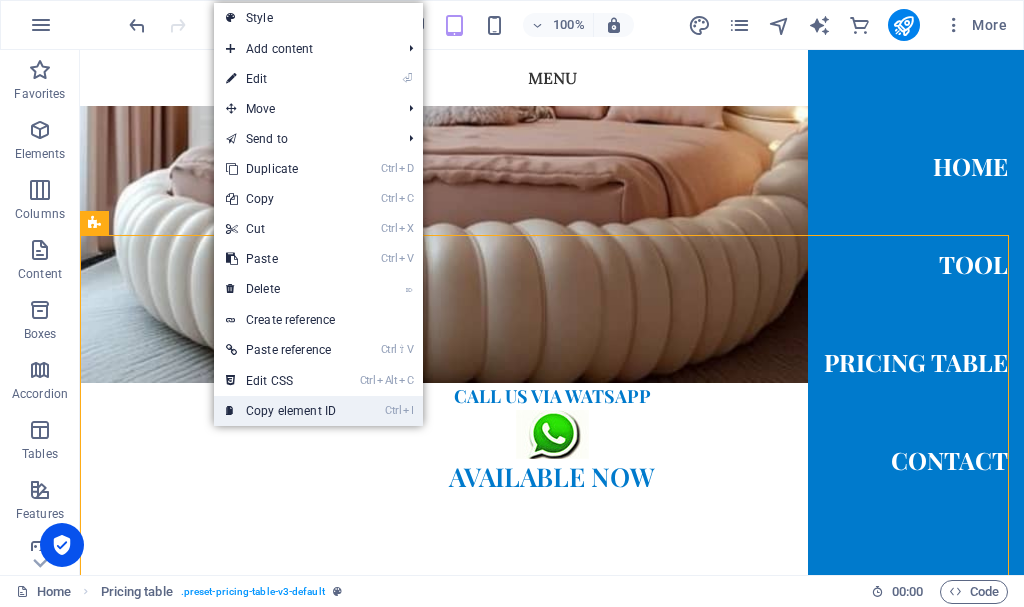 click on "Ctrl I  Copy element ID" at bounding box center (281, 411) 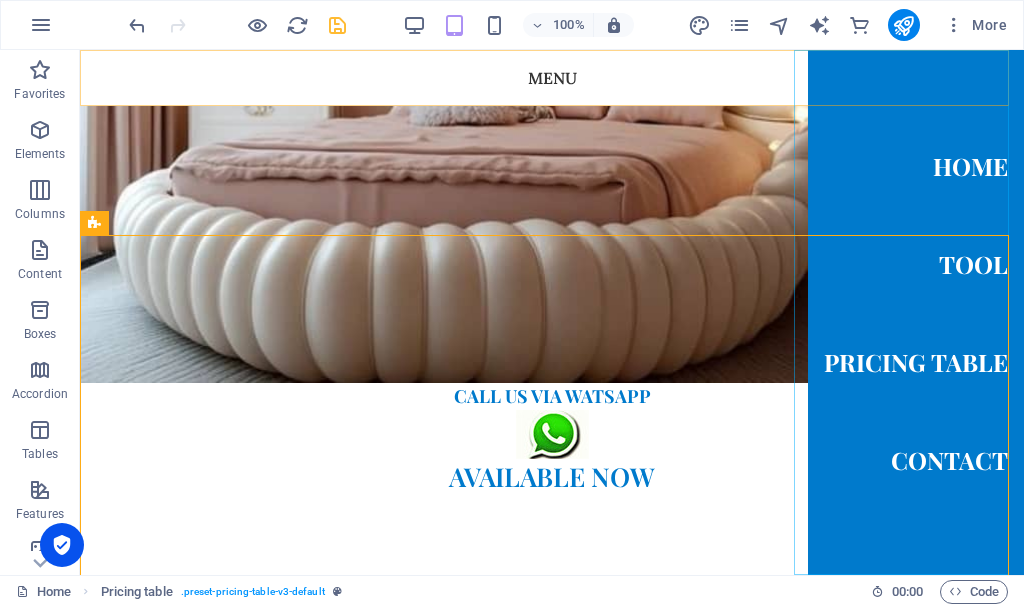 click on "Home Tool Pricing Table Contact" at bounding box center (916, 312) 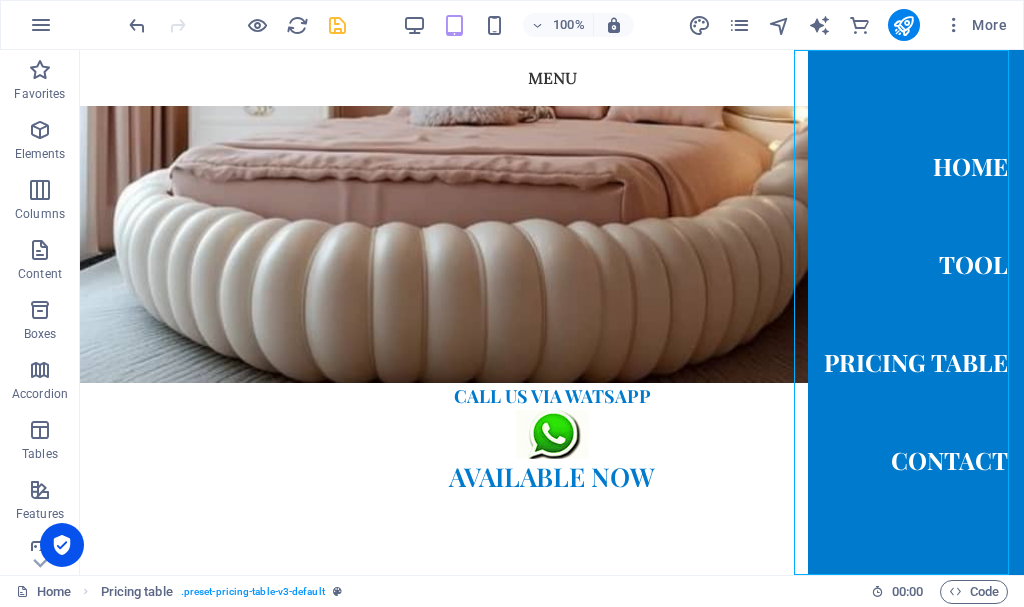 click on "Home Tool Pricing Table Contact" at bounding box center (916, 312) 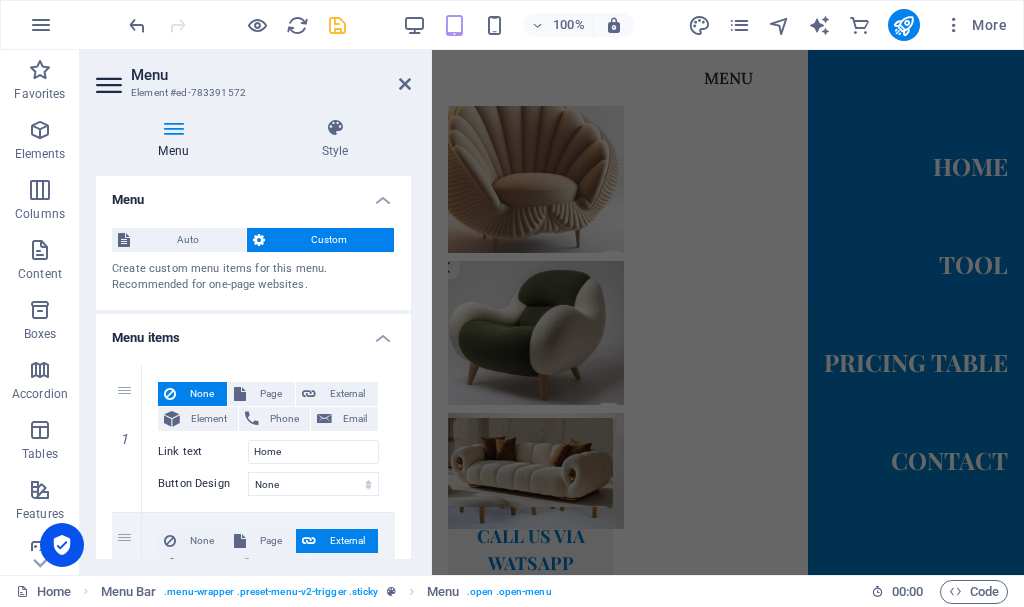scroll, scrollTop: 1273, scrollLeft: 0, axis: vertical 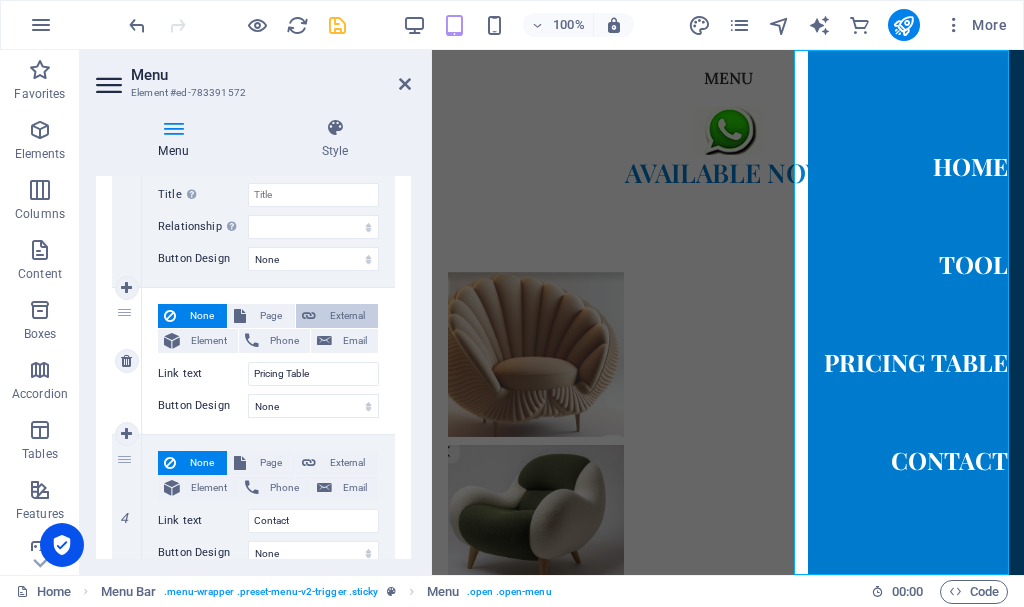 click on "External" at bounding box center [347, 316] 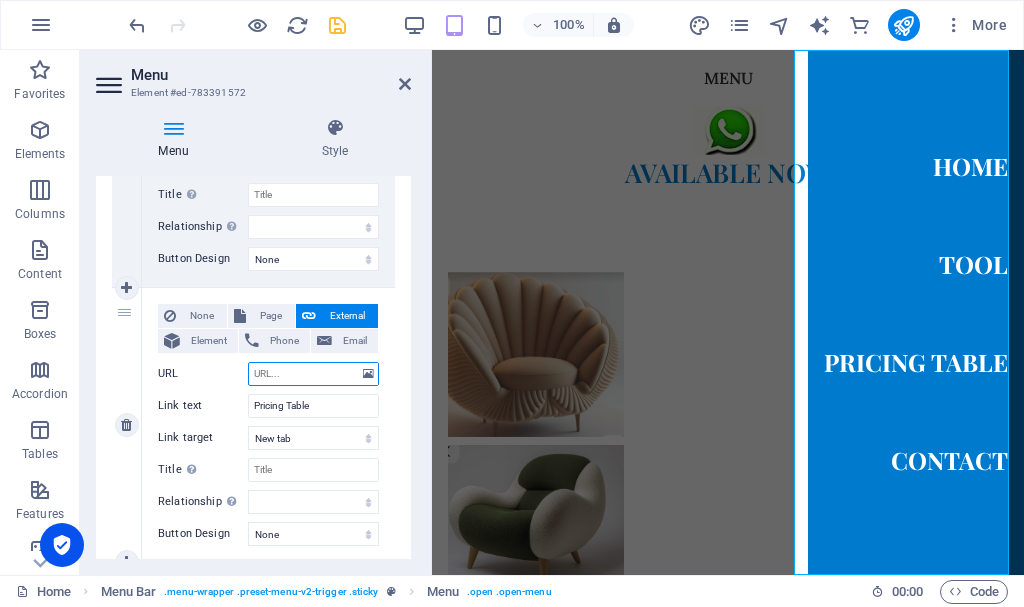 click on "URL" at bounding box center [313, 374] 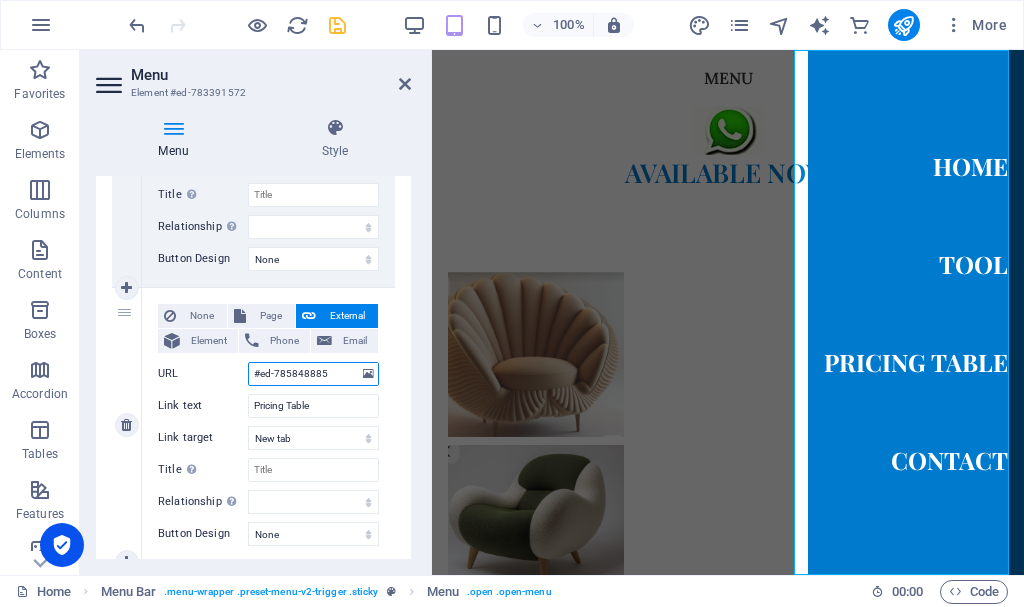 select 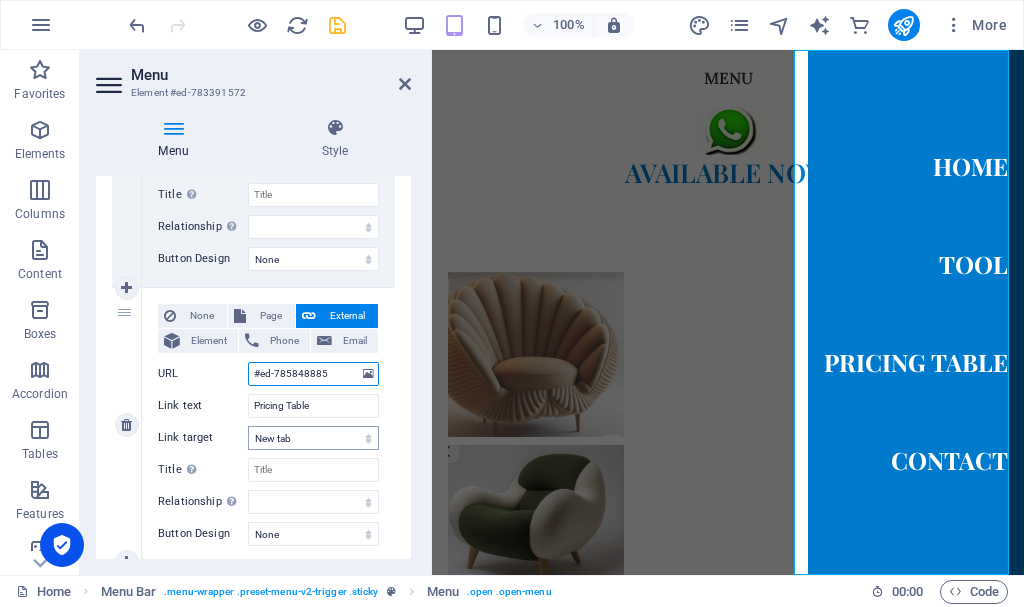 type on "#ed-785848885" 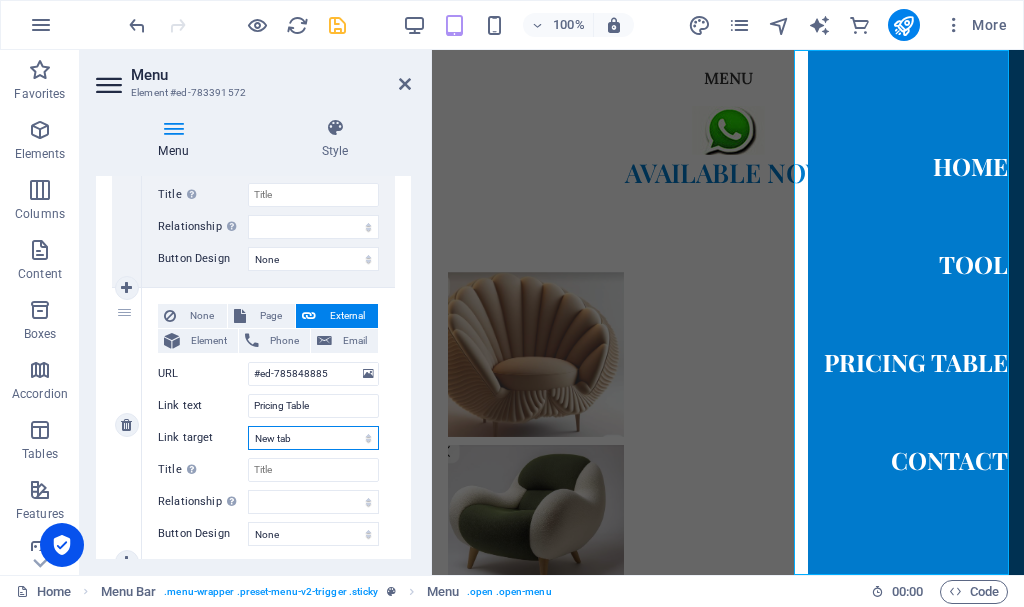 click on "New tab Same tab Overlay" at bounding box center [313, 438] 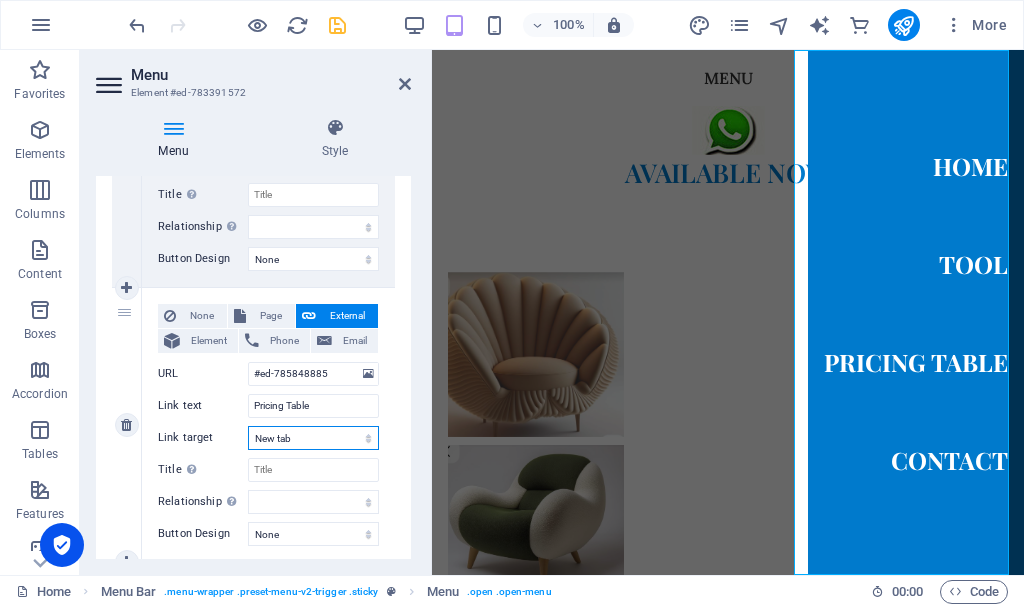 select 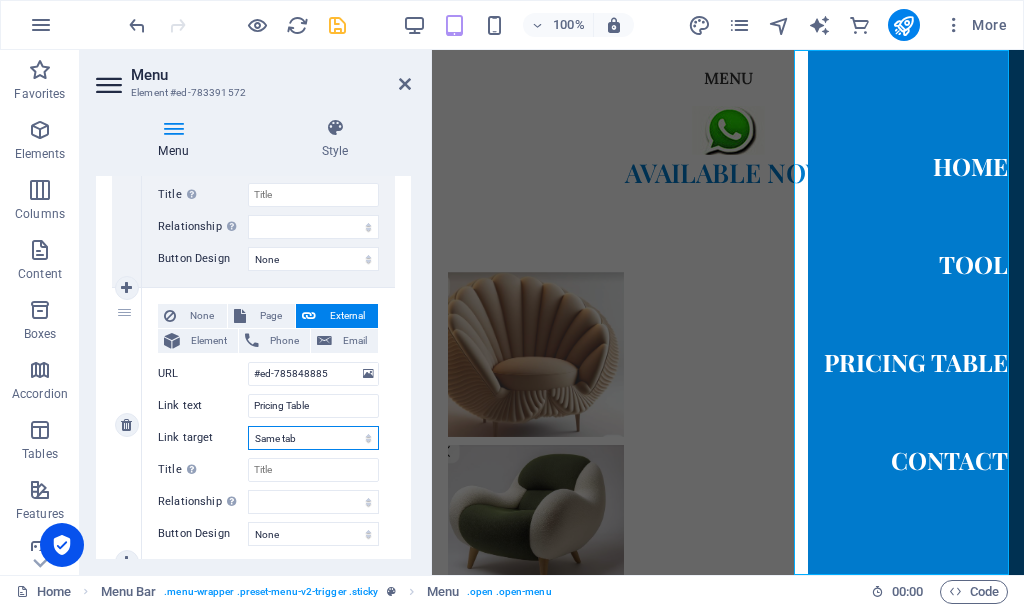 click on "New tab Same tab Overlay" at bounding box center (313, 438) 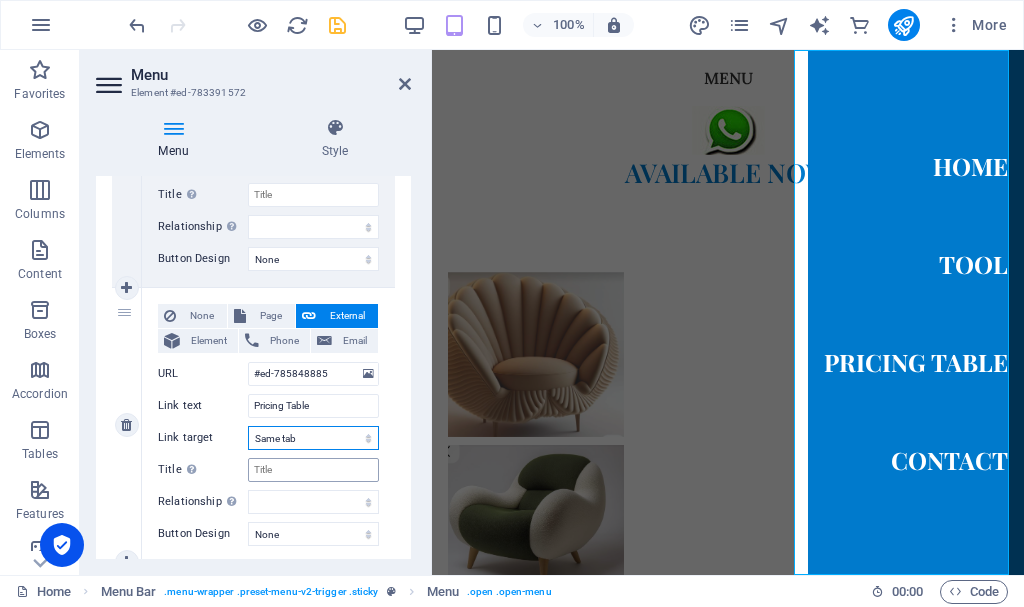scroll, scrollTop: 600, scrollLeft: 0, axis: vertical 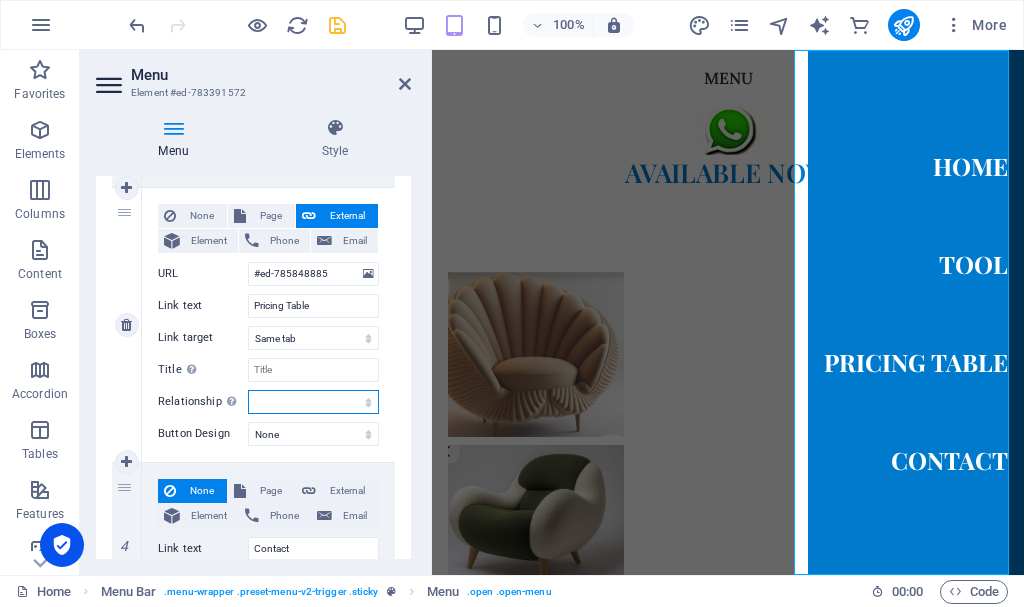 click on "alternate author bookmark external help license next nofollow noreferrer noopener prev search tag" at bounding box center [313, 402] 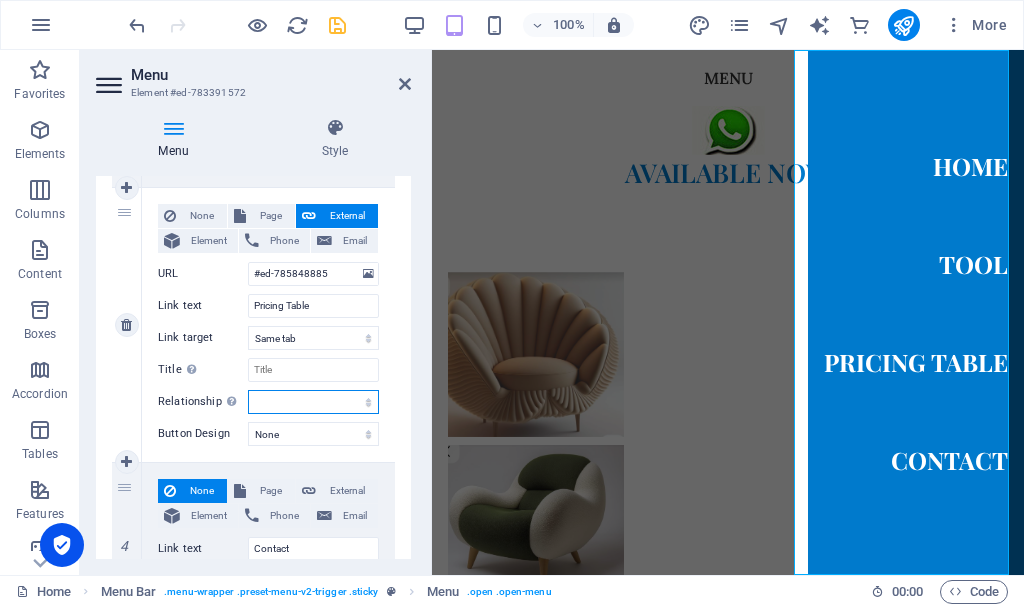 select on "next" 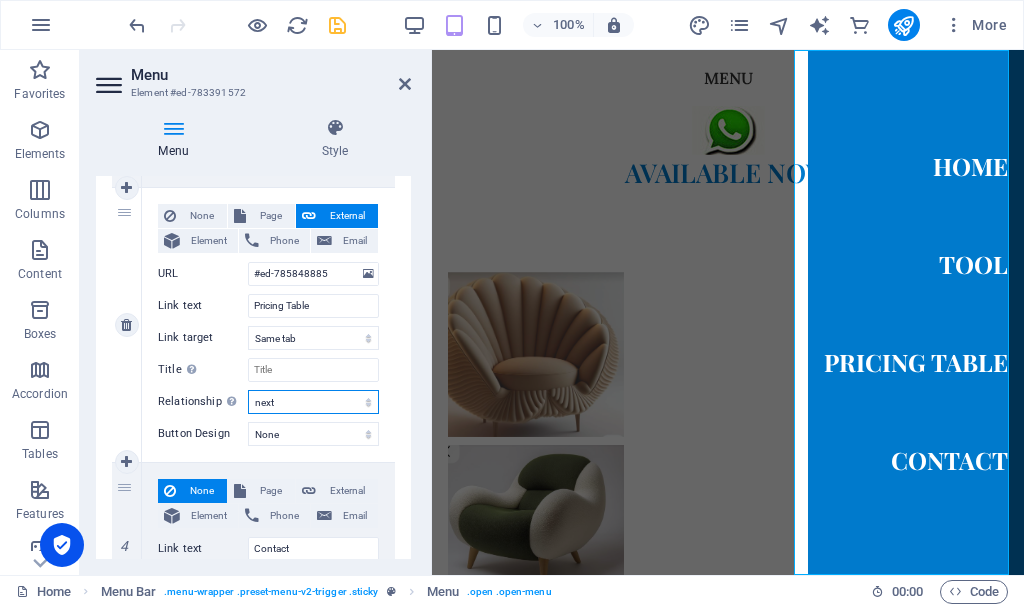 click on "alternate author bookmark external help license next nofollow noreferrer noopener prev search tag" at bounding box center (313, 402) 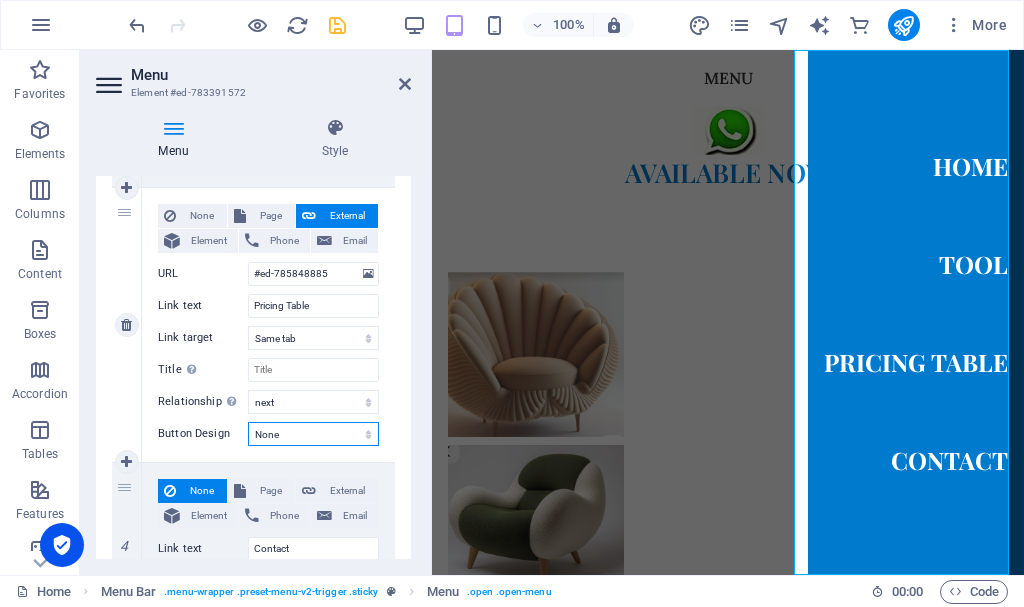 click on "None Default Primary Secondary" at bounding box center (313, 434) 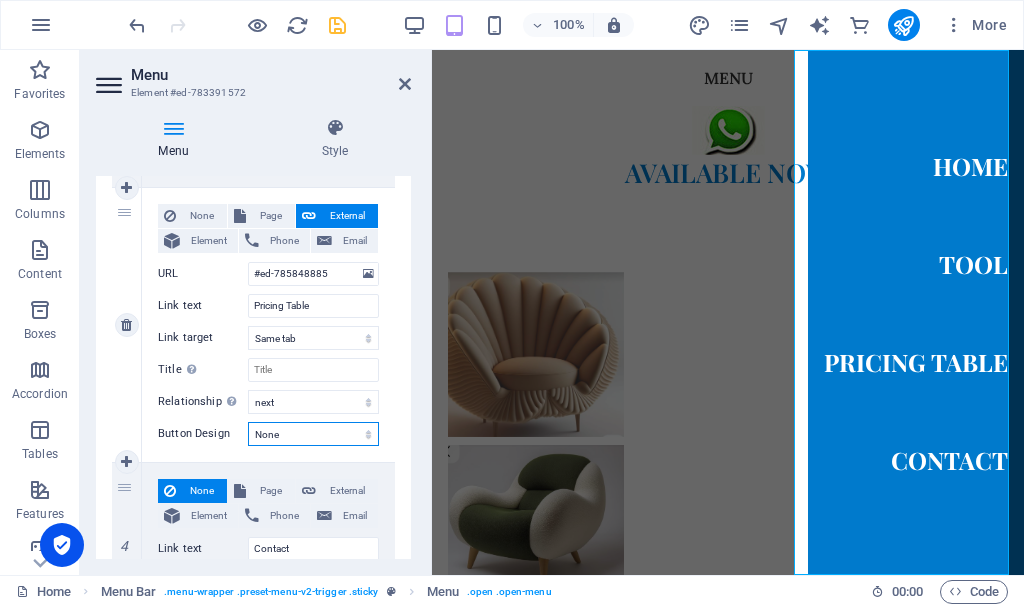 click on "None Default Primary Secondary" at bounding box center (313, 434) 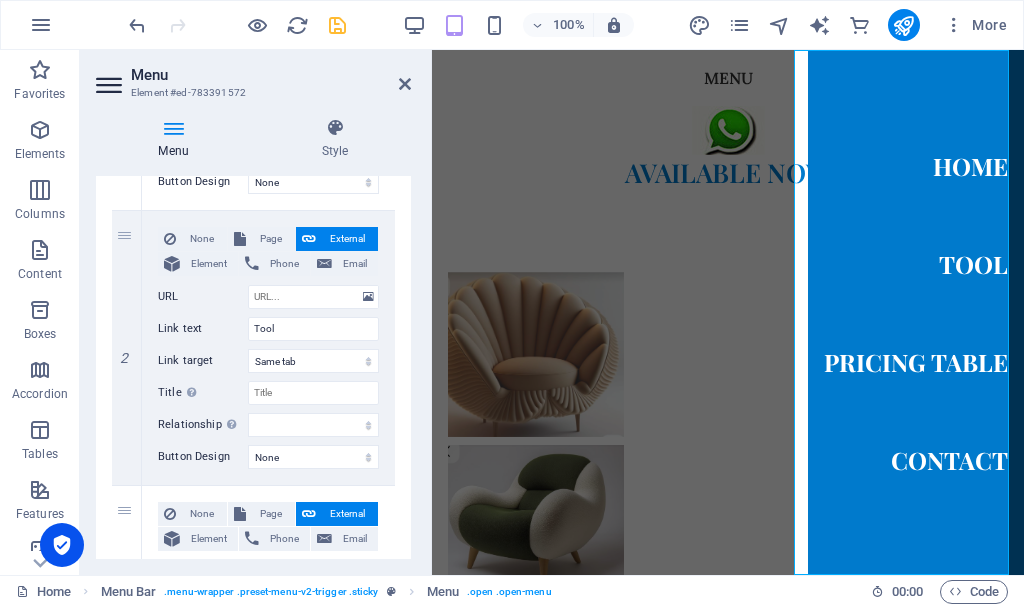 scroll, scrollTop: 266, scrollLeft: 0, axis: vertical 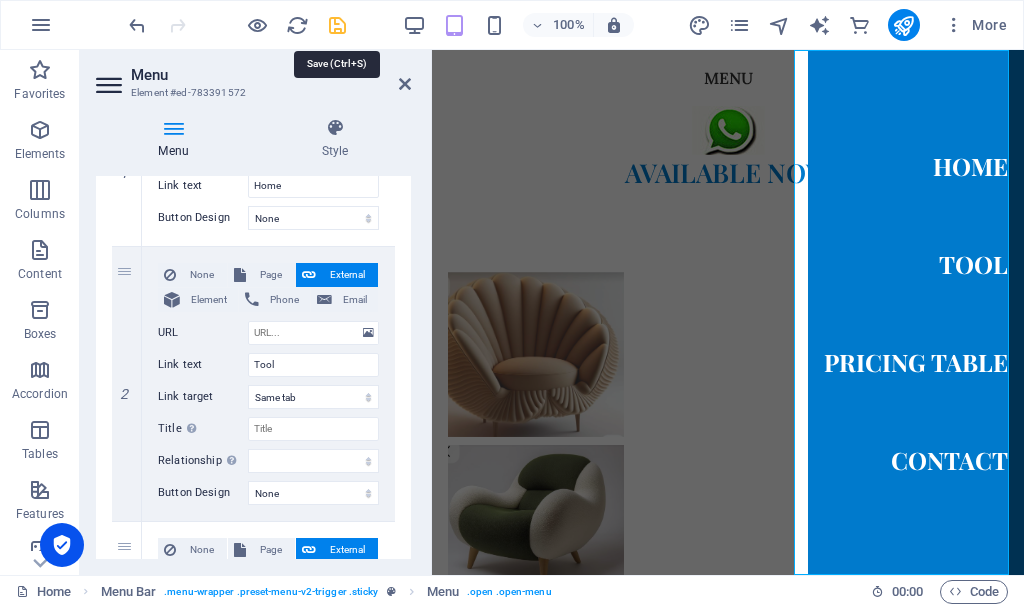 click at bounding box center (337, 25) 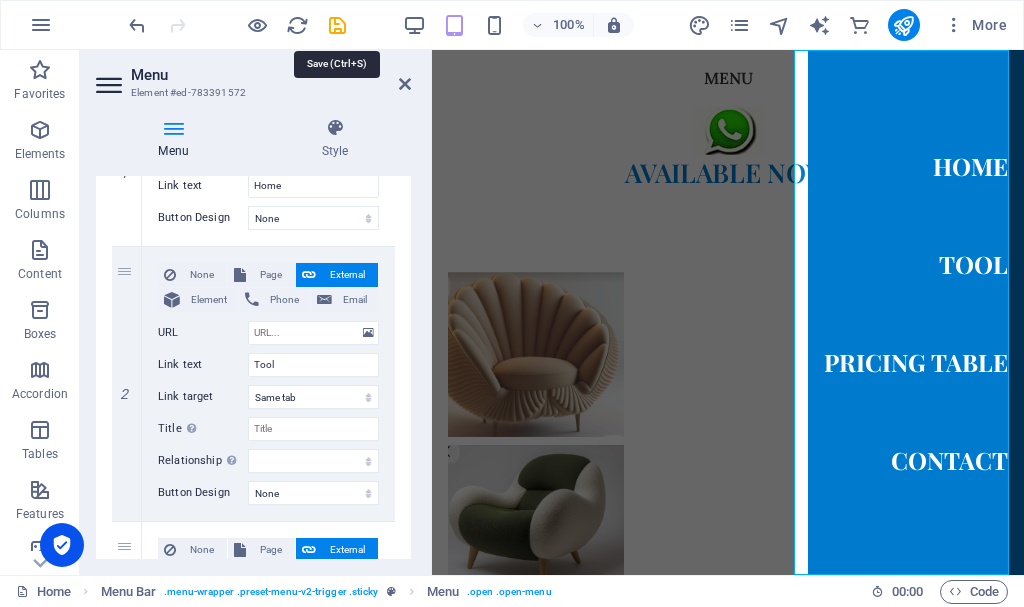 scroll, scrollTop: 1457, scrollLeft: 0, axis: vertical 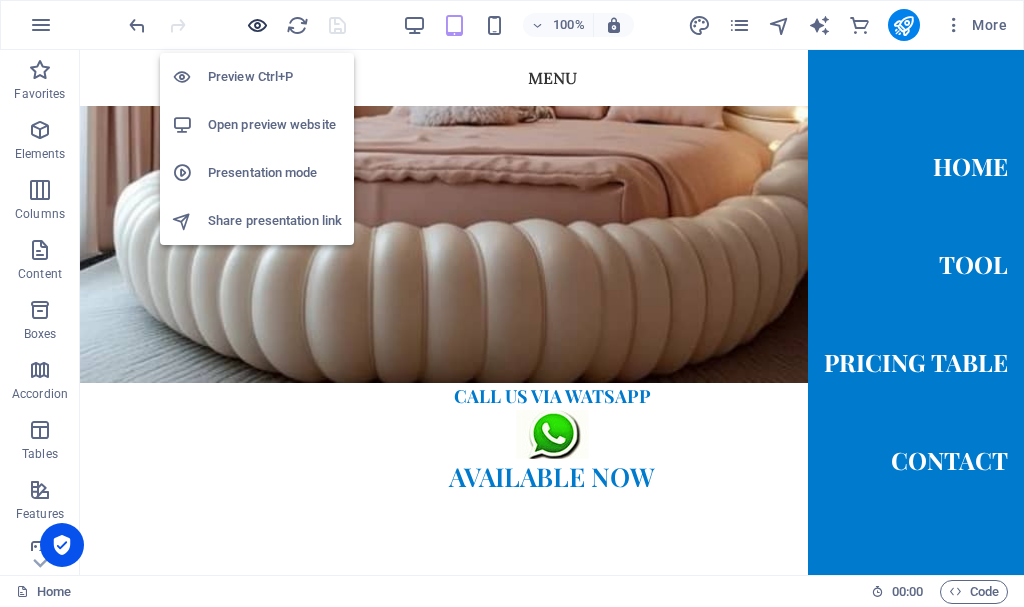 click at bounding box center (257, 25) 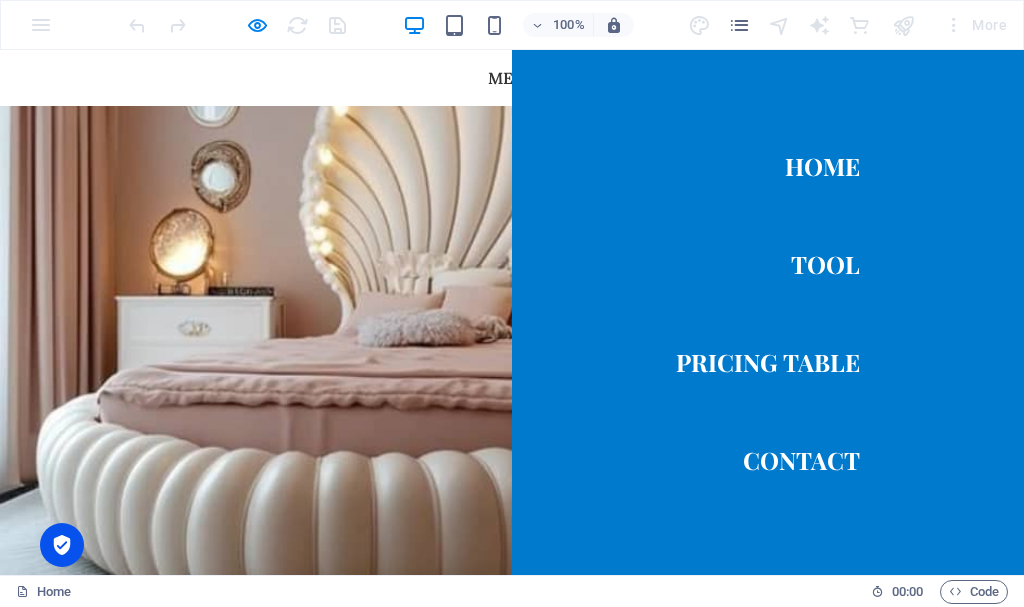 click on "Menu" at bounding box center [55, 102] 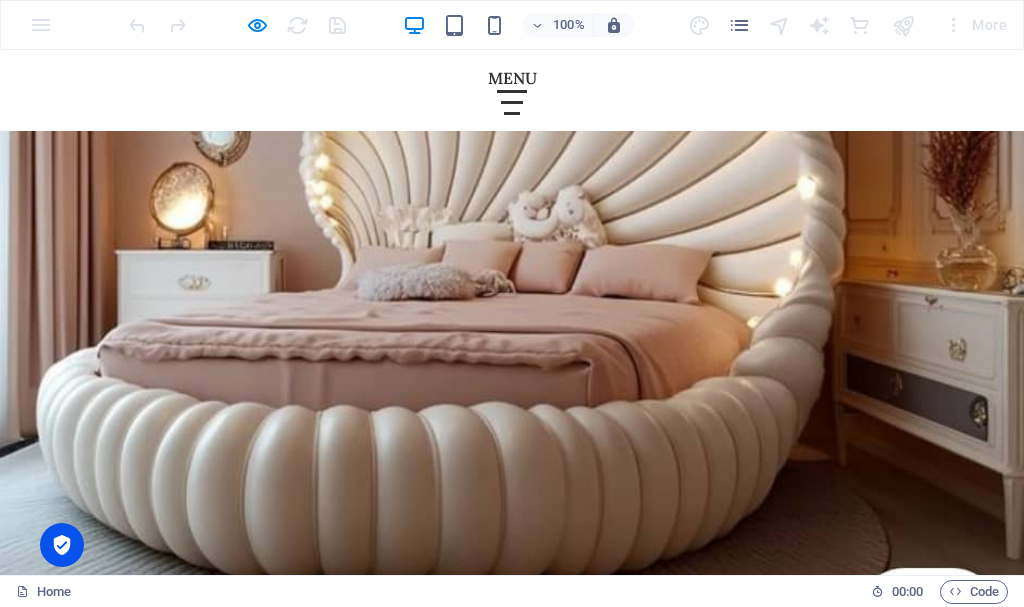 scroll, scrollTop: 1457, scrollLeft: 0, axis: vertical 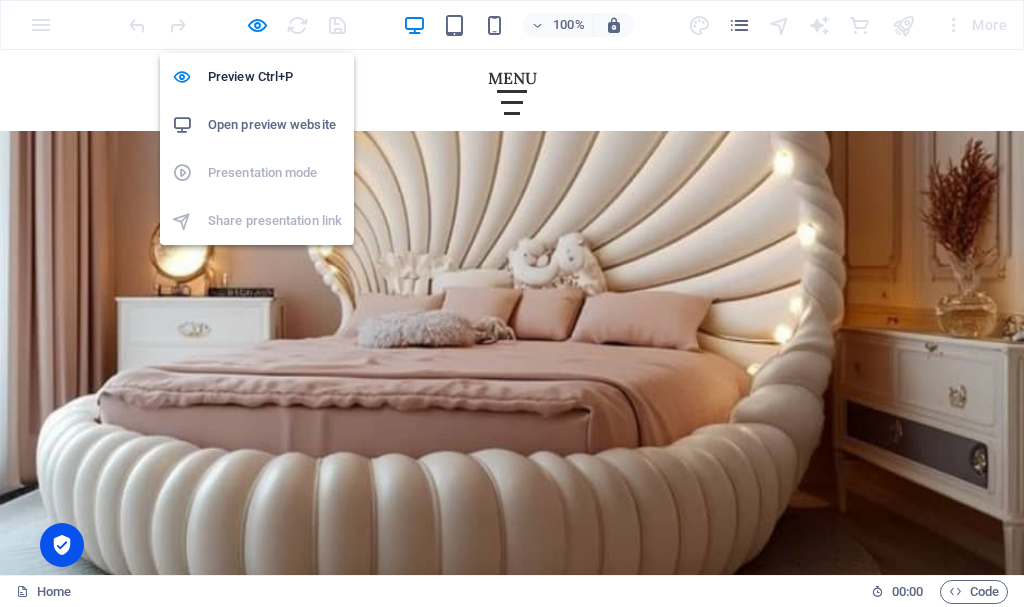 click on "Open preview website" at bounding box center [275, 125] 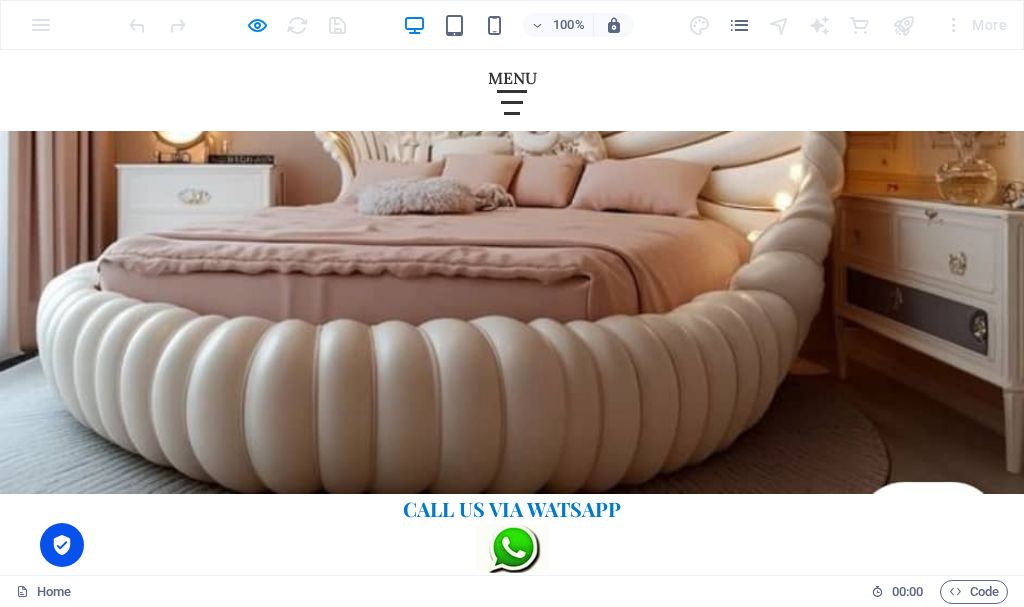 scroll, scrollTop: 1657, scrollLeft: 0, axis: vertical 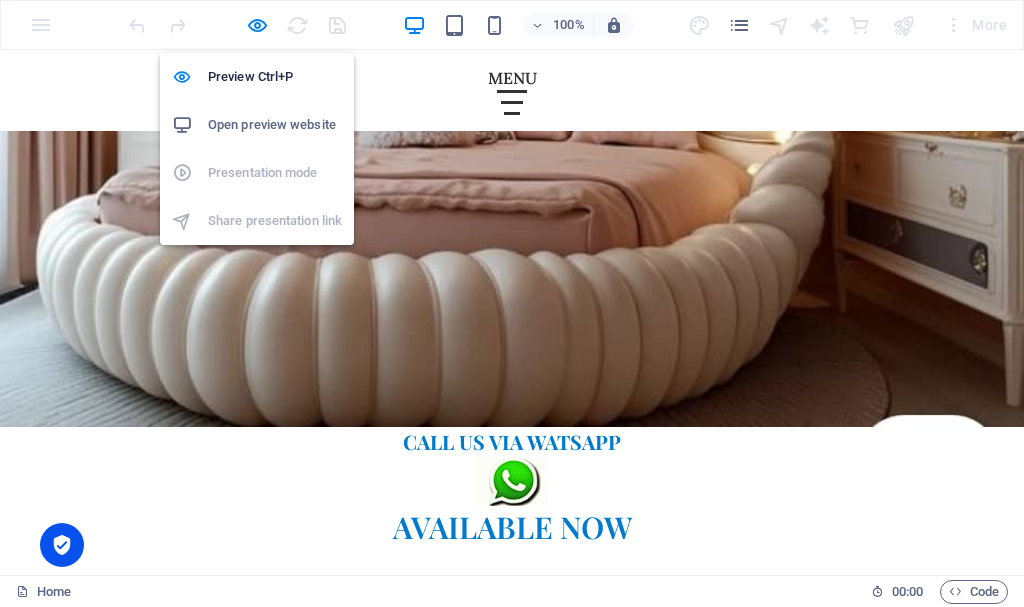 drag, startPoint x: 261, startPoint y: 26, endPoint x: 277, endPoint y: 29, distance: 16.27882 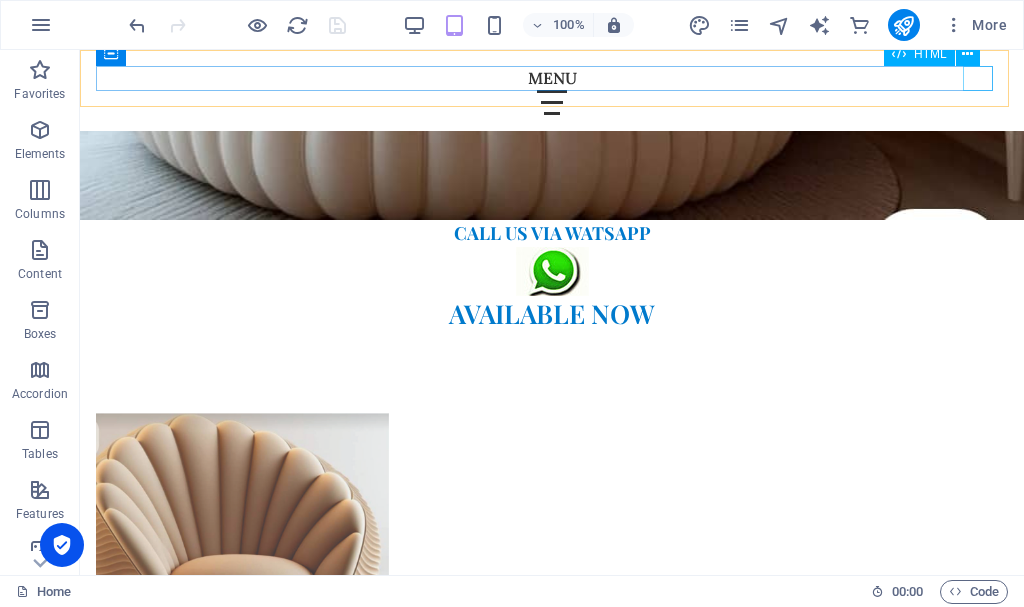 click on "Menu" at bounding box center [552, 102] 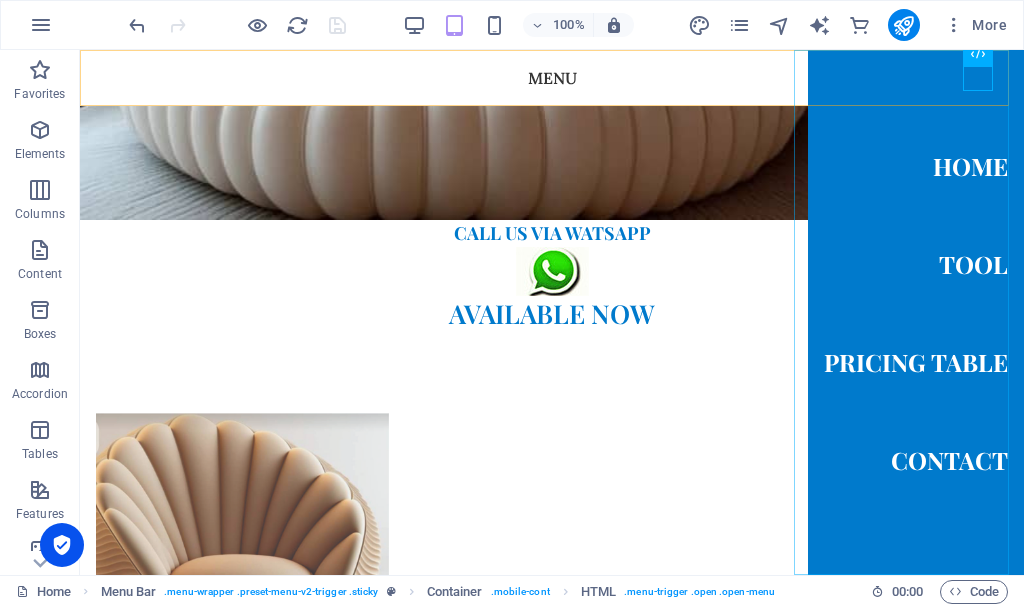 click on "Home Tool Pricing Table Contact" at bounding box center [916, 312] 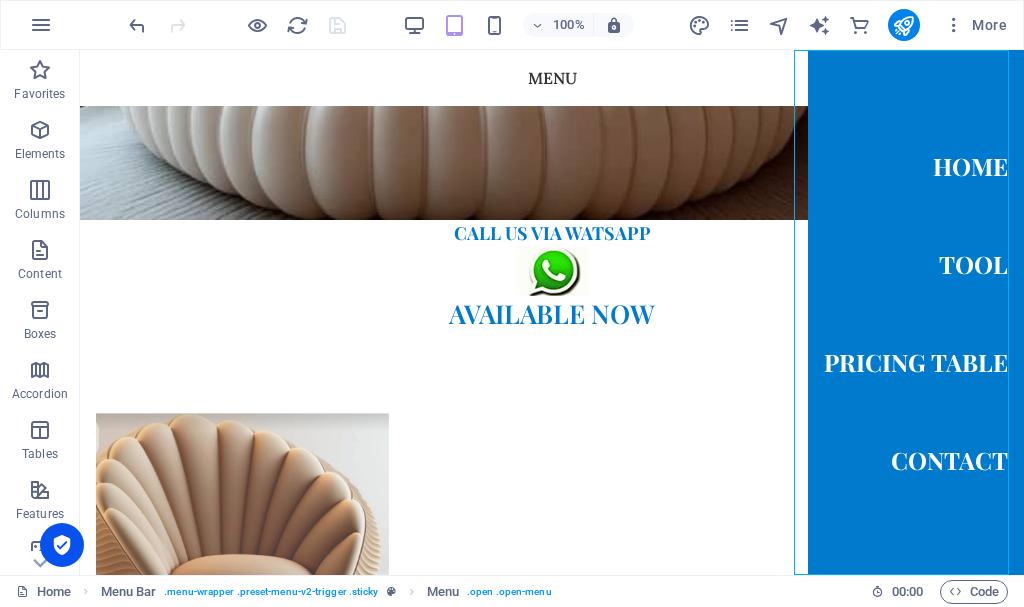 click on "Home Tool Pricing Table Contact" at bounding box center [916, 312] 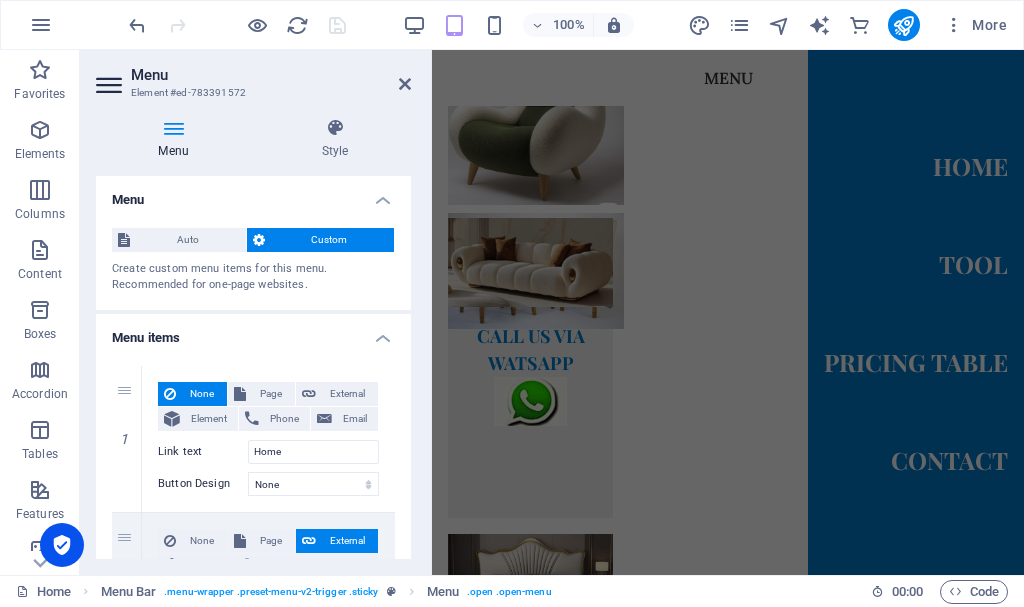 scroll, scrollTop: 1473, scrollLeft: 0, axis: vertical 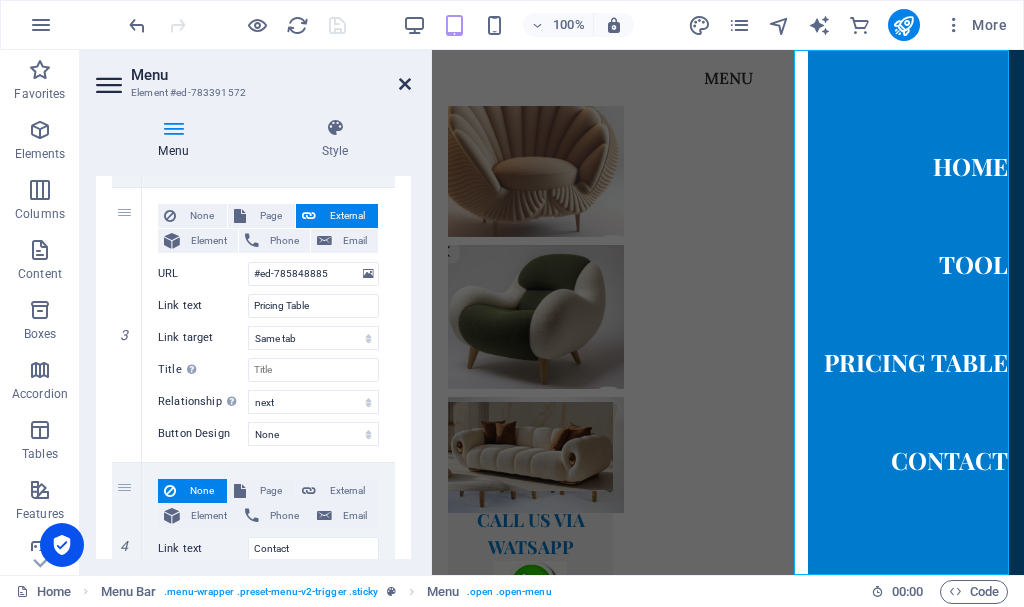 click at bounding box center (405, 84) 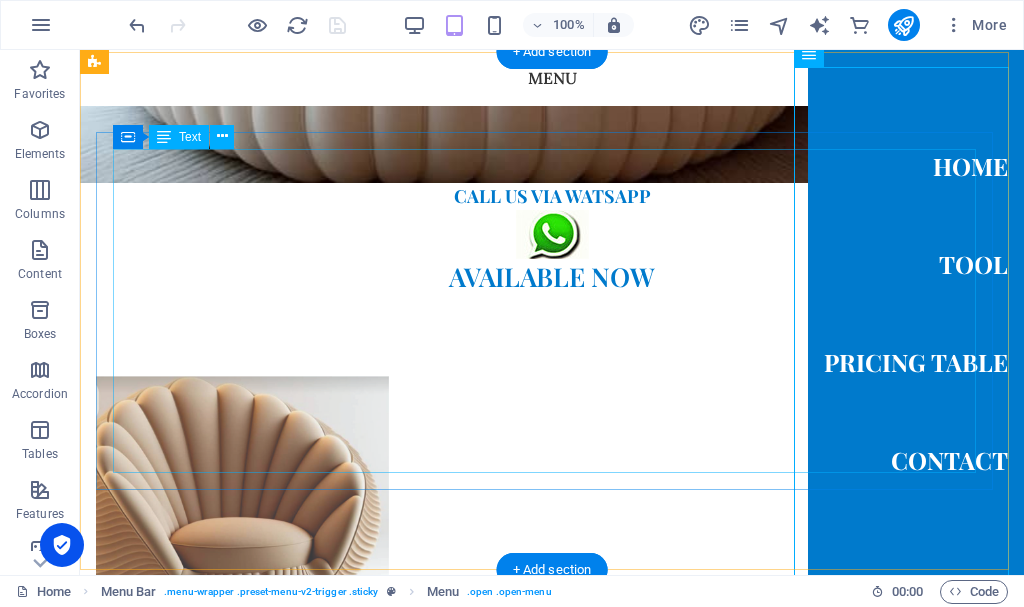 scroll, scrollTop: 1357, scrollLeft: 0, axis: vertical 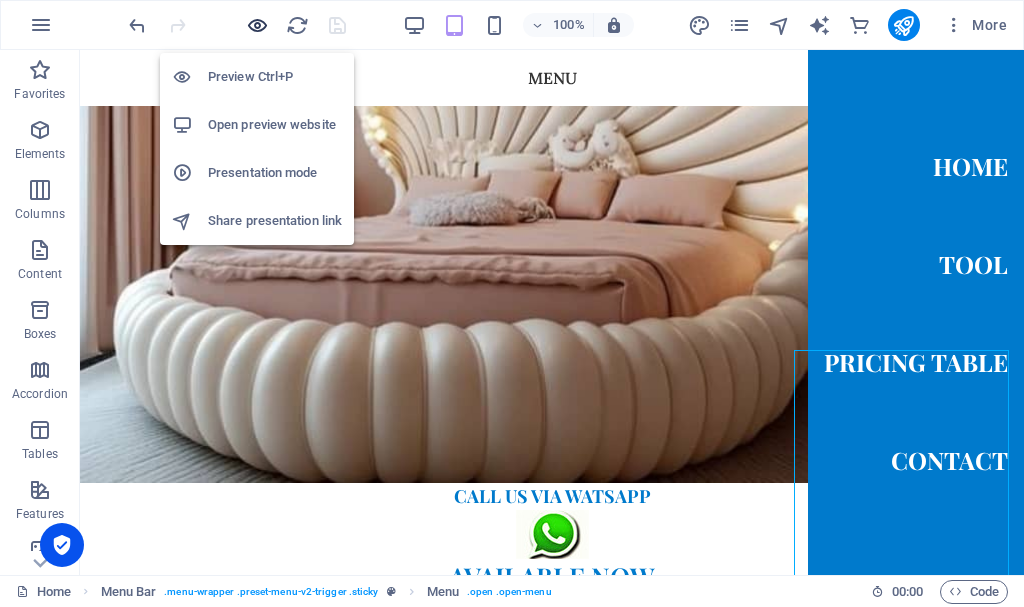 click at bounding box center [257, 25] 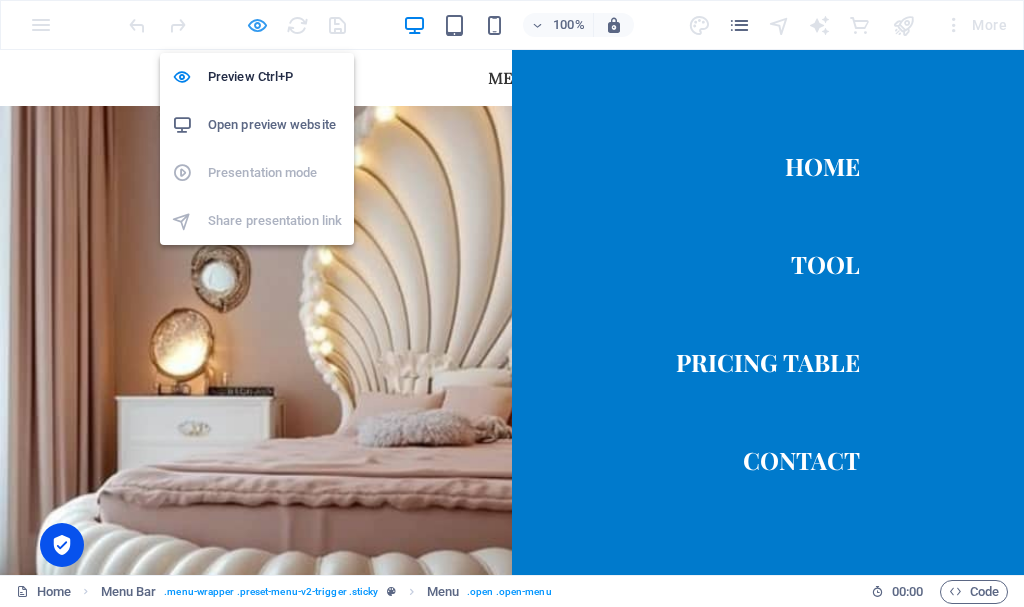 click at bounding box center [257, 25] 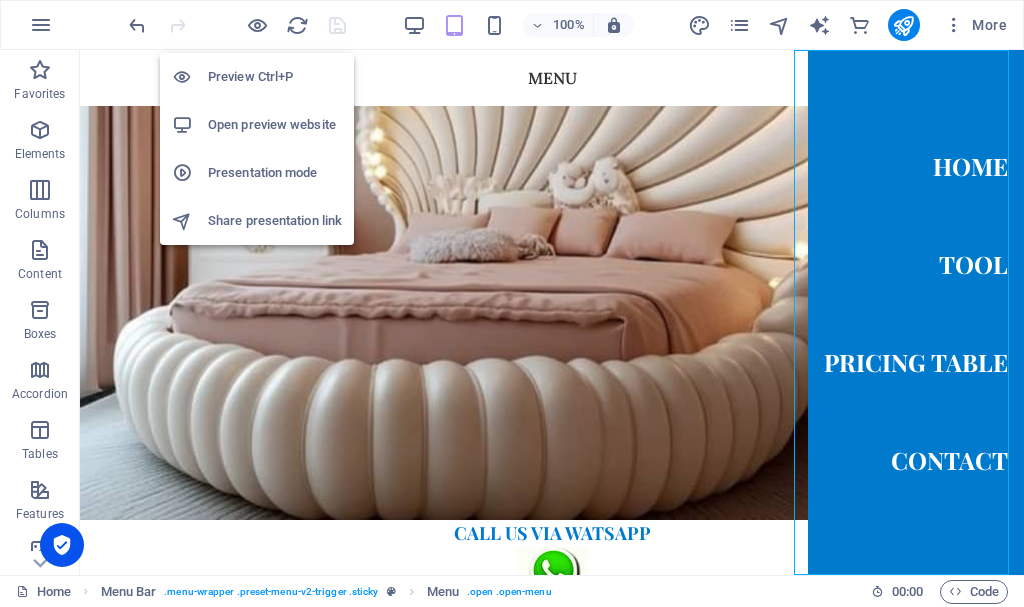 click on "Open preview website" at bounding box center (275, 125) 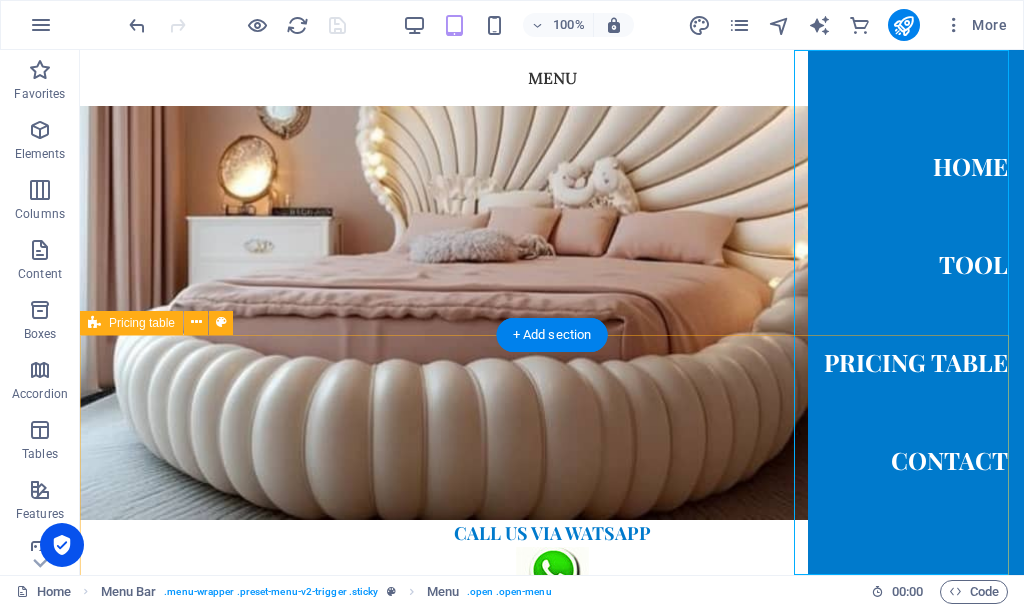 click on "Item 1 Lorem ipsum dolor sit amet, consectetur. $ 10 Item 2 Lorem ipsum dolor sit amet, consectetur. $ 10 Item 3 Lorem ipsum dolor sit amet, consectetur. $ 10 Item 4 Lorem ipsum dolor sit amet, consectetur. $ 10 Item 5 Lorem ipsum dolor sit amet, consectetur. $ 10" at bounding box center (552, 1710) 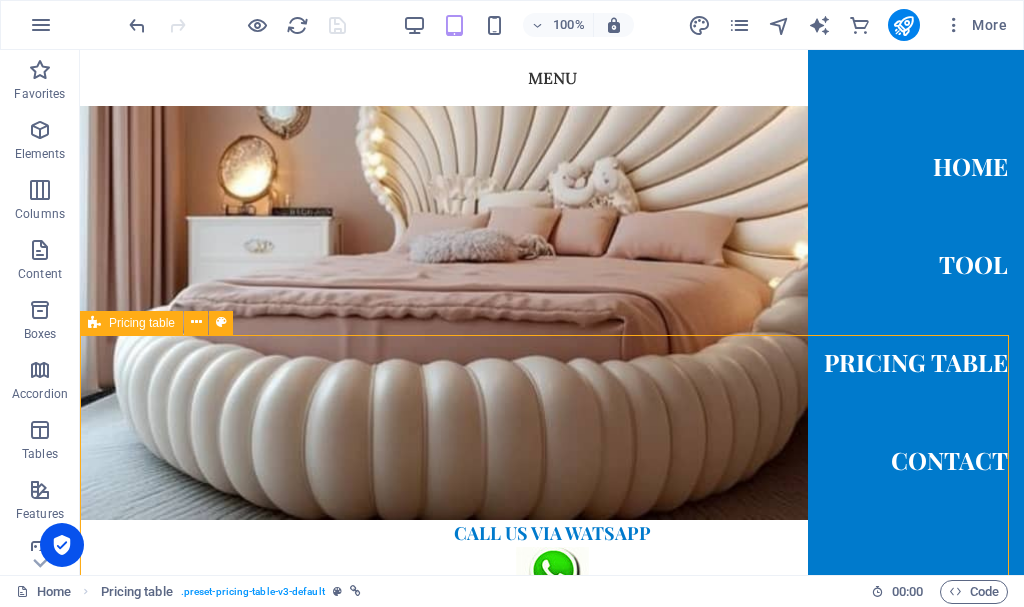 click on "Pricing table" at bounding box center (142, 323) 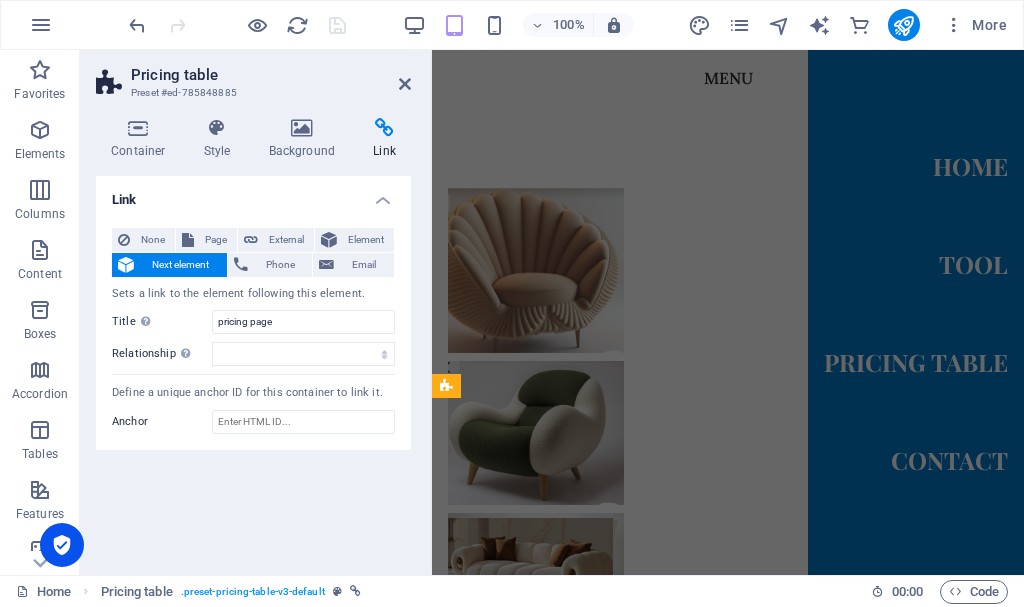scroll, scrollTop: 1110, scrollLeft: 0, axis: vertical 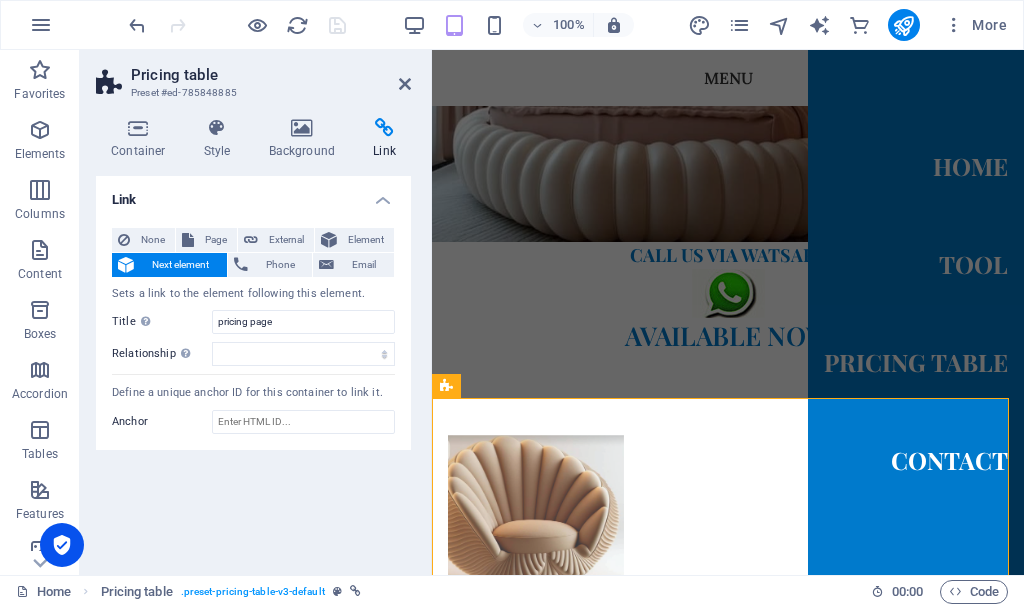 click on "Link" at bounding box center (384, 139) 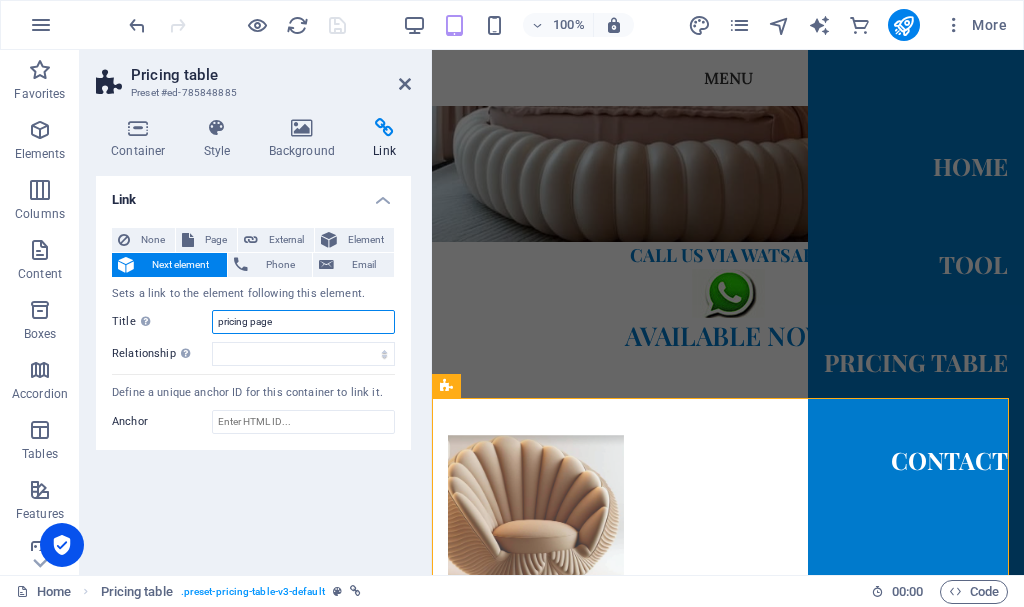 click on "pricing page" at bounding box center (303, 322) 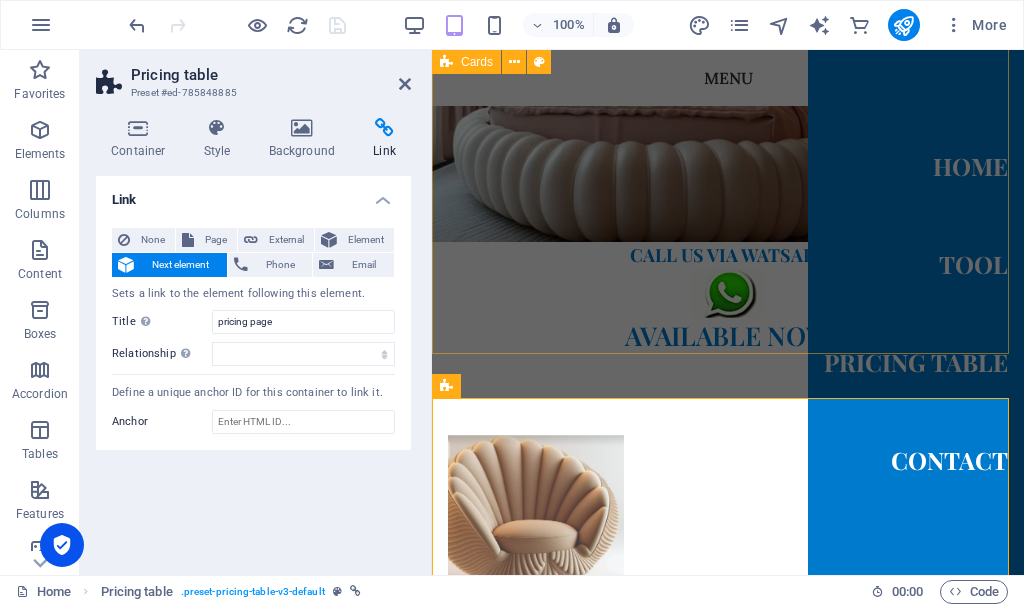 drag, startPoint x: 516, startPoint y: 261, endPoint x: 876, endPoint y: 276, distance: 360.31238 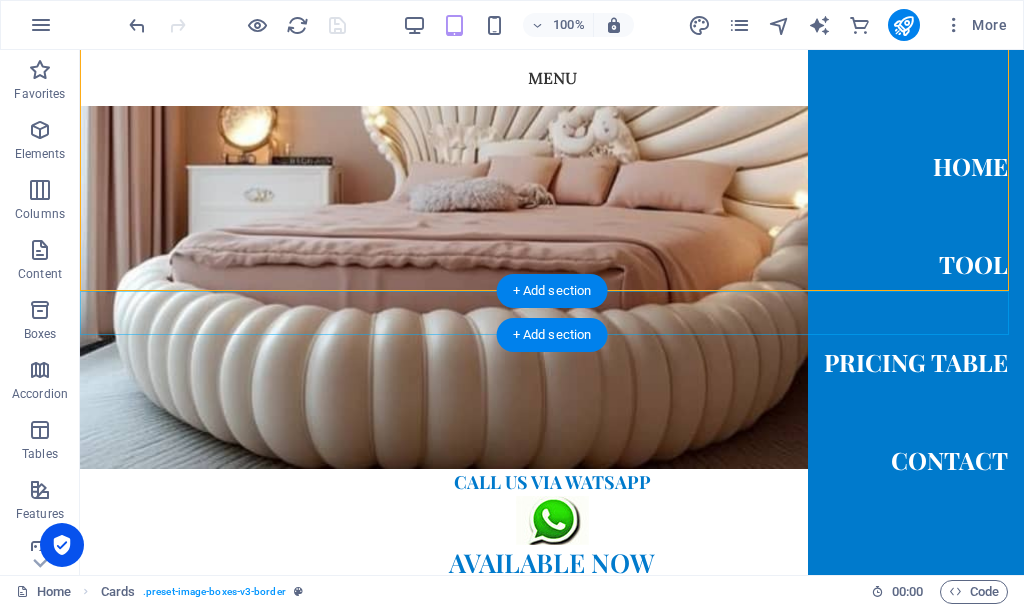 scroll, scrollTop: 1457, scrollLeft: 0, axis: vertical 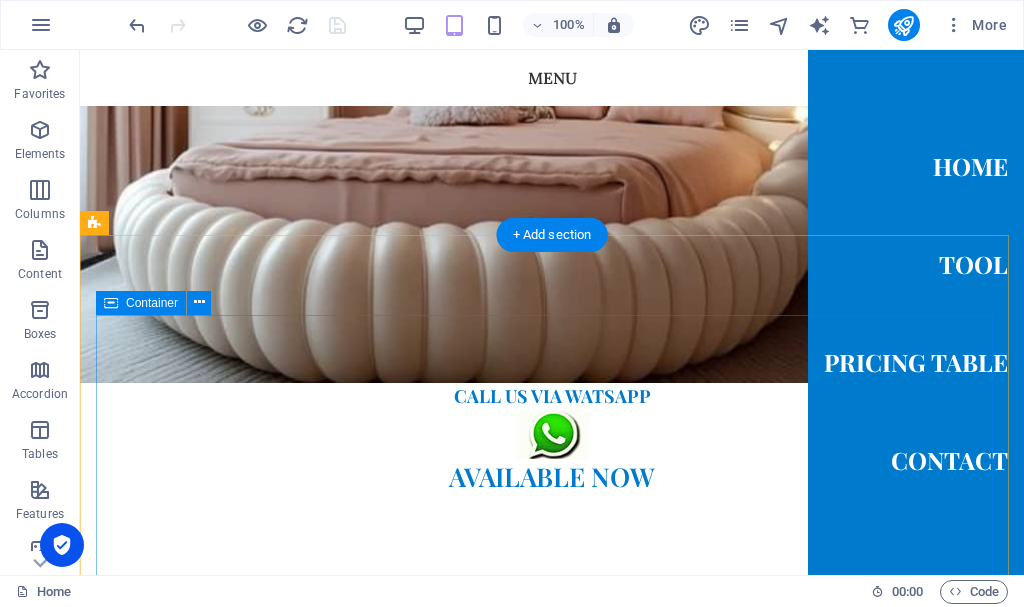 click on "Item 1 Lorem ipsum dolor sit amet, consectetur. $ 10 Item 2 Lorem ipsum dolor sit amet, consectetur. $ 10 Item 3 Lorem ipsum dolor sit amet, consectetur. $ 10 Item 4 Lorem ipsum dolor sit amet, consectetur. $ 10 Item 5 Lorem ipsum dolor sit amet, consectetur. $ 10" at bounding box center [552, 1573] 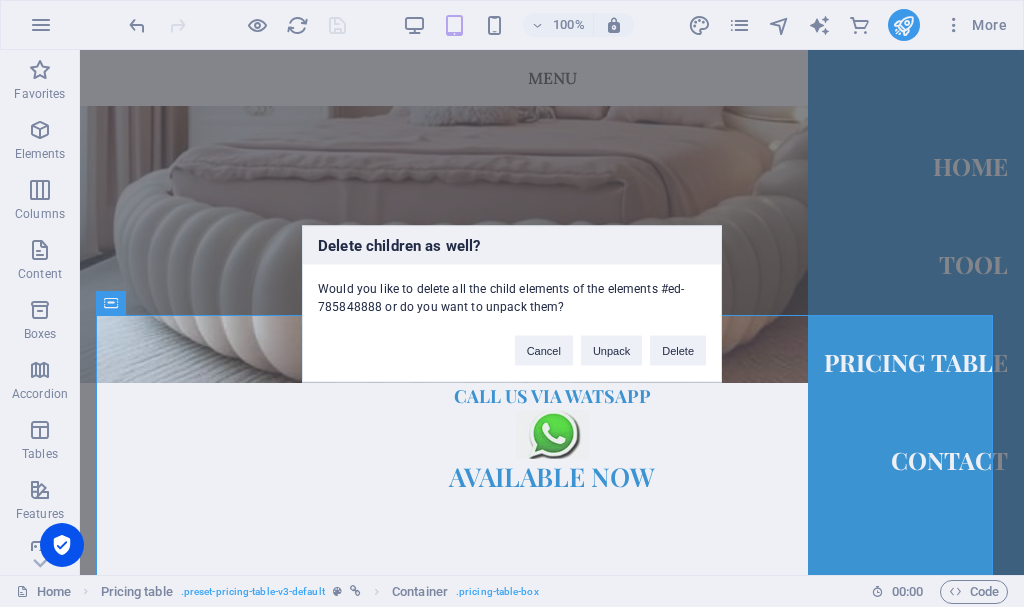 type 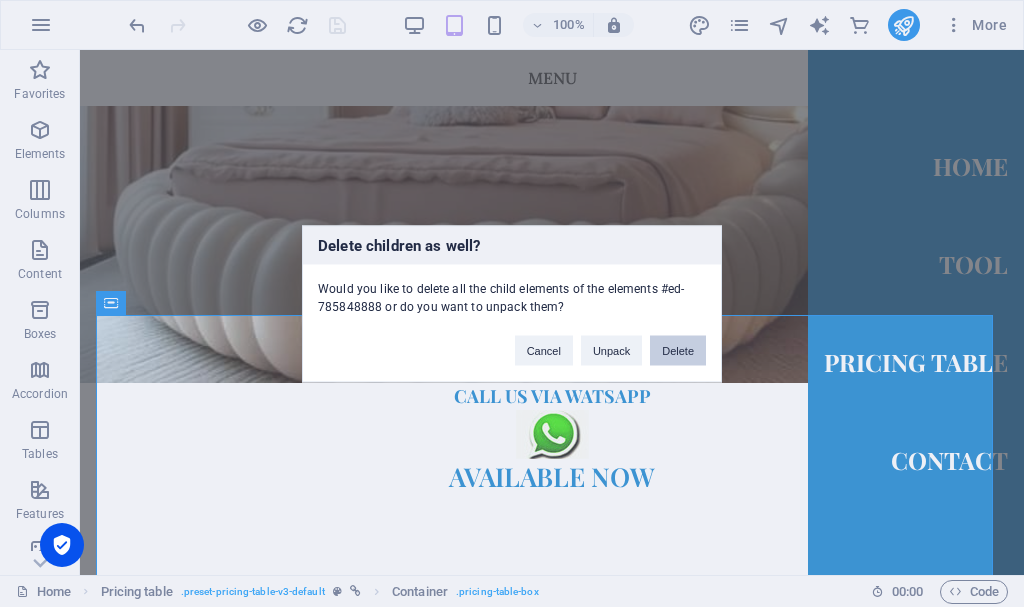 click on "Delete" at bounding box center [678, 350] 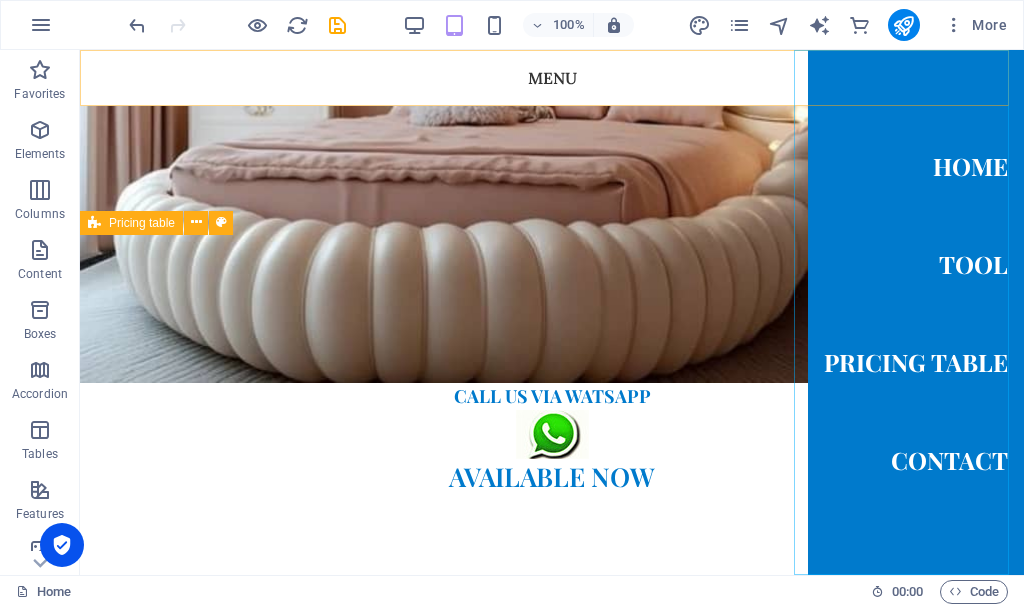 click on "Home Tool Pricing Table Contact" at bounding box center [916, 312] 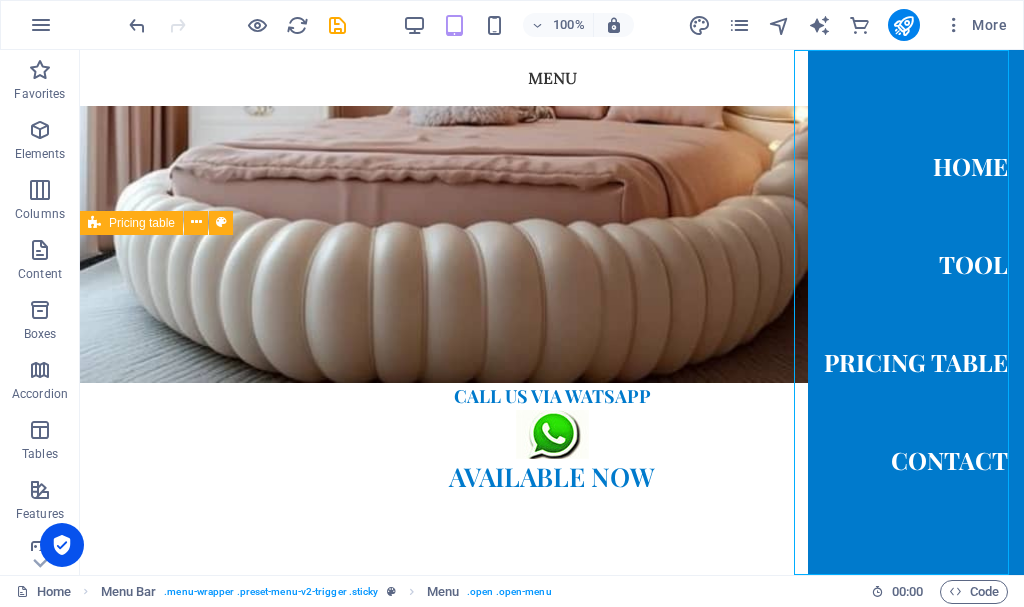 click on "Home Tool Pricing Table Contact" at bounding box center [916, 312] 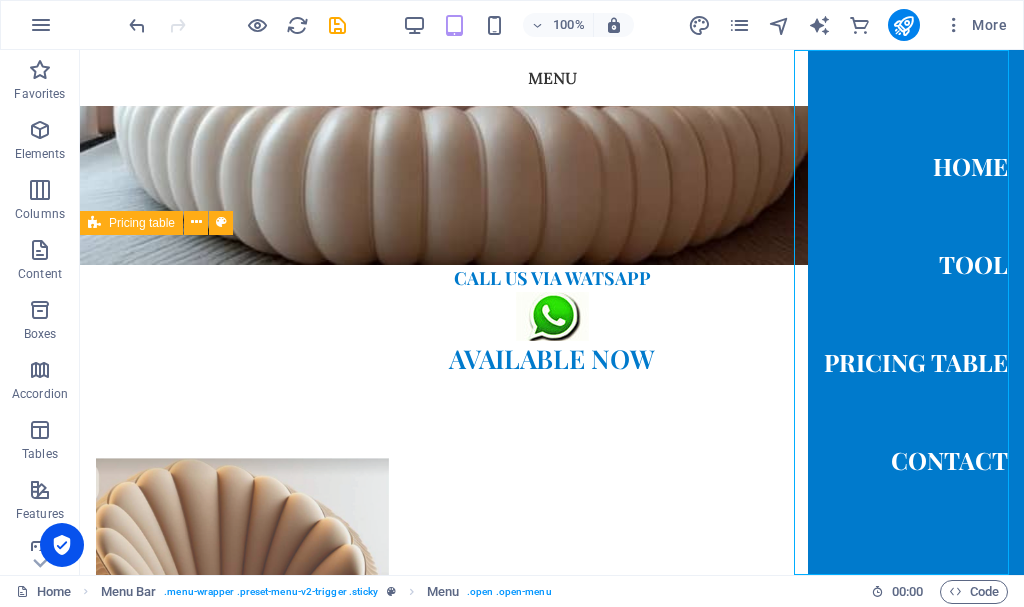 scroll, scrollTop: 1273, scrollLeft: 0, axis: vertical 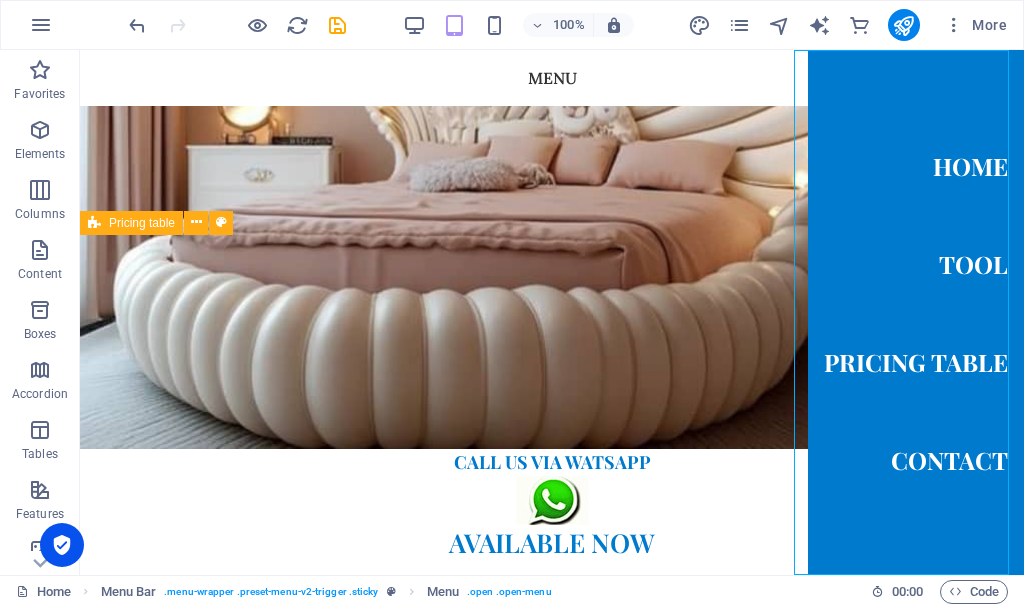 select 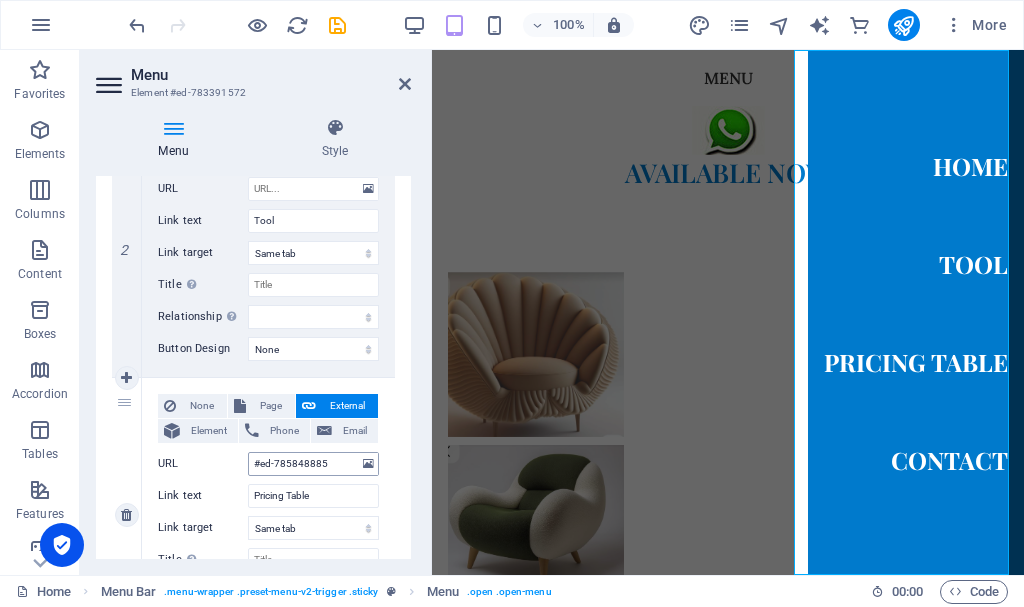 scroll, scrollTop: 300, scrollLeft: 0, axis: vertical 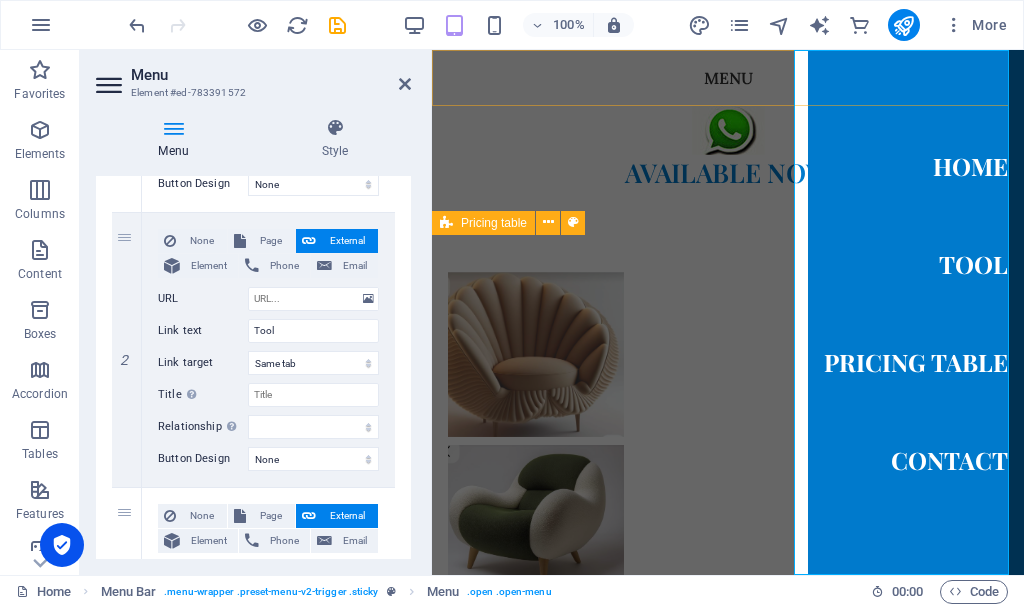 click on "Home Tool Pricing Table Contact" at bounding box center (916, 312) 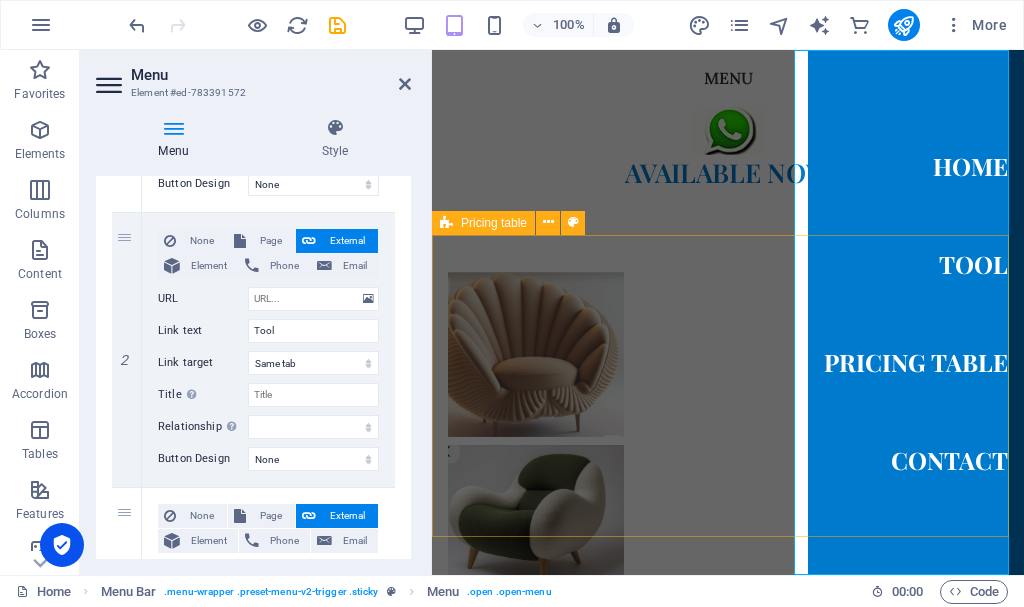 click on "Drop content here or  Add elements  Paste clipboard" at bounding box center [728, 1161] 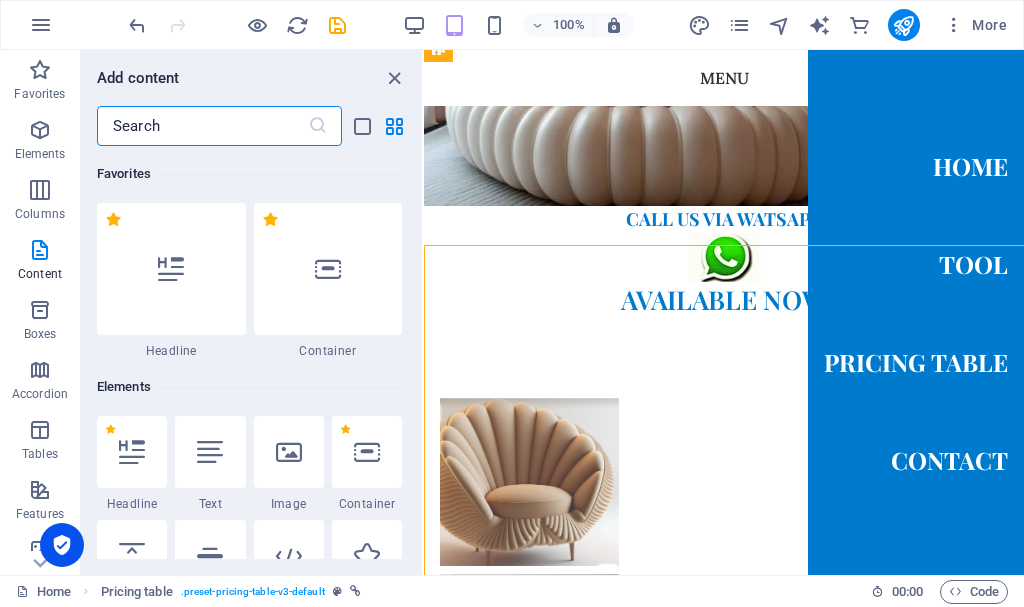click at bounding box center (524, 921) 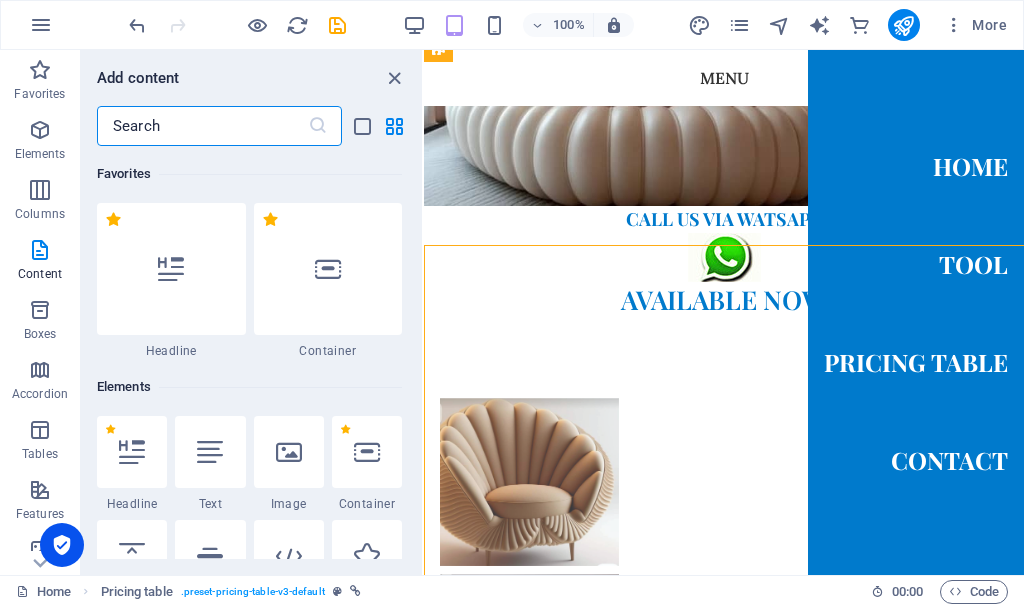 scroll, scrollTop: 903, scrollLeft: 0, axis: vertical 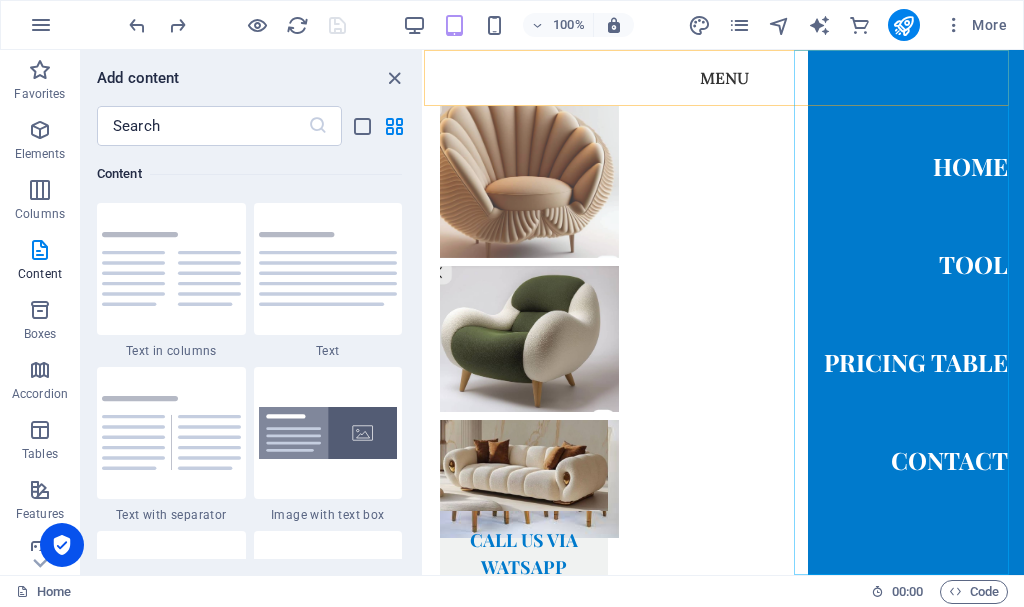 click on "Home Tool Pricing Table Contact" at bounding box center [916, 312] 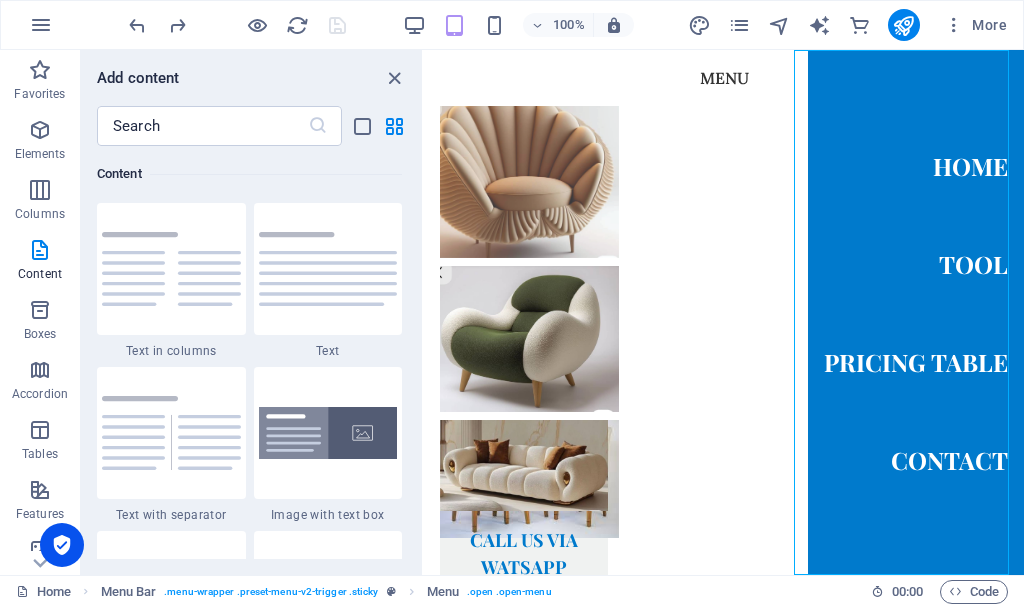 click on "Home Tool Pricing Table Contact" at bounding box center [916, 312] 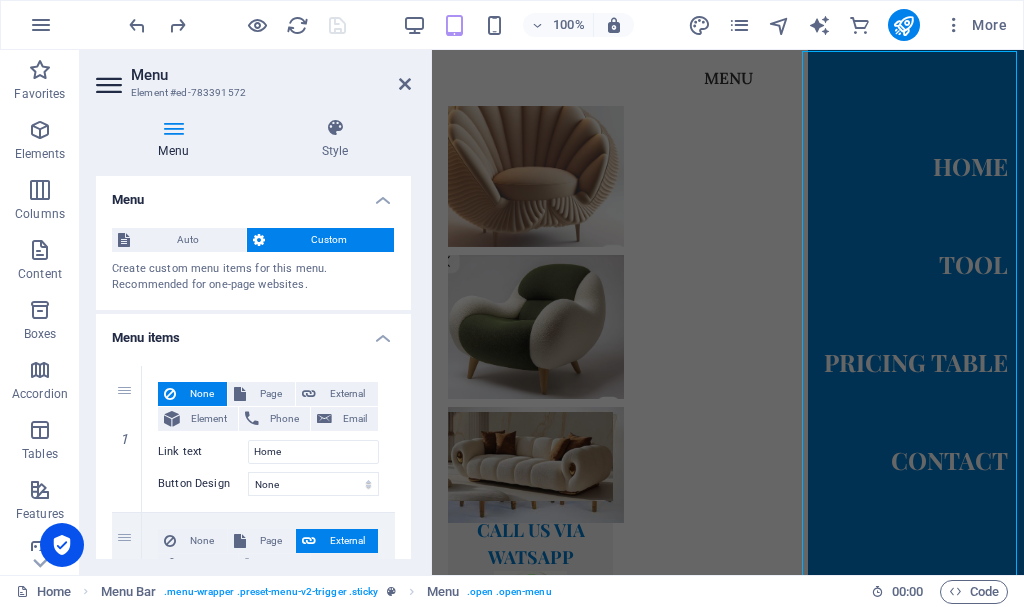 scroll, scrollTop: 1462, scrollLeft: 0, axis: vertical 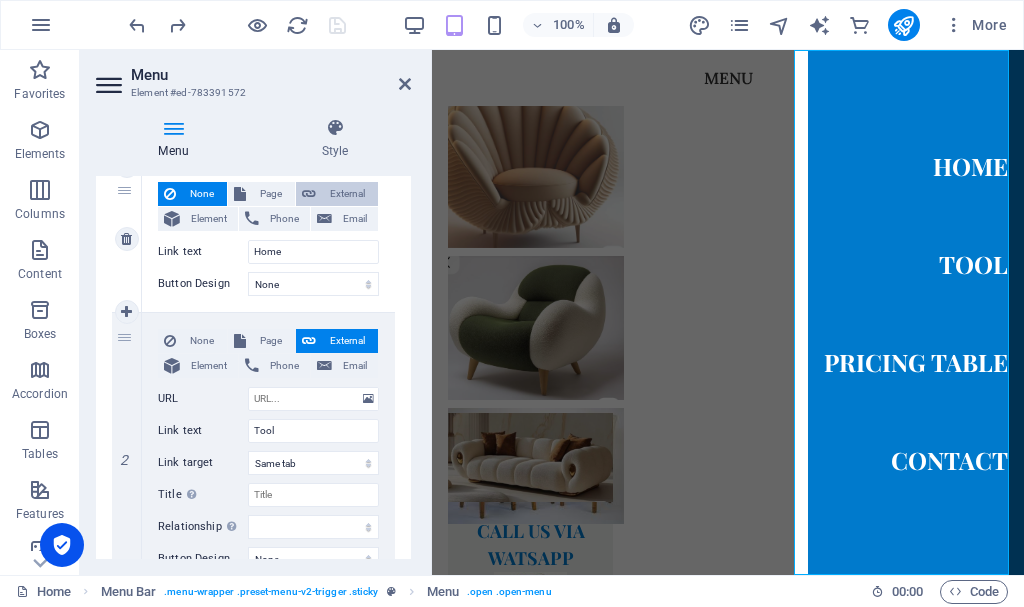 click on "External" at bounding box center [347, 194] 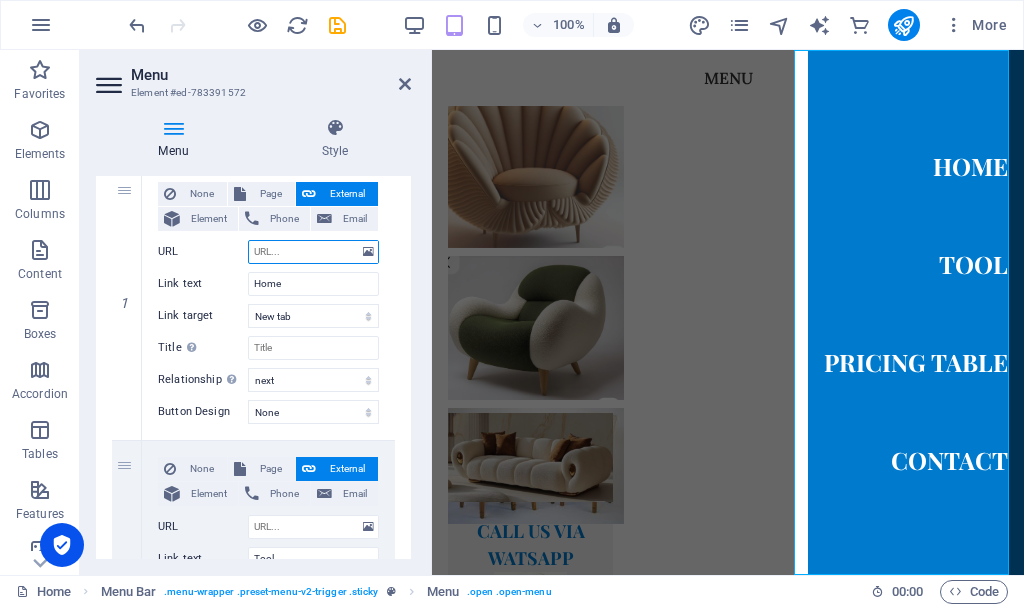 scroll, scrollTop: 84, scrollLeft: 0, axis: vertical 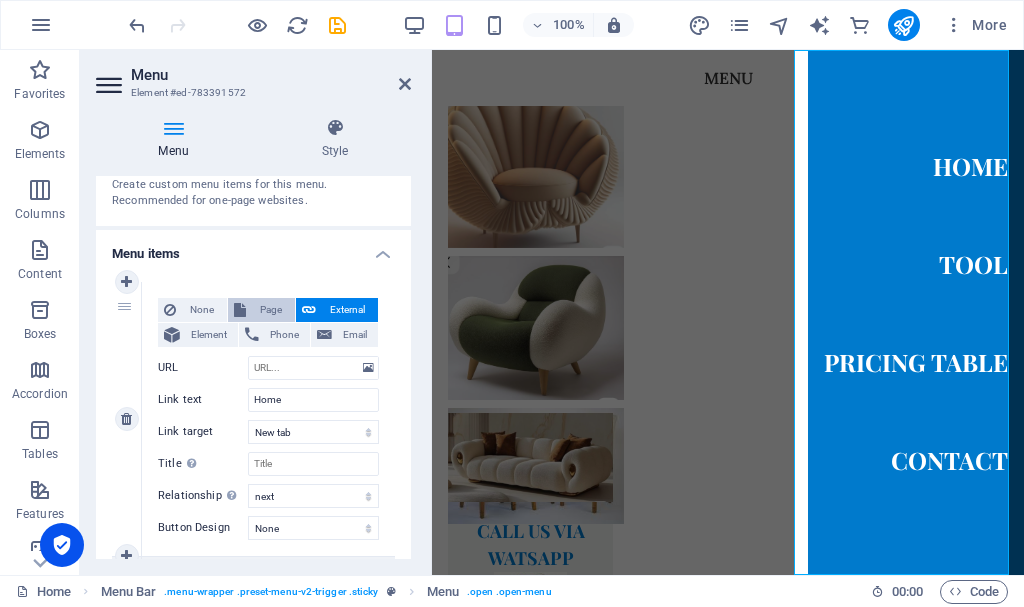 click on "Page" at bounding box center (270, 310) 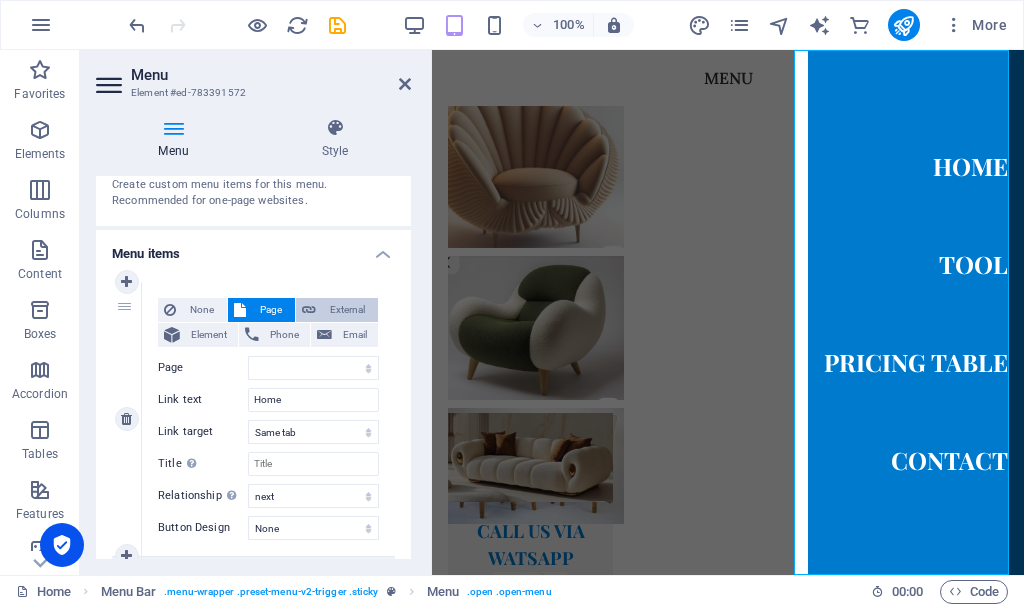 click on "External" at bounding box center [347, 310] 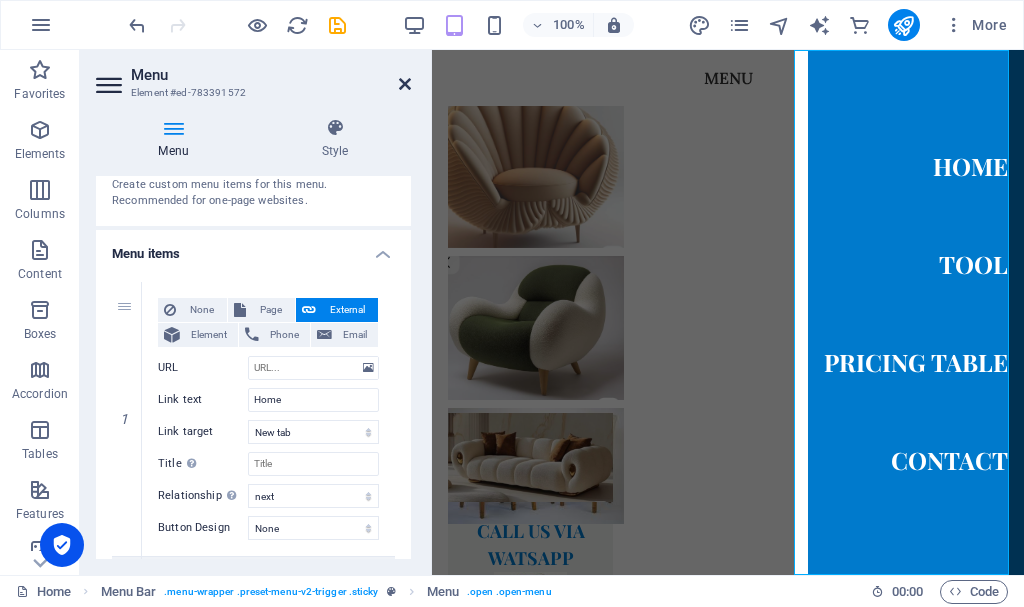 click at bounding box center (405, 84) 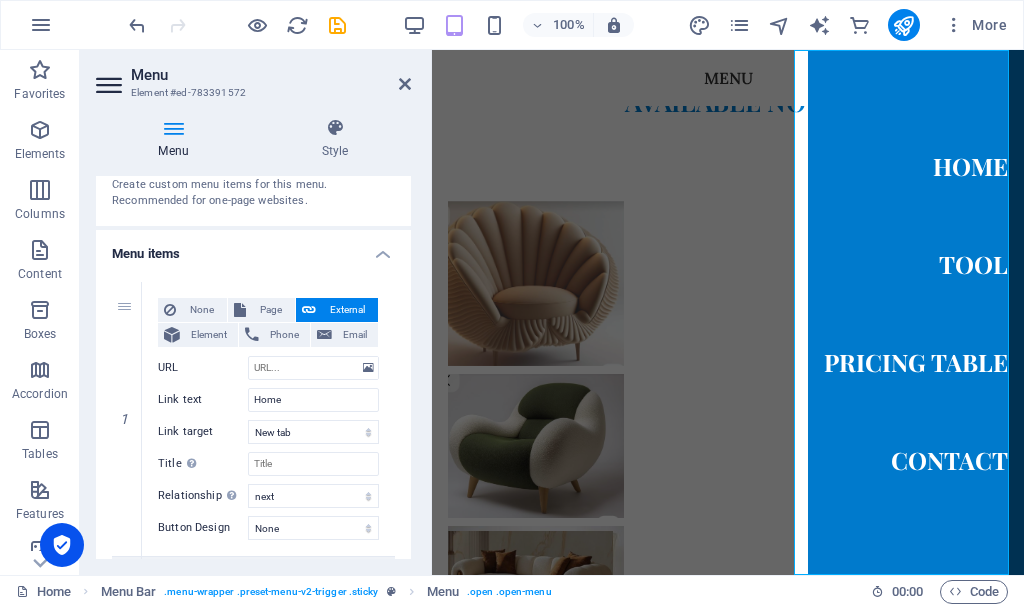scroll, scrollTop: 1646, scrollLeft: 0, axis: vertical 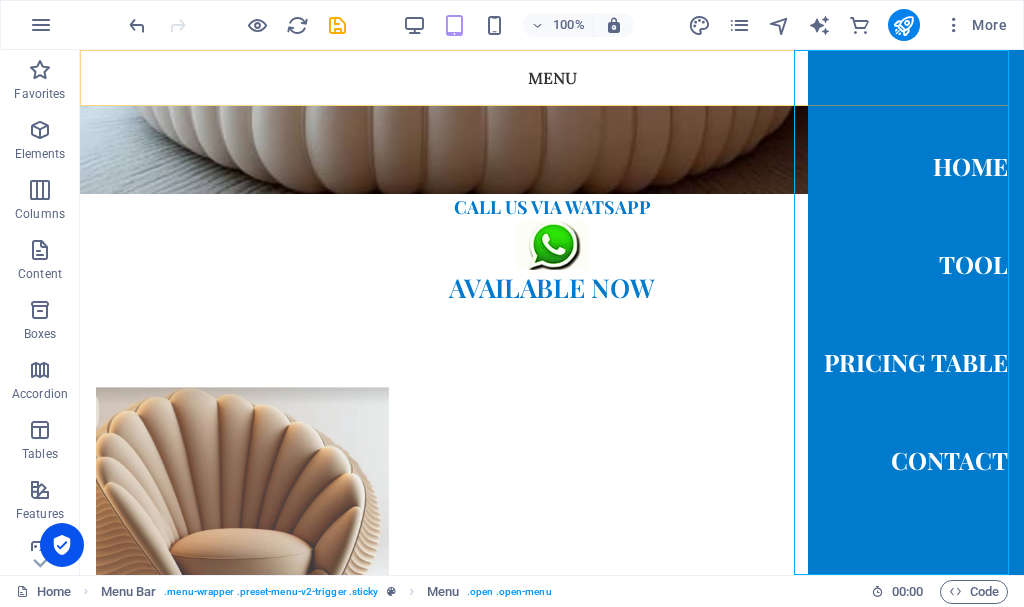 click on "MENU Menu Home Tool Pricing Table Contact" at bounding box center (552, 78) 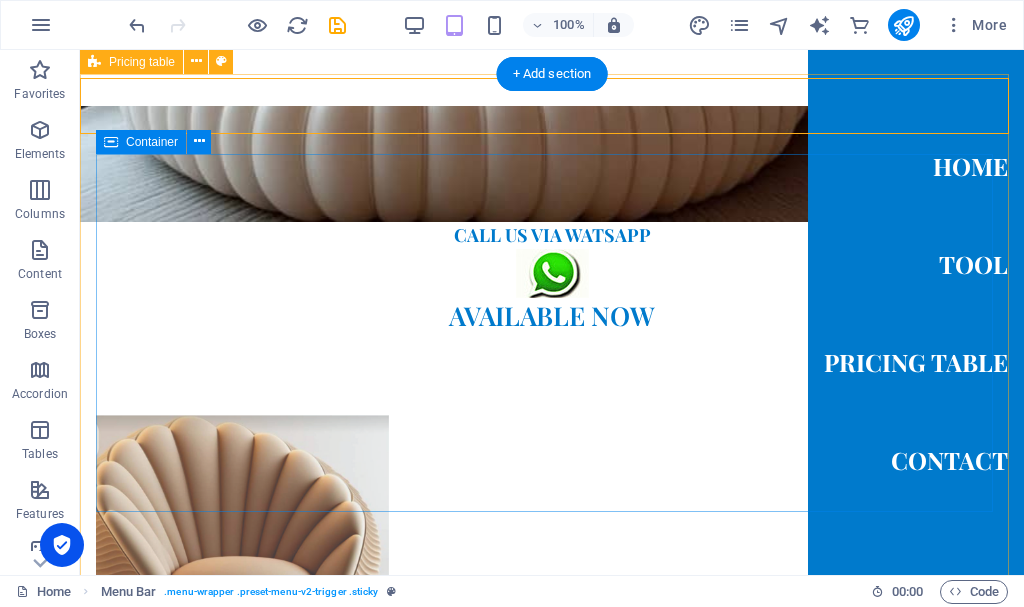 click on "Item 1 Lorem ipsum dolor sit amet, consectetur. $ 10 Item 2 Lorem ipsum dolor sit amet, consectetur. $ 10 Item 3 Lorem ipsum dolor sit amet, consectetur. $ 10 Item 4 Lorem ipsum dolor sit amet, consectetur. $ 10 Item 5 Lorem ipsum dolor sit amet, consectetur. $ 10" at bounding box center [552, 1412] 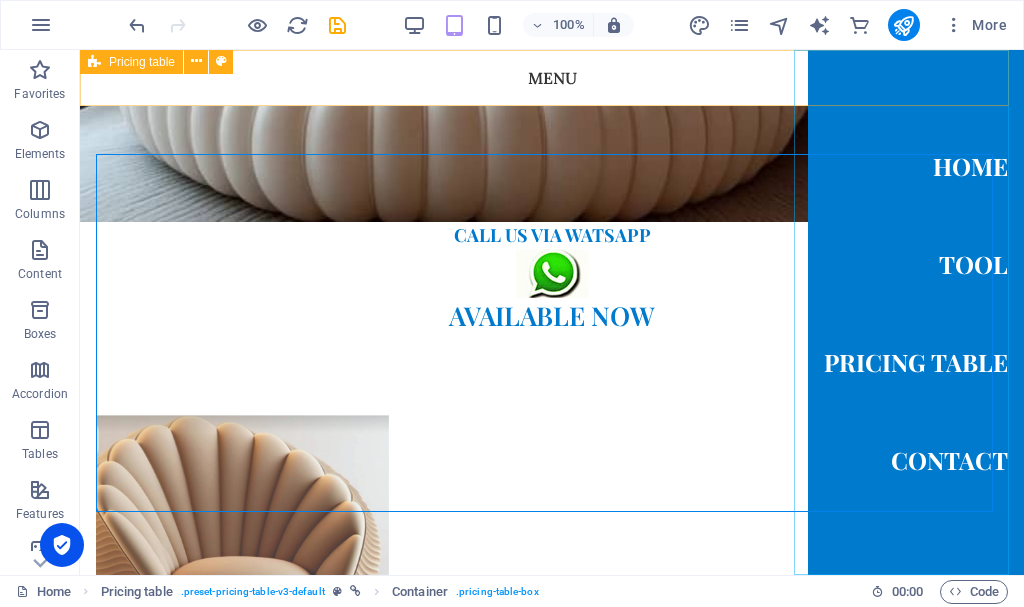 click on "Home Tool Pricing Table Contact" at bounding box center (916, 312) 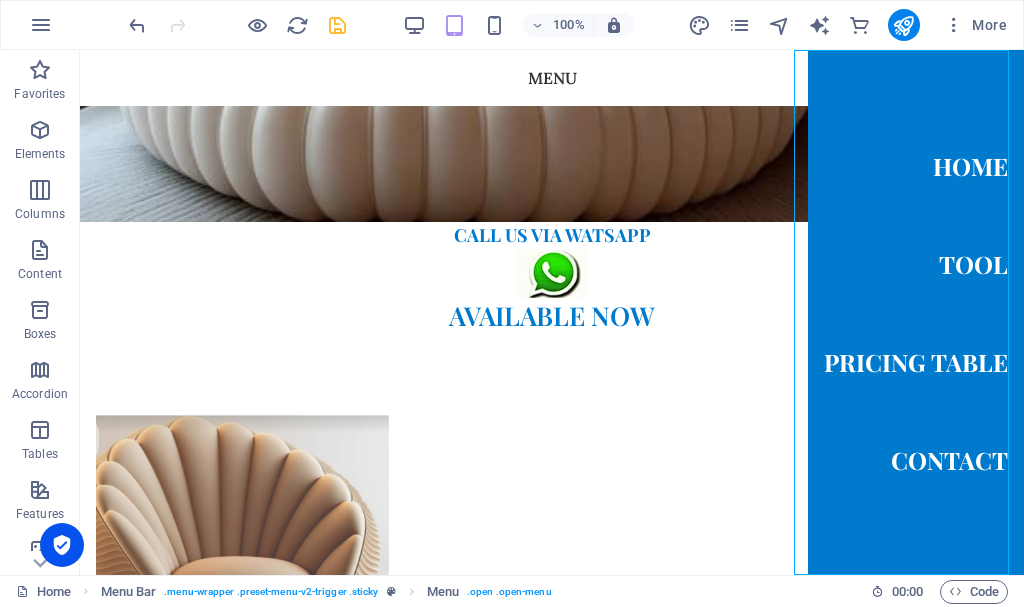 click at bounding box center (337, 25) 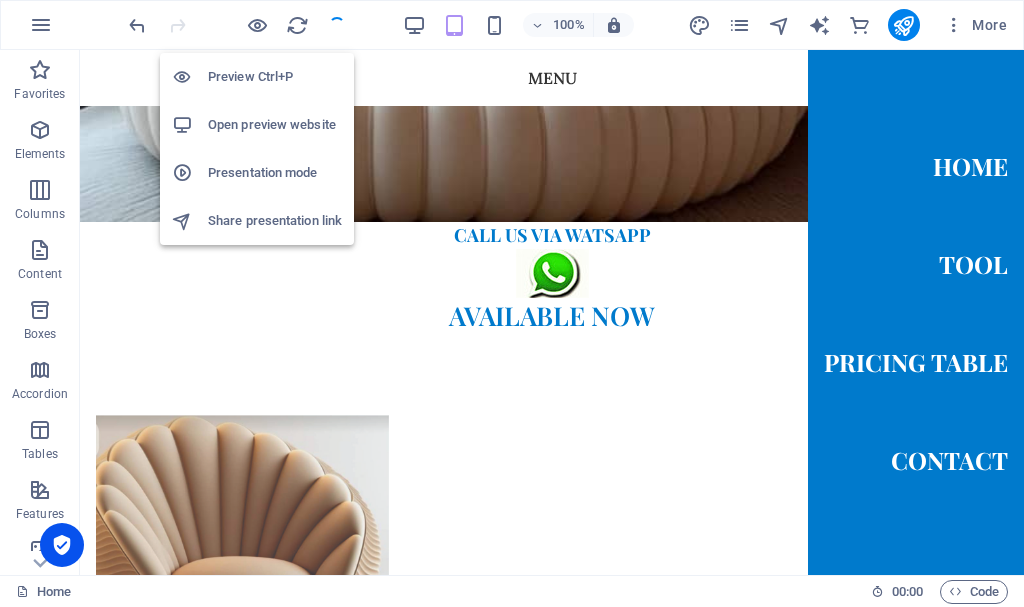 click on "Open preview website" at bounding box center (275, 125) 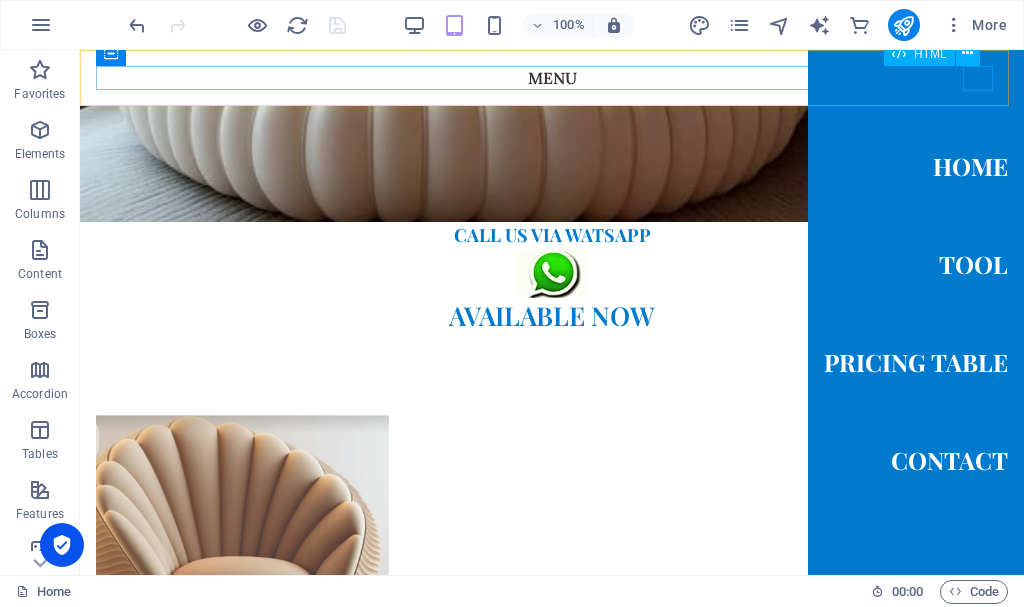 click on "Menu" at bounding box center [111, 102] 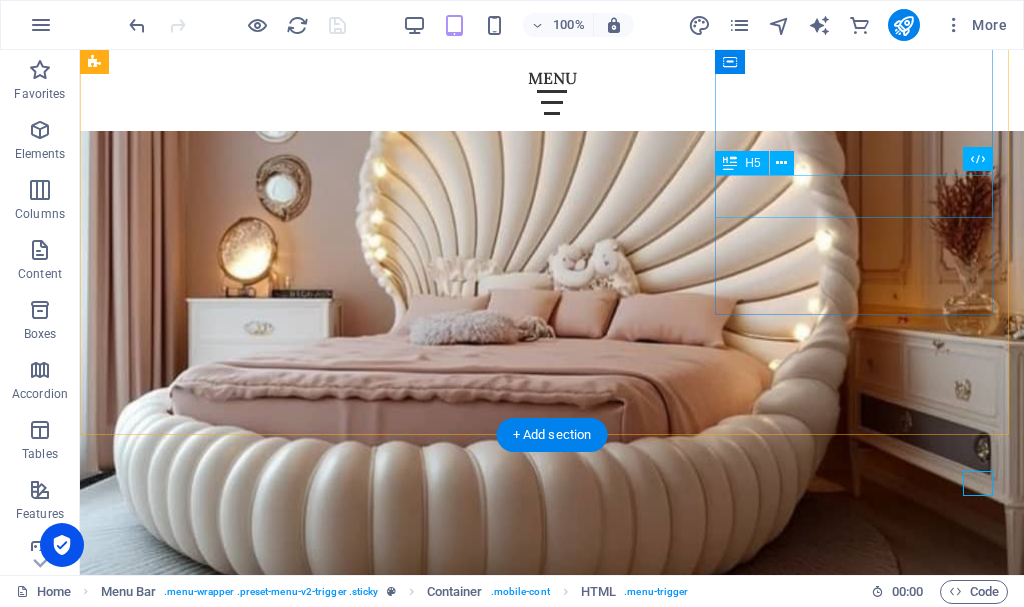 scroll, scrollTop: 1118, scrollLeft: 0, axis: vertical 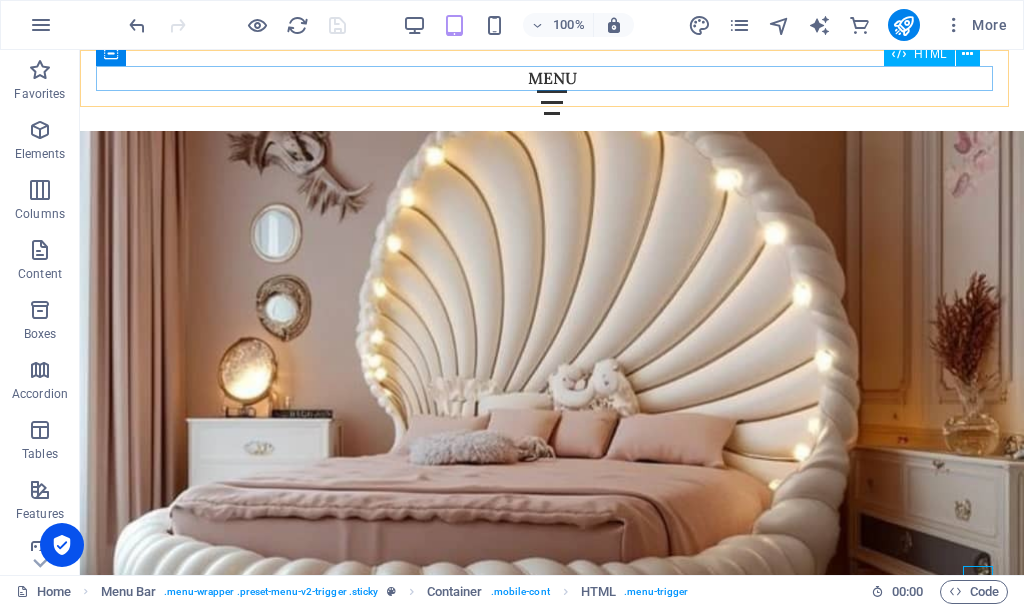 click on "Menu" at bounding box center [552, 102] 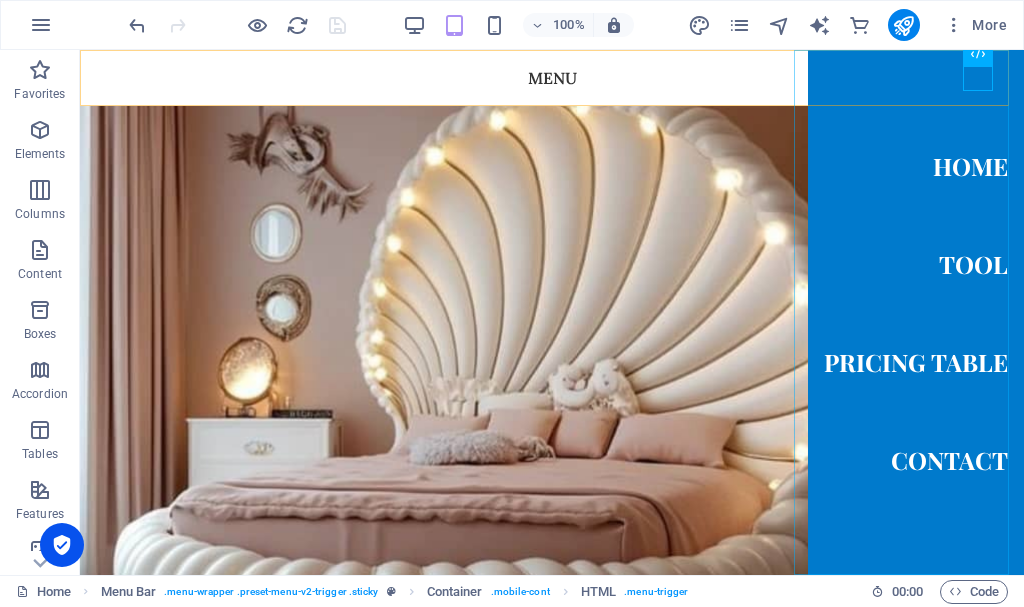 click on "Home Tool Pricing Table Contact" at bounding box center [916, 312] 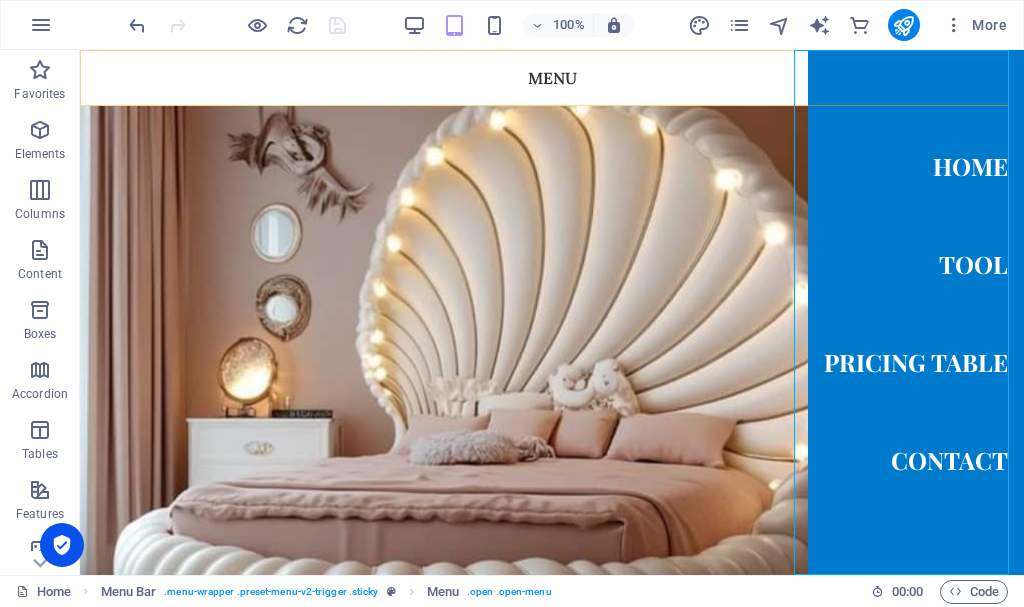 click on "Home Tool Pricing Table Contact" at bounding box center [916, 312] 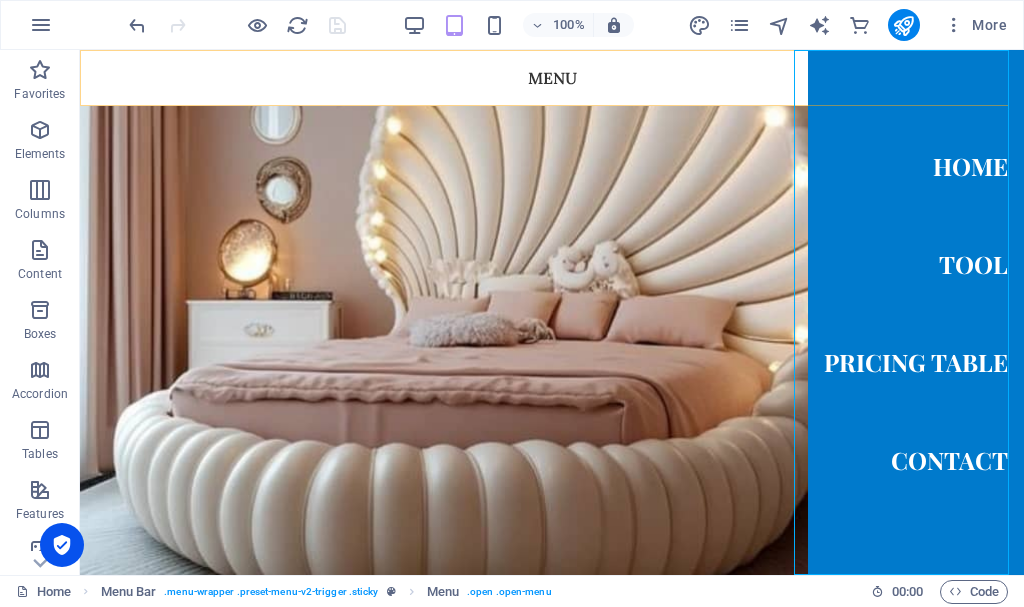 scroll, scrollTop: 934, scrollLeft: 0, axis: vertical 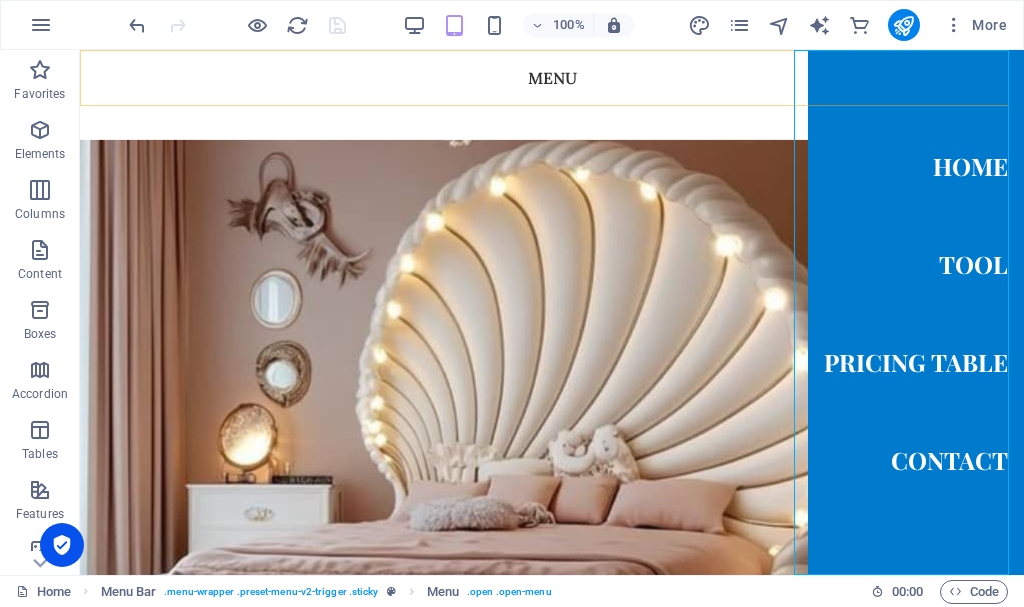 select on "next" 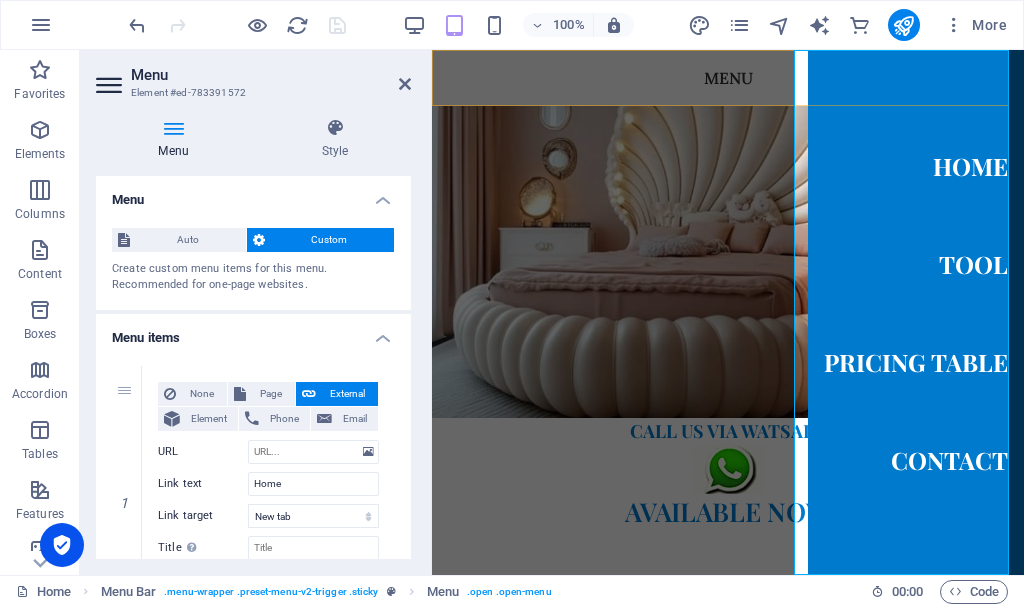 click on "Home Tool Pricing Table Contact" at bounding box center (916, 312) 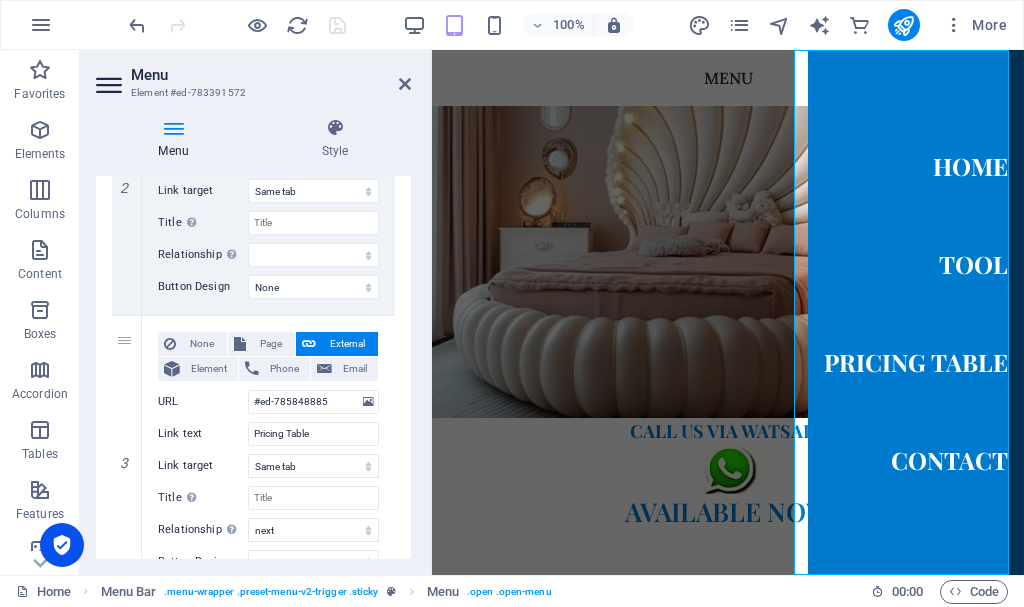 scroll, scrollTop: 700, scrollLeft: 0, axis: vertical 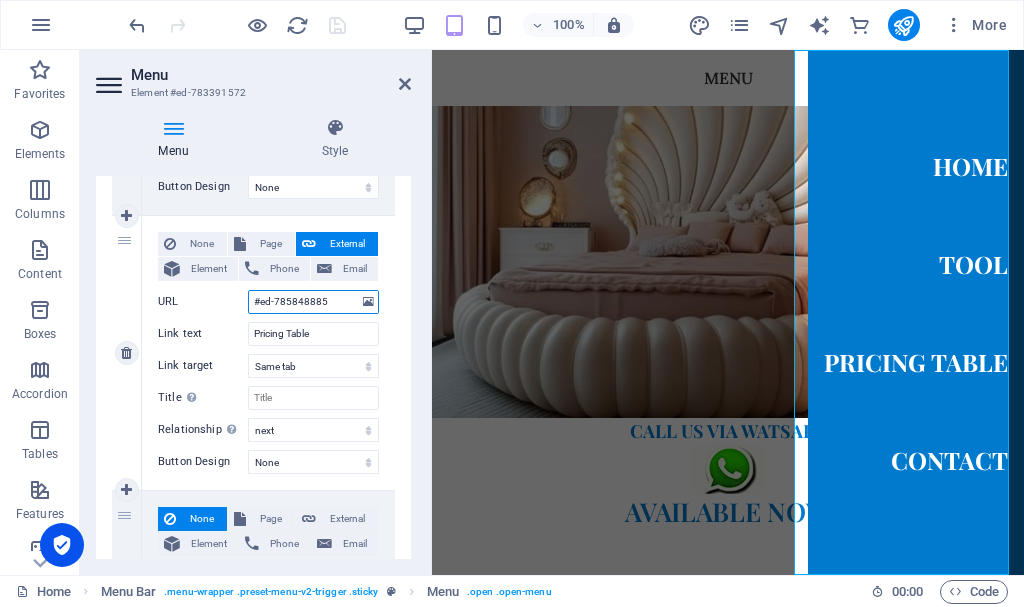 drag, startPoint x: 340, startPoint y: 305, endPoint x: 229, endPoint y: 299, distance: 111.16204 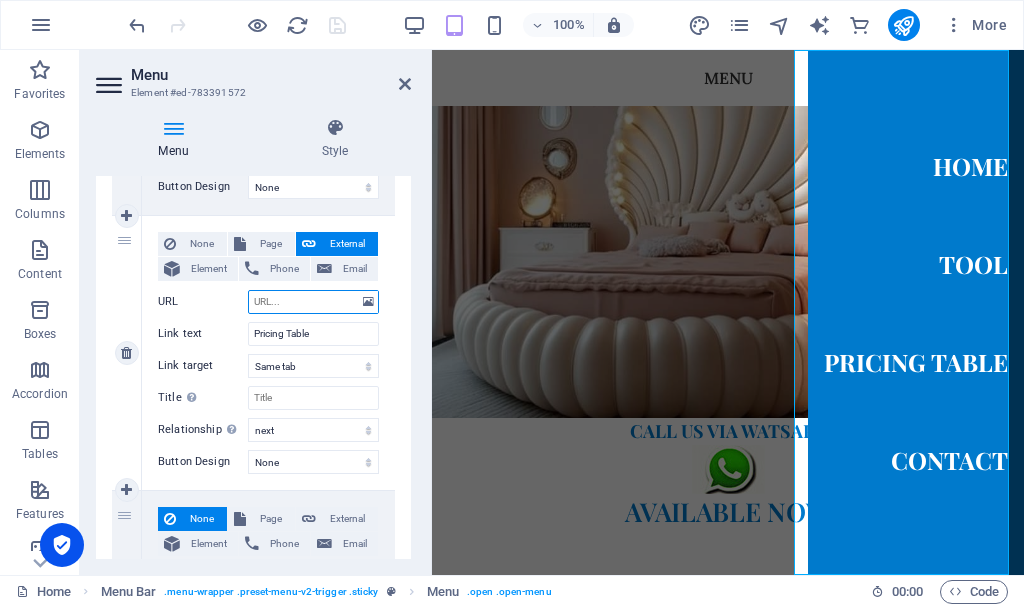 select 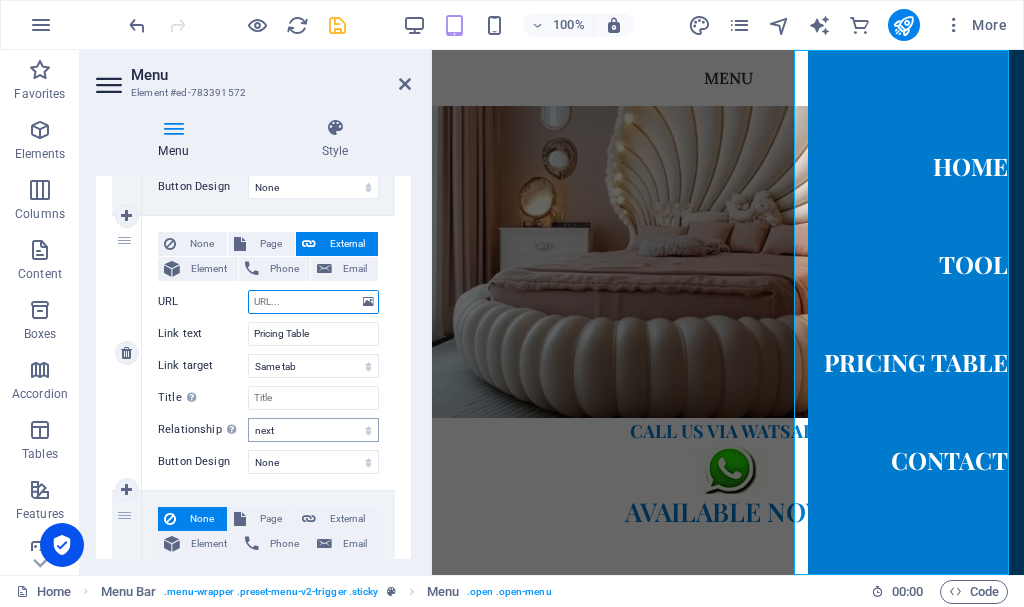 type 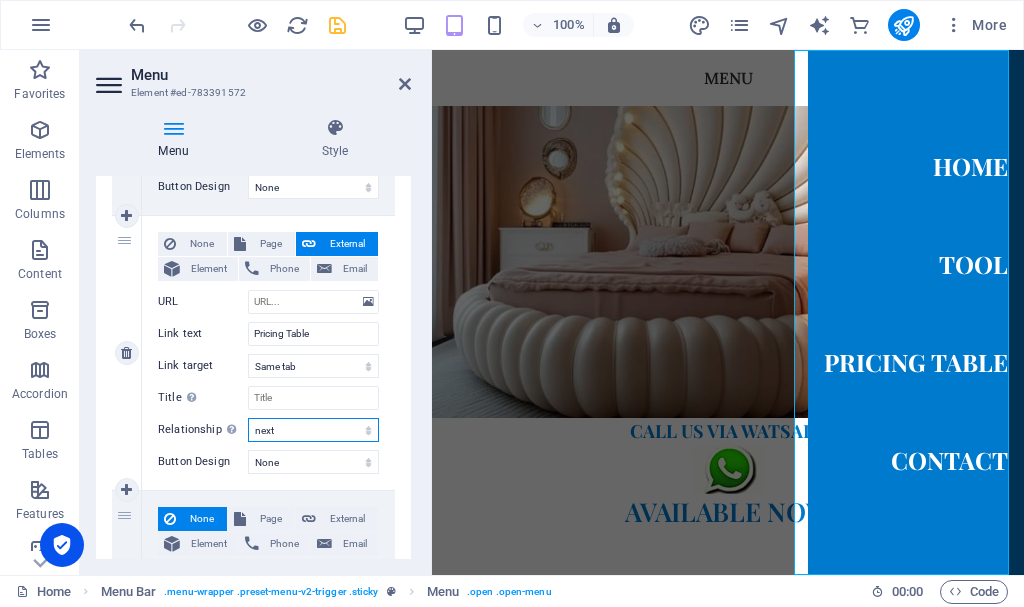 click on "alternate author bookmark external help license next nofollow noreferrer noopener prev search tag" at bounding box center (313, 430) 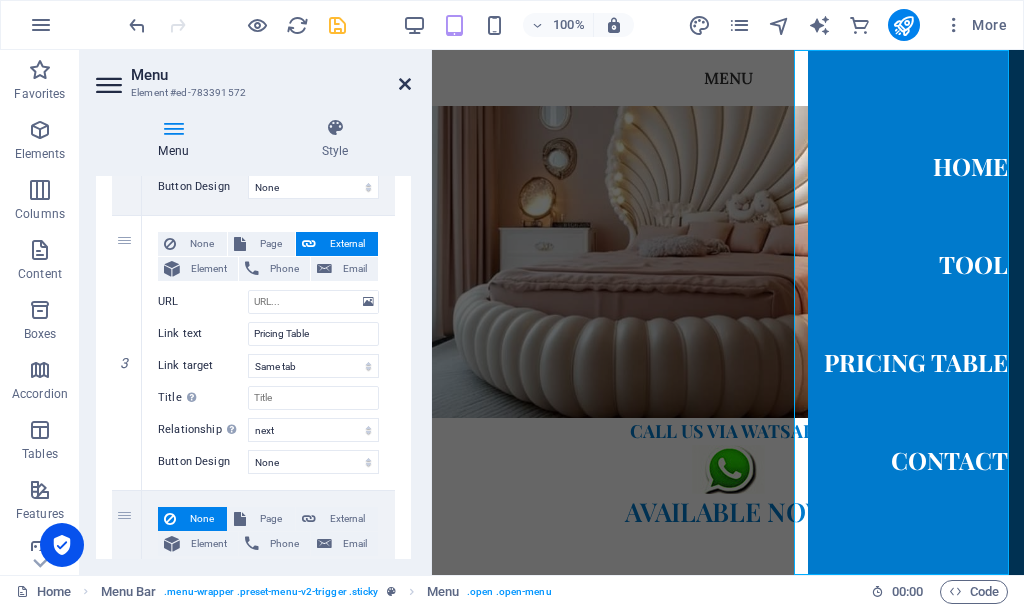 click at bounding box center [405, 84] 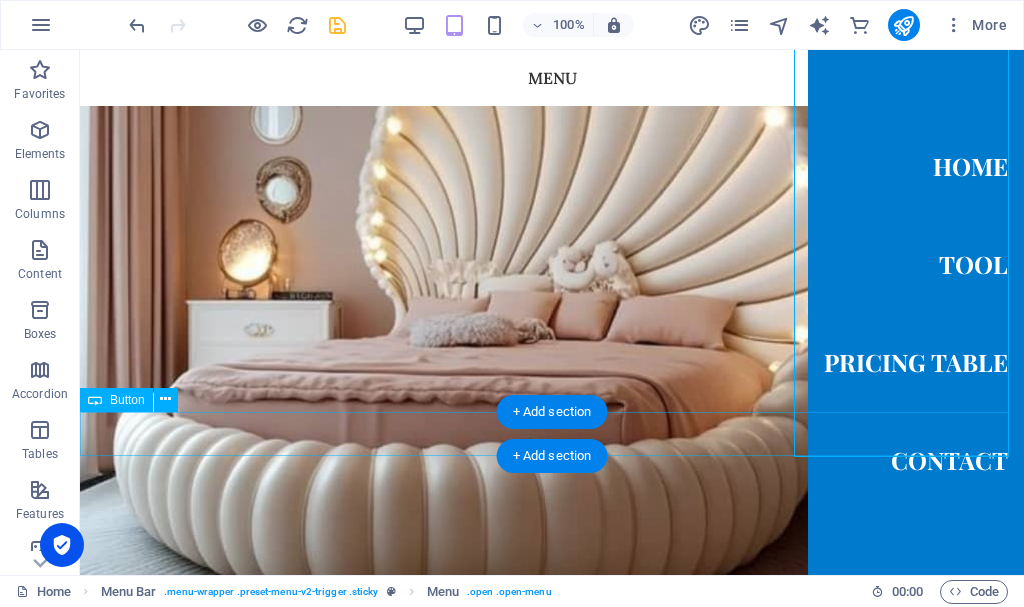 scroll, scrollTop: 1418, scrollLeft: 0, axis: vertical 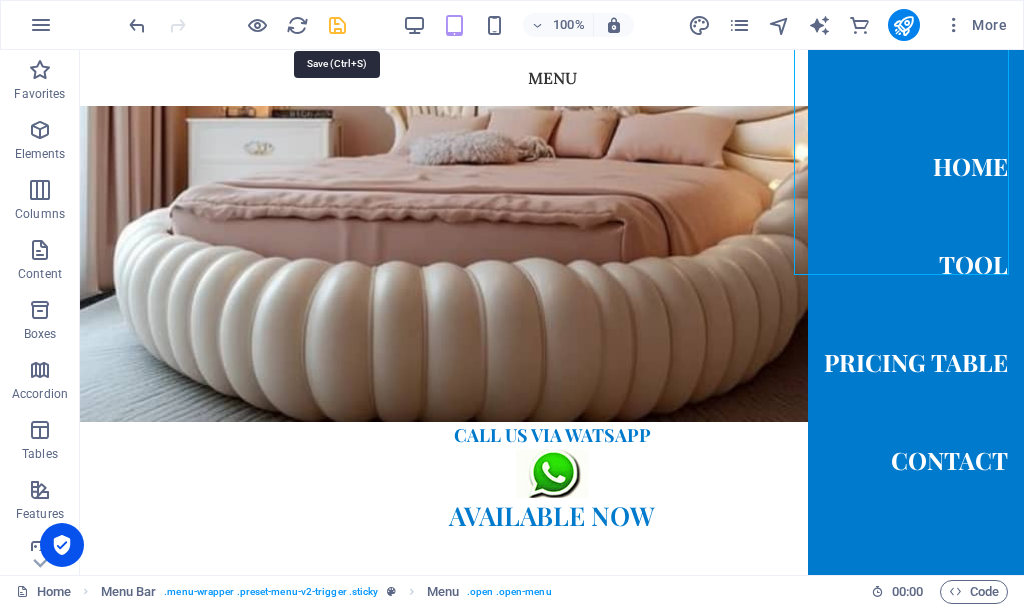 click at bounding box center (337, 25) 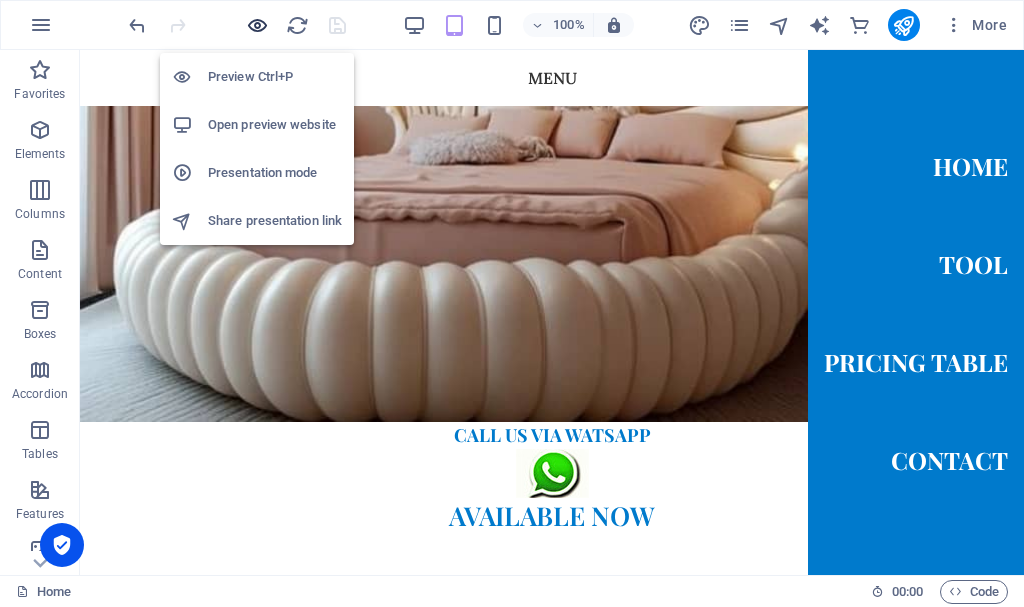 click at bounding box center [257, 25] 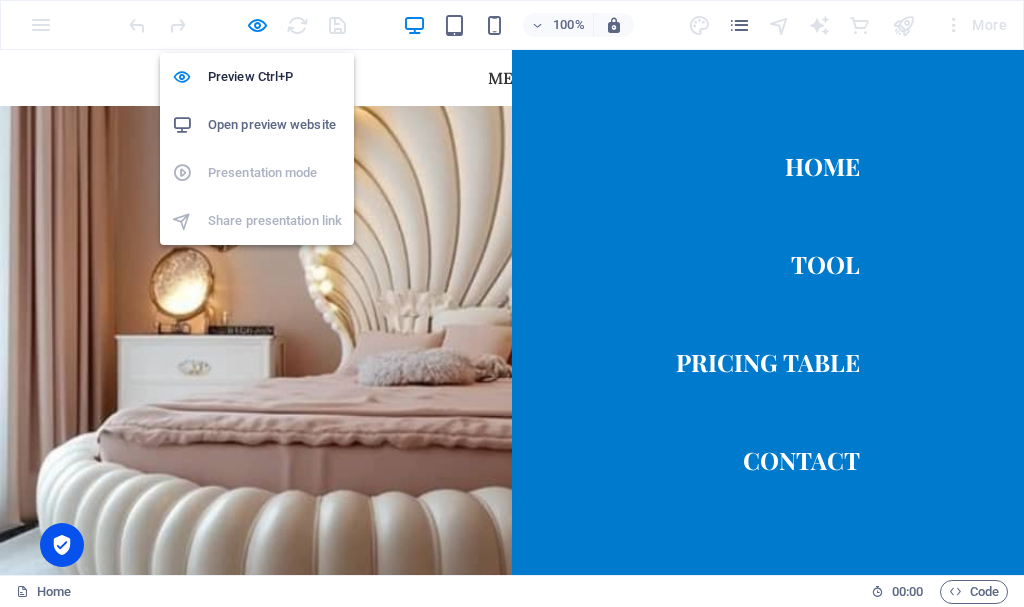 click on "Open preview website" at bounding box center (275, 125) 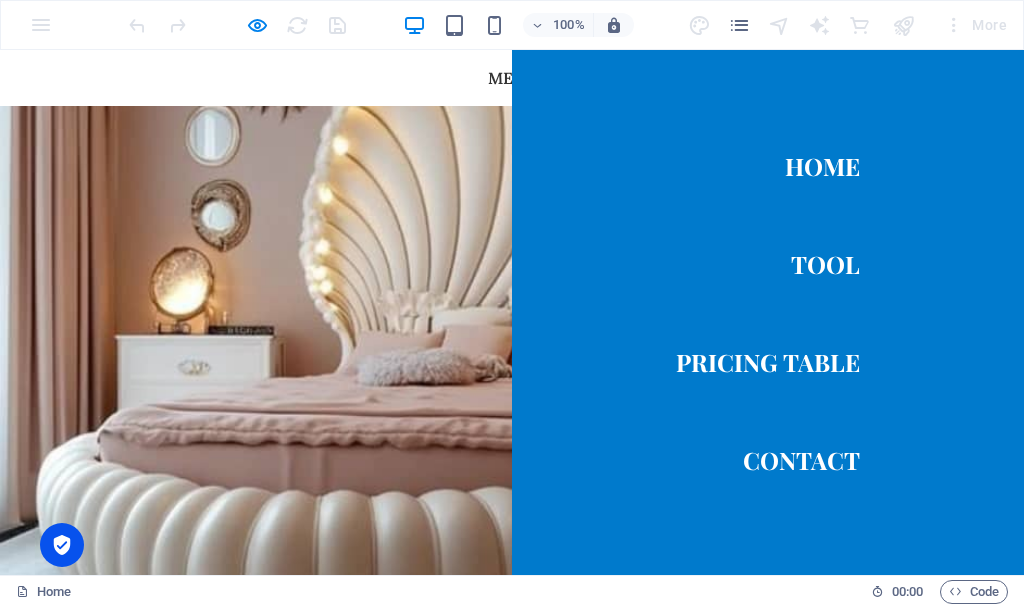 click on "Menu" at bounding box center [55, 102] 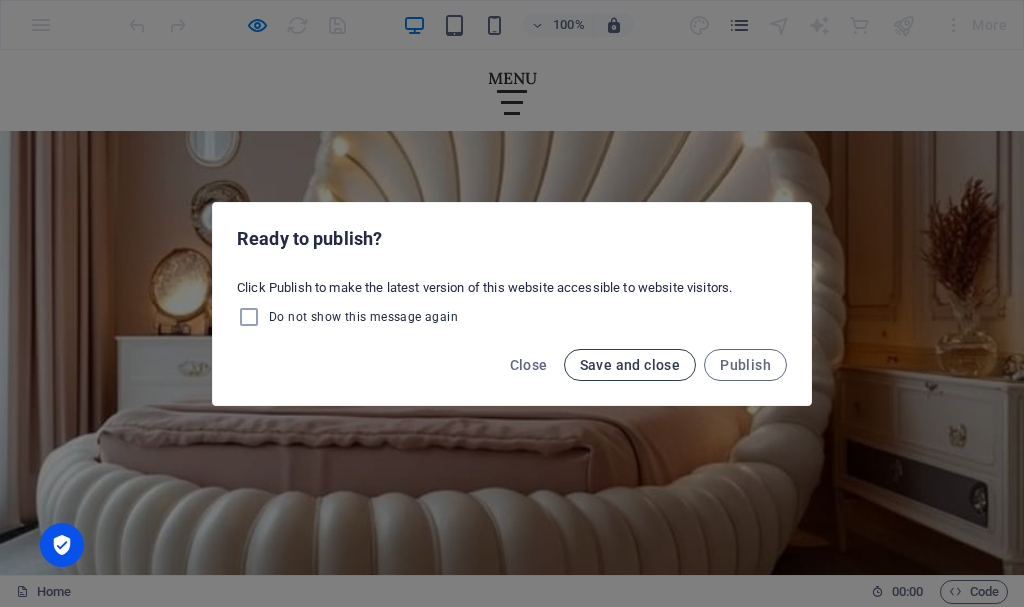 click on "Save and close" at bounding box center [630, 365] 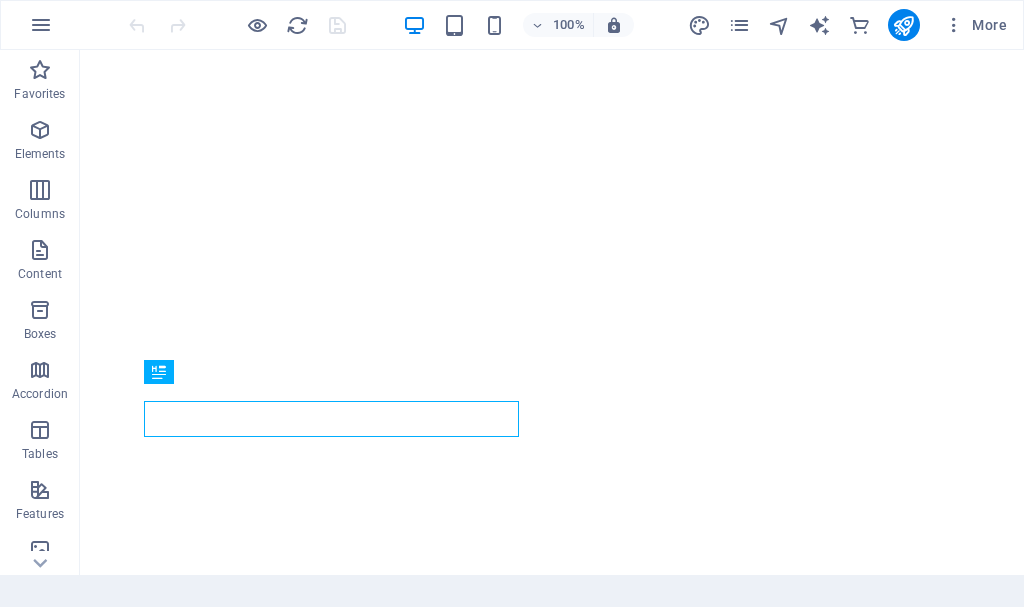 scroll, scrollTop: 0, scrollLeft: 0, axis: both 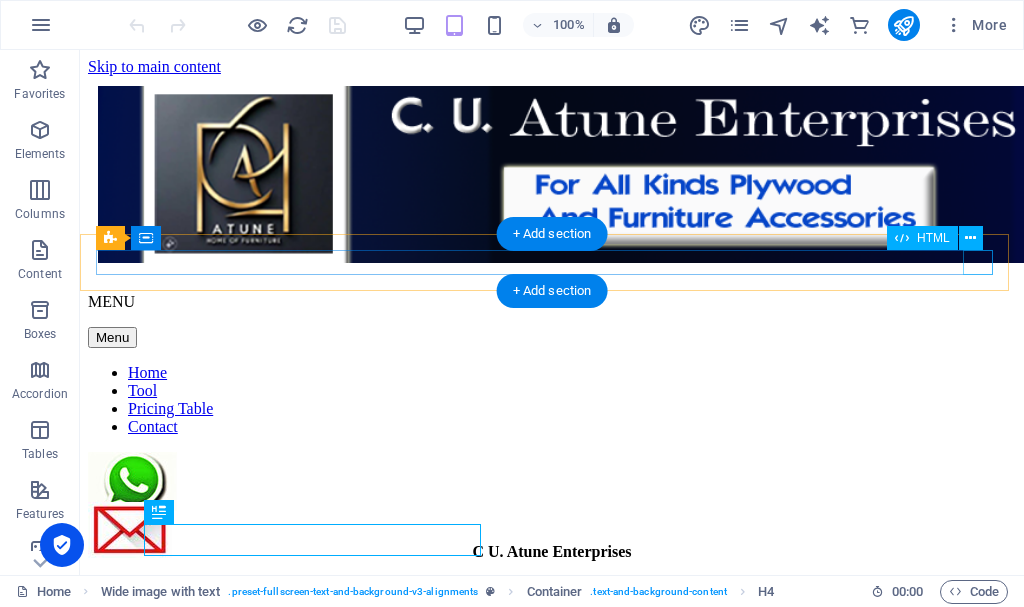 click on "Menu" at bounding box center [552, 337] 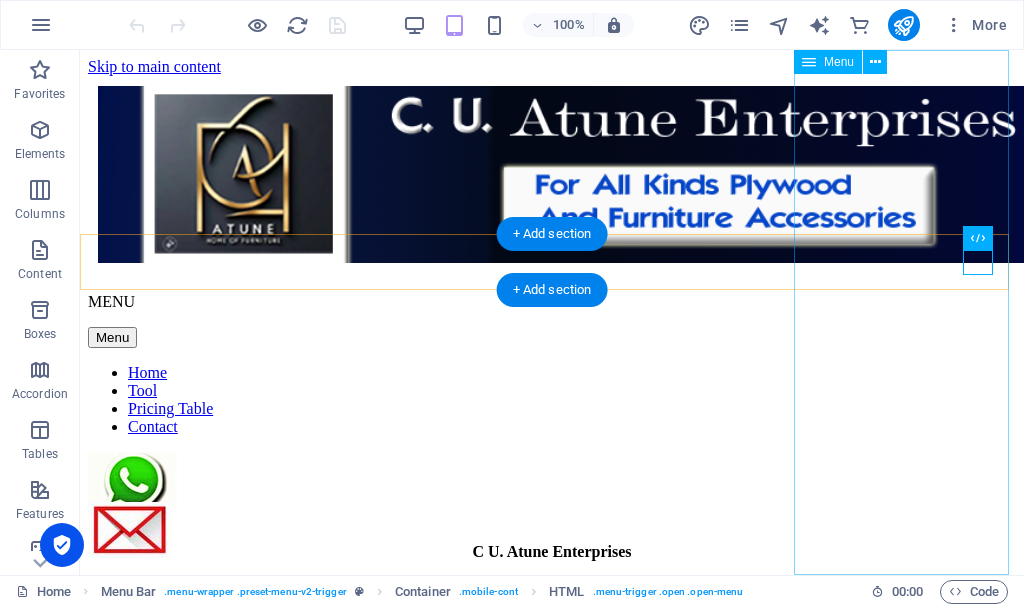 click on "Home Tool Pricing Table Contact" at bounding box center [552, 400] 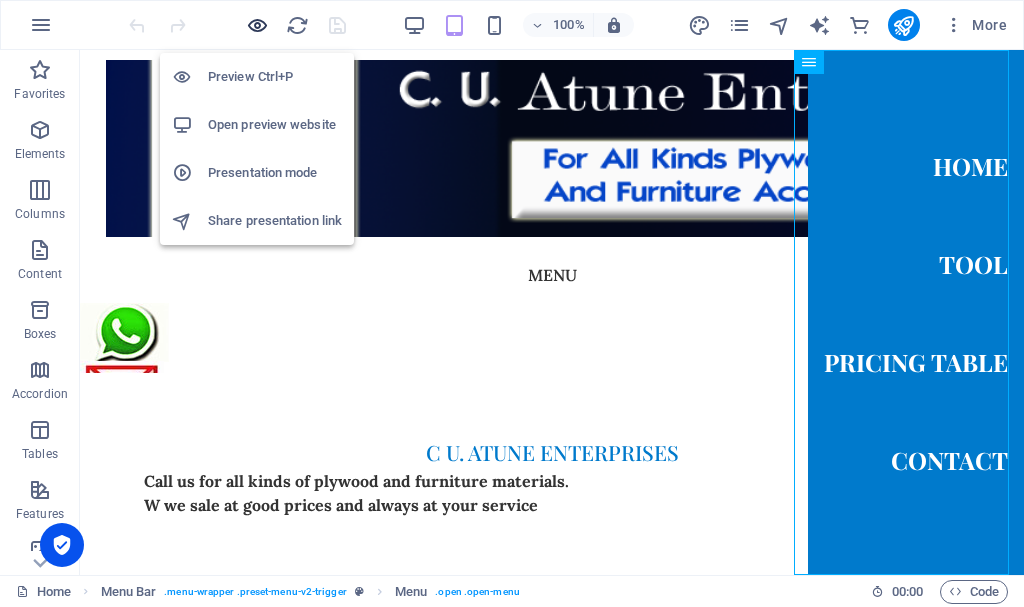 click at bounding box center [257, 25] 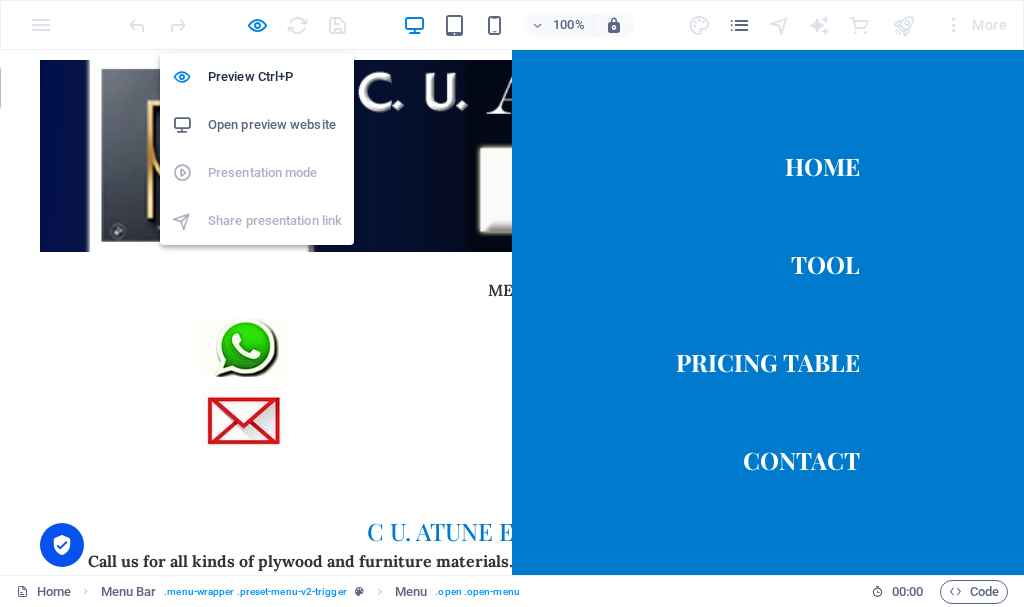 click on "Open preview website" at bounding box center [275, 125] 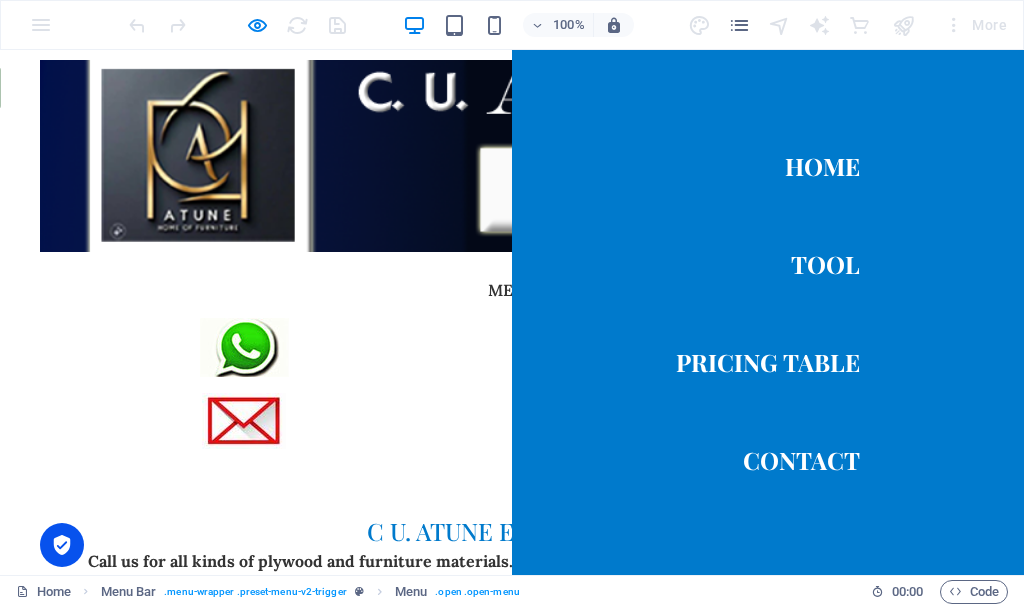 click on "Menu" at bounding box center [55, 314] 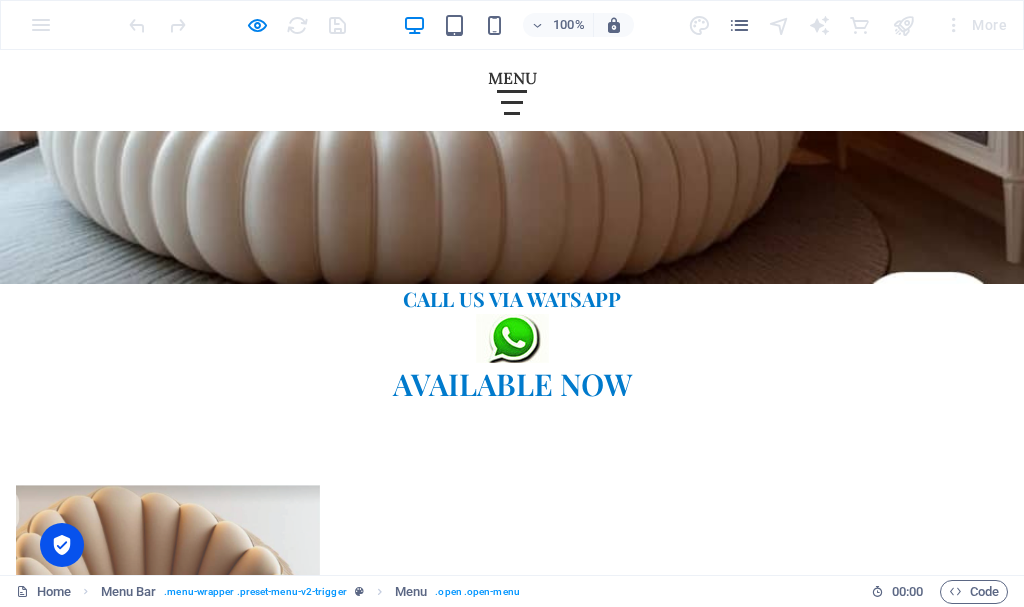 click on "Item 2 Lorem ipsum dolor sit amet, consectetur." at bounding box center [470, 2502] 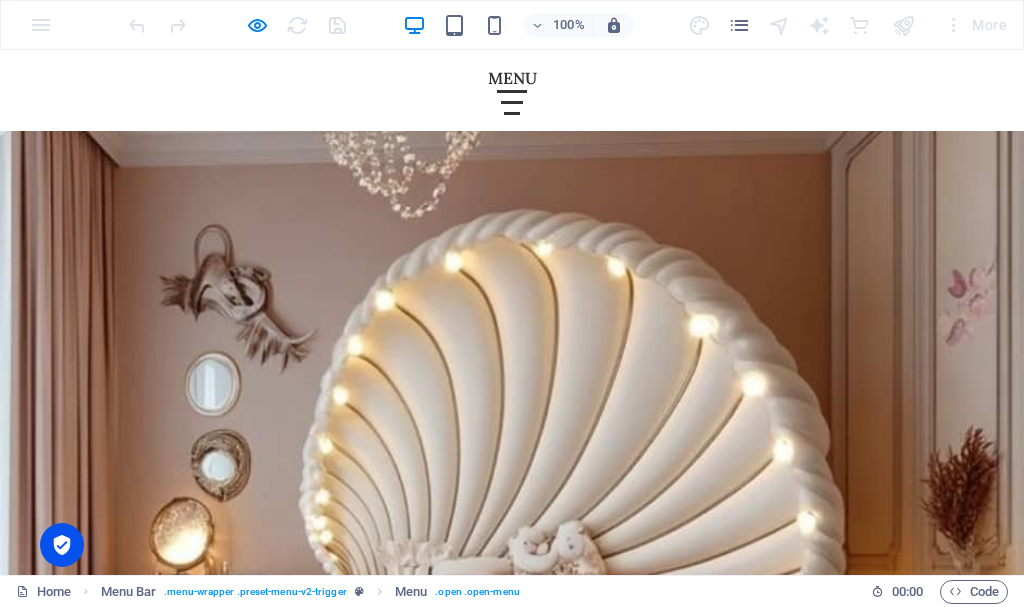 scroll, scrollTop: 1162, scrollLeft: 0, axis: vertical 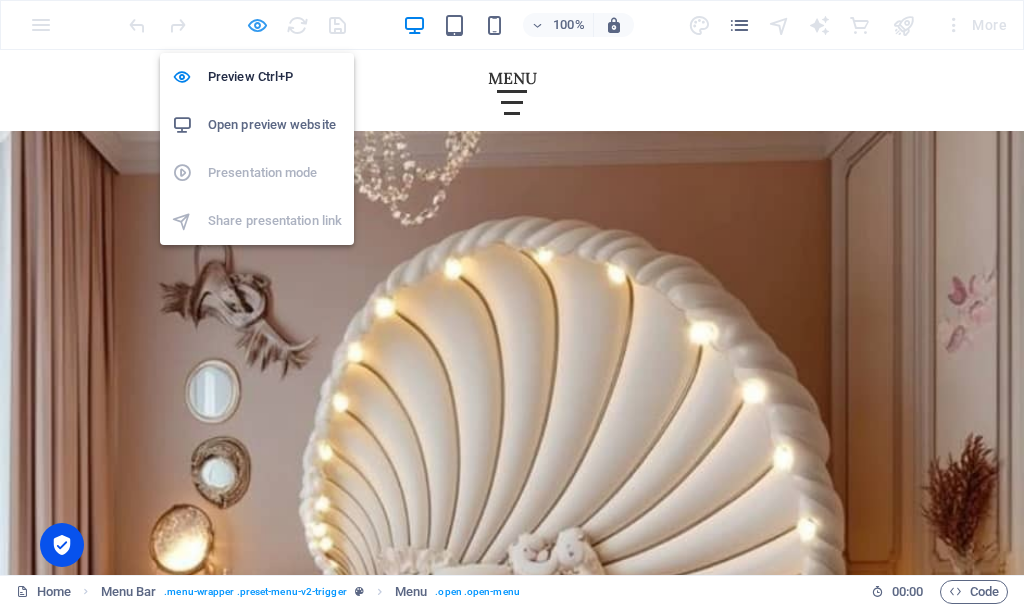 click at bounding box center (257, 25) 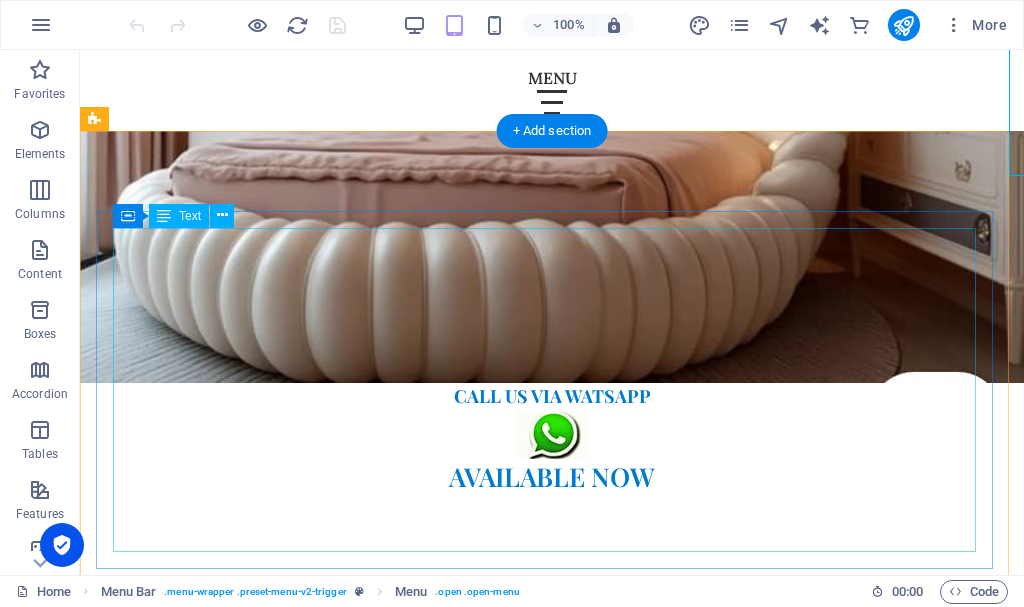 scroll, scrollTop: 1562, scrollLeft: 0, axis: vertical 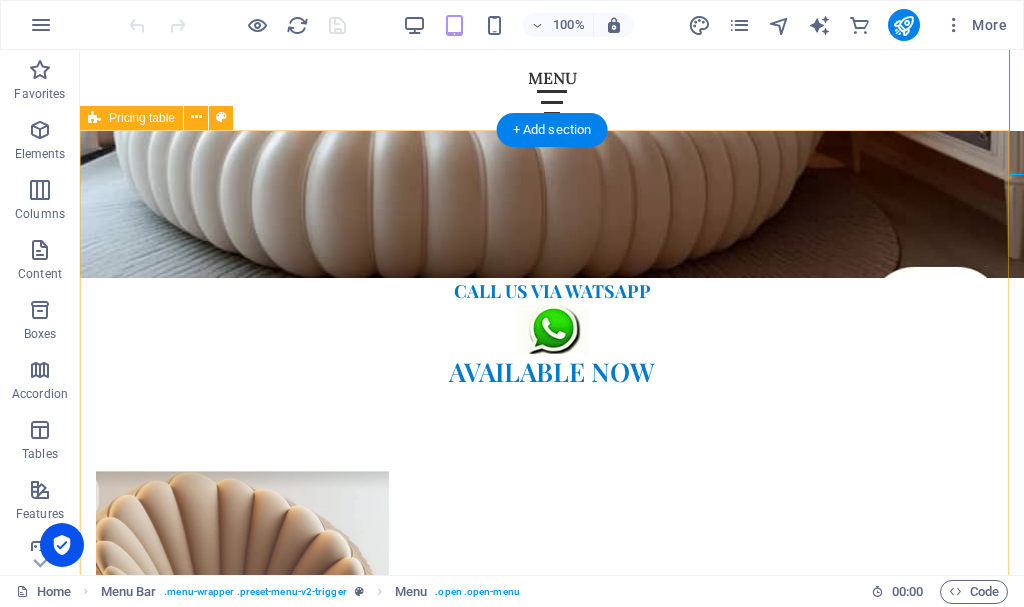 click on "Item 1 Lorem ipsum dolor sit amet, consectetur. $ 10 Item 2 Lorem ipsum dolor sit amet, consectetur. $ 10 Item 3 Lorem ipsum dolor sit amet, consectetur. $ 10 Item 4 Lorem ipsum dolor sit amet, consectetur. $ 10 Item 5 Lorem ipsum dolor sit amet, consectetur. $ 10" at bounding box center (552, 1468) 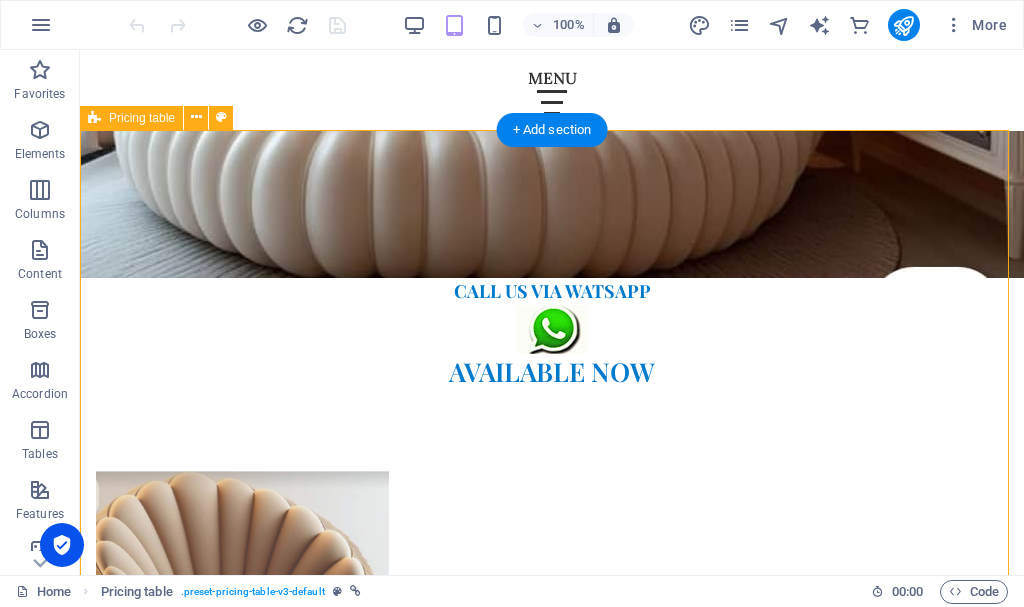 click on "Item 1 Lorem ipsum dolor sit amet, consectetur. $ 10 Item 2 Lorem ipsum dolor sit amet, consectetur. $ 10 Item 3 Lorem ipsum dolor sit amet, consectetur. $ 10 Item 4 Lorem ipsum dolor sit amet, consectetur. $ 10 Item 5 Lorem ipsum dolor sit amet, consectetur. $ 10" at bounding box center [552, 1468] 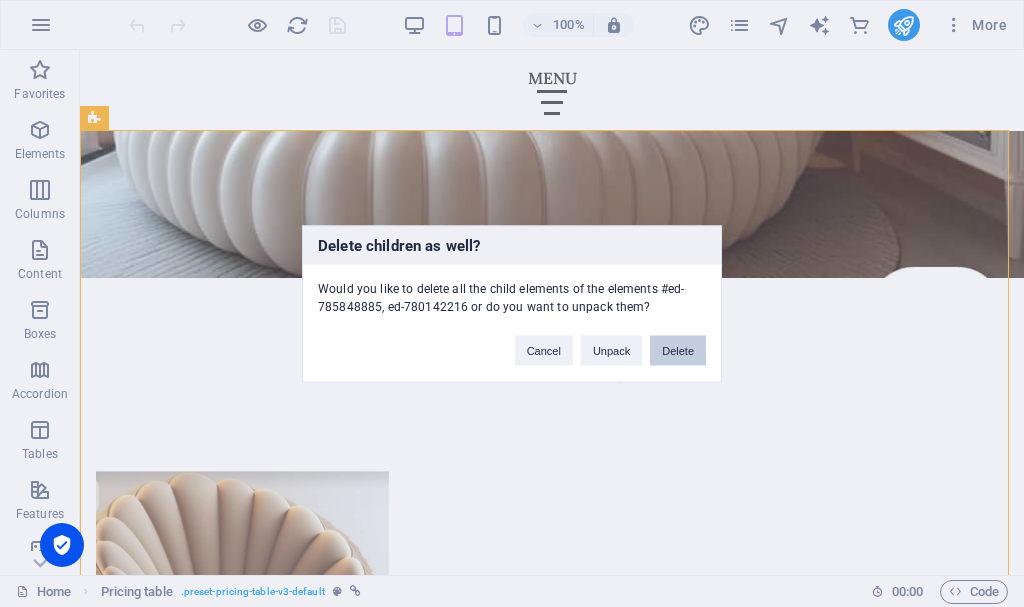 click on "Delete" at bounding box center [678, 350] 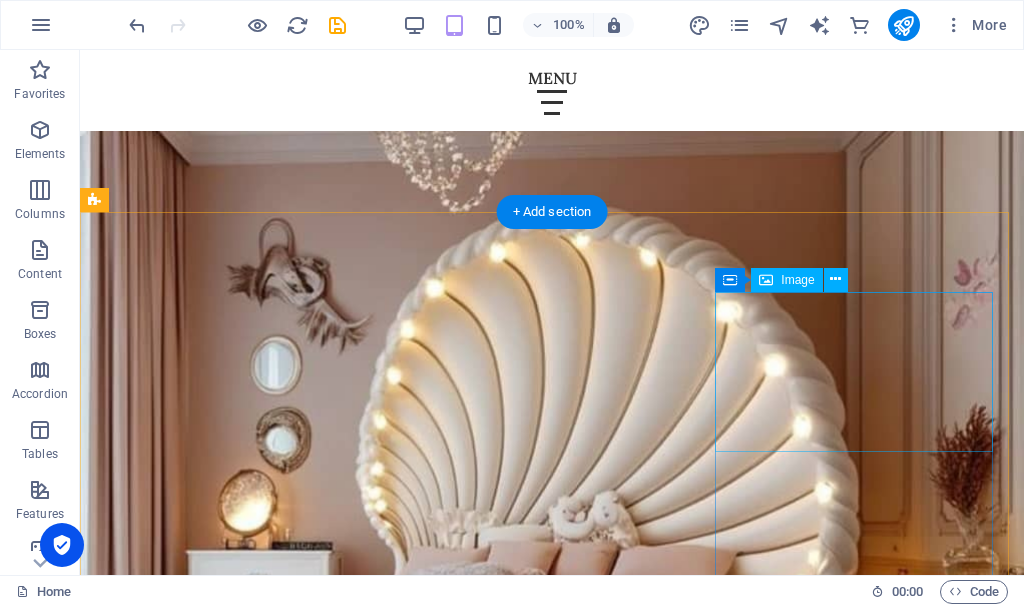 scroll, scrollTop: 1117, scrollLeft: 0, axis: vertical 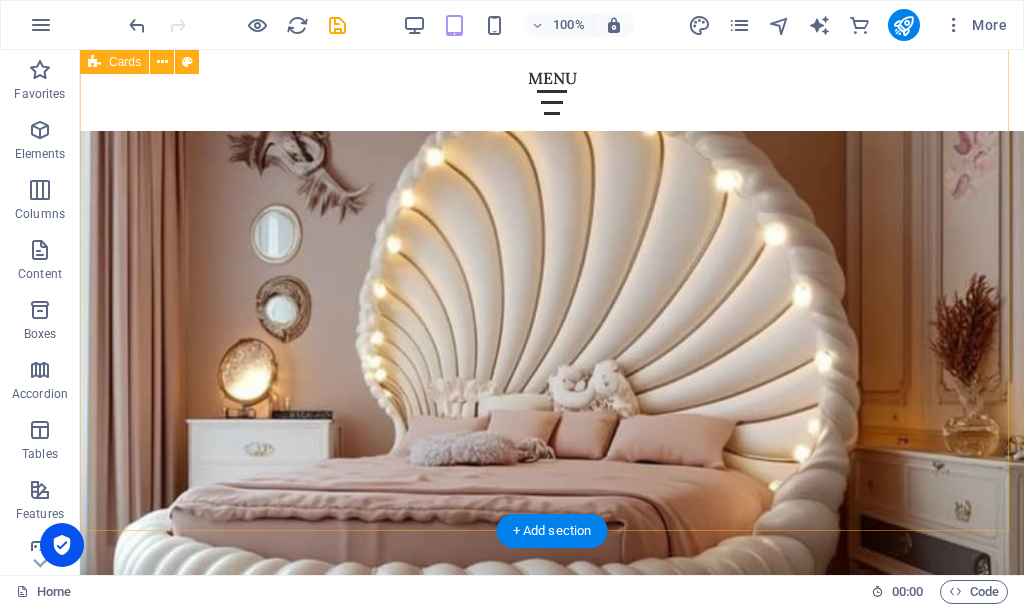 click on "call us via watsapp call us via watsapp call us via watsapp" at bounding box center (552, 1416) 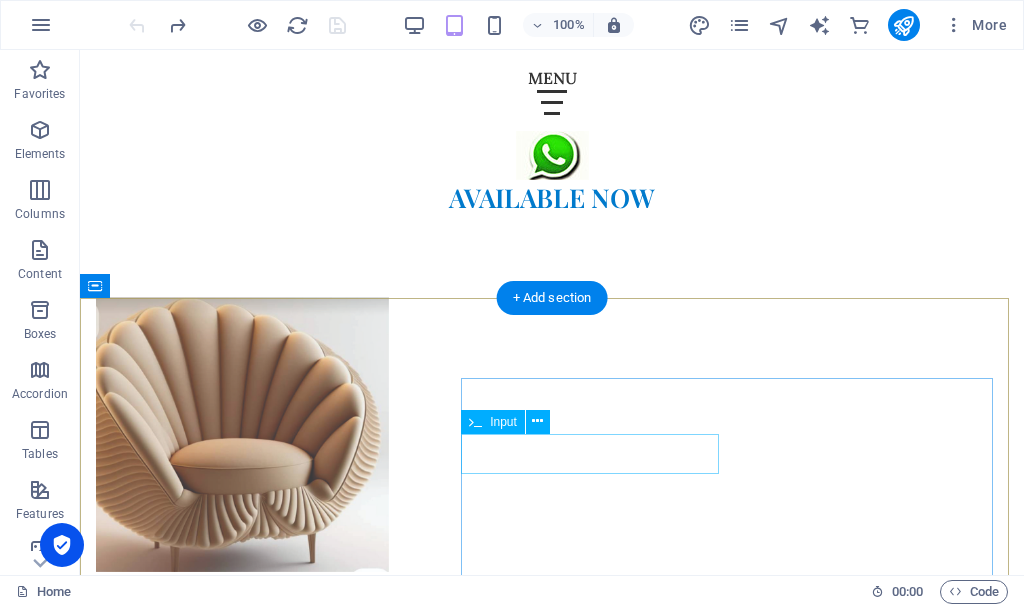 scroll, scrollTop: 1917, scrollLeft: 0, axis: vertical 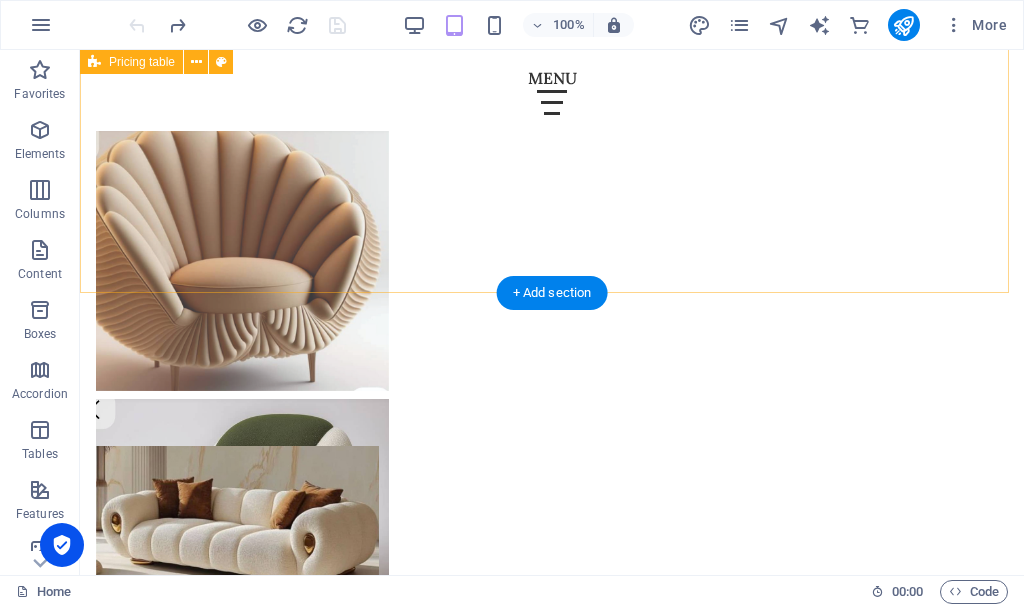 click on "Item 1 Lorem ipsum dolor sit amet, consectetur. $ 10 Item 2 Lorem ipsum dolor sit amet, consectetur. $ 10 Item 3 Lorem ipsum dolor sit amet, consectetur. $ 10 Item 4 Lorem ipsum dolor sit amet, consectetur. $ 10 Item 5 Lorem ipsum dolor sit amet, consectetur. $ 10" at bounding box center [552, 1113] 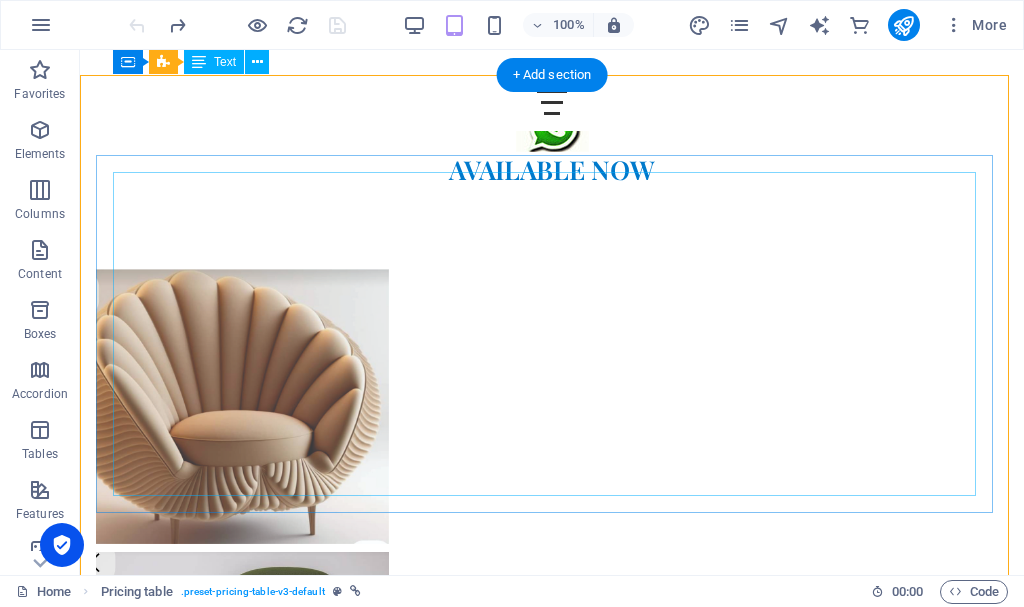 scroll, scrollTop: 1617, scrollLeft: 0, axis: vertical 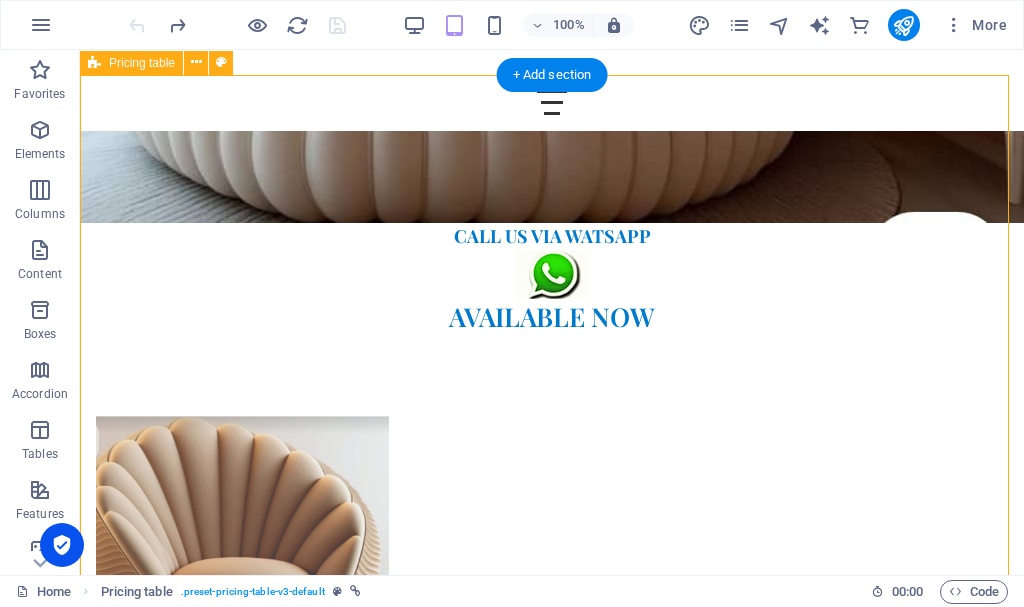 click on "Item 1 Lorem ipsum dolor sit amet, consectetur. $ 10 Item 2 Lorem ipsum dolor sit amet, consectetur. $ 10 Item 3 Lorem ipsum dolor sit amet, consectetur. $ 10 Item 4 Lorem ipsum dolor sit amet, consectetur. $ 10 Item 5 Lorem ipsum dolor sit amet, consectetur. $ 10" at bounding box center (552, 1413) 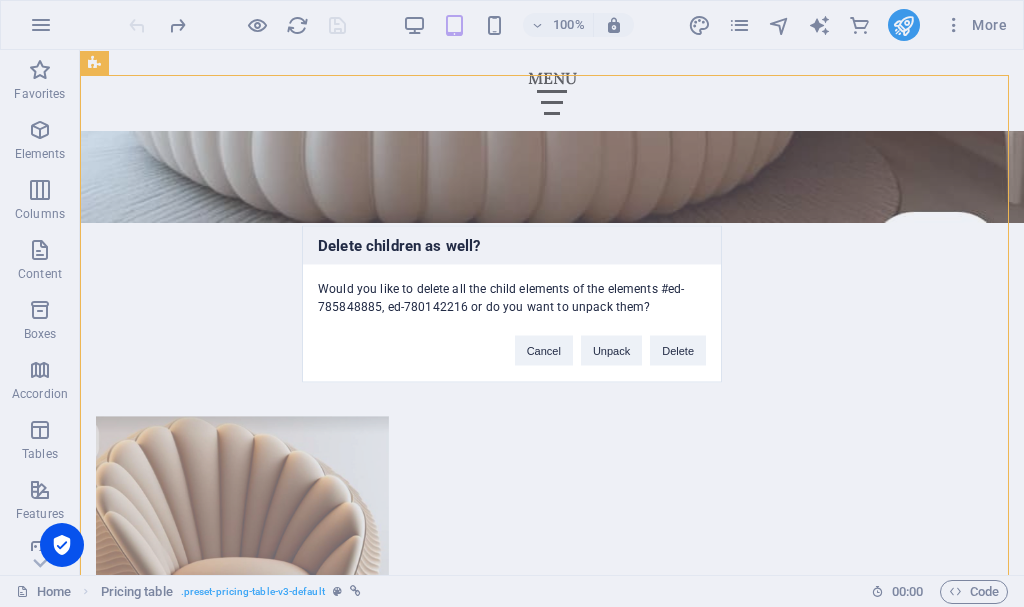 type 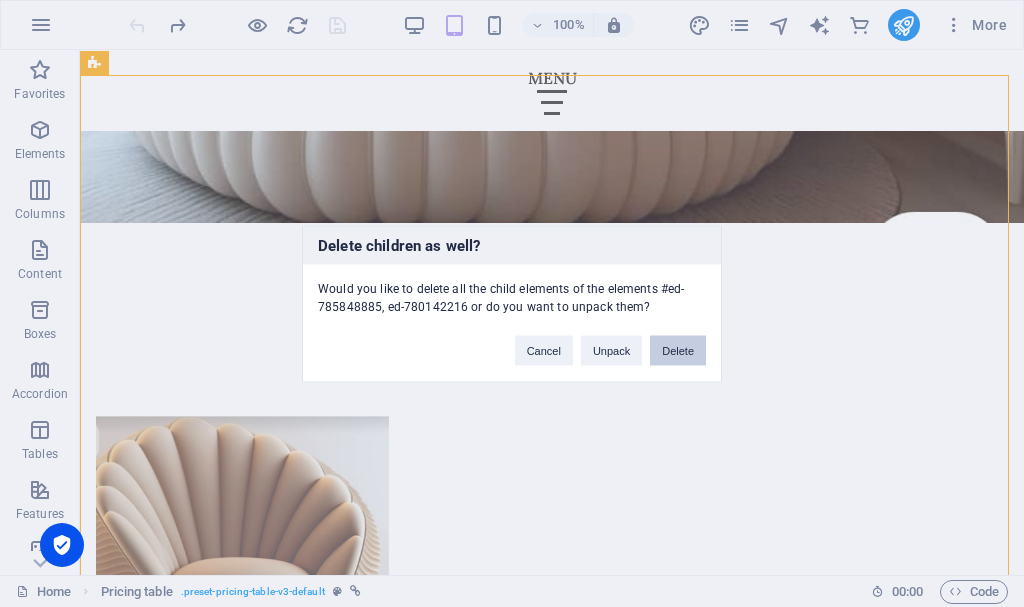 click on "Delete" at bounding box center (678, 350) 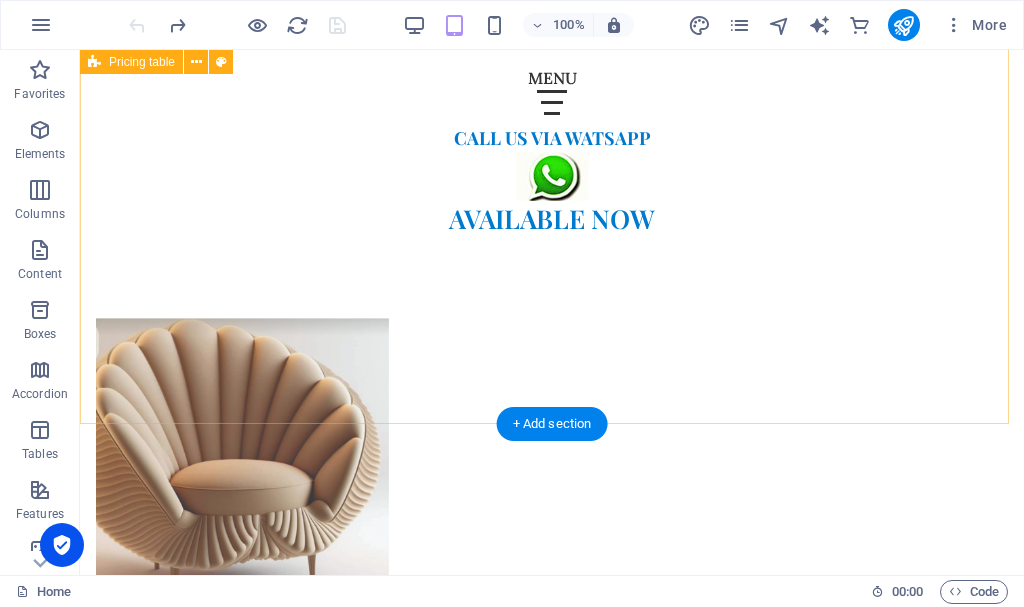 scroll, scrollTop: 1917, scrollLeft: 0, axis: vertical 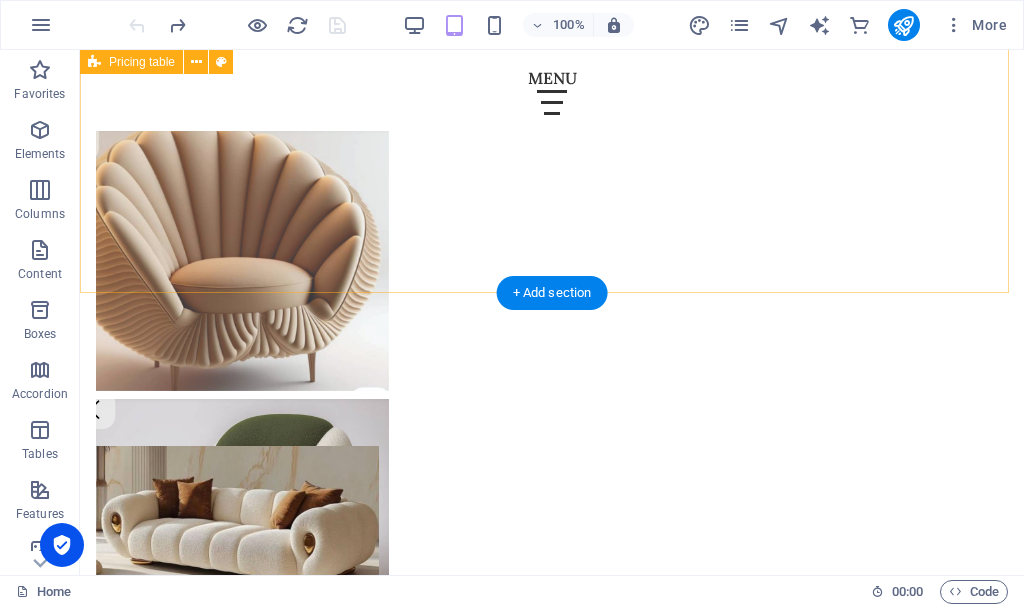 click on "Item 1 Lorem ipsum dolor sit amet, consectetur. $ 10 Item 2 Lorem ipsum dolor sit amet, consectetur. $ 10 Item 3 Lorem ipsum dolor sit amet, consectetur. $ 10 Item 4 Lorem ipsum dolor sit amet, consectetur. $ 10 Item 5 Lorem ipsum dolor sit amet, consectetur. $ 10" at bounding box center [552, 1113] 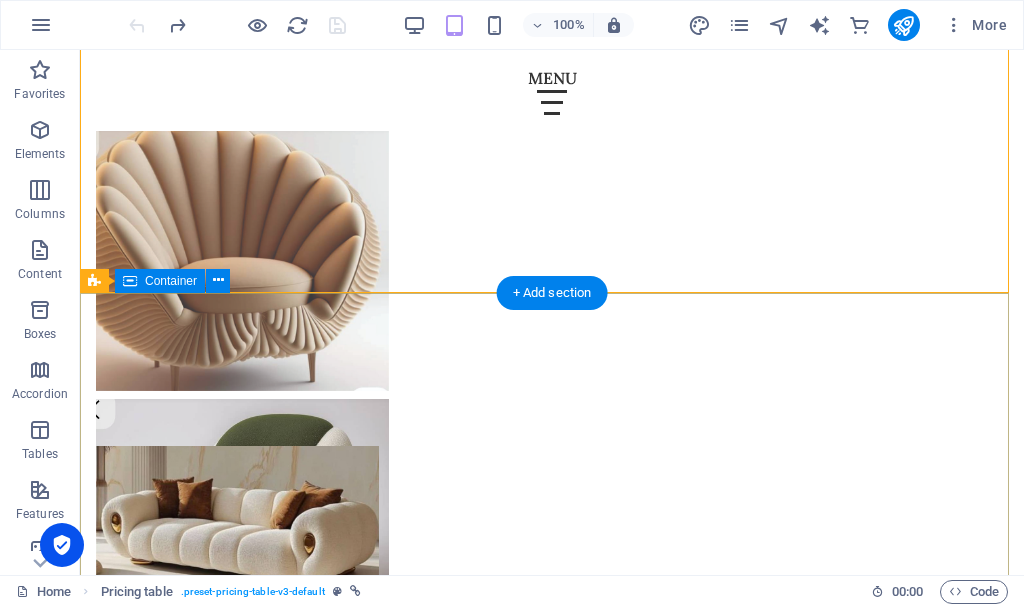 drag, startPoint x: 406, startPoint y: 303, endPoint x: 409, endPoint y: 316, distance: 13.341664 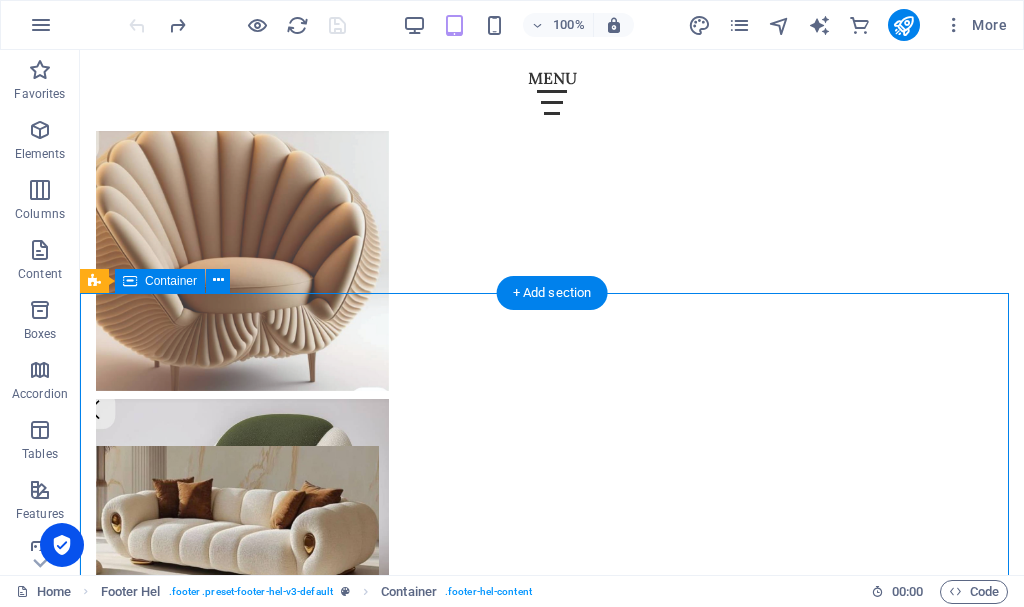 click on "Get in touch [DOMAIN_NAME] Give me your shop address , 480101   Abakaliki [PHONE_NUMBER] [EMAIL_ADDRESS][DOMAIN_NAME] Legal Notice  |  Privacy Policy   {{ 'content.forms.privacy'|trans }} Nicht lesbar? Neu generieren Submit" at bounding box center (552, 1754) 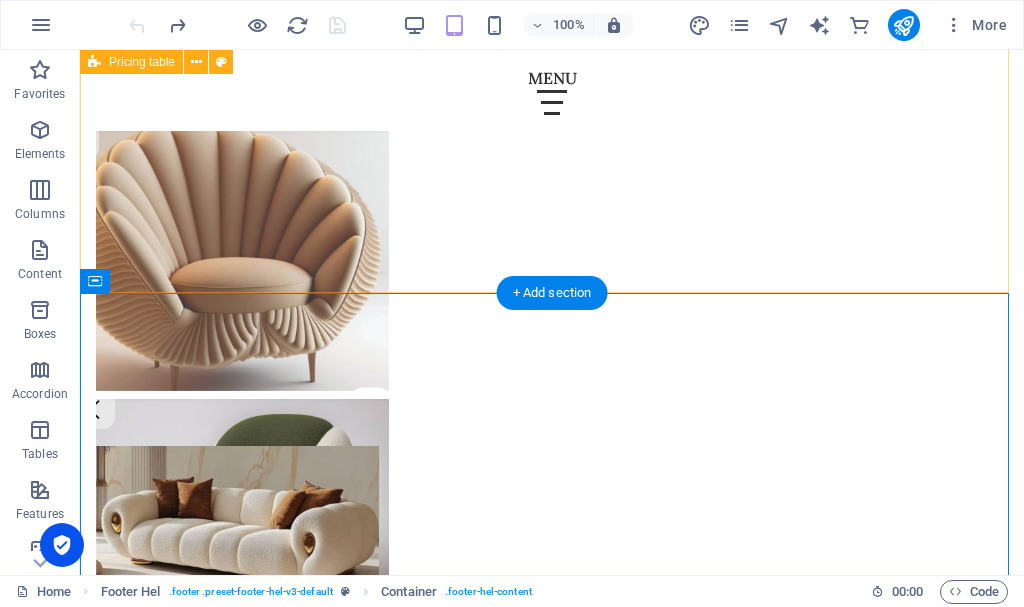 click on "Item 1 Lorem ipsum dolor sit amet, consectetur. $ 10 Item 2 Lorem ipsum dolor sit amet, consectetur. $ 10 Item 3 Lorem ipsum dolor sit amet, consectetur. $ 10 Item 4 Lorem ipsum dolor sit amet, consectetur. $ 10 Item 5 Lorem ipsum dolor sit amet, consectetur. $ 10" at bounding box center [552, 1113] 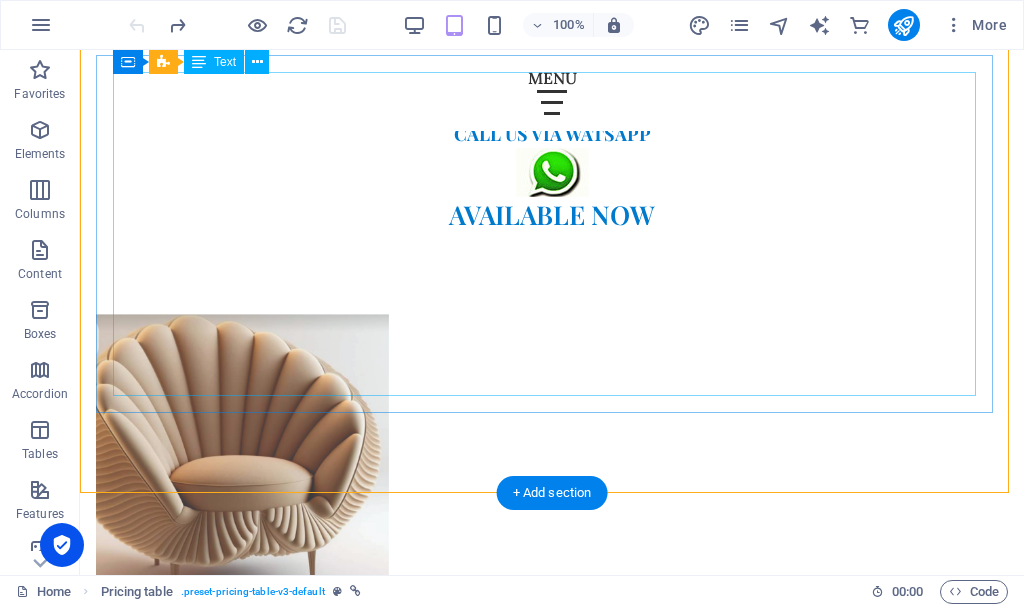 scroll, scrollTop: 1717, scrollLeft: 0, axis: vertical 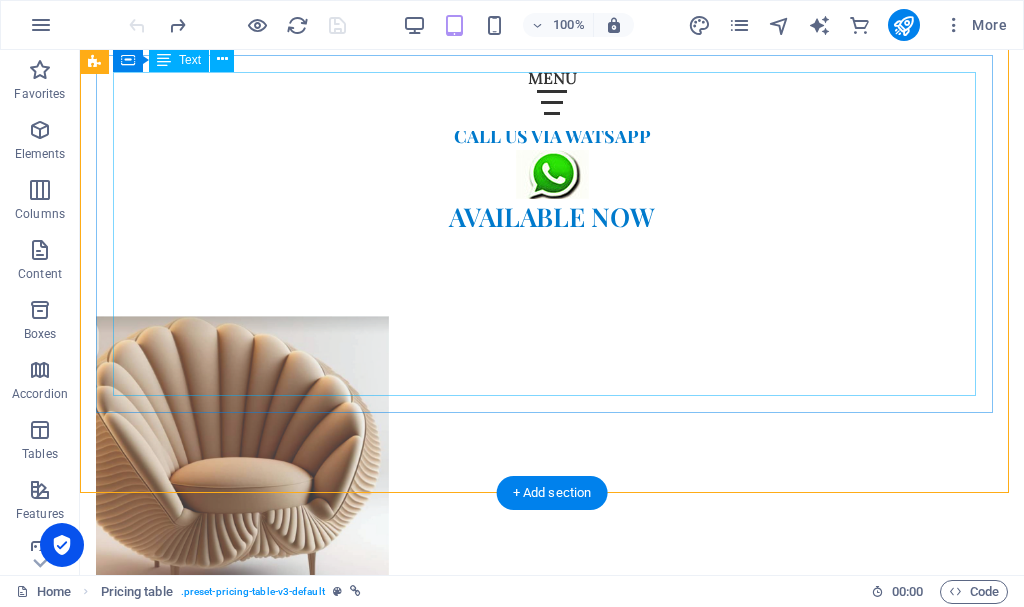 click on "Item 1 Lorem ipsum dolor sit amet, consectetur. $ 10 Item 2 Lorem ipsum dolor sit amet, consectetur. $ 10 Item 3 Lorem ipsum dolor sit amet, consectetur. $ 10 Item 4 Lorem ipsum dolor sit amet, consectetur. $ 10 Item 5 Lorem ipsum dolor sit amet, consectetur. $ 10" at bounding box center (552, 1313) 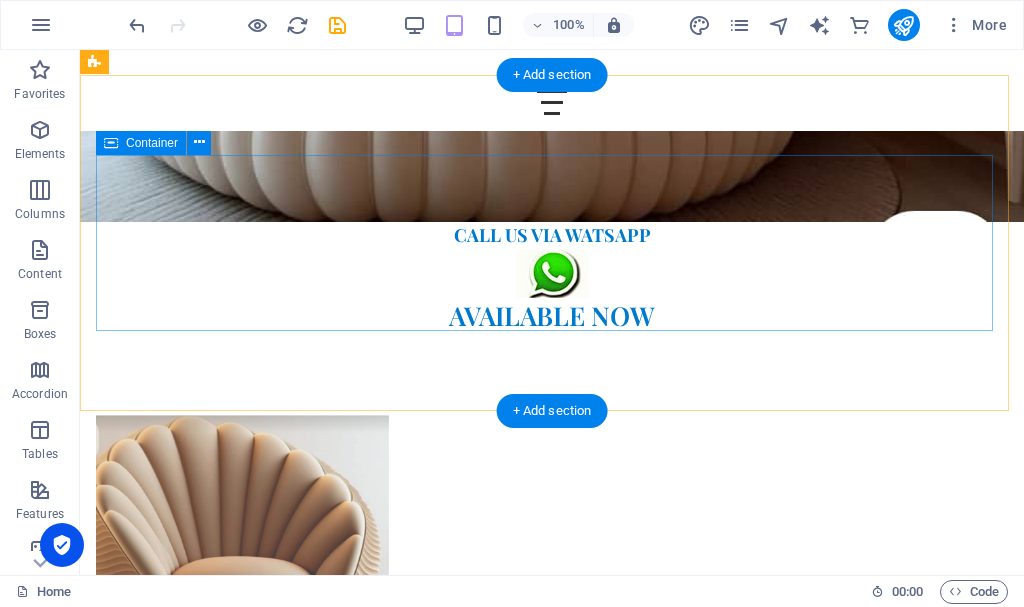 scroll, scrollTop: 1617, scrollLeft: 0, axis: vertical 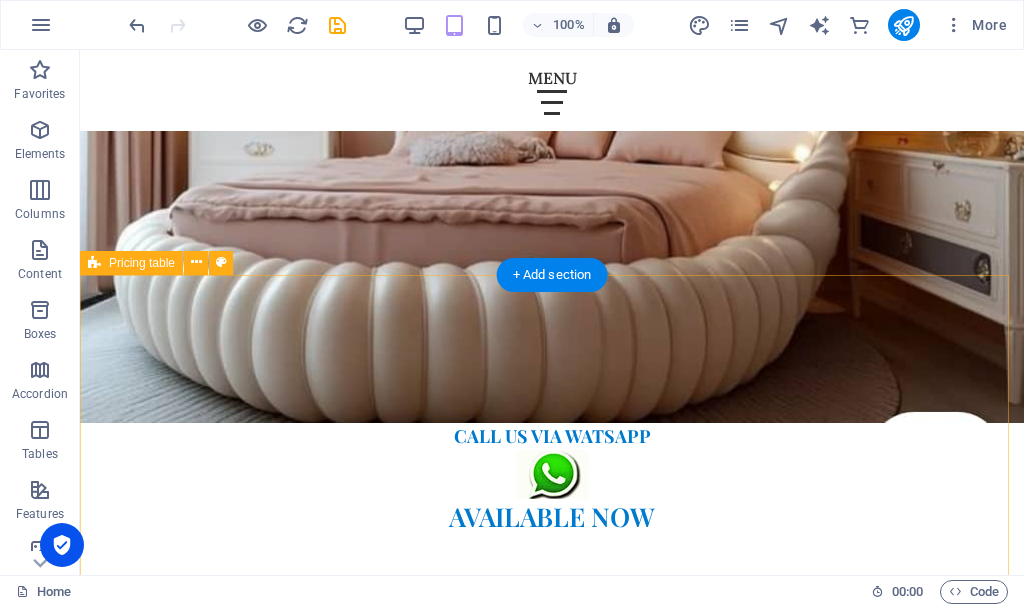click on "Drop content here or  Add elements  Paste clipboard" at bounding box center (552, 1522) 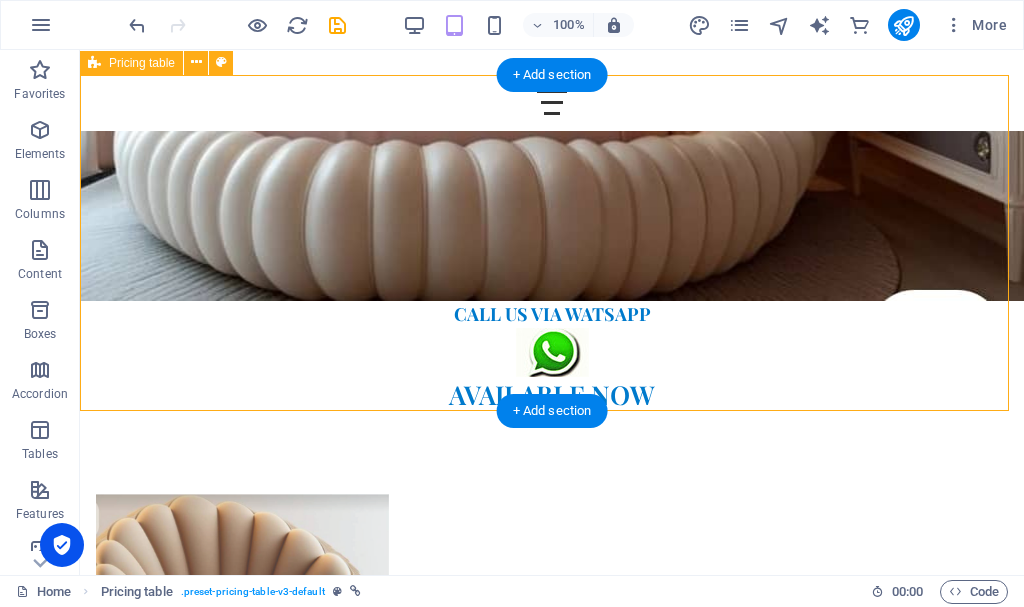 scroll, scrollTop: 1617, scrollLeft: 0, axis: vertical 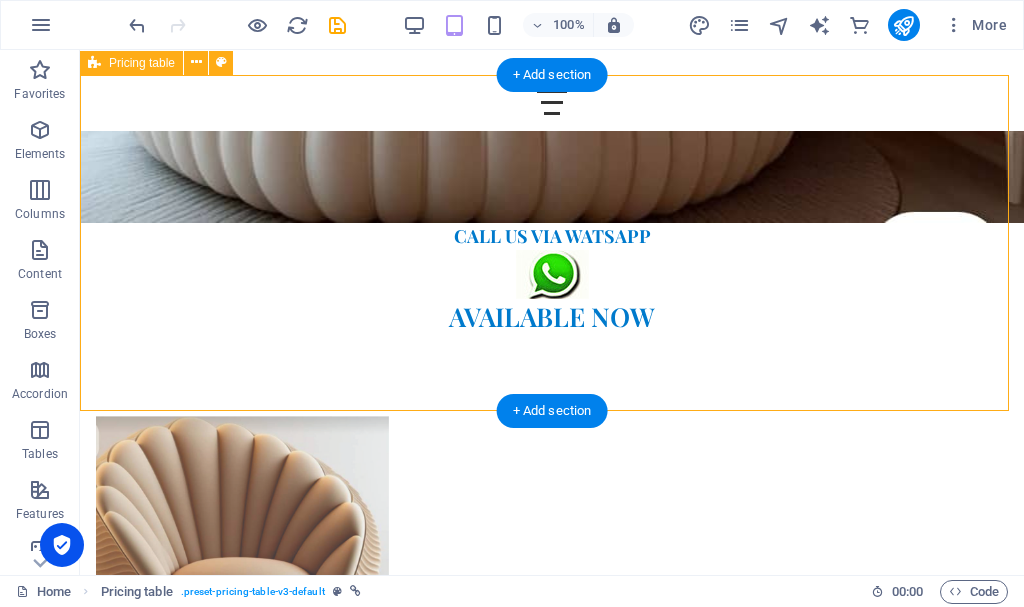 click on "Drop content here or  Add elements  Paste clipboard" at bounding box center [552, 1322] 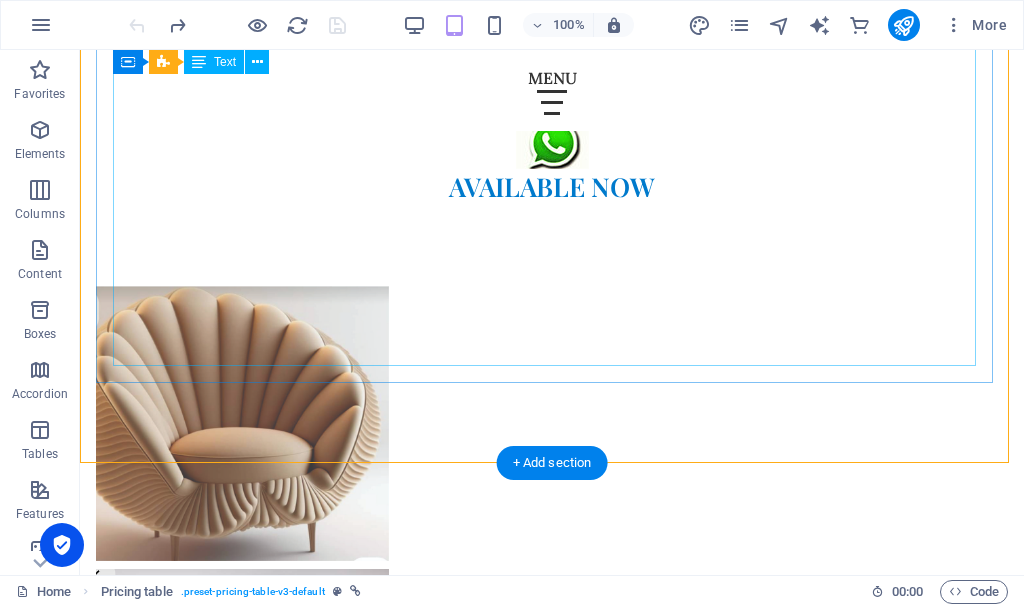 scroll, scrollTop: 1717, scrollLeft: 0, axis: vertical 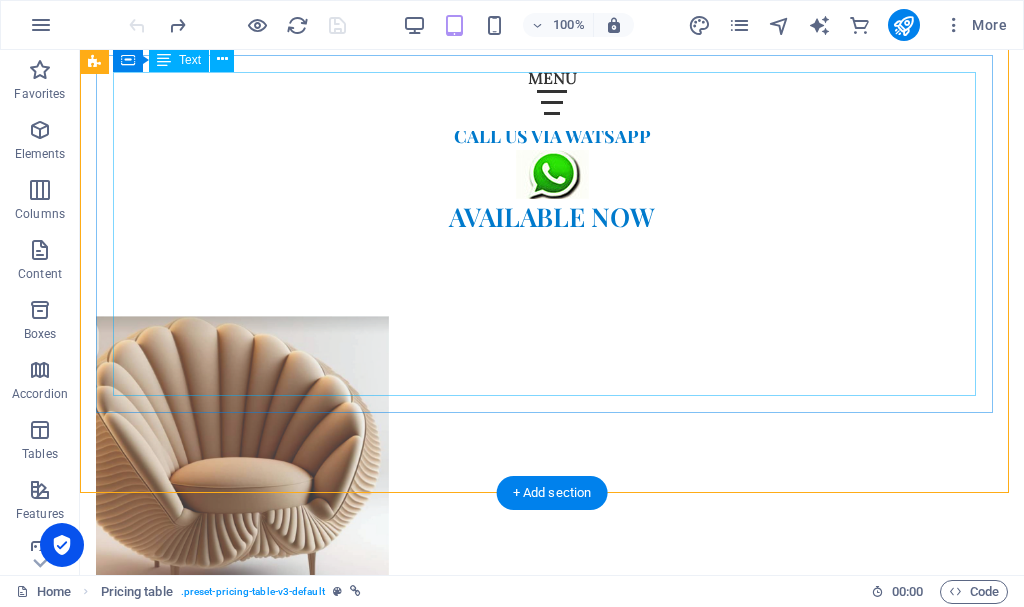 click on "Item 1 Lorem ipsum dolor sit amet, consectetur. $ 10 Item 2 Lorem ipsum dolor sit amet, consectetur. $ 10 Item 3 Lorem ipsum dolor sit amet, consectetur. $ 10 Item 4 Lorem ipsum dolor sit amet, consectetur. $ 10 Item 5 Lorem ipsum dolor sit amet, consectetur. $ 10" at bounding box center (552, 1313) 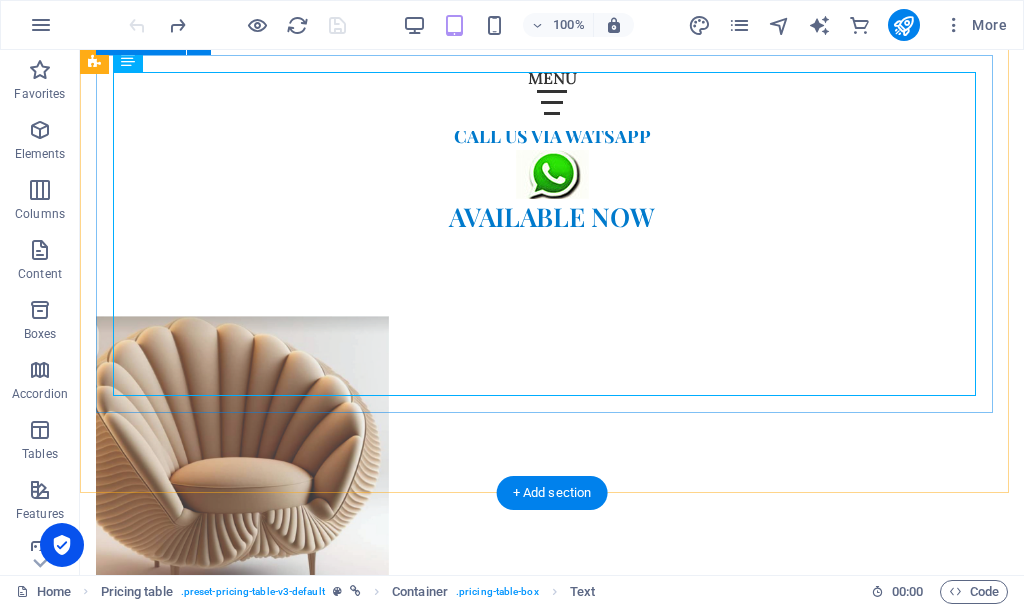 click on "Item 1 Lorem ipsum dolor sit amet, consectetur. $ 10 Item 2 Lorem ipsum dolor sit amet, consectetur. $ 10 Item 3 Lorem ipsum dolor sit amet, consectetur. $ 10 Item 4 Lorem ipsum dolor sit amet, consectetur. $ 10 Item 5 Lorem ipsum dolor sit amet, consectetur. $ 10" at bounding box center [552, 1313] 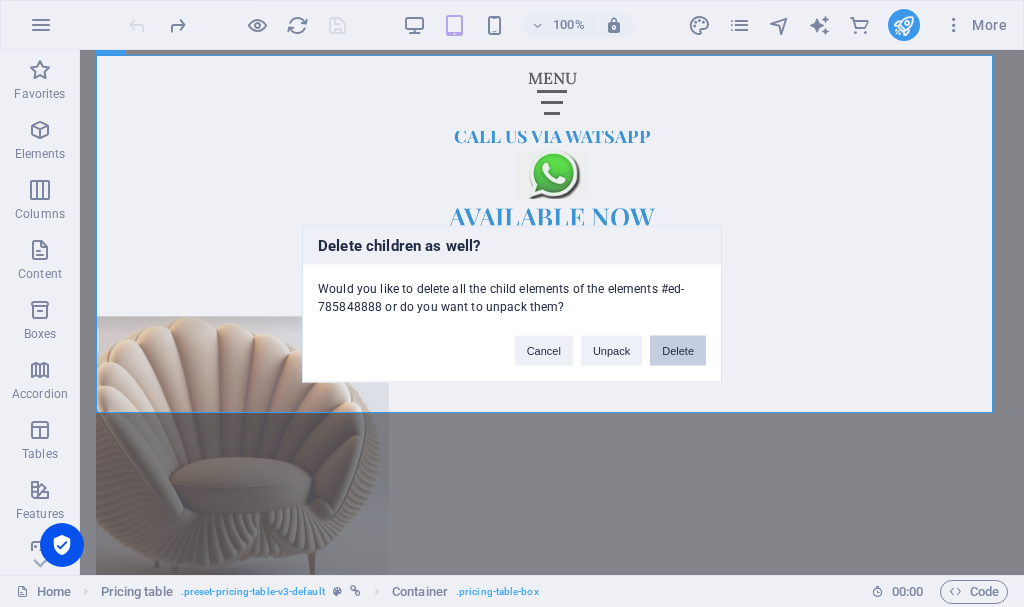 type 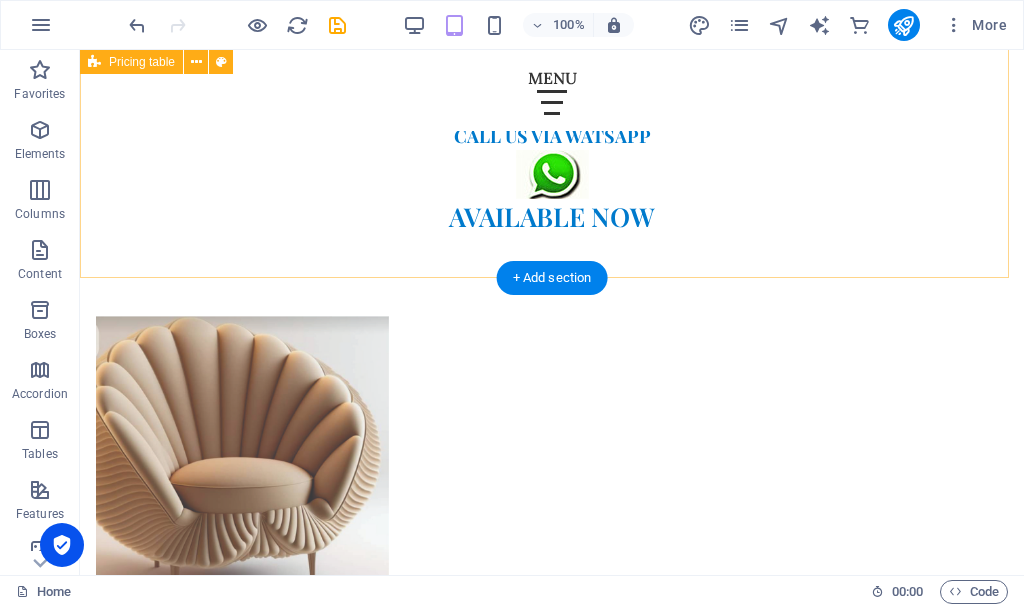 scroll, scrollTop: 1517, scrollLeft: 0, axis: vertical 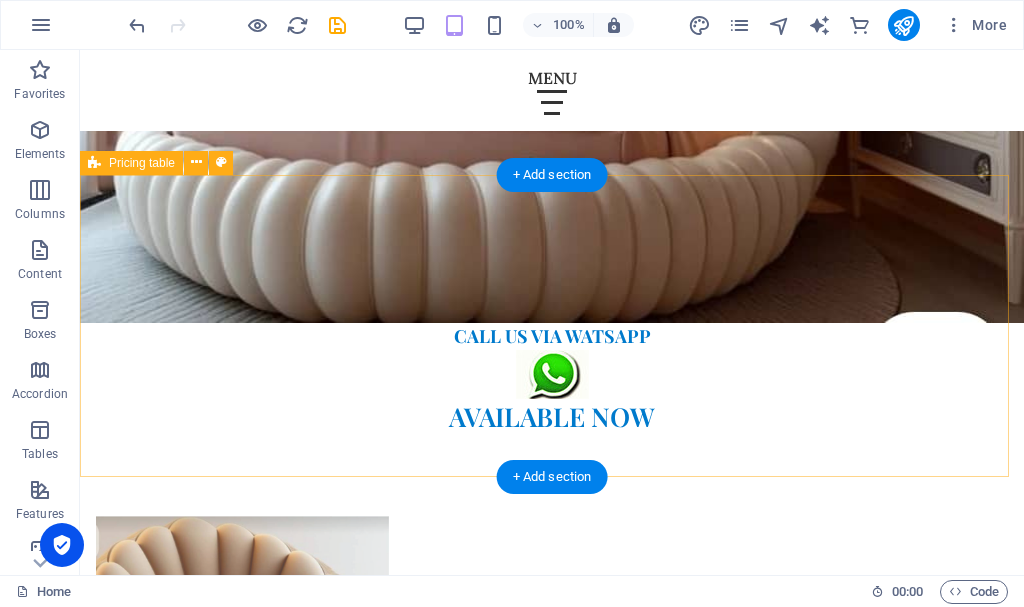 click on "Drop content here or  Add elements  Paste clipboard" at bounding box center (552, 1405) 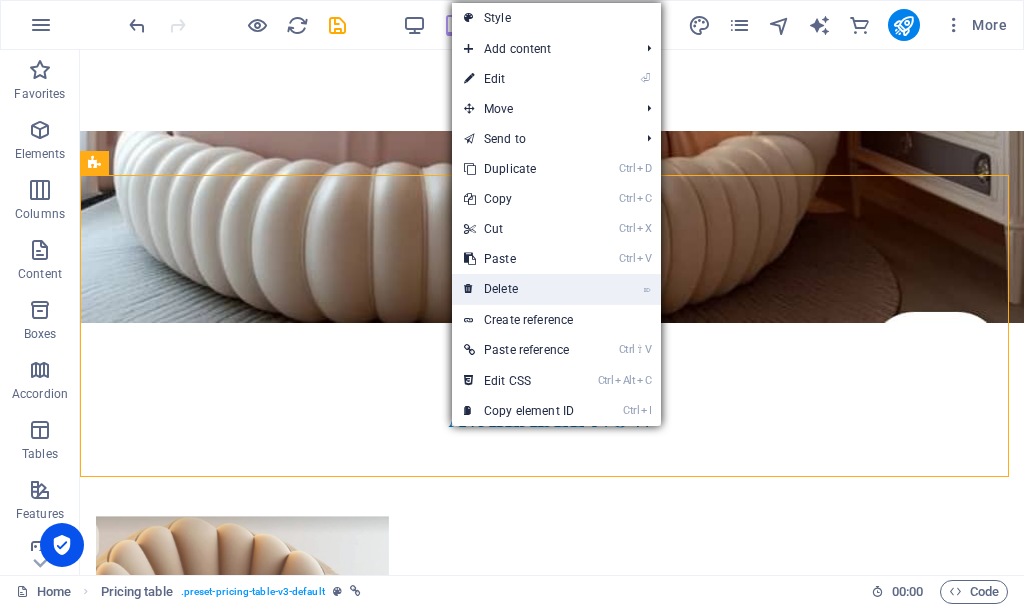 click on "⌦  Delete" at bounding box center [519, 289] 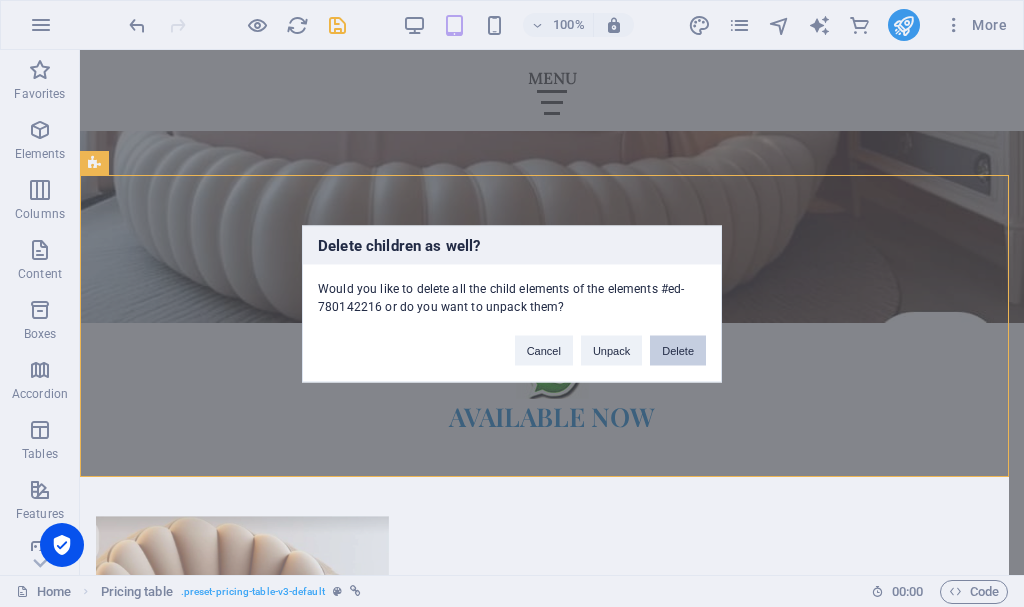 click on "Delete" at bounding box center [678, 350] 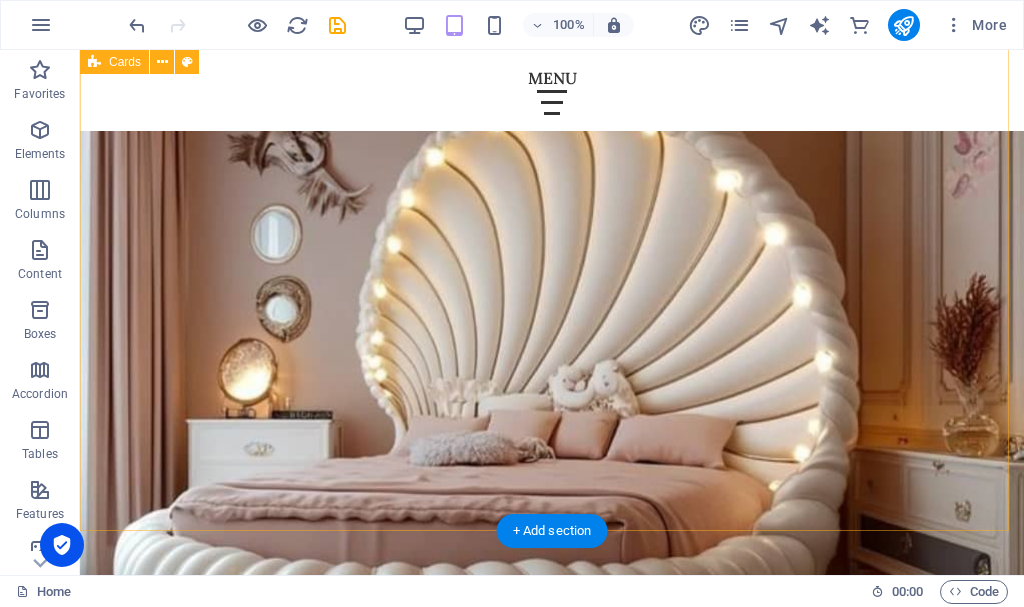scroll, scrollTop: 1517, scrollLeft: 0, axis: vertical 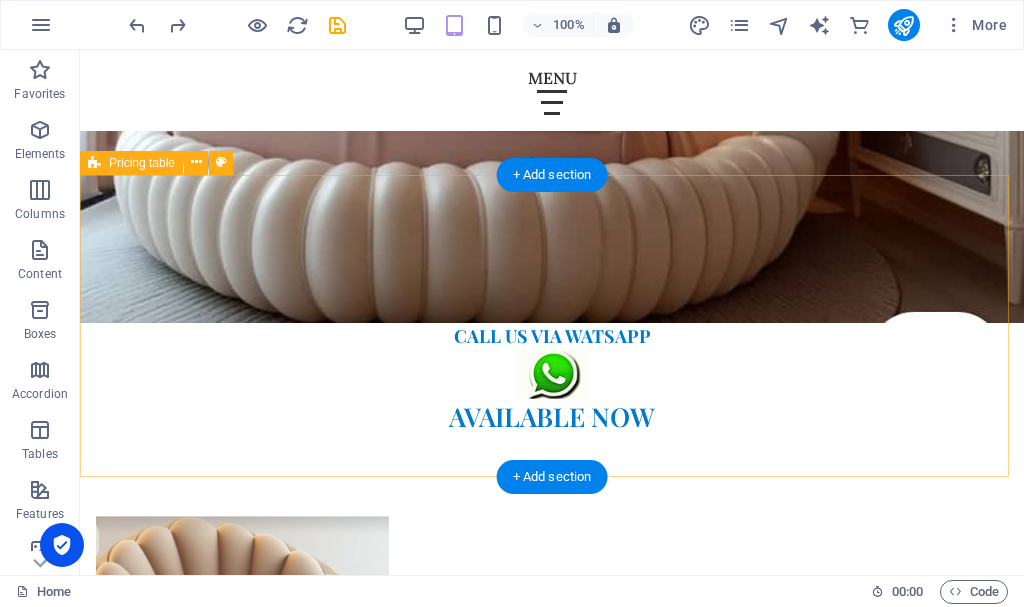 click on "Drop content here or  Add elements  Paste clipboard" at bounding box center (552, 1405) 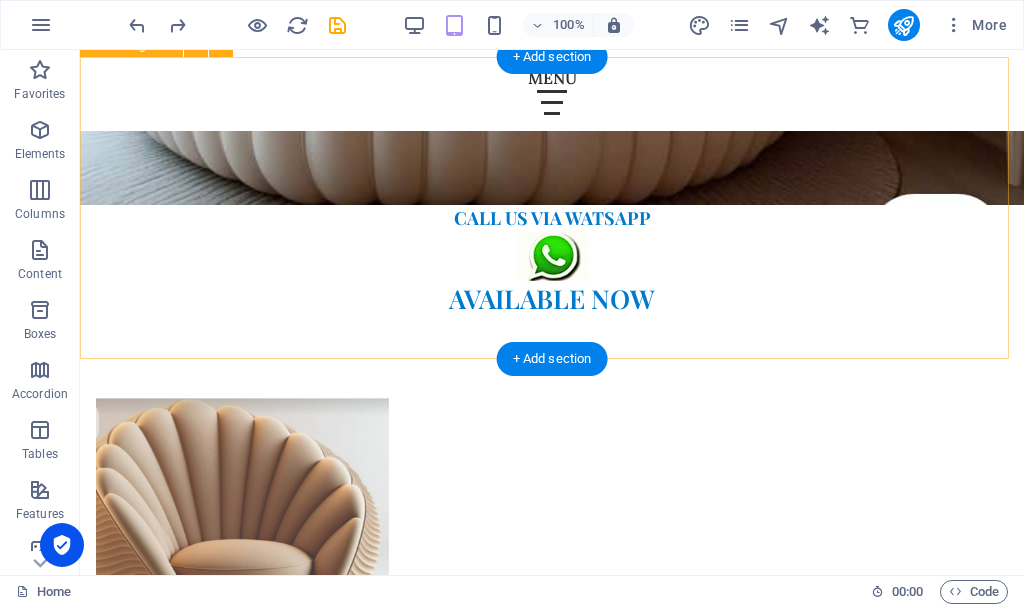 scroll, scrollTop: 1617, scrollLeft: 0, axis: vertical 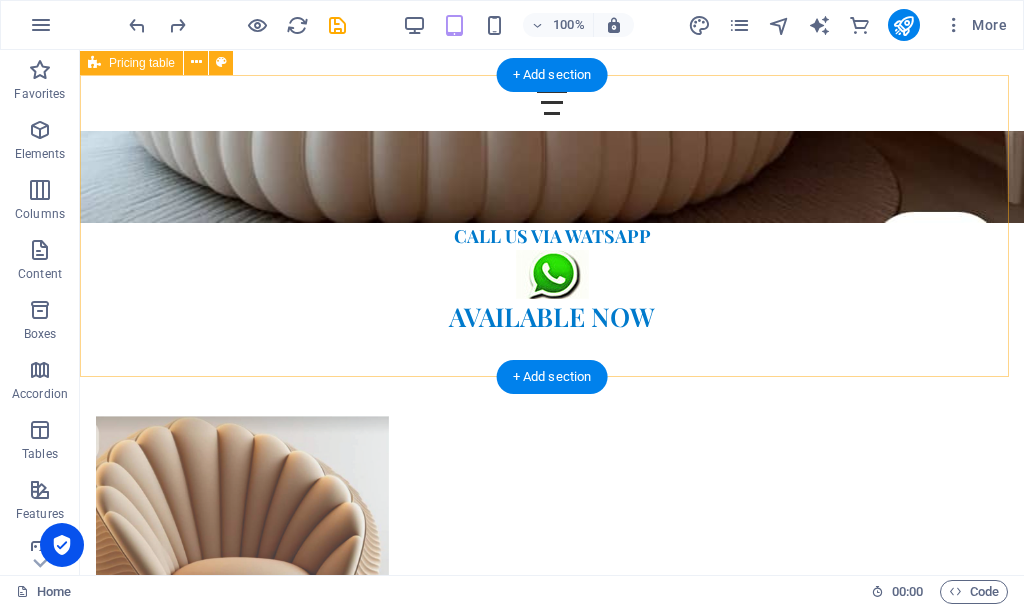 click on "Drop content here or  Add elements  Paste clipboard" at bounding box center [552, 1305] 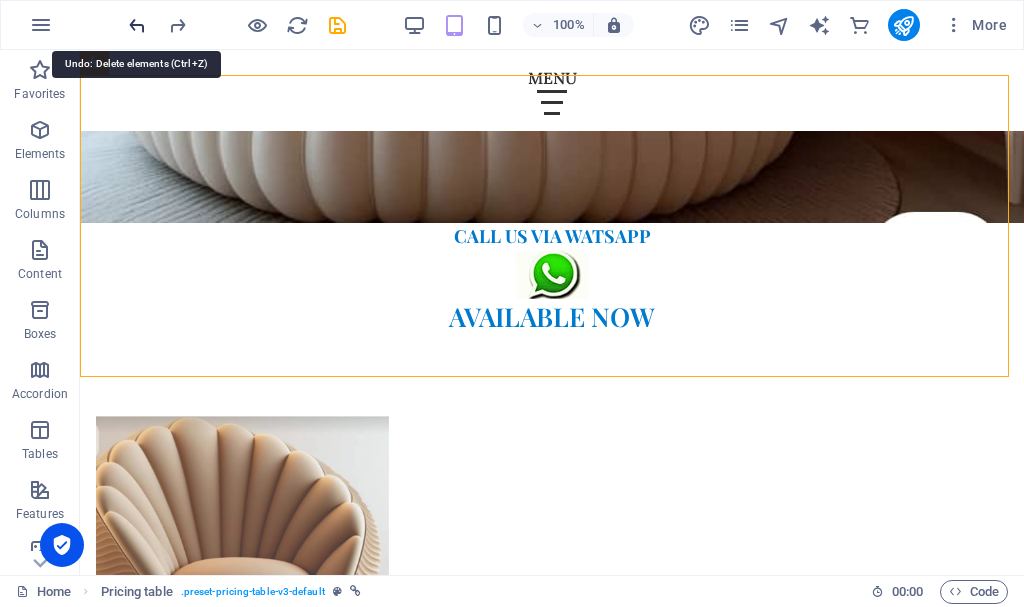 click at bounding box center (137, 25) 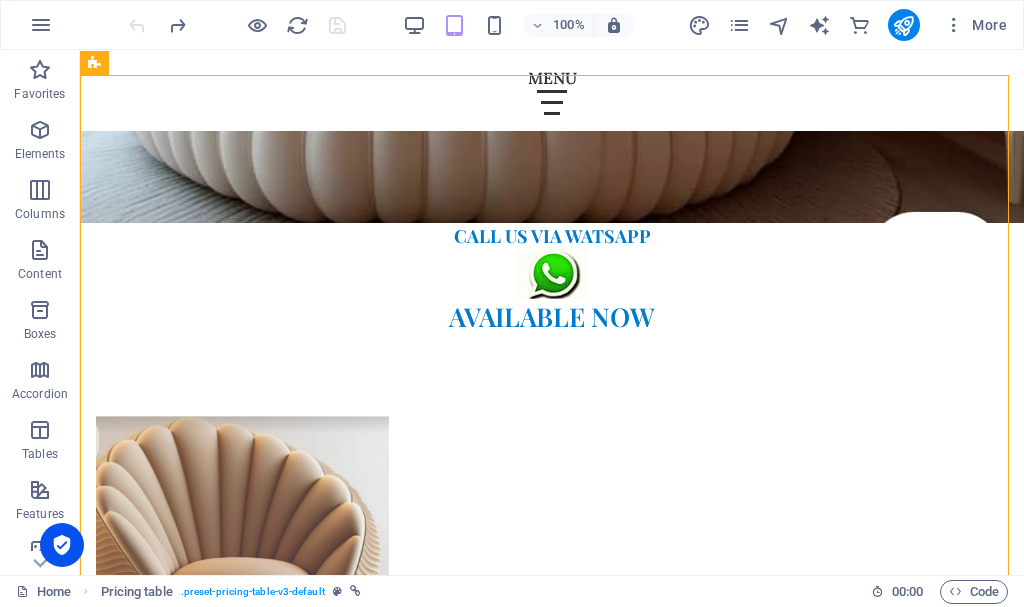 click at bounding box center [237, 25] 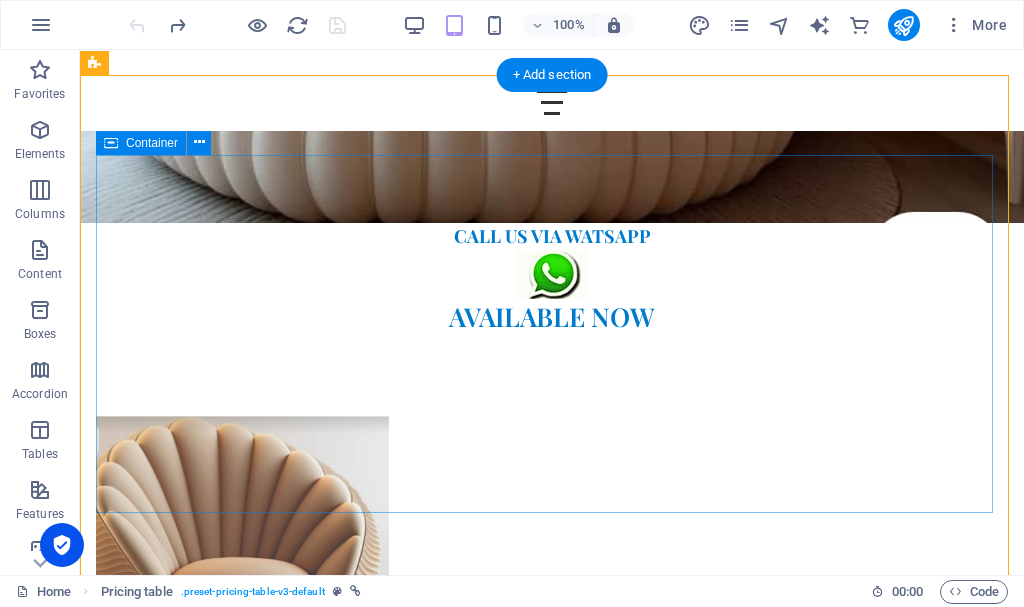 click on "Item 1 Lorem ipsum dolor sit amet, consectetur. $ 10 Item 2 Lorem ipsum dolor sit amet, consectetur. $ 10 Item 3 Lorem ipsum dolor sit amet, consectetur. $ 10 Item 4 Lorem ipsum dolor sit amet, consectetur. $ 10 Item 5 Lorem ipsum dolor sit amet, consectetur. $ 10" at bounding box center [552, 1413] 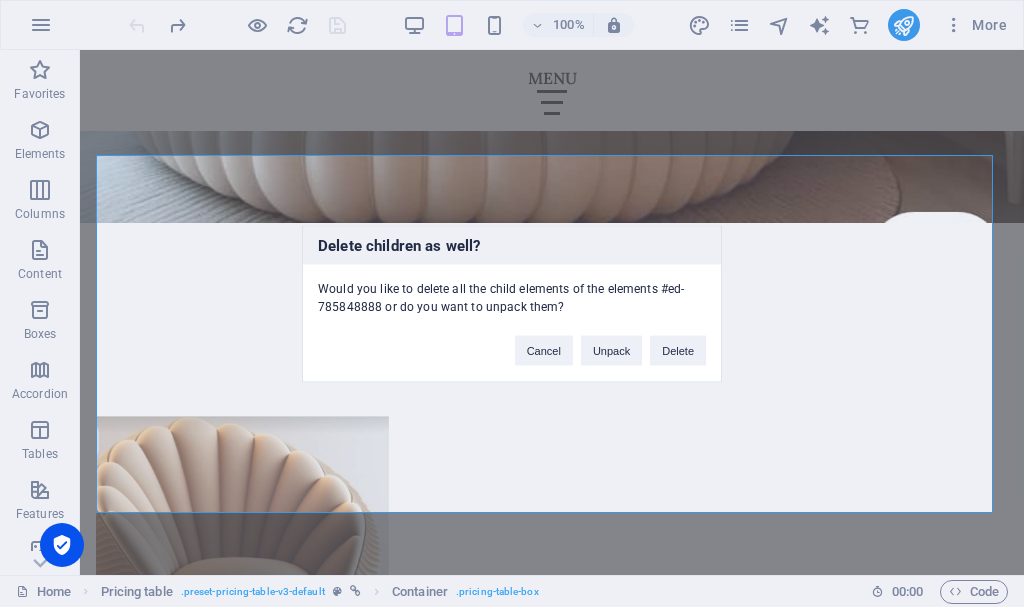 type 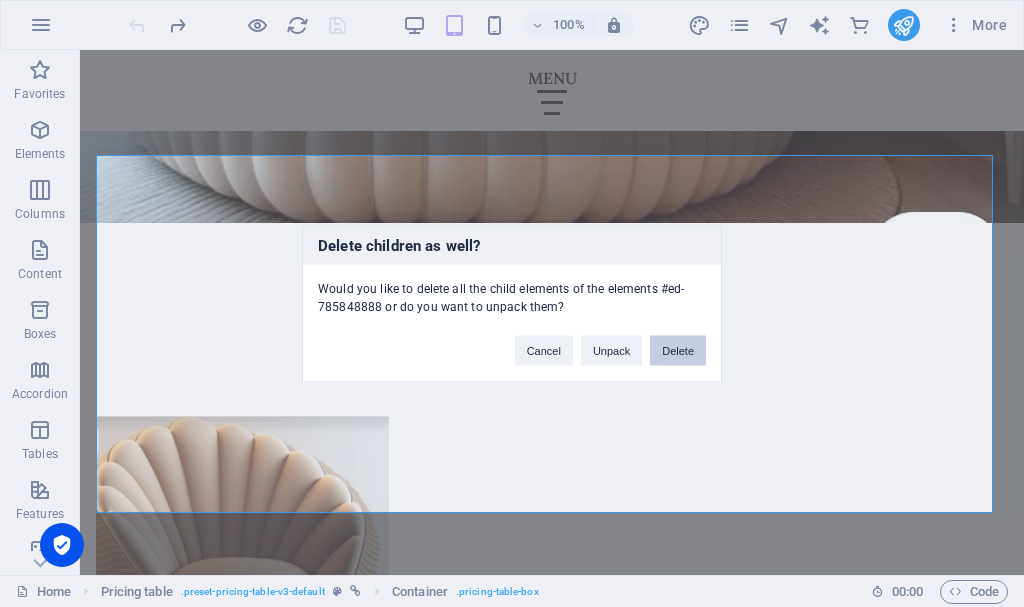 click on "Delete" at bounding box center [678, 350] 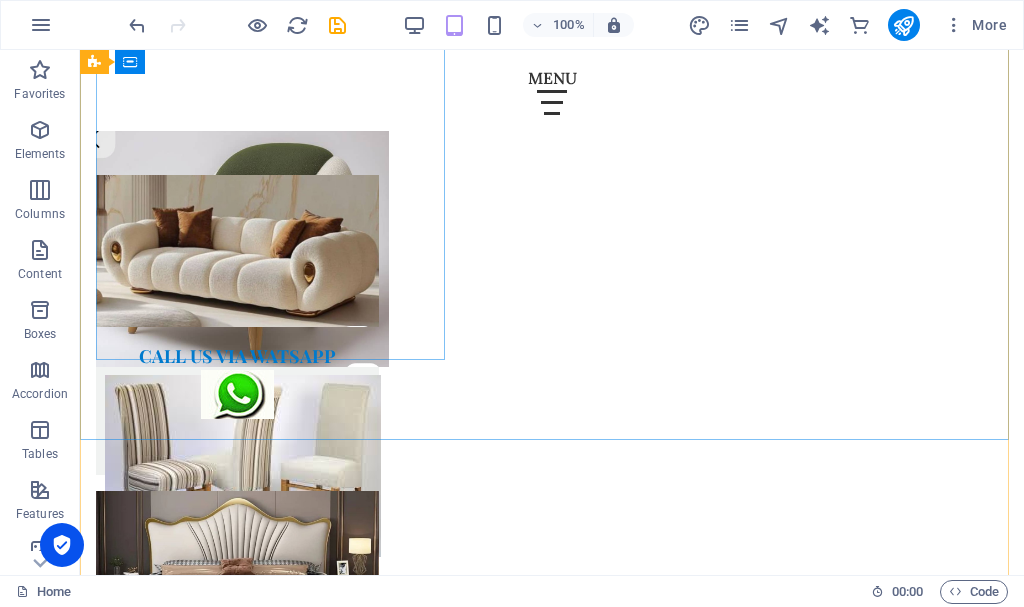 scroll, scrollTop: 2217, scrollLeft: 0, axis: vertical 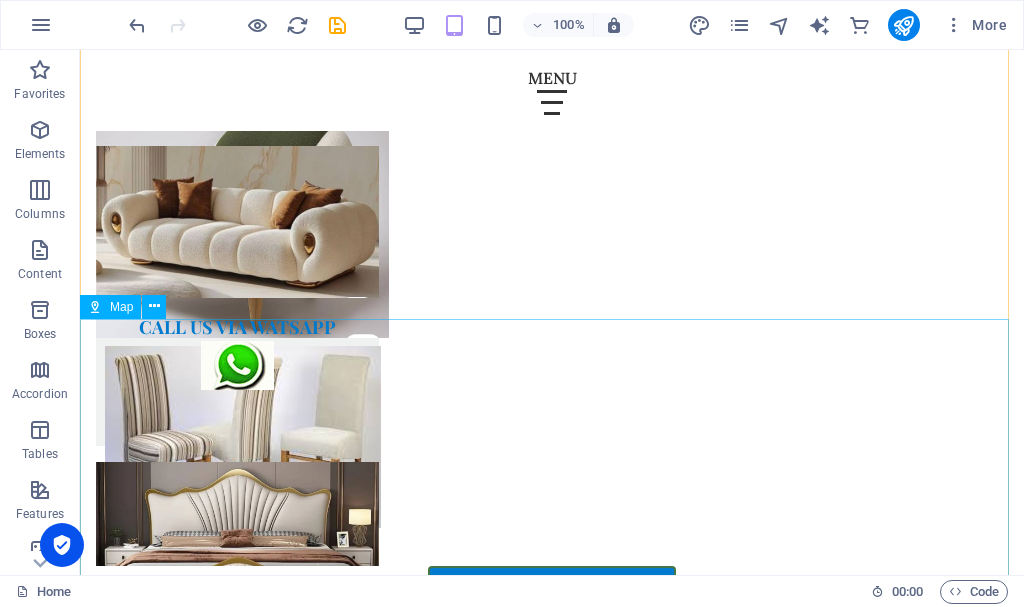 click at bounding box center [552, 1857] 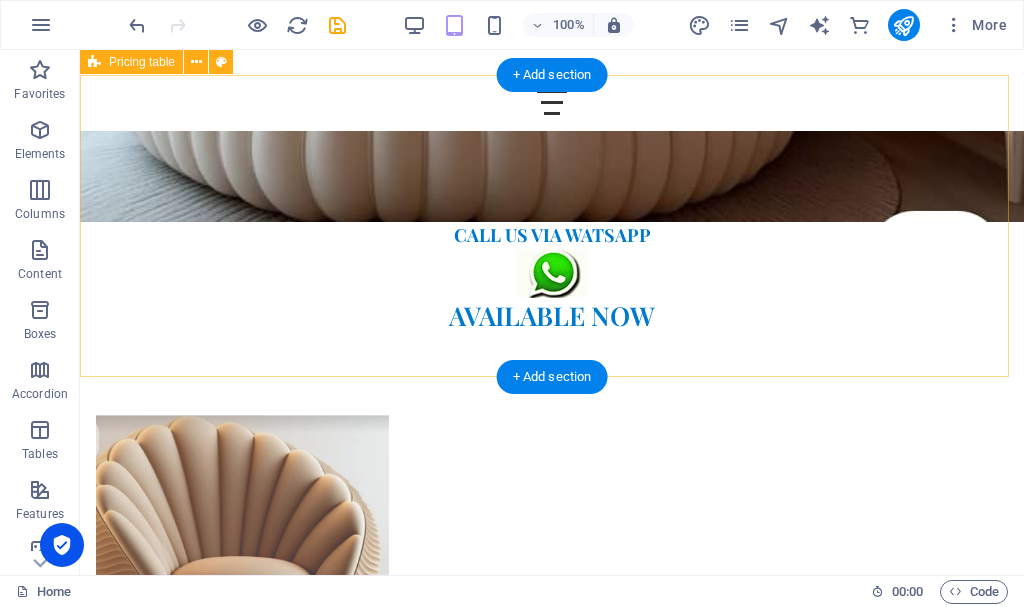 scroll, scrollTop: 1617, scrollLeft: 0, axis: vertical 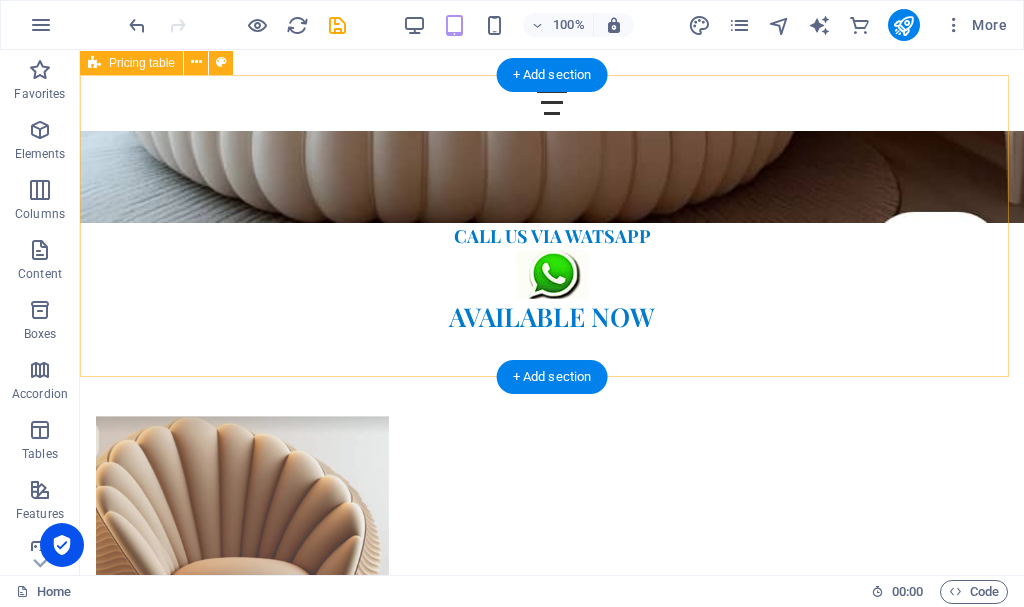 click on "Drop content here or  Add elements  Paste clipboard" at bounding box center (552, 1305) 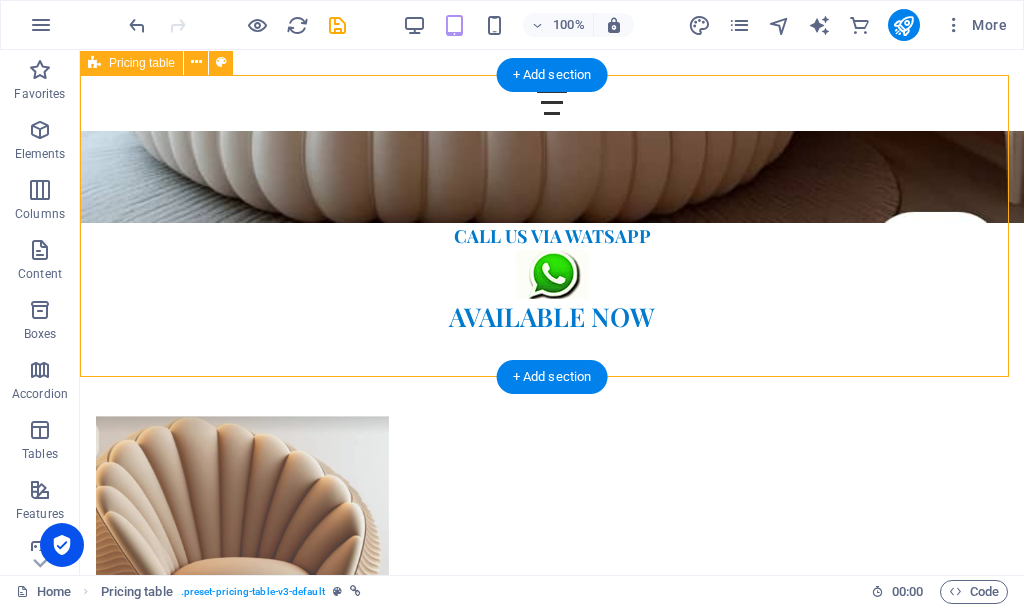 click on "Drop content here or  Add elements  Paste clipboard" at bounding box center [552, 1305] 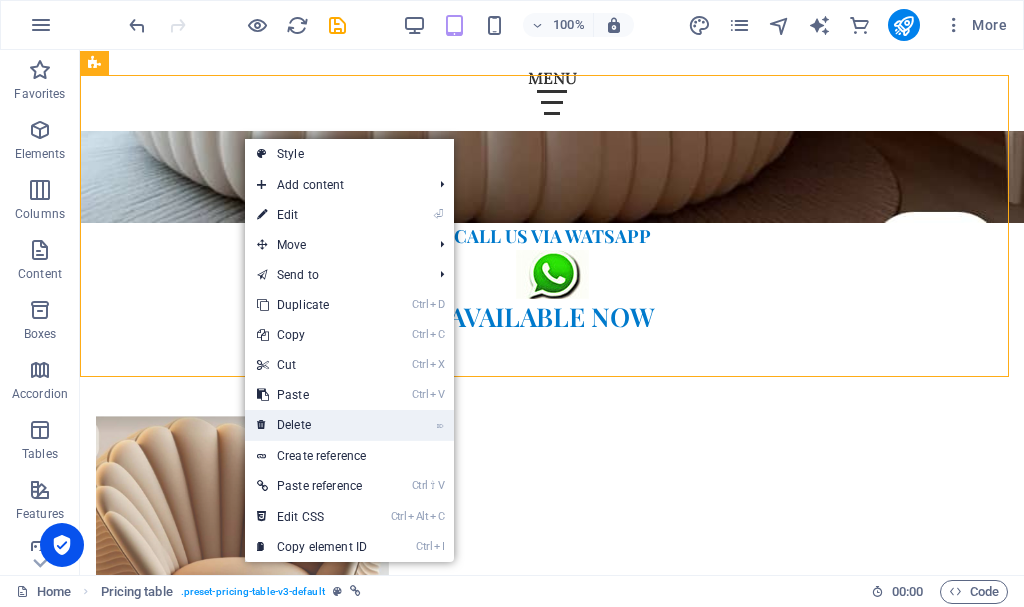 click on "⌦  Delete" at bounding box center (312, 425) 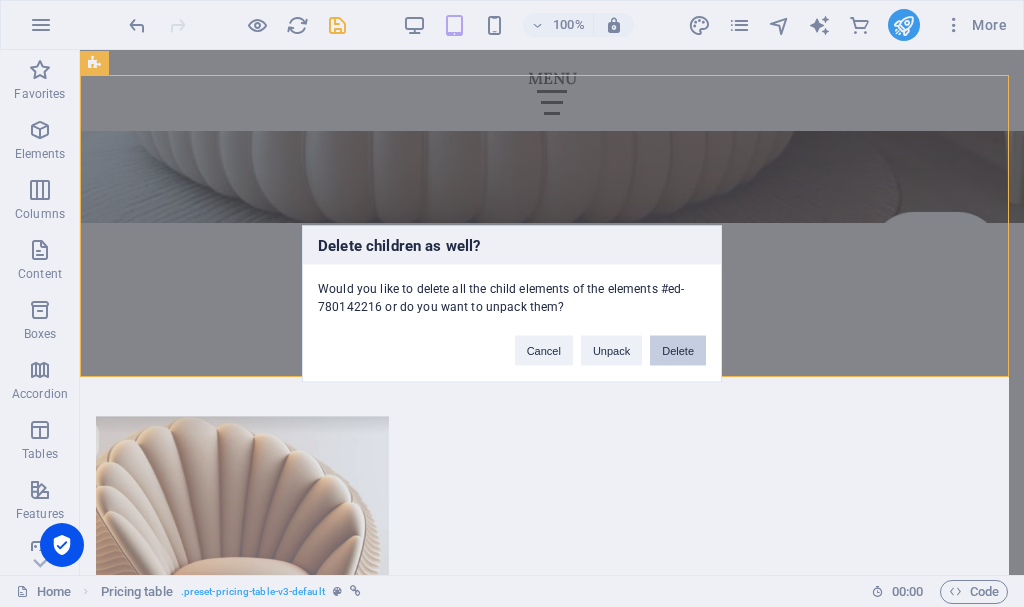 click on "Delete" at bounding box center [678, 350] 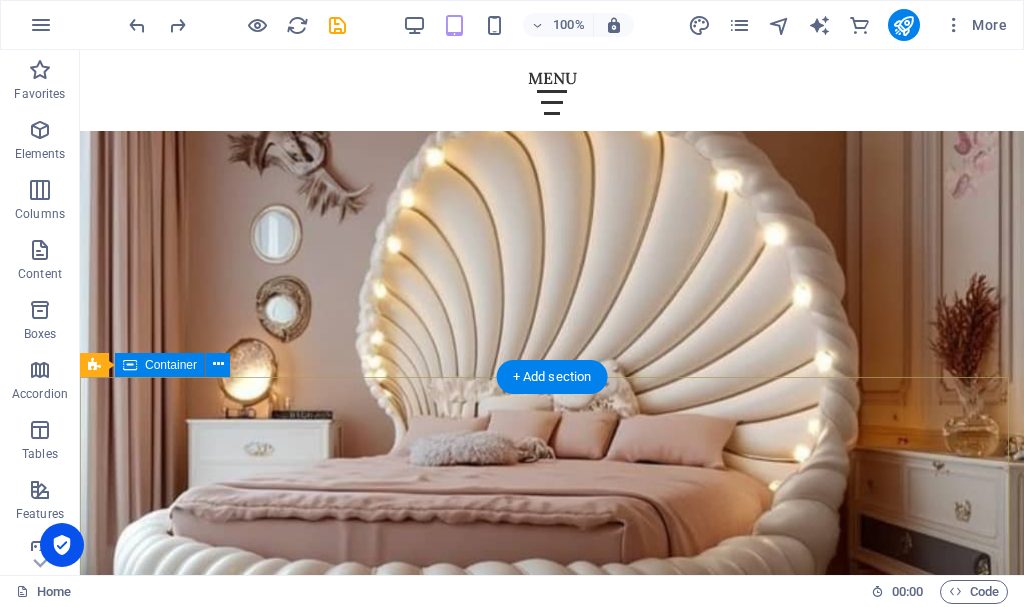 scroll, scrollTop: 1617, scrollLeft: 0, axis: vertical 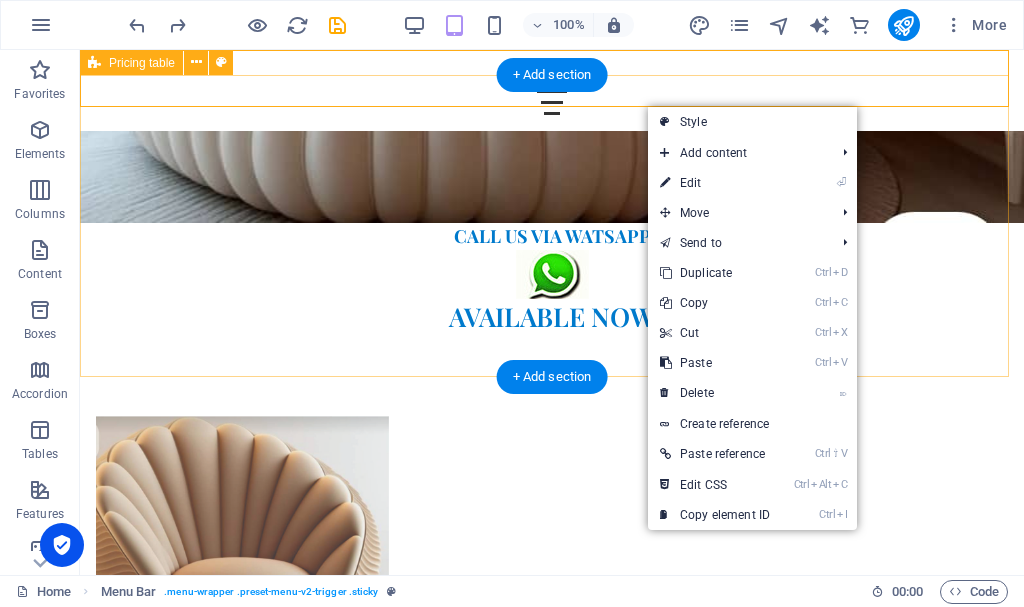 click on "Drop content here or  Add elements  Paste clipboard" at bounding box center (552, 1305) 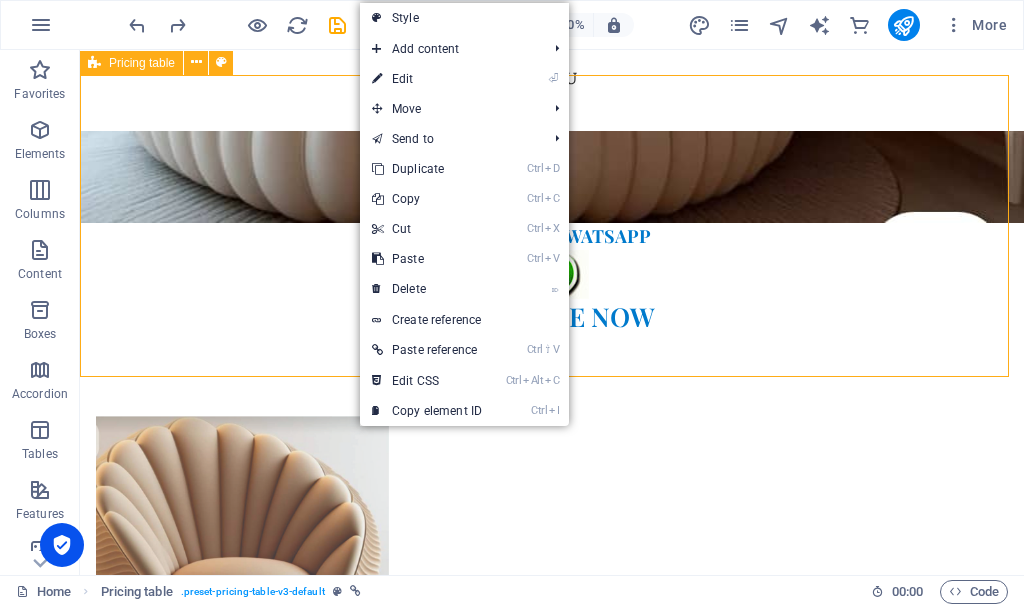click on "Pricing table" at bounding box center [142, 63] 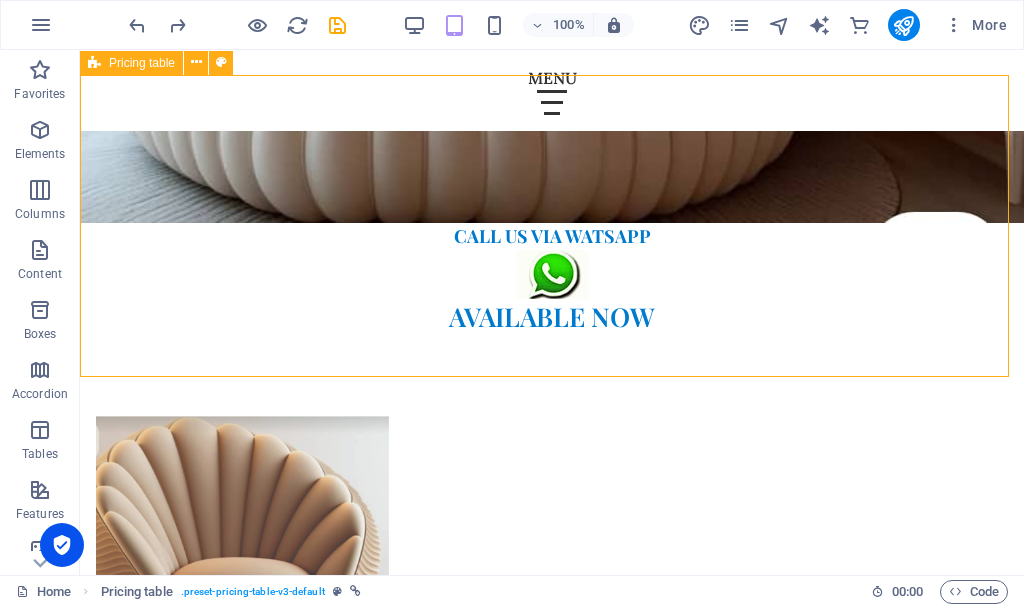 click on "Pricing table" at bounding box center (142, 63) 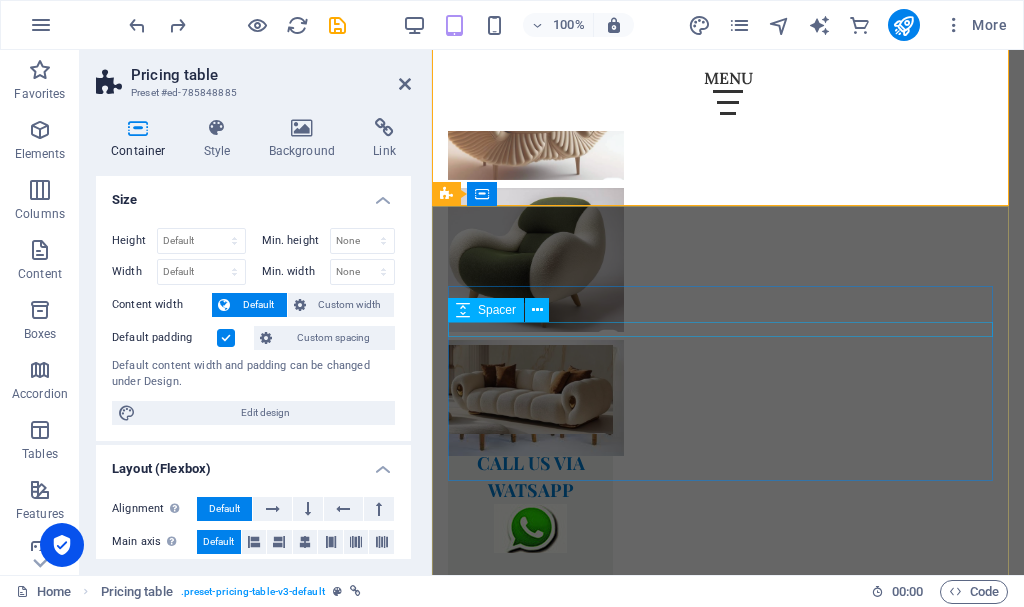 scroll, scrollTop: 1633, scrollLeft: 0, axis: vertical 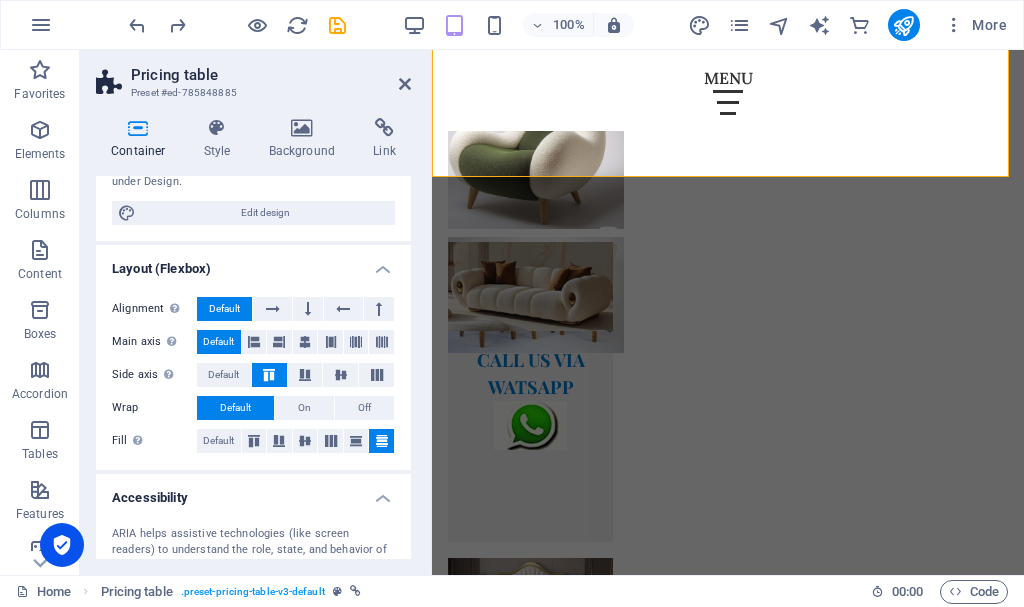 click on "Pricing table" at bounding box center [271, 75] 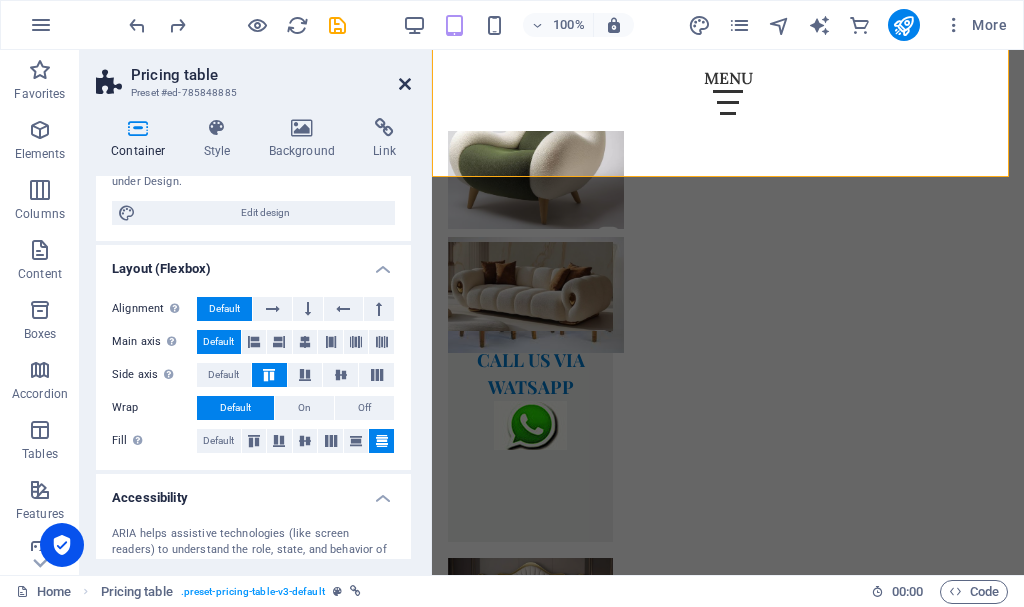 click at bounding box center [405, 84] 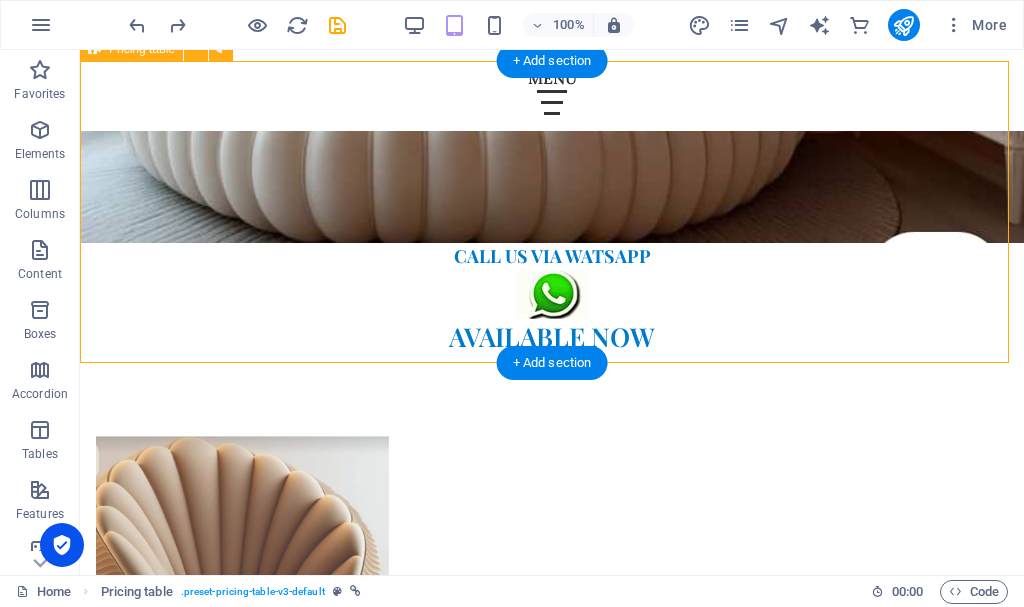 scroll, scrollTop: 1631, scrollLeft: 0, axis: vertical 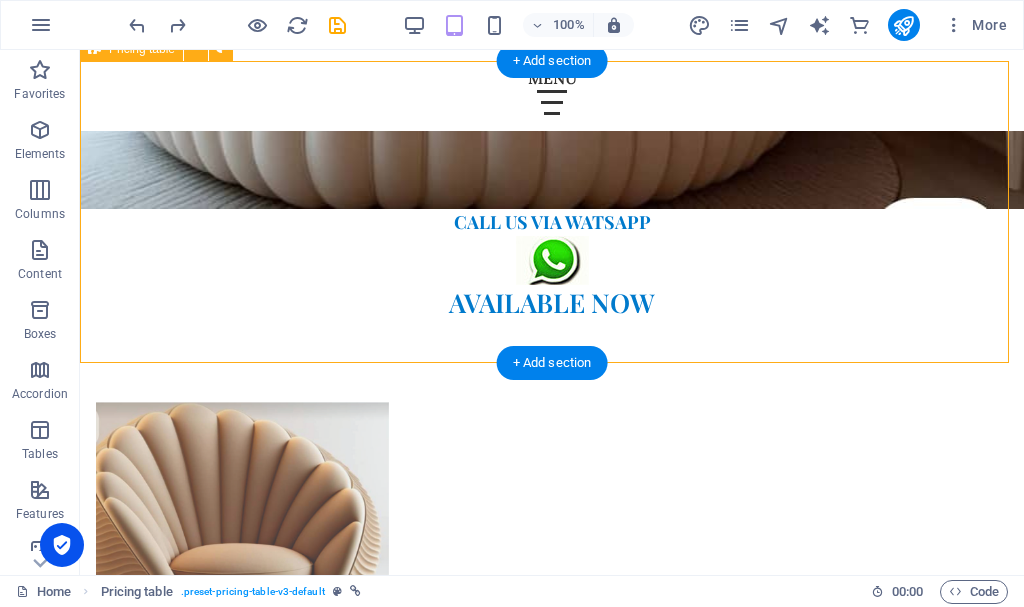 click on "Drop content here or  Add elements  Paste clipboard" at bounding box center [552, 1291] 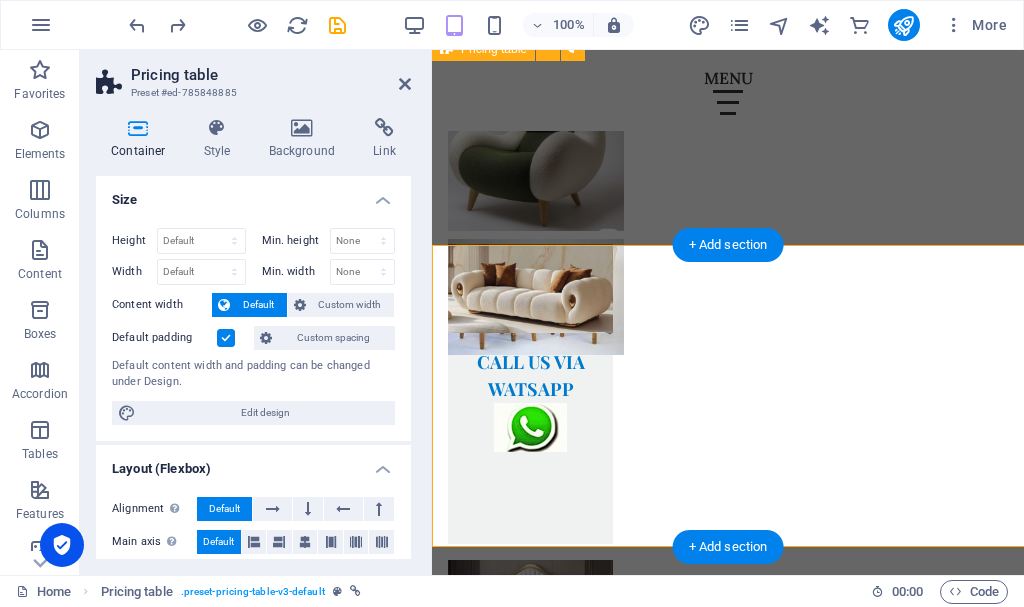 scroll, scrollTop: 1447, scrollLeft: 0, axis: vertical 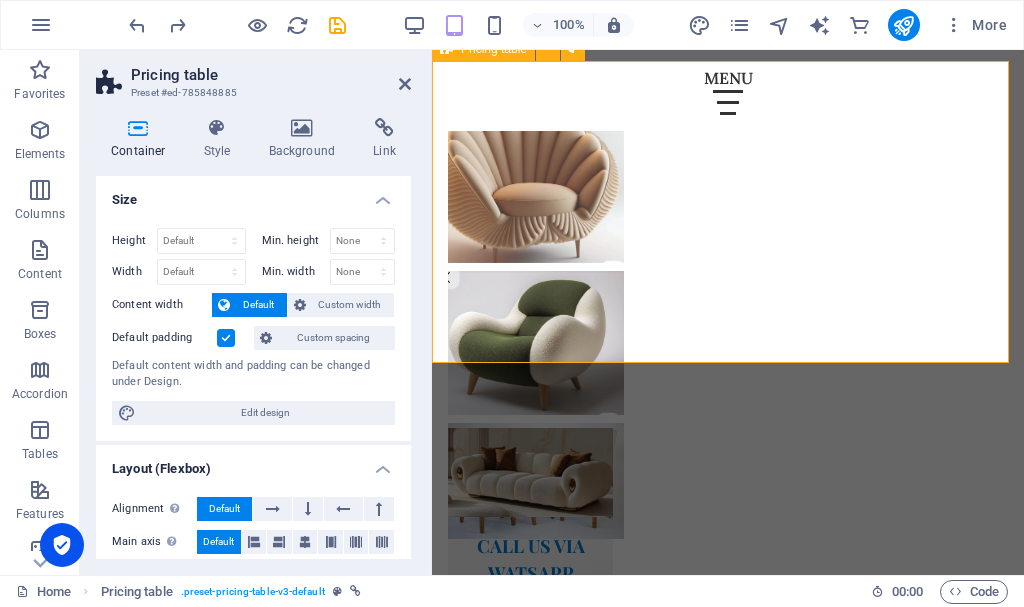 click on "Drop content here or  Add elements  Paste clipboard" at bounding box center [728, 987] 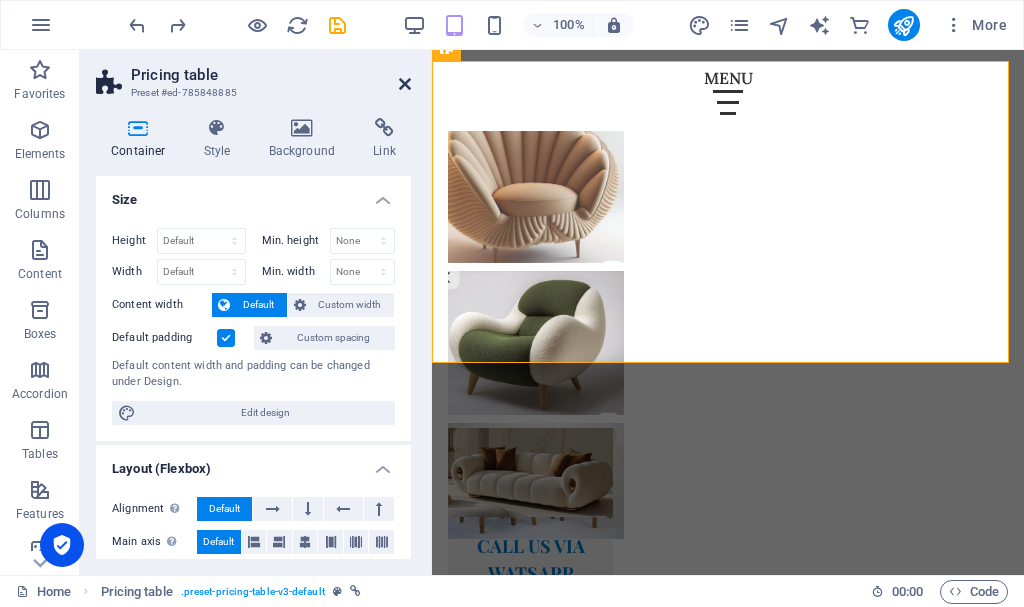 click at bounding box center (405, 84) 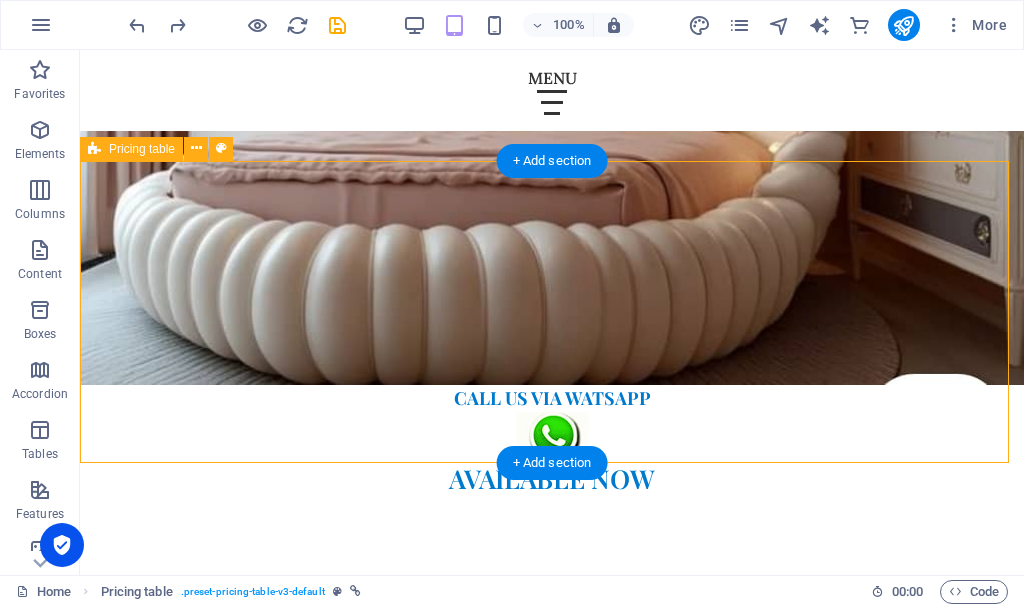 scroll, scrollTop: 1531, scrollLeft: 0, axis: vertical 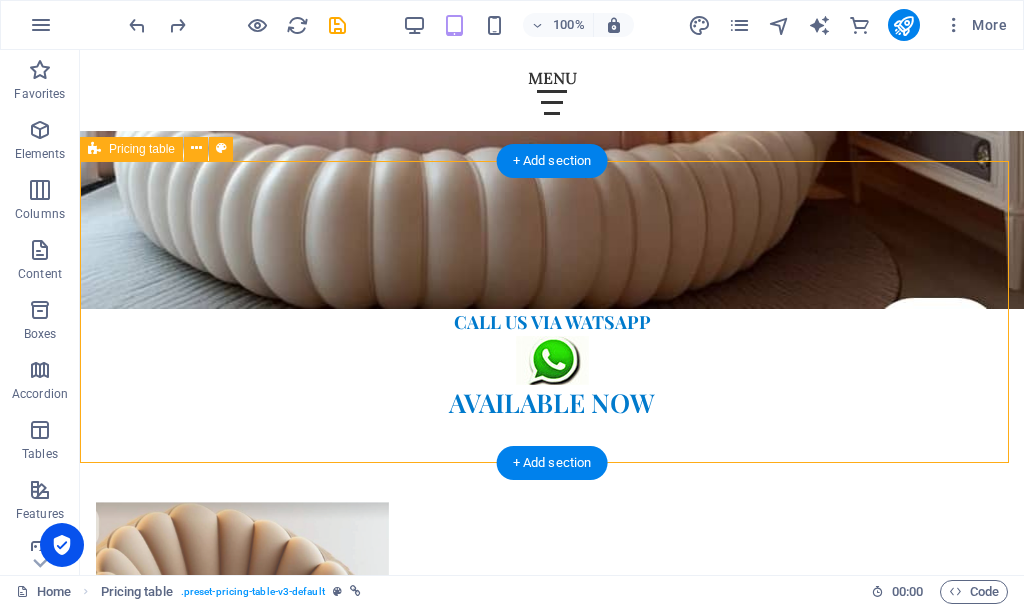 click on "Add elements" at bounding box center [493, 1421] 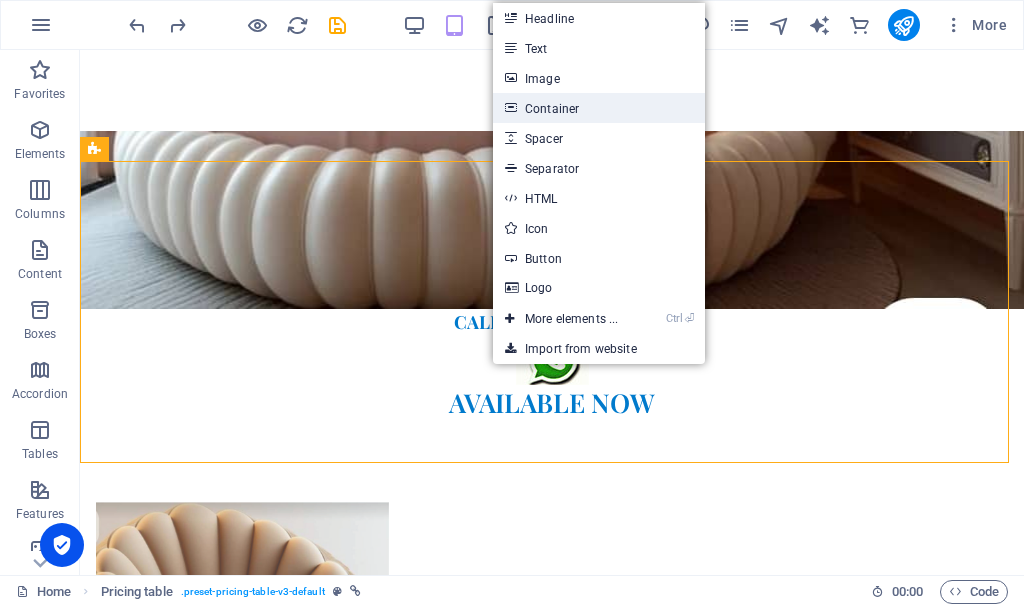 click on "Container" at bounding box center [599, 108] 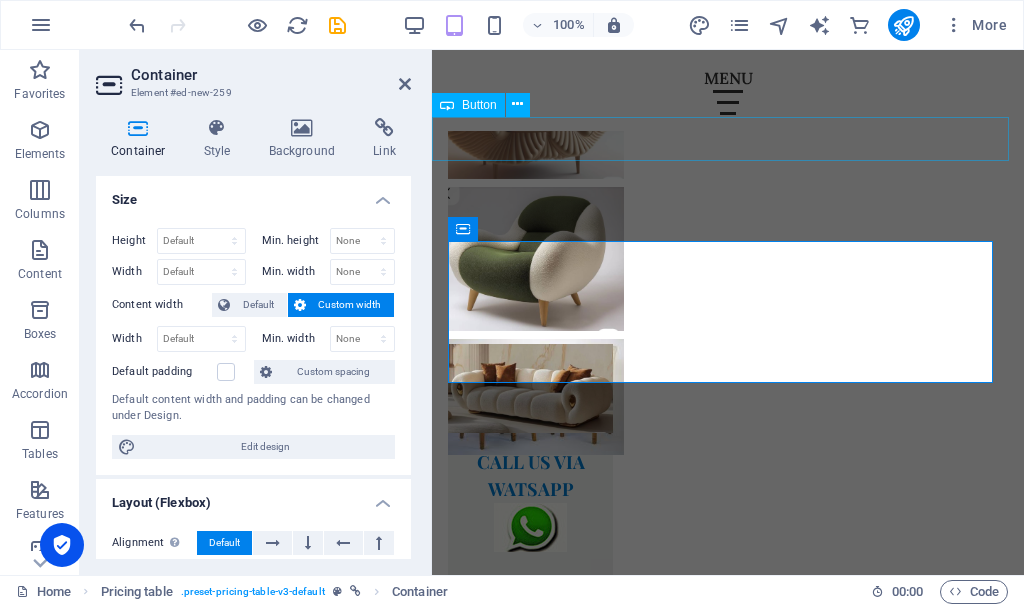 scroll, scrollTop: 1347, scrollLeft: 0, axis: vertical 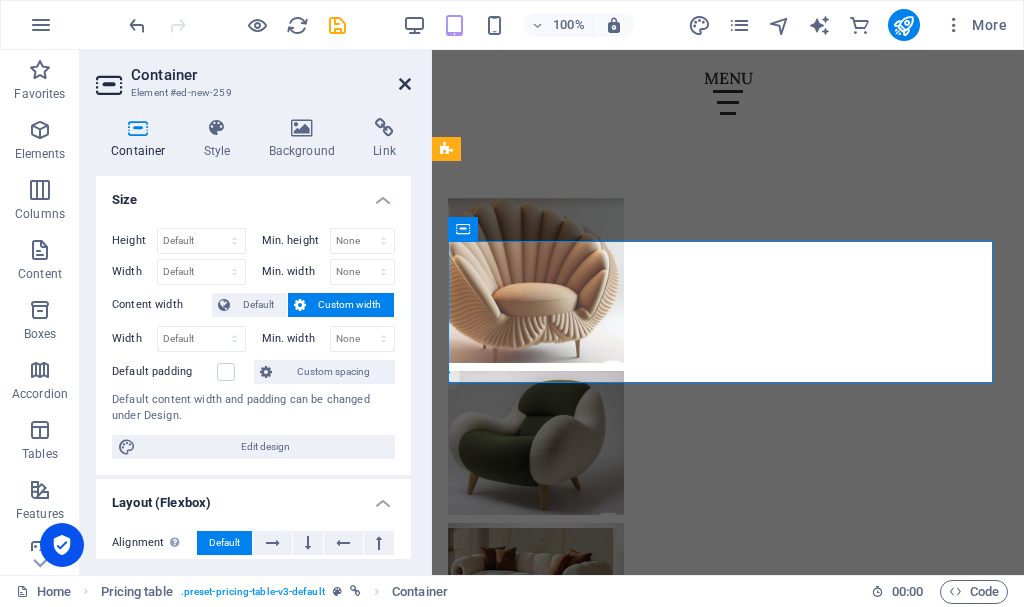 click at bounding box center (405, 84) 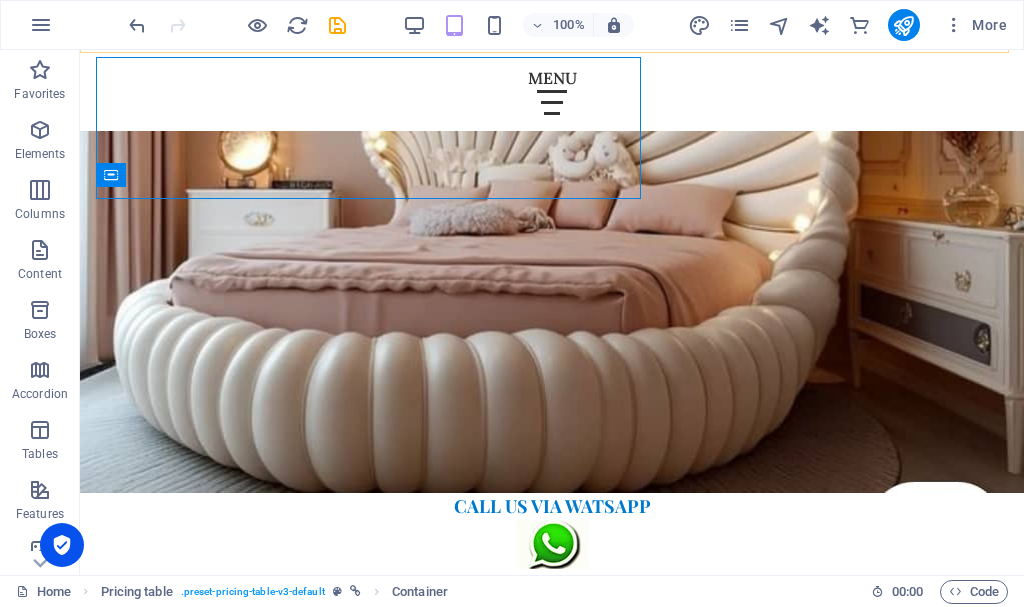 scroll, scrollTop: 1531, scrollLeft: 0, axis: vertical 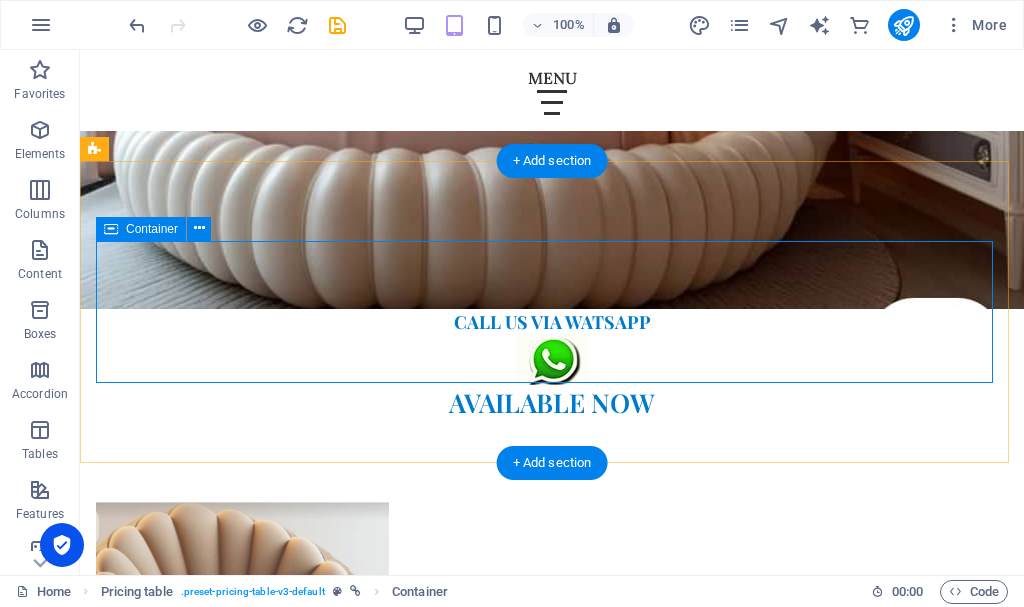 click on "Add elements" at bounding box center (493, 1421) 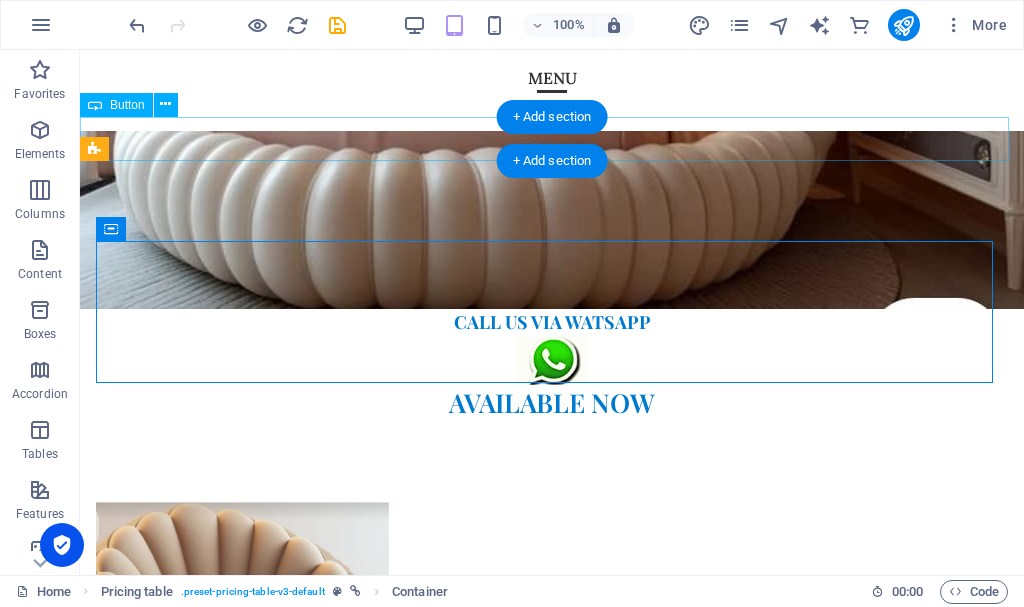 click on "call us via watsapp call us via watsapp call us via watsapp" at bounding box center [552, 1002] 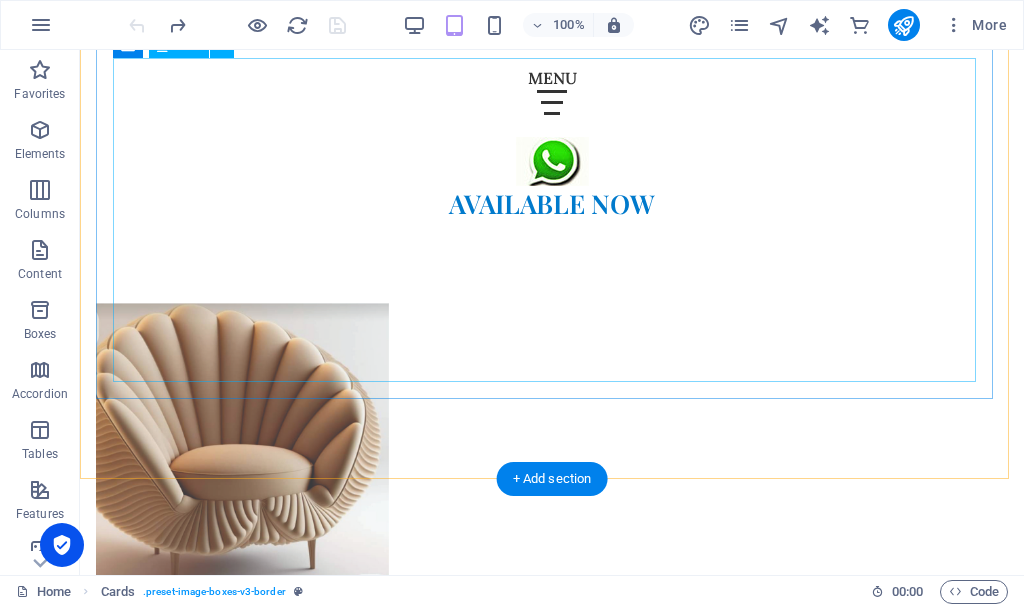 scroll, scrollTop: 1731, scrollLeft: 0, axis: vertical 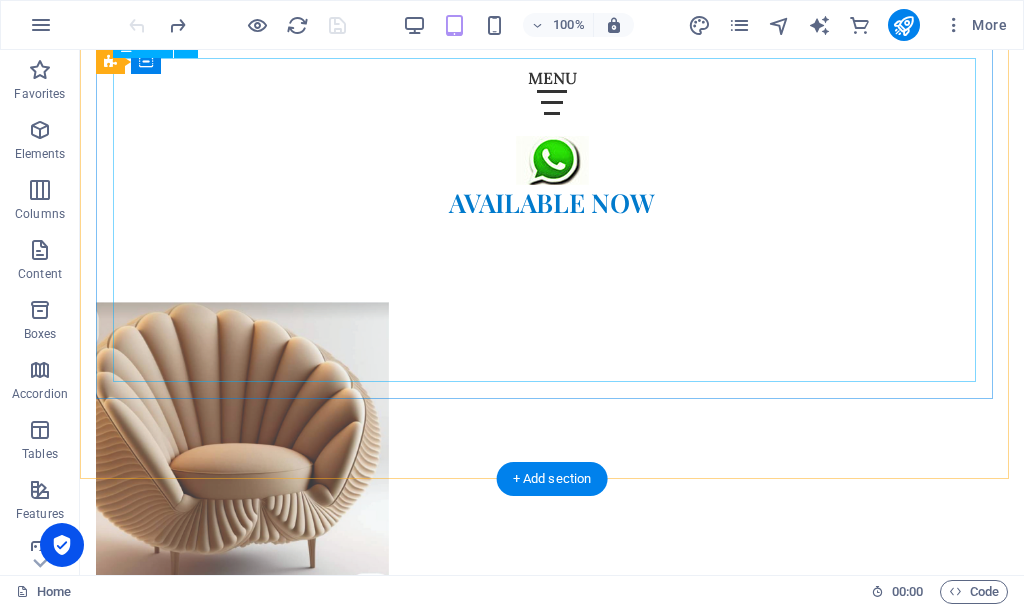 click on "Item 1 Lorem ipsum dolor sit amet, consectetur. $ 10 Item 2 Lorem ipsum dolor sit amet, consectetur. $ 10 Item 3 Lorem ipsum dolor sit amet, consectetur. $ 10 Item 4 Lorem ipsum dolor sit amet, consectetur. $ 10 Item 5 Lorem ipsum dolor sit amet, consectetur. $ 10" at bounding box center [552, 1299] 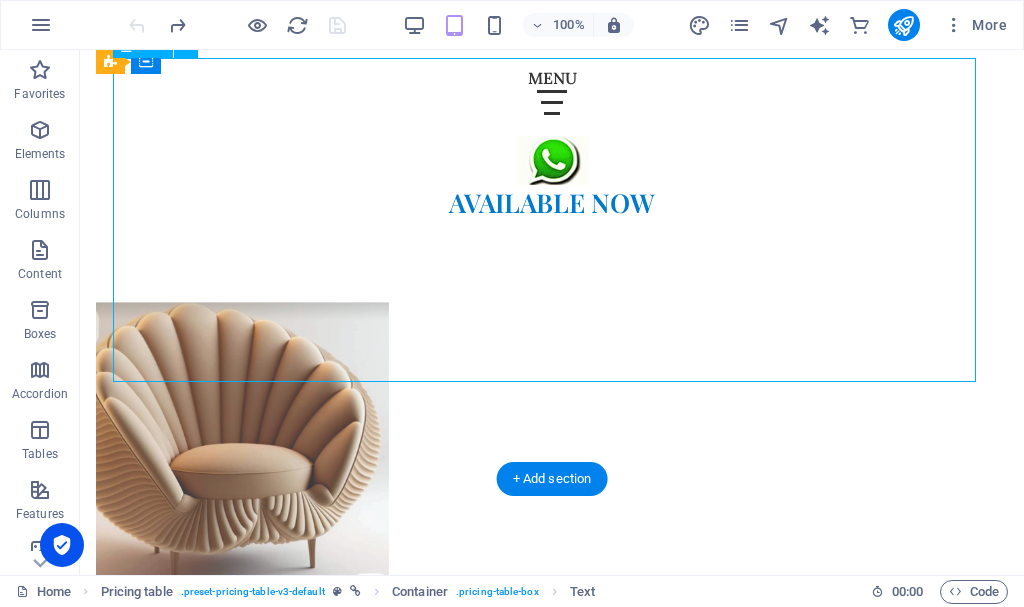 click on "Item 1 Lorem ipsum dolor sit amet, consectetur. $ 10 Item 2 Lorem ipsum dolor sit amet, consectetur. $ 10 Item 3 Lorem ipsum dolor sit amet, consectetur. $ 10 Item 4 Lorem ipsum dolor sit amet, consectetur. $ 10 Item 5 Lorem ipsum dolor sit amet, consectetur. $ 10" at bounding box center (552, 1299) 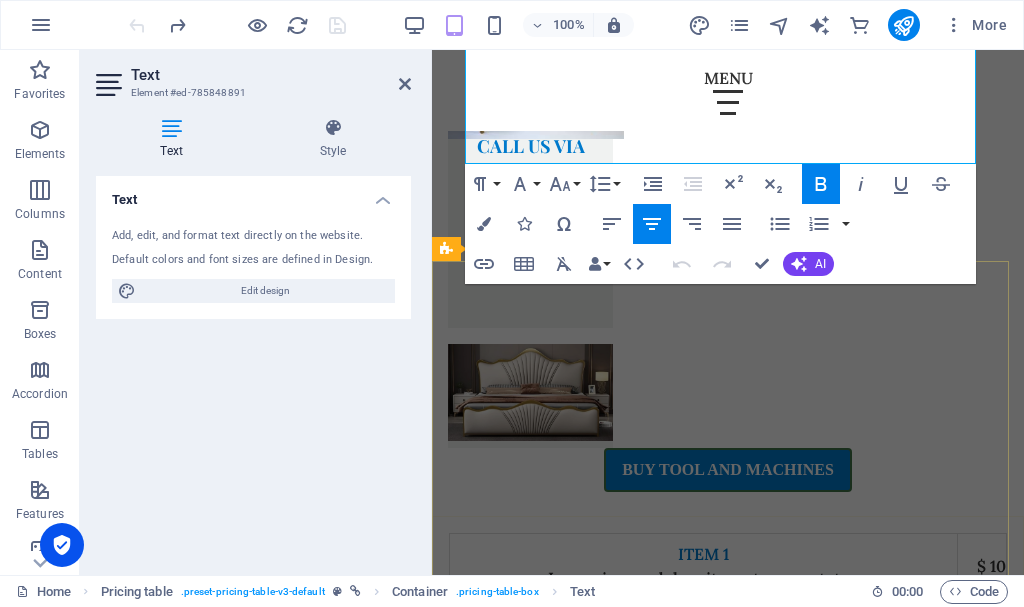 scroll, scrollTop: 1547, scrollLeft: 0, axis: vertical 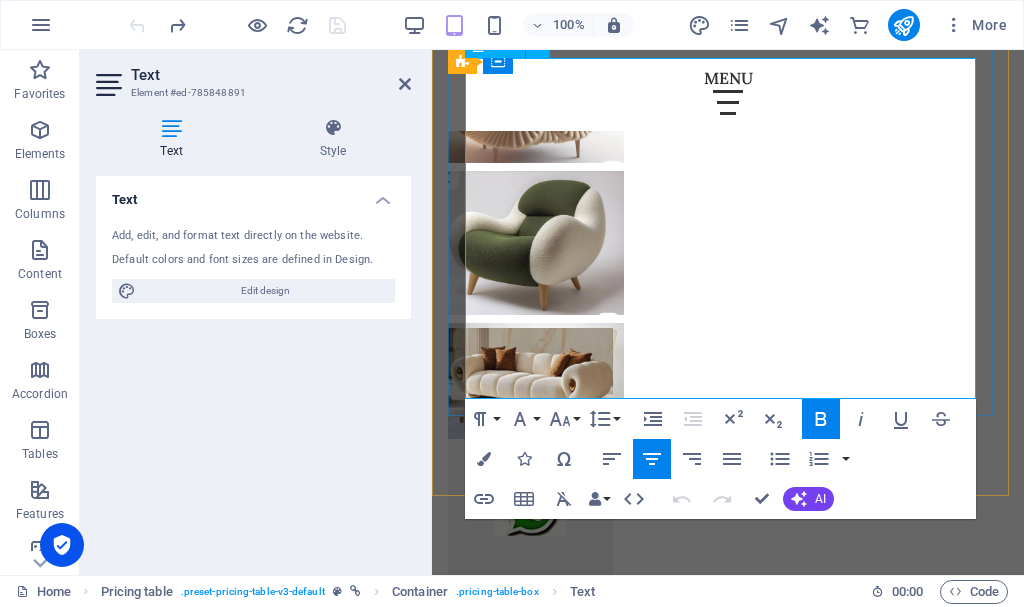 click on "Item 5 Lorem ipsum dolor sit amet, consectetur." at bounding box center [704, 1125] 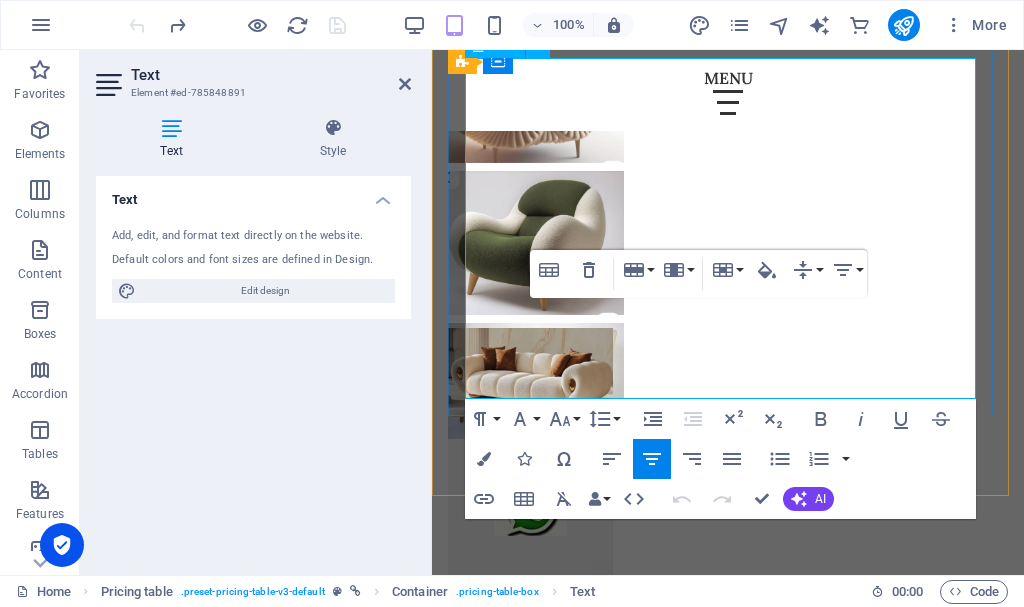 click on "Item 5 Lorem ipsum dolor sit amet, consectetur." at bounding box center [704, 1125] 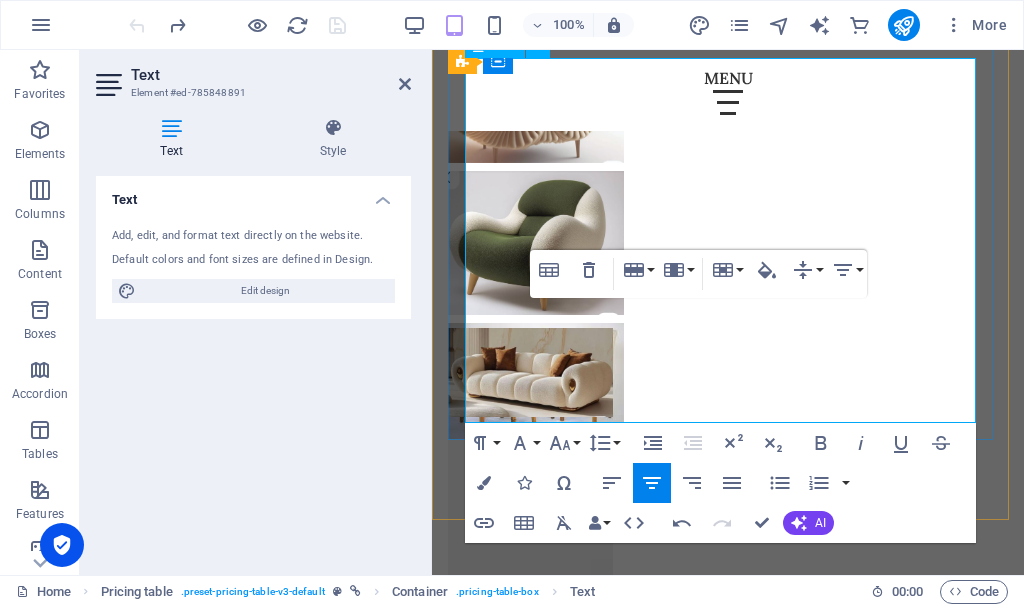 type 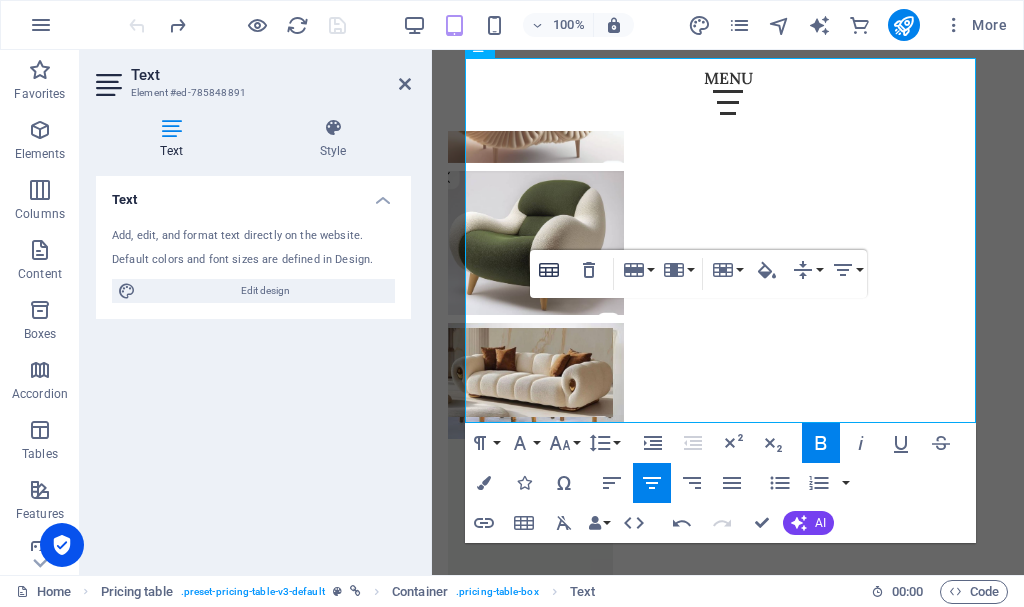 click 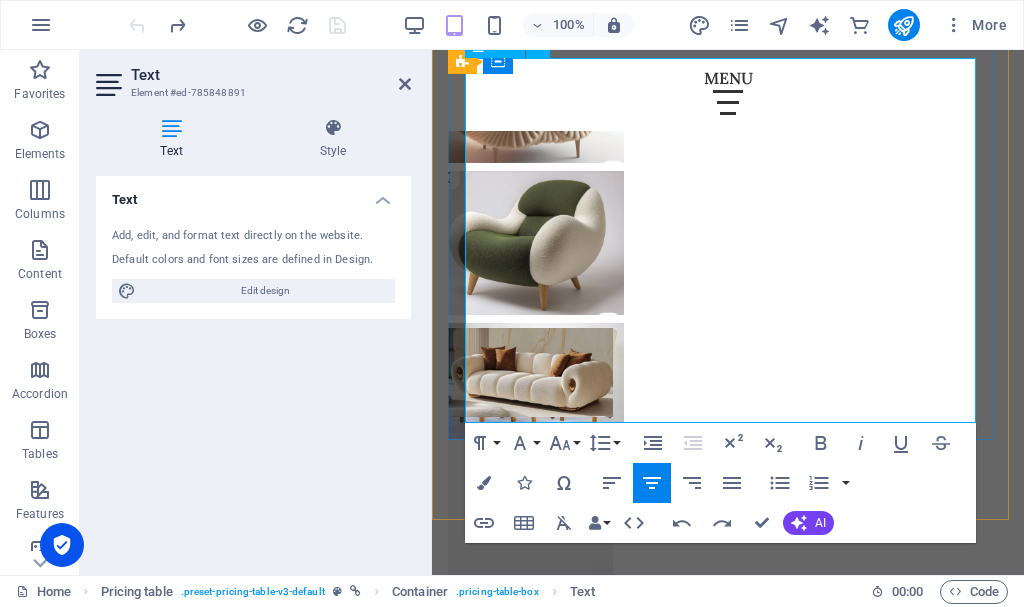 click on "Item 3 Lorem ipsum dolor sit amet, consectetur." at bounding box center (704, 995) 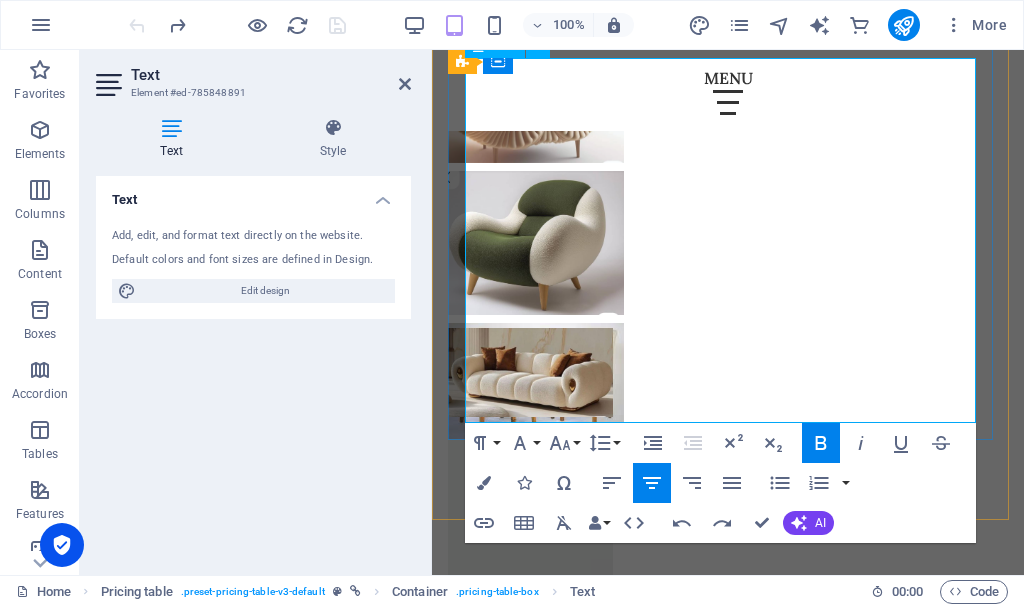 click on "Item 4 Lorem ipsum dolor sit amet, consectetur." at bounding box center [704, 1060] 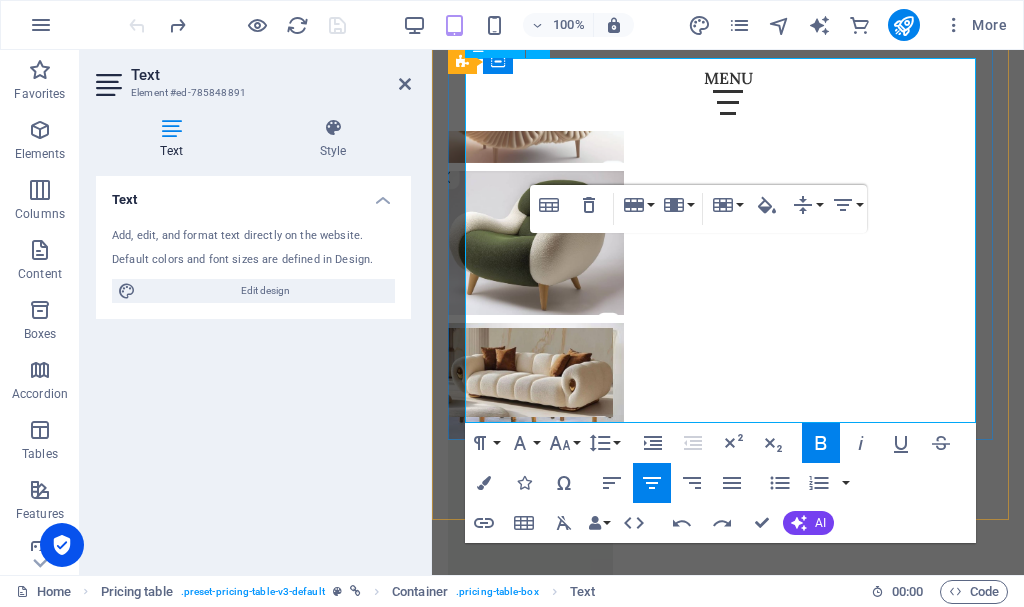 click on "Item 5 Lorem ipsum dolor sit amet, consectetur." at bounding box center (704, 1137) 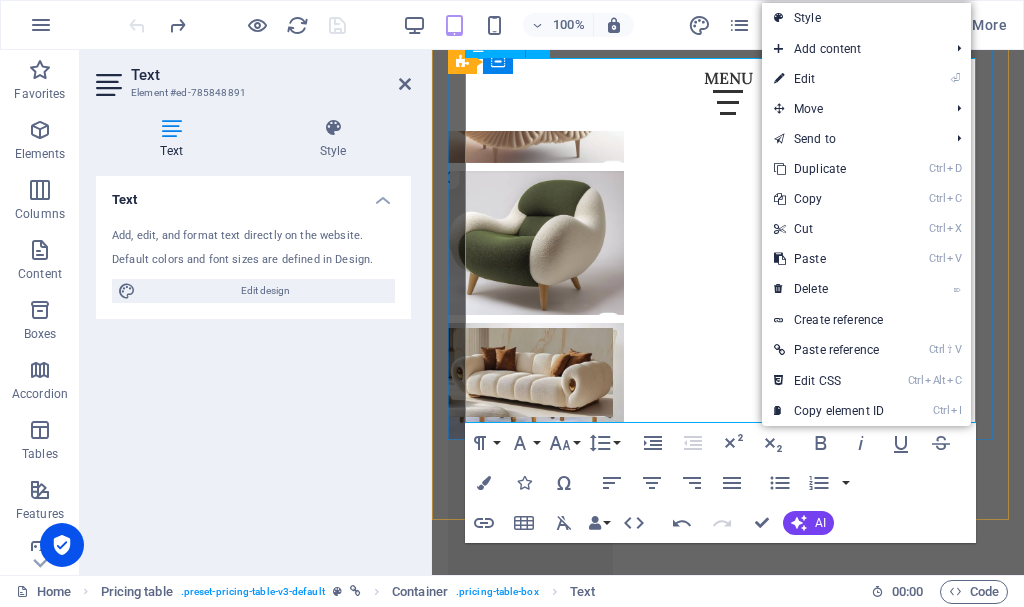 click on "Item 5 Lorem ipsum dolor sit amet, consectetur." at bounding box center (704, 1137) 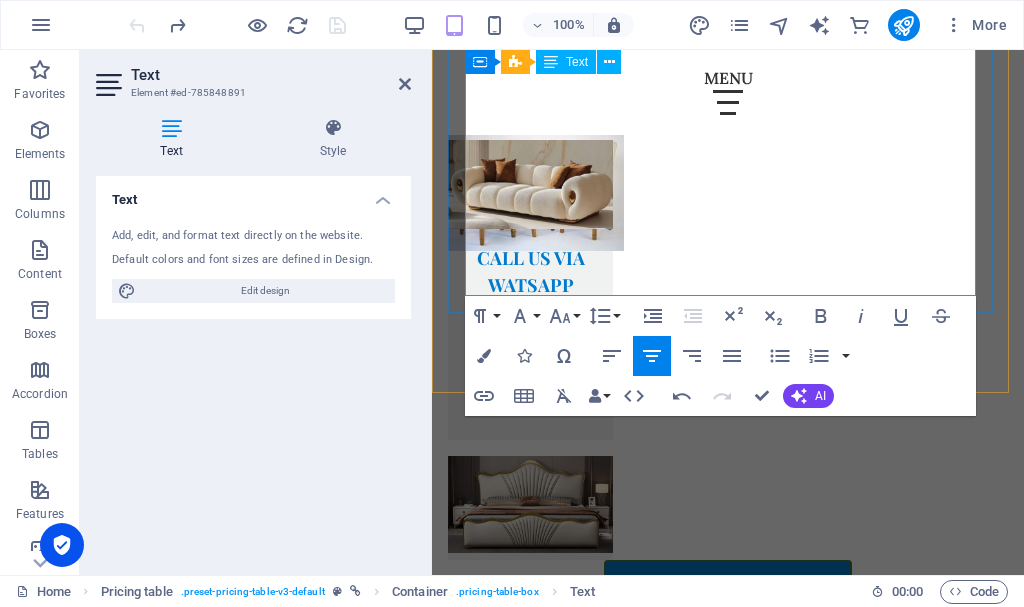 scroll, scrollTop: 1647, scrollLeft: 0, axis: vertical 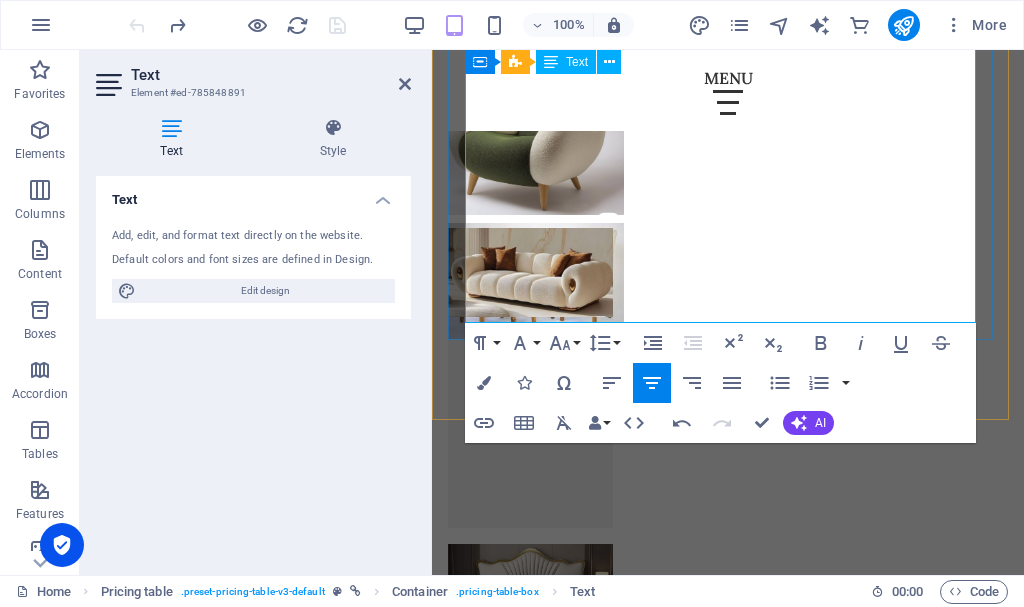 click on "Item 5 Lorem ipsum dolor sit amet, consectetur." at bounding box center (704, 1037) 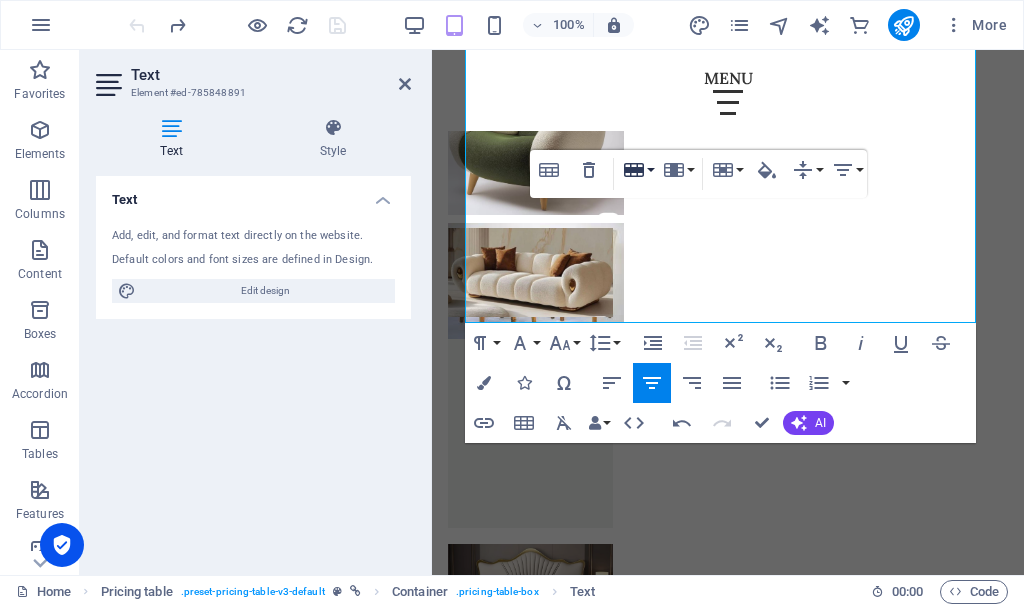 click on "Row" at bounding box center (638, 170) 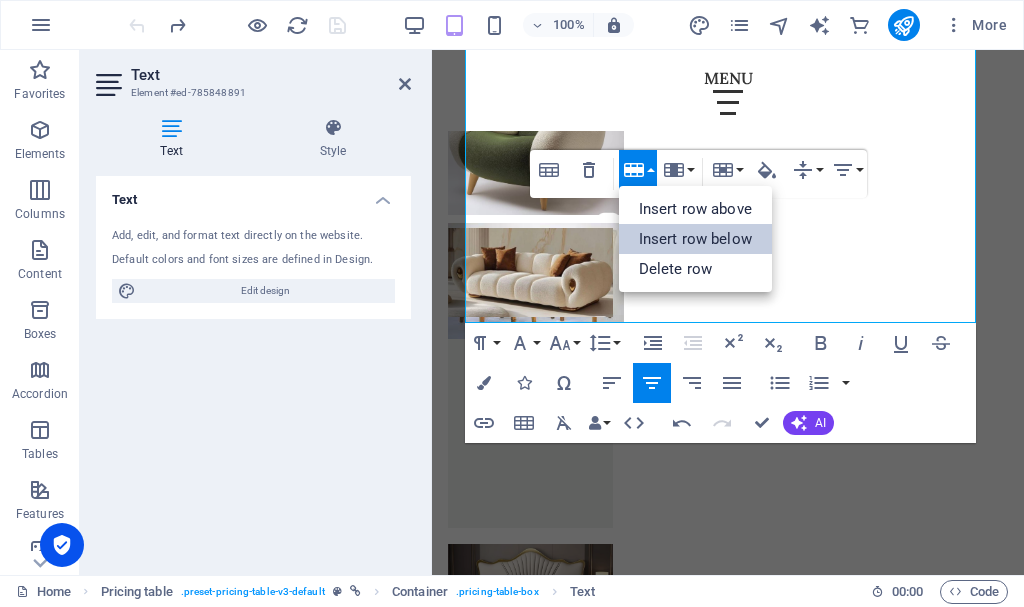 click on "Insert row below" at bounding box center (695, 239) 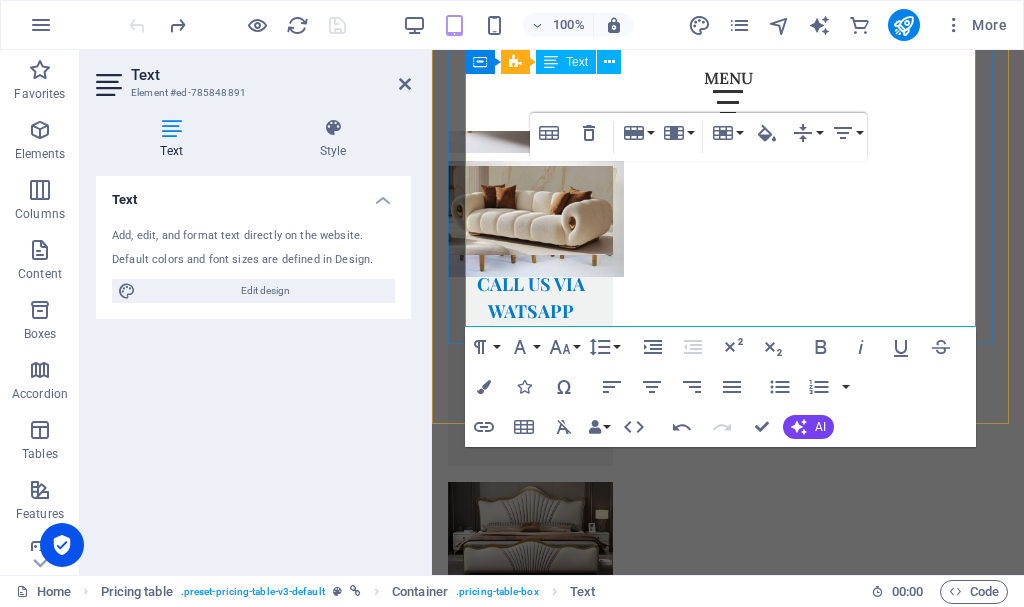 scroll, scrollTop: 1647, scrollLeft: 0, axis: vertical 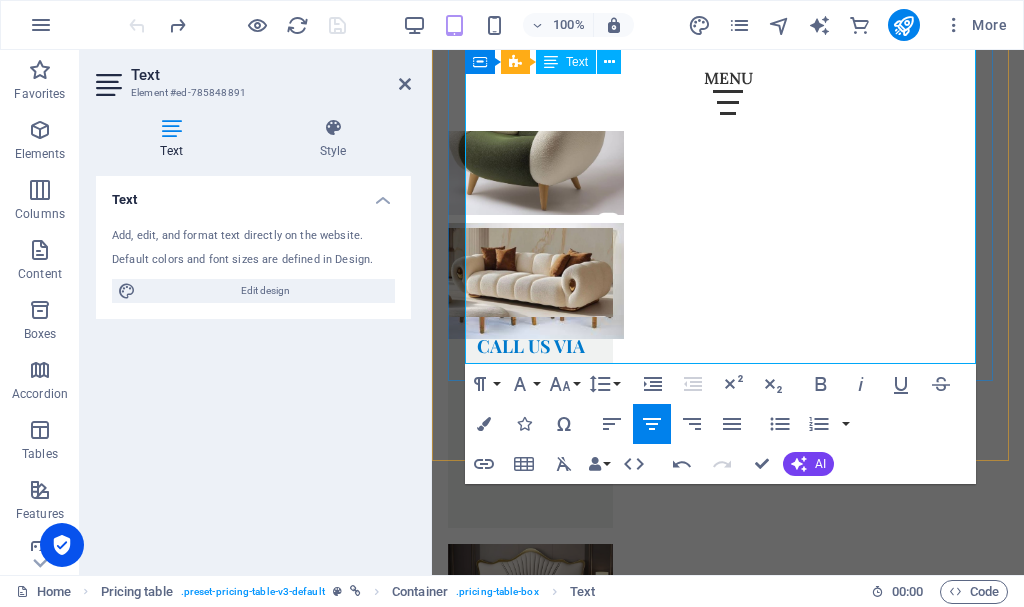 click on "Item 5 Lorem ipsum dolor sit amet, consectetur." at bounding box center [704, 1037] 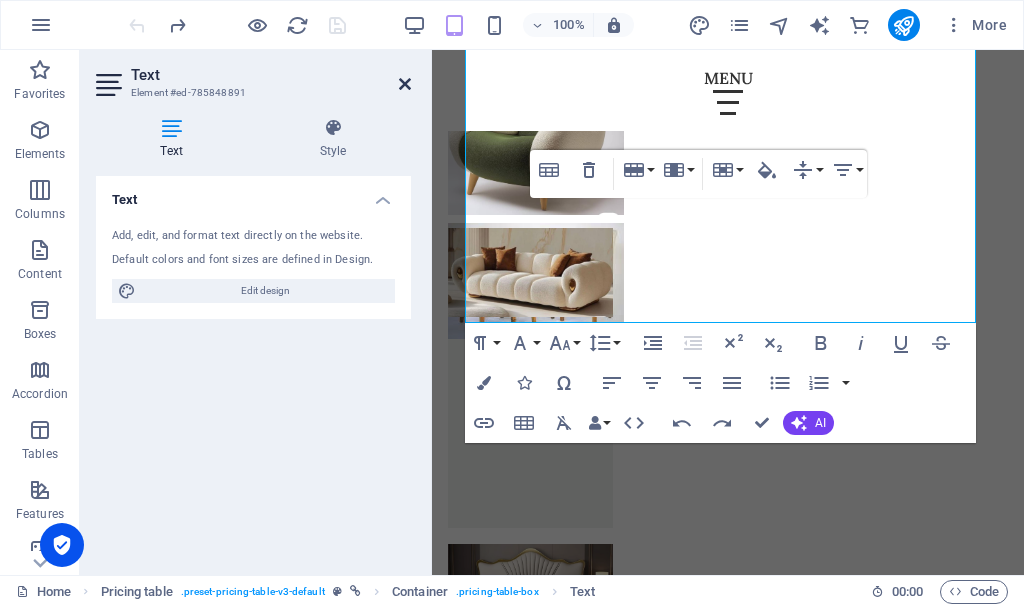 click at bounding box center [405, 84] 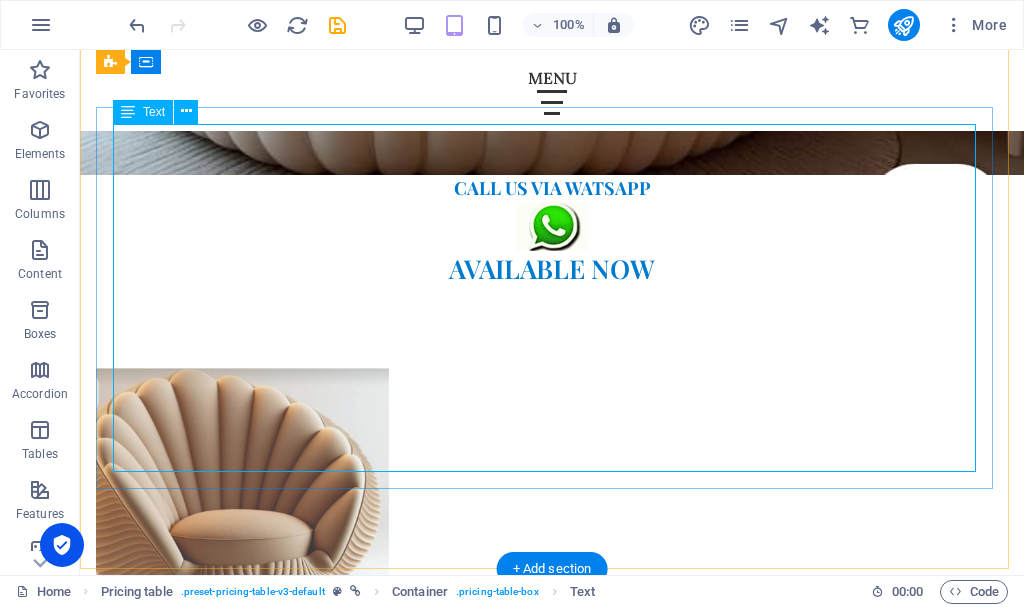 scroll, scrollTop: 1631, scrollLeft: 0, axis: vertical 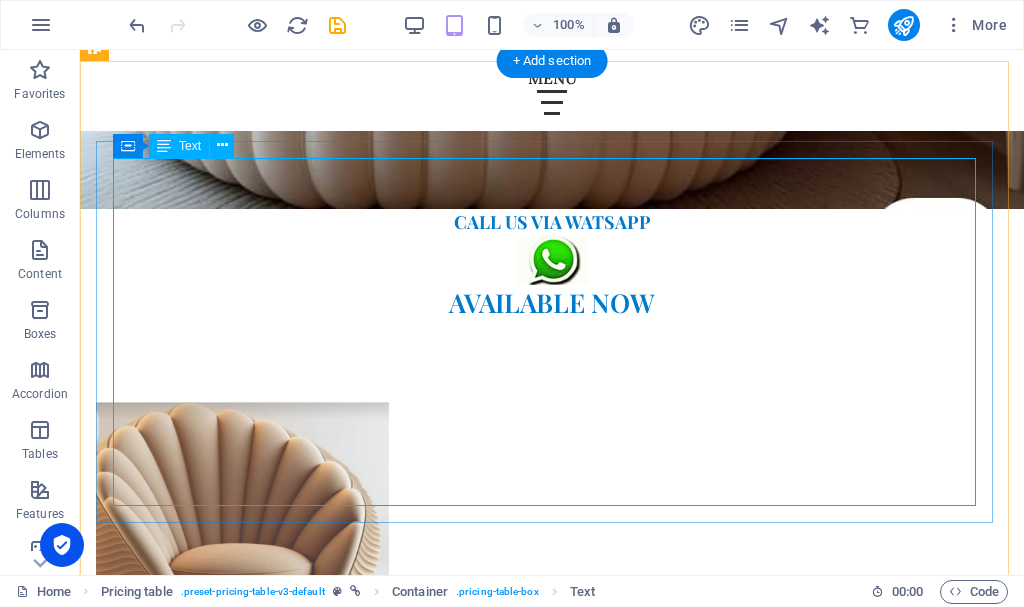 click on "Item 1 Lorem ipsum dolor sit amet, consectetur. $ 10 Item 2 Lorem ipsum dolor sit amet, consectetur. $ 10 Item 3 Lorem ipsum dolor sit amet, consectetur. $ 10 Item 4 Lorem ipsum dolor sit amet, consectetur. $ 10 Item 5 Lorem ipsum dolor sit amet, consectetur. $ 10" at bounding box center [552, 1411] 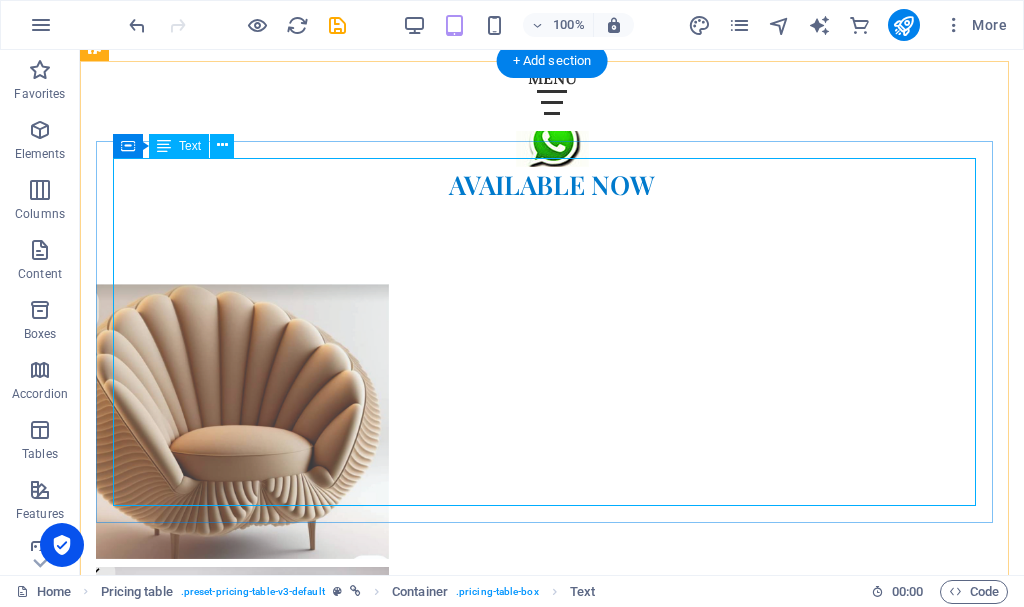 scroll, scrollTop: 1447, scrollLeft: 0, axis: vertical 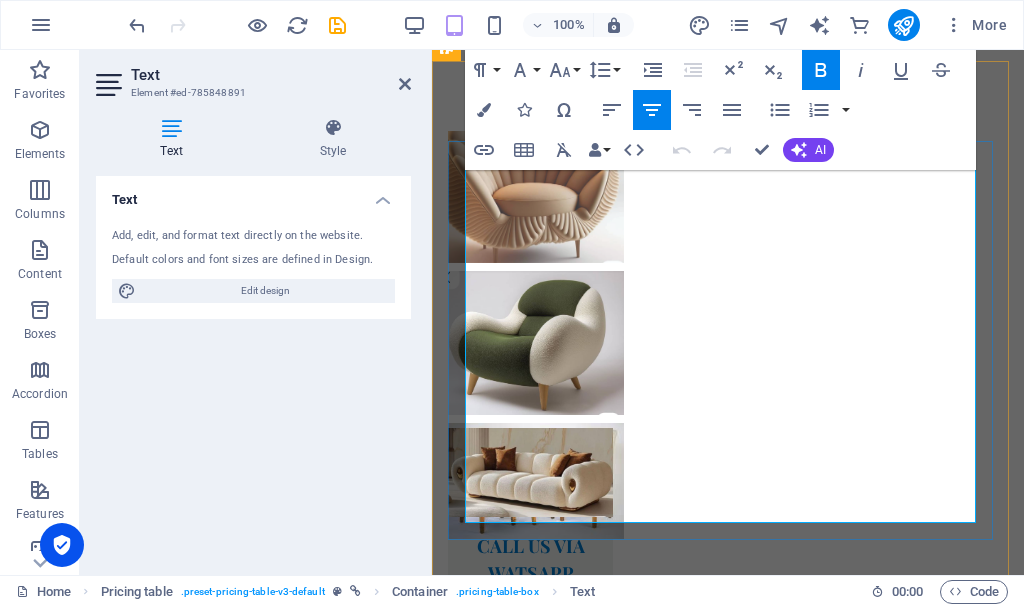 click on "Item 5 Lorem ipsum dolor sit amet, consectetur." at bounding box center [704, 1237] 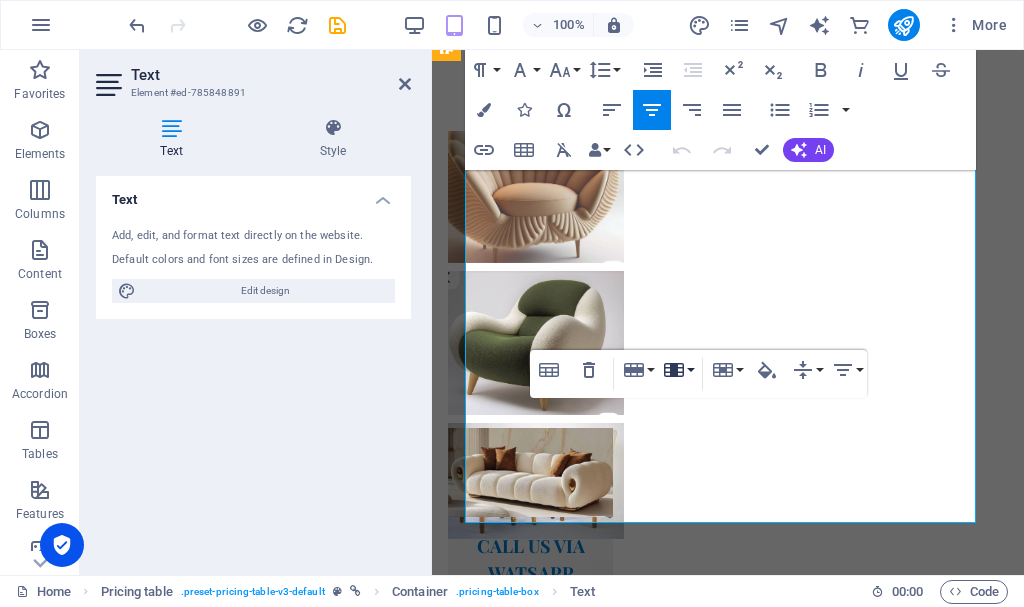 click 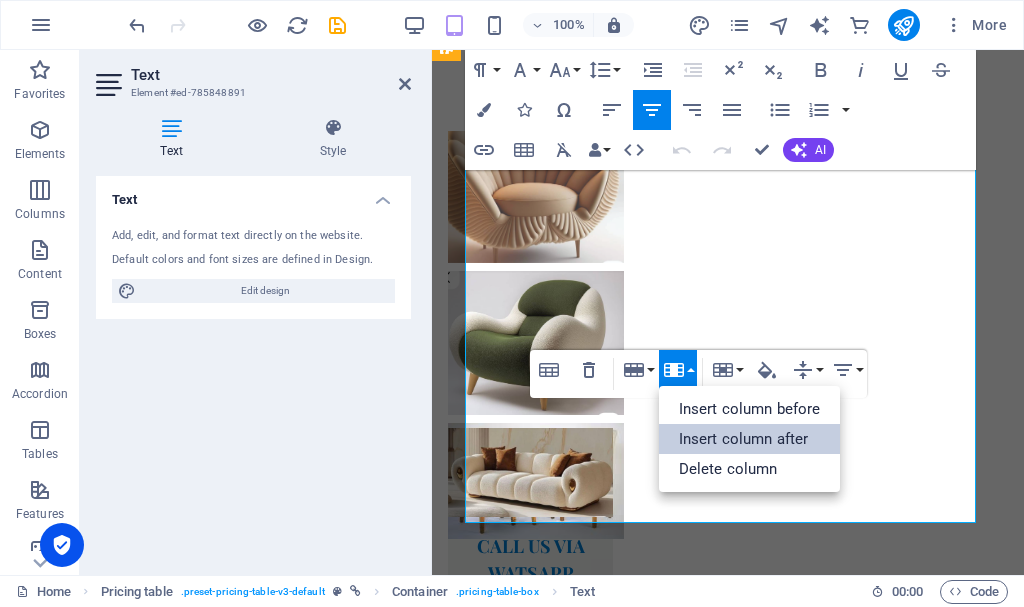 click on "Insert column after" at bounding box center [750, 439] 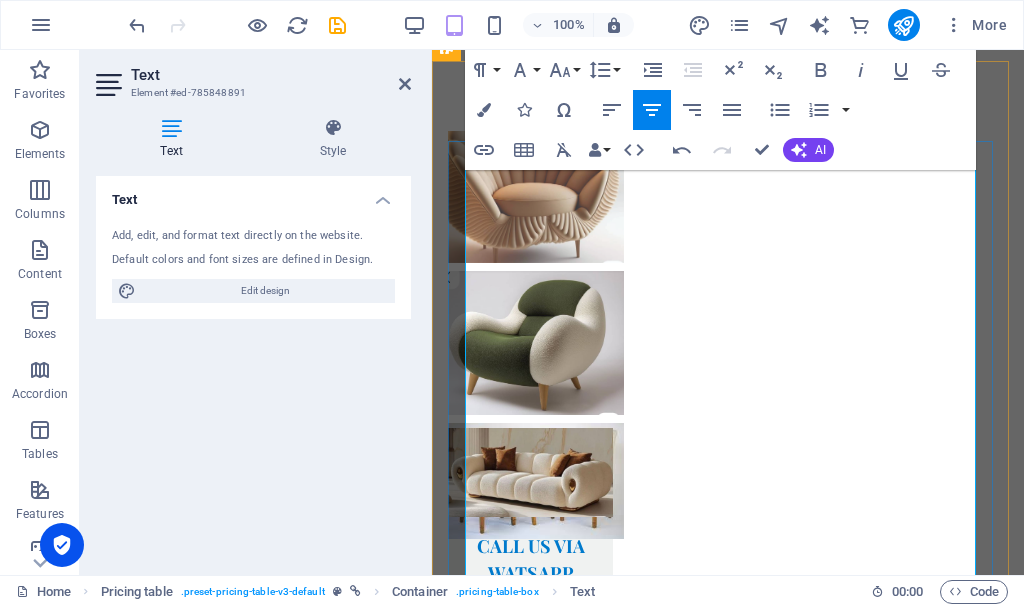 click at bounding box center [881, 1095] 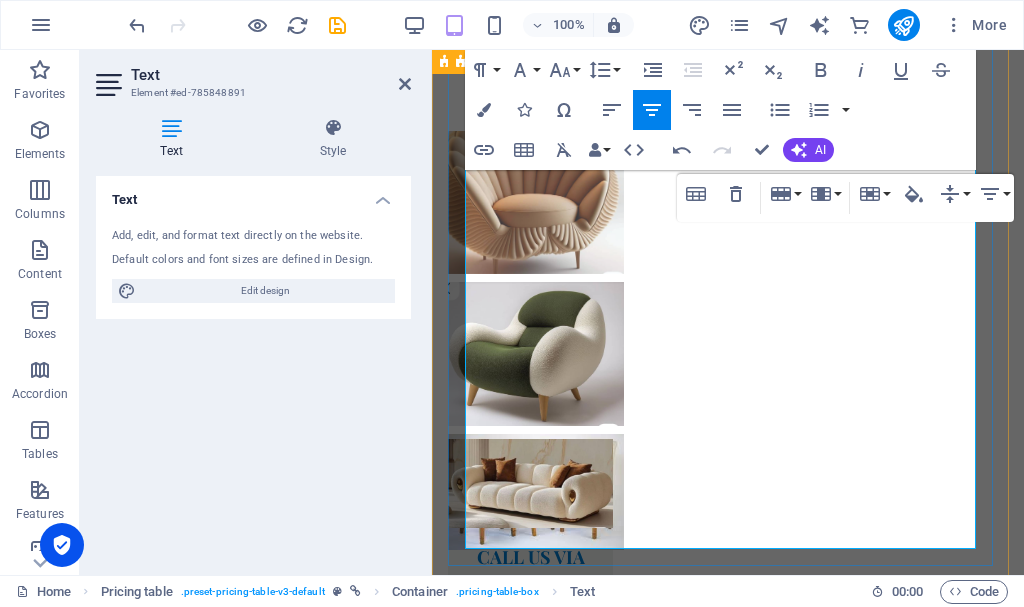 scroll, scrollTop: 1347, scrollLeft: 0, axis: vertical 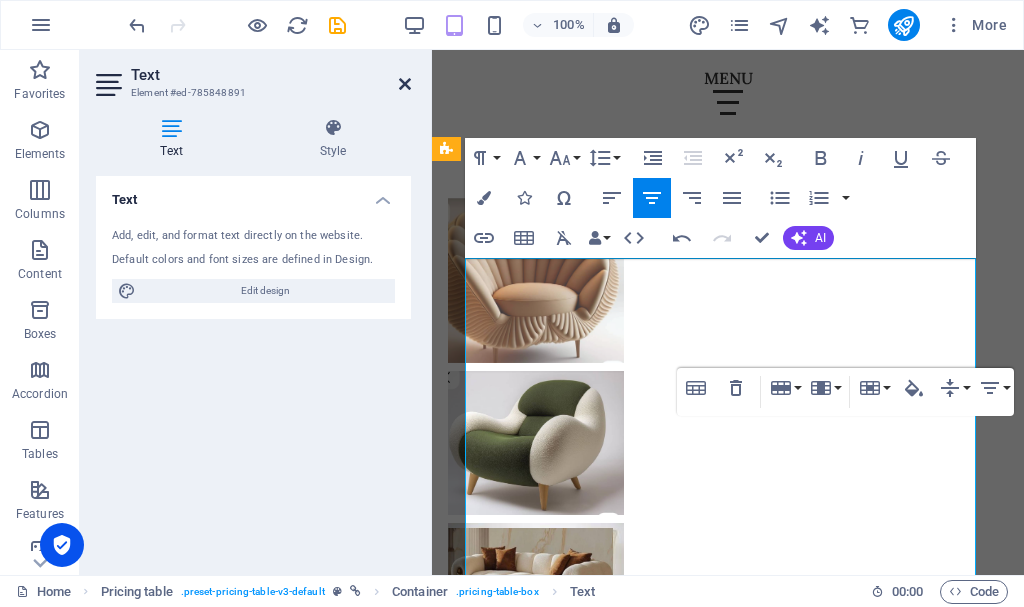 click at bounding box center [405, 84] 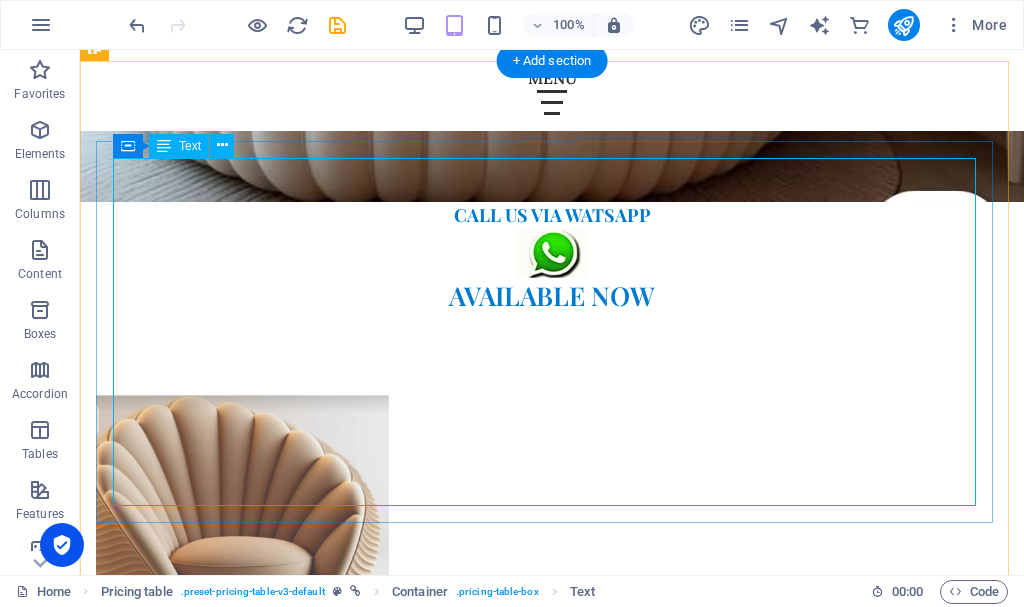 scroll, scrollTop: 1631, scrollLeft: 0, axis: vertical 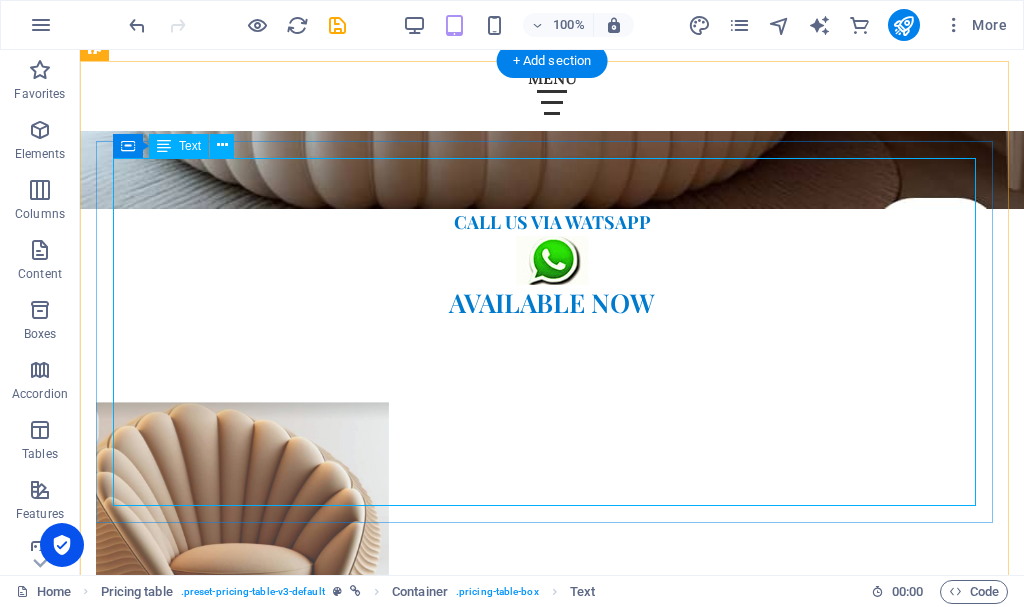 click on "Item 1 Lorem ipsum dolor sit amet, consectetur. $ 10 Item 2 Lorem ipsum dolor sit amet, consectetur. $ 10 Item 3 Lorem ipsum dolor sit amet, consectetur. $ 10 Item 4 Lorem ipsum dolor sit amet, consectetur. $ 10 Item 5 Lorem ipsum dolor sit amet, consectetur. $ 10" at bounding box center [552, 1411] 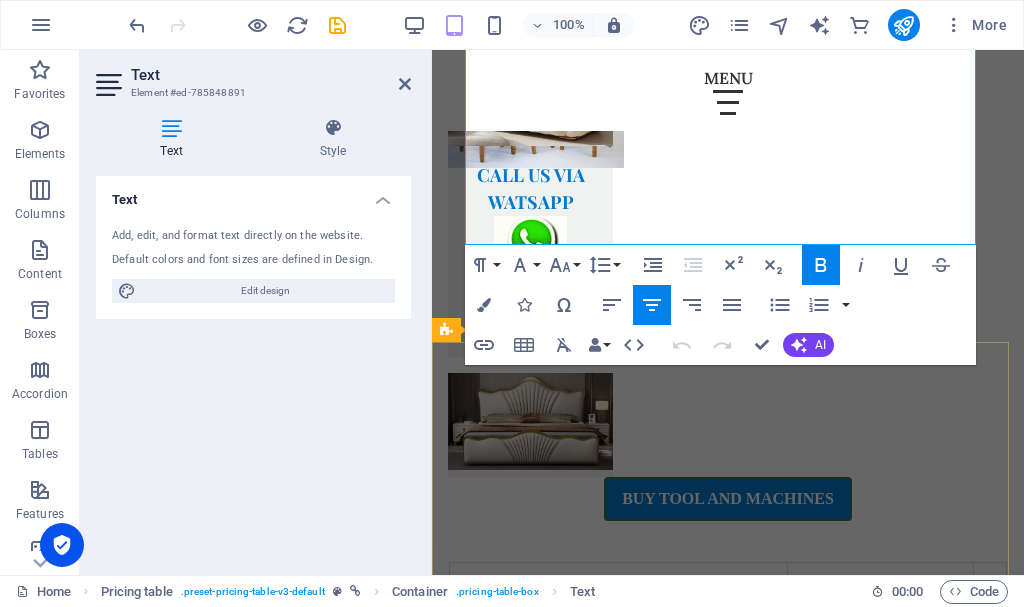 scroll, scrollTop: 1800, scrollLeft: 0, axis: vertical 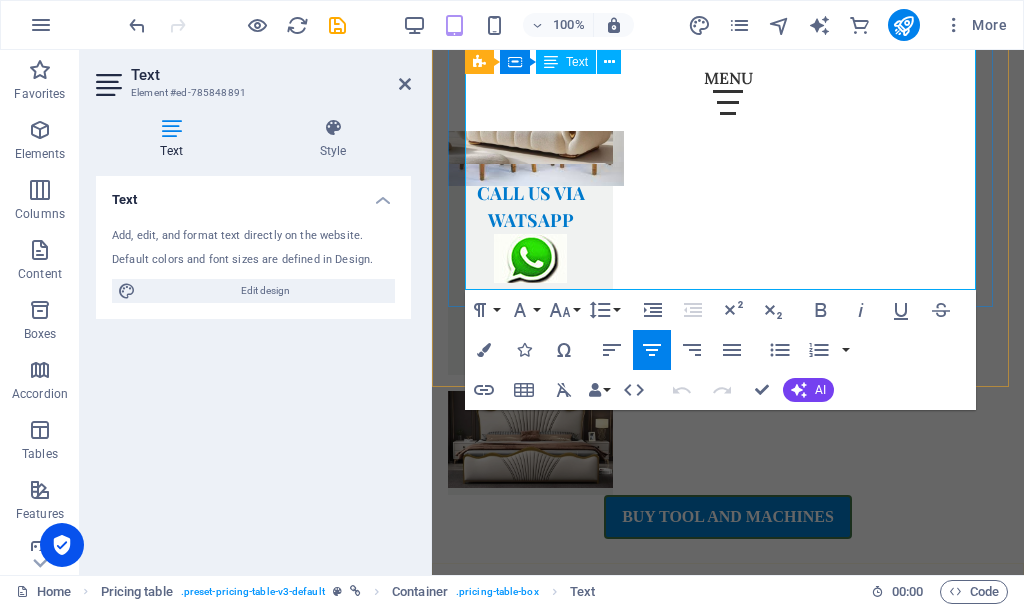 drag, startPoint x: 693, startPoint y: 250, endPoint x: 664, endPoint y: 239, distance: 31.016125 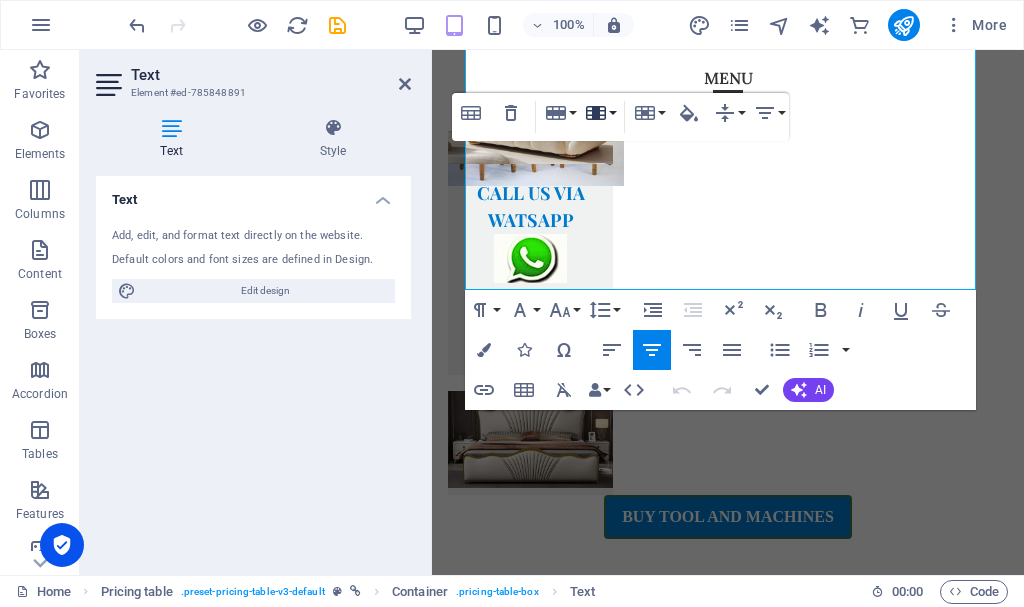 click on "Column" at bounding box center [600, 113] 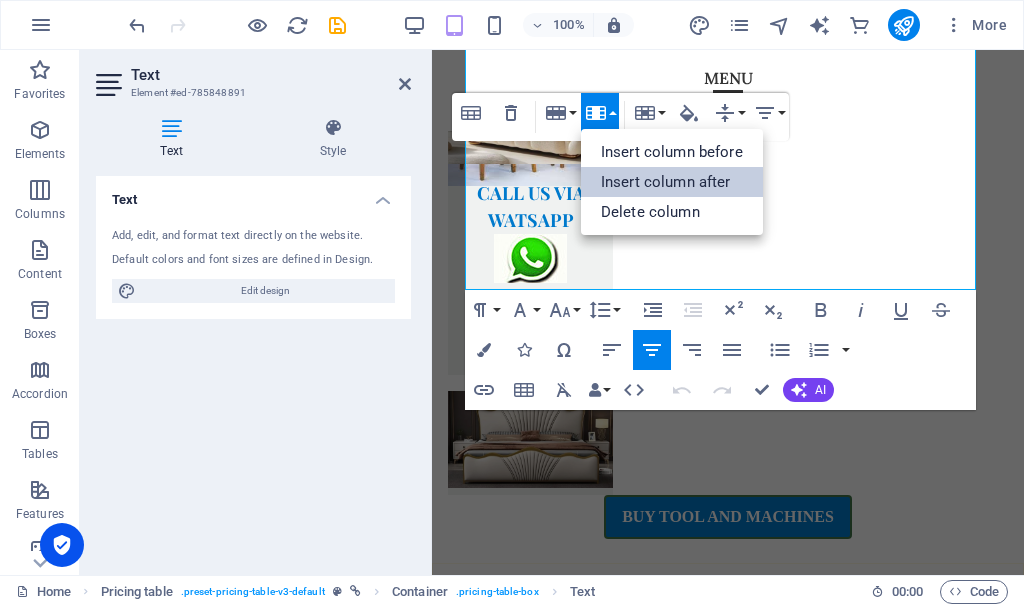 click on "Insert column after" at bounding box center [672, 182] 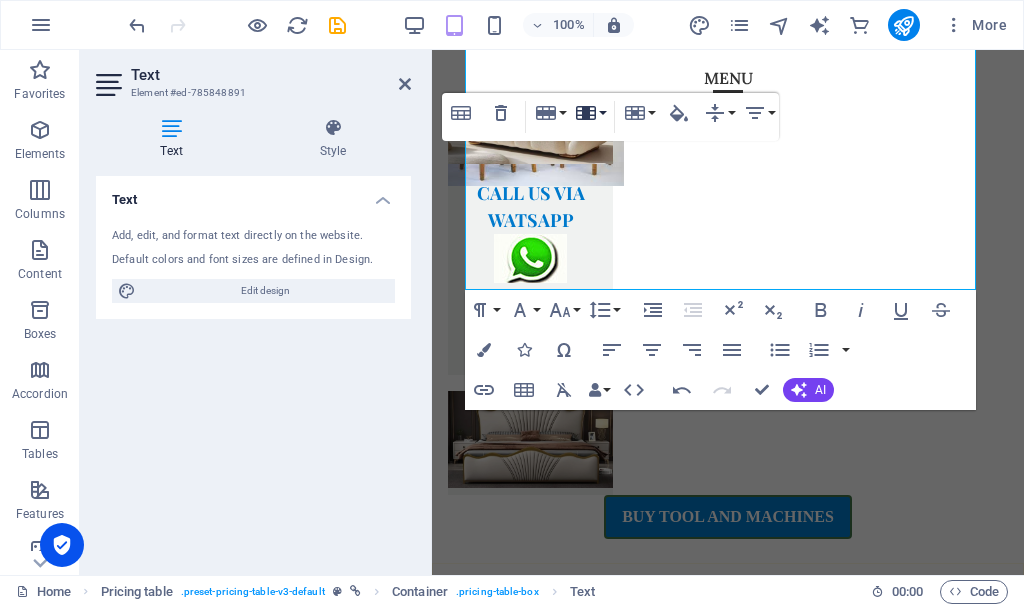 click on "Column" at bounding box center [590, 113] 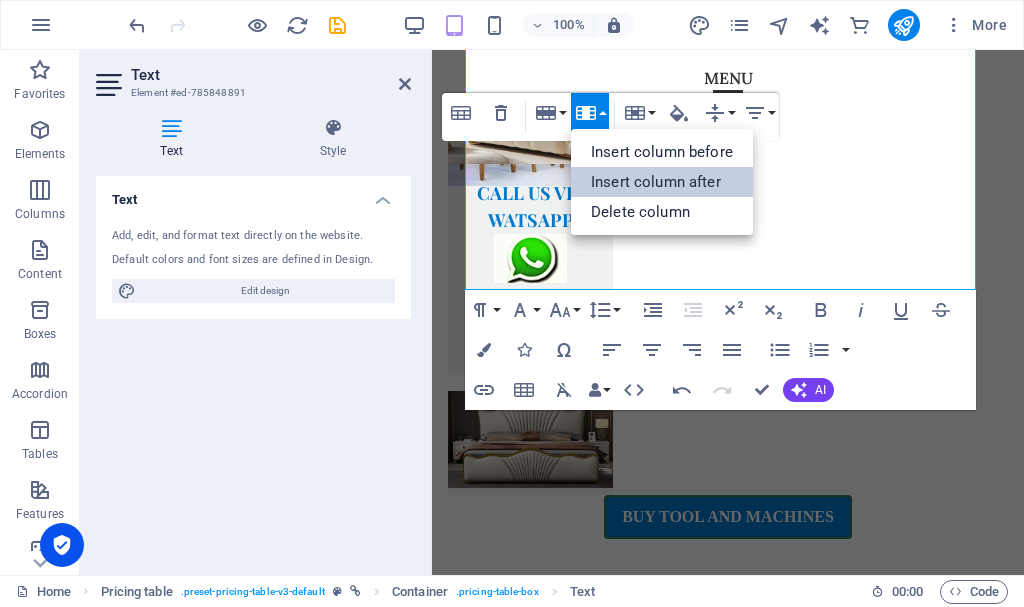click on "Insert column after" at bounding box center [662, 182] 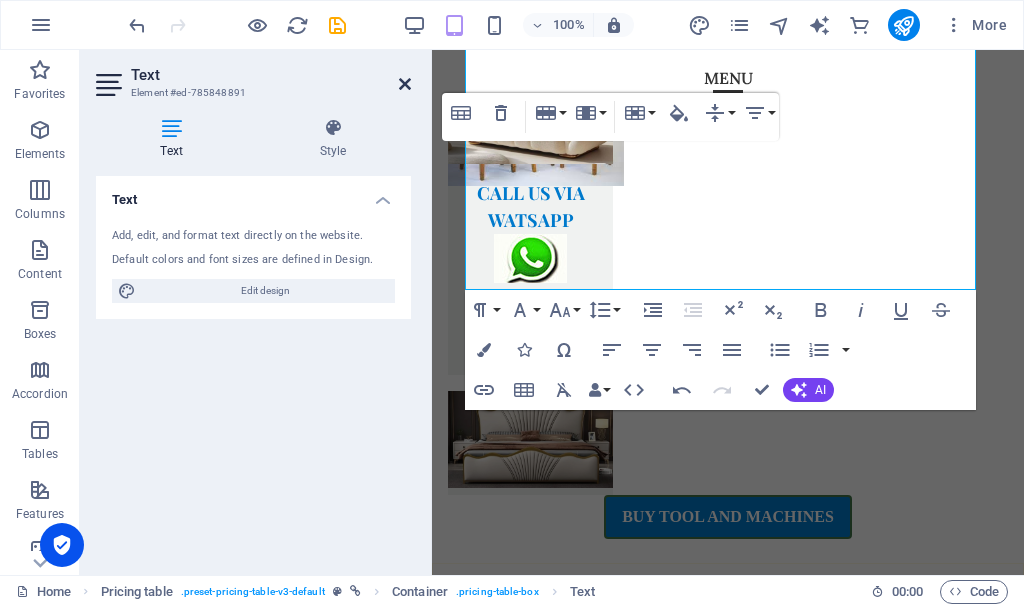 click at bounding box center [405, 84] 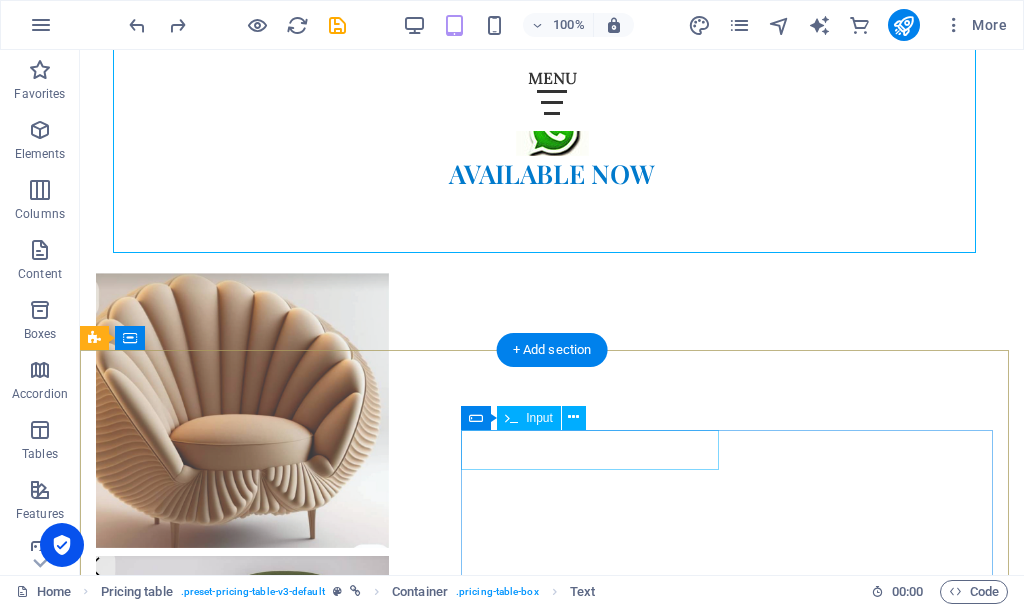 scroll, scrollTop: 1884, scrollLeft: 0, axis: vertical 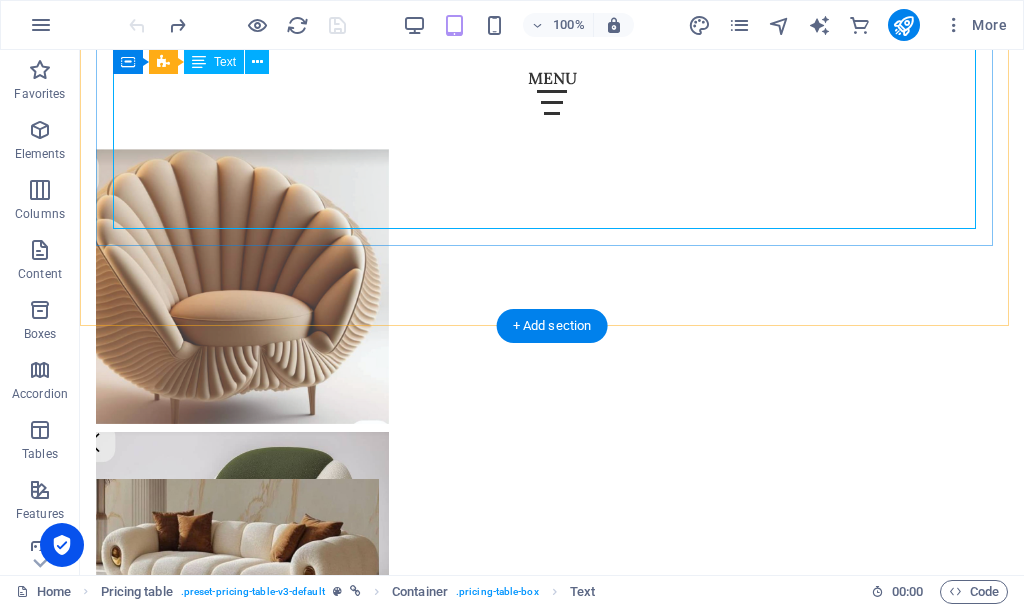 click on "Item 1 Lorem ipsum dolor sit amet, consectetur. $ 10 Item 2 Lorem ipsum dolor sit amet, consectetur. $ 10 Item 3 Lorem ipsum dolor sit amet, consectetur. $ 10 Item 4 Lorem ipsum dolor sit amet, consectetur. $ 10 Item 5 Lorem ipsum dolor sit amet, consectetur. $ 10" at bounding box center (552, 1146) 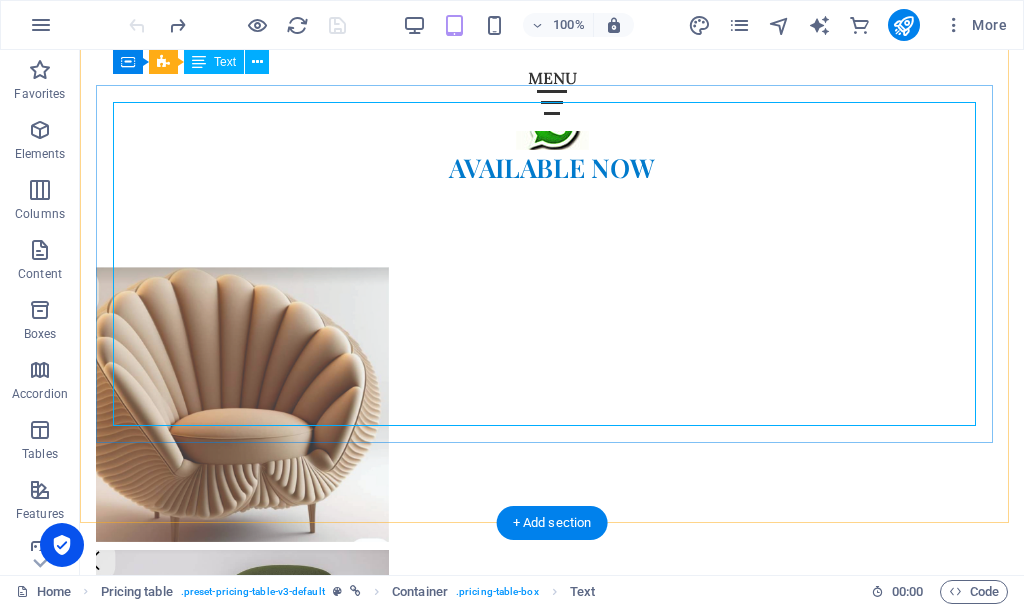 scroll, scrollTop: 1684, scrollLeft: 0, axis: vertical 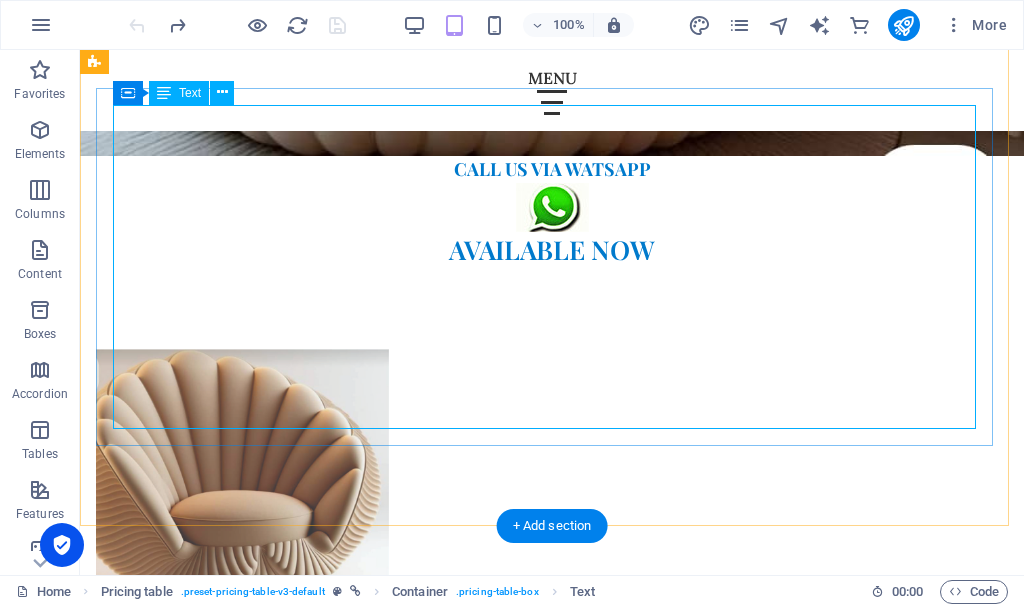 click on "Item 1 Lorem ipsum dolor sit amet, consectetur. $ 10 Item 2 Lorem ipsum dolor sit amet, consectetur. $ 10 Item 3 Lorem ipsum dolor sit amet, consectetur. $ 10 Item 4 Lorem ipsum dolor sit amet, consectetur. $ 10 Item 5 Lorem ipsum dolor sit amet, consectetur. $ 10" at bounding box center (552, 1346) 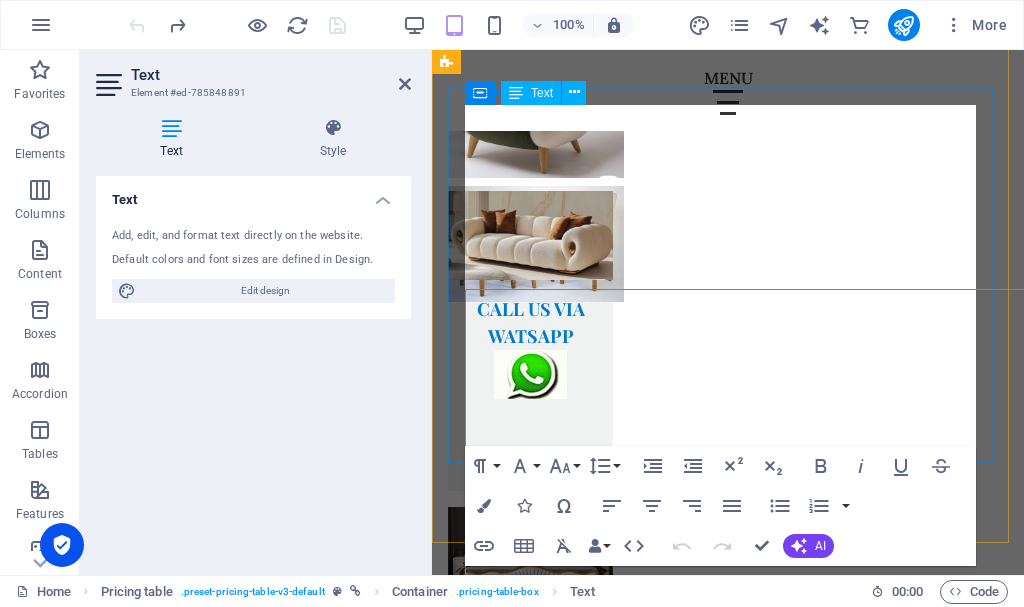scroll, scrollTop: 1500, scrollLeft: 0, axis: vertical 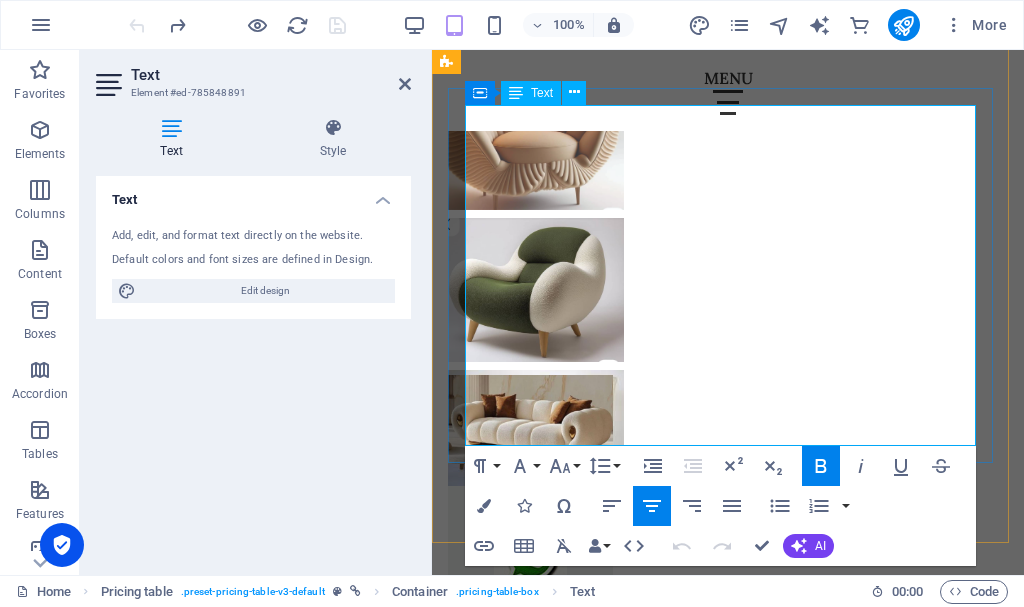 click on "Item 5 Lorem ipsum dolor sit amet, consectetur." at bounding box center (704, 1172) 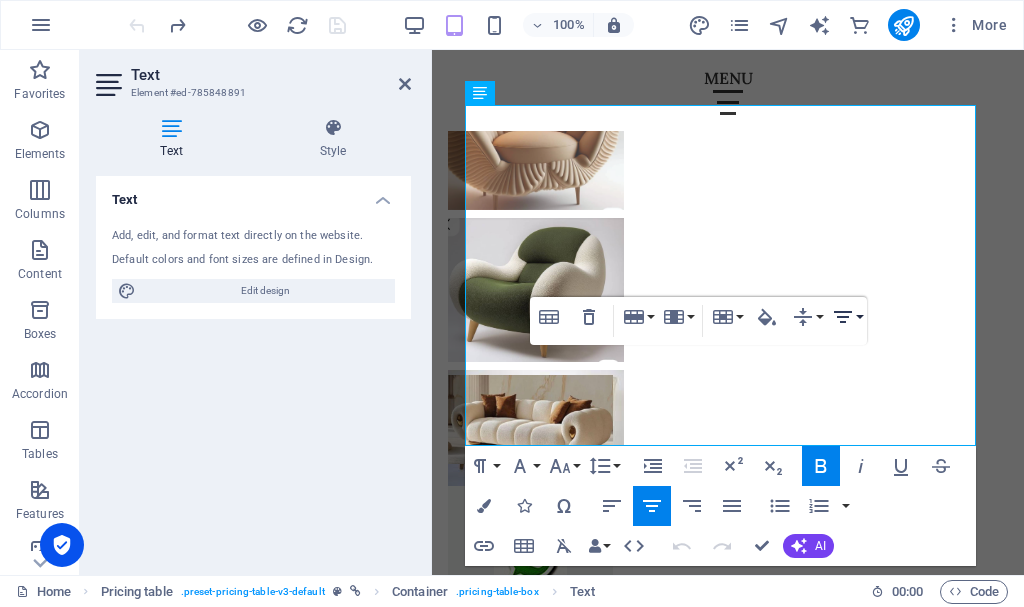 click on "Horizontal Align" at bounding box center [847, 317] 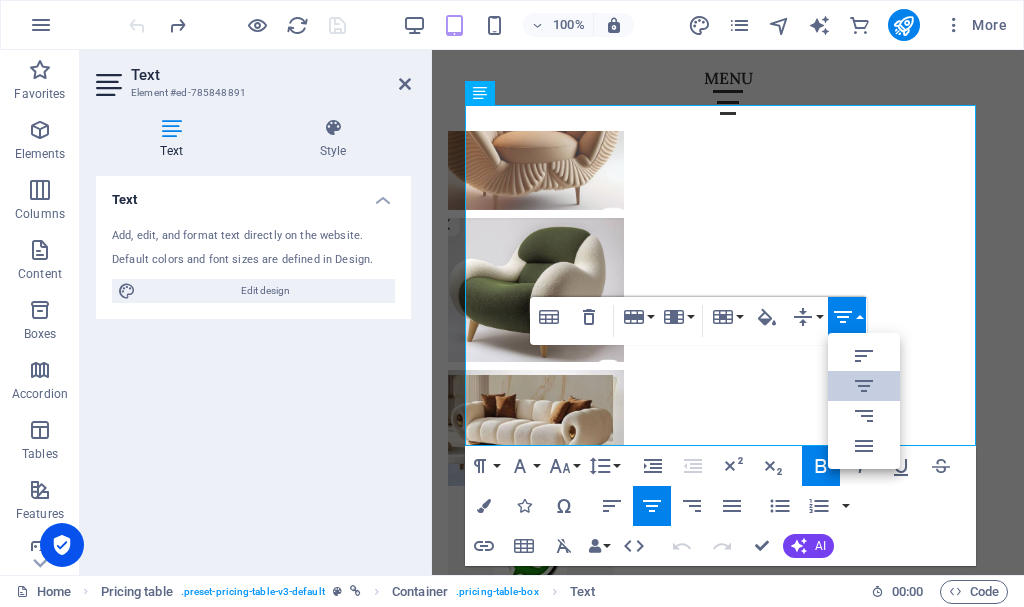 scroll, scrollTop: 0, scrollLeft: 0, axis: both 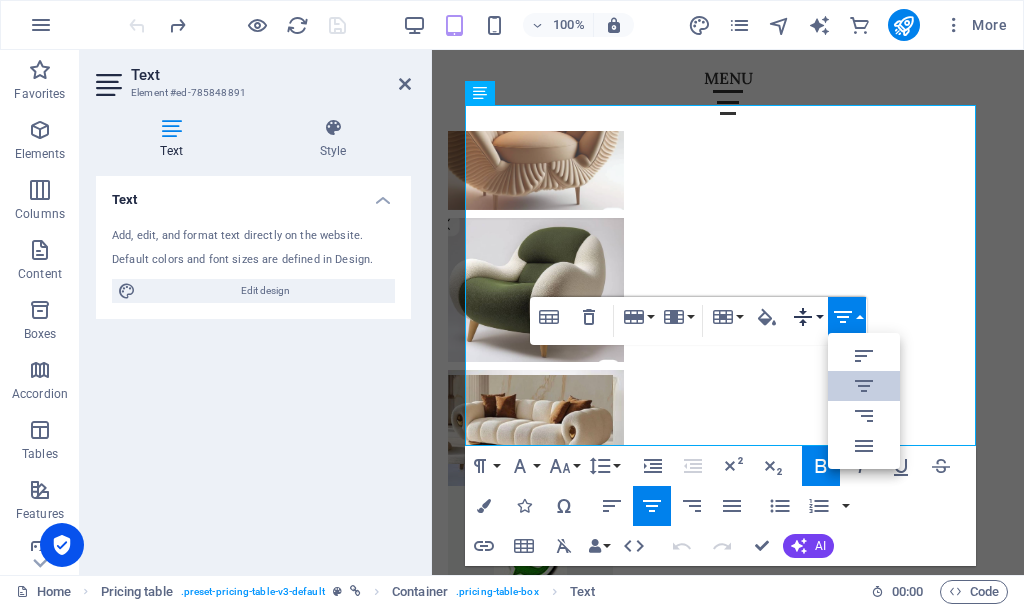 click on "Vertical Align" at bounding box center (807, 317) 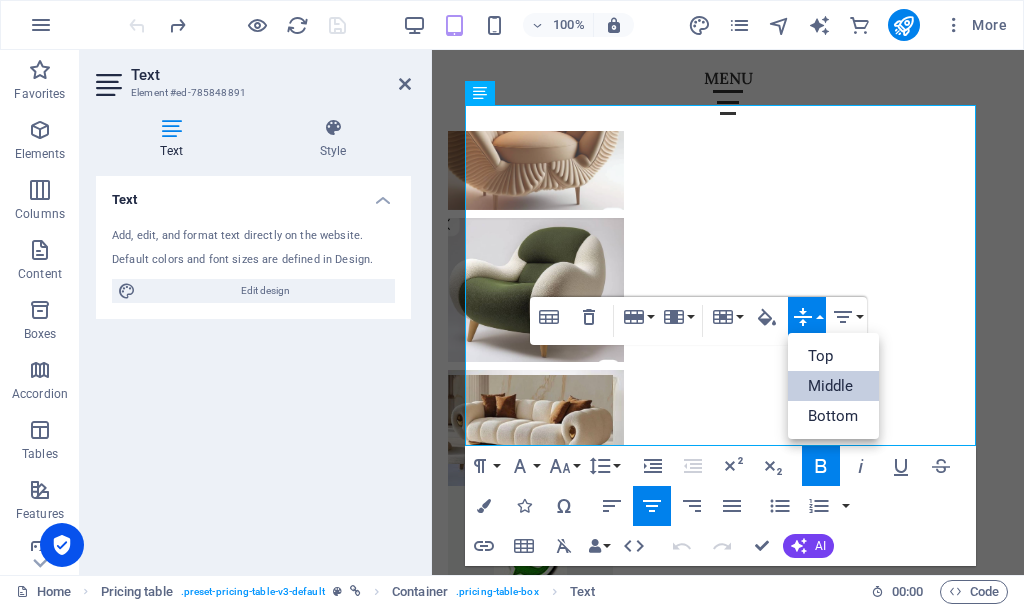 scroll, scrollTop: 0, scrollLeft: 0, axis: both 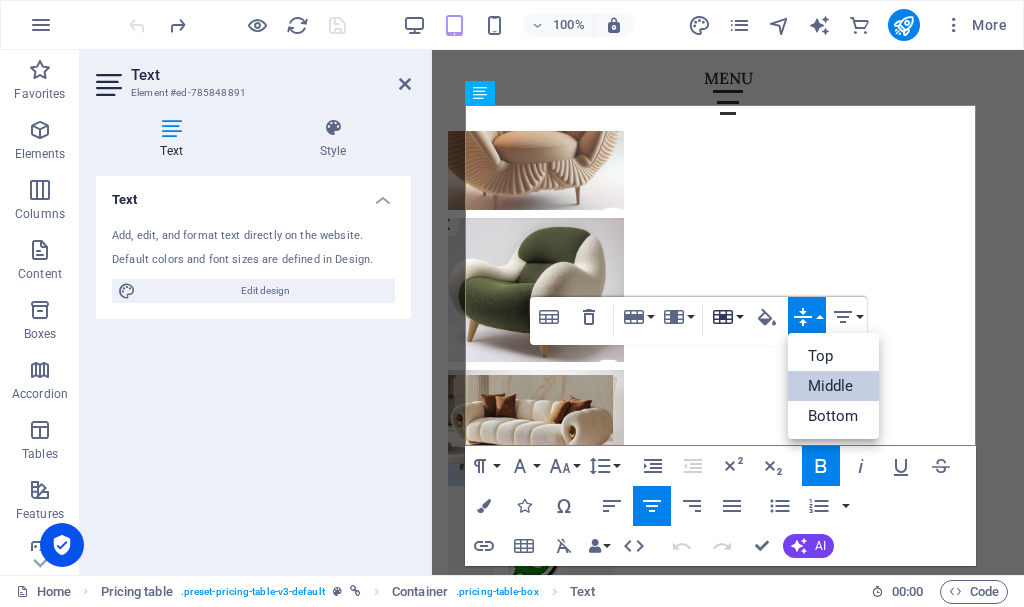click on "Cell" at bounding box center [727, 317] 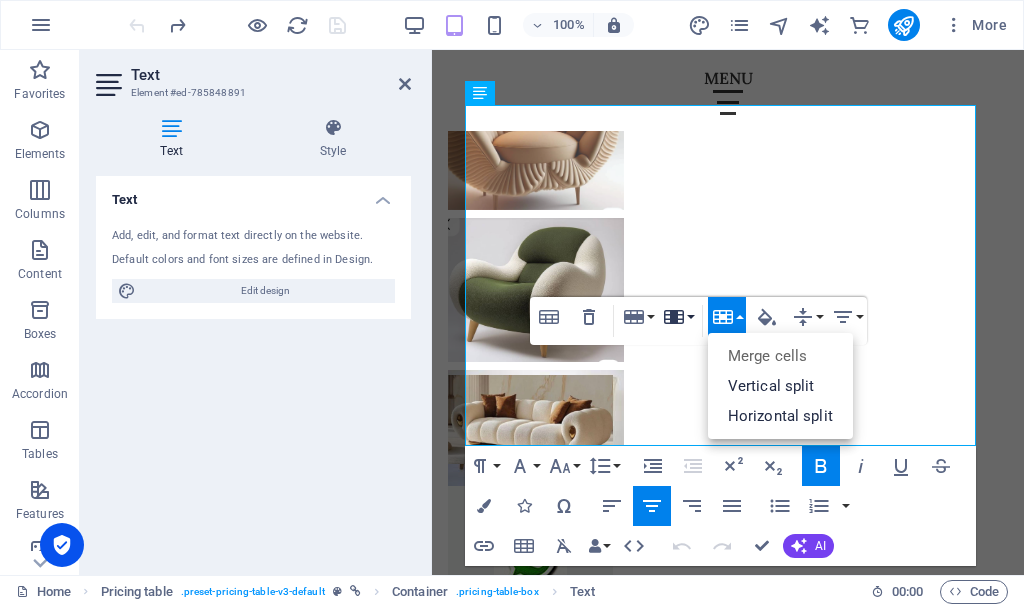 click on "Column" at bounding box center [678, 317] 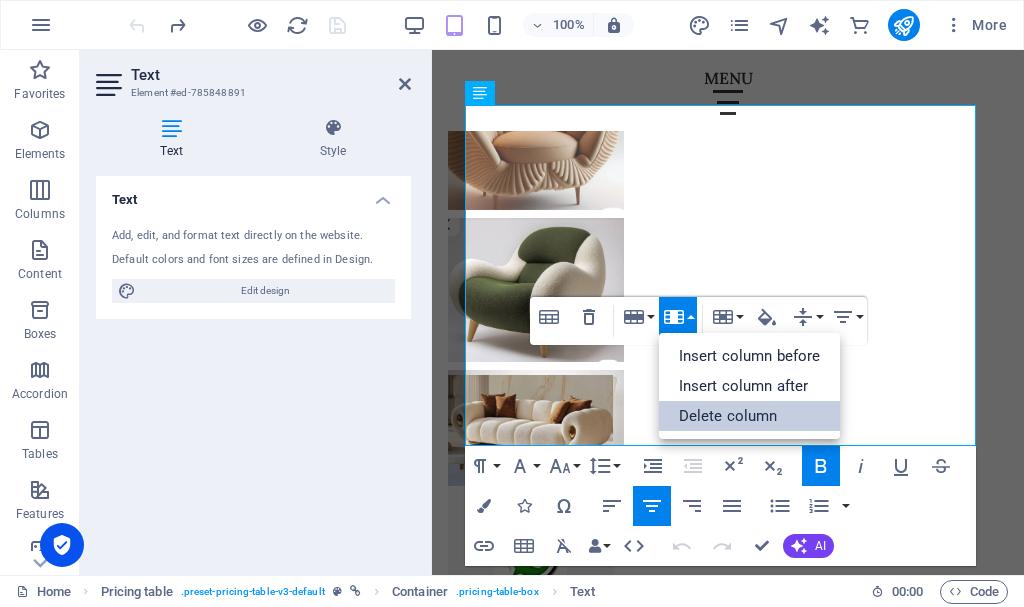 click on "Delete column" at bounding box center [750, 416] 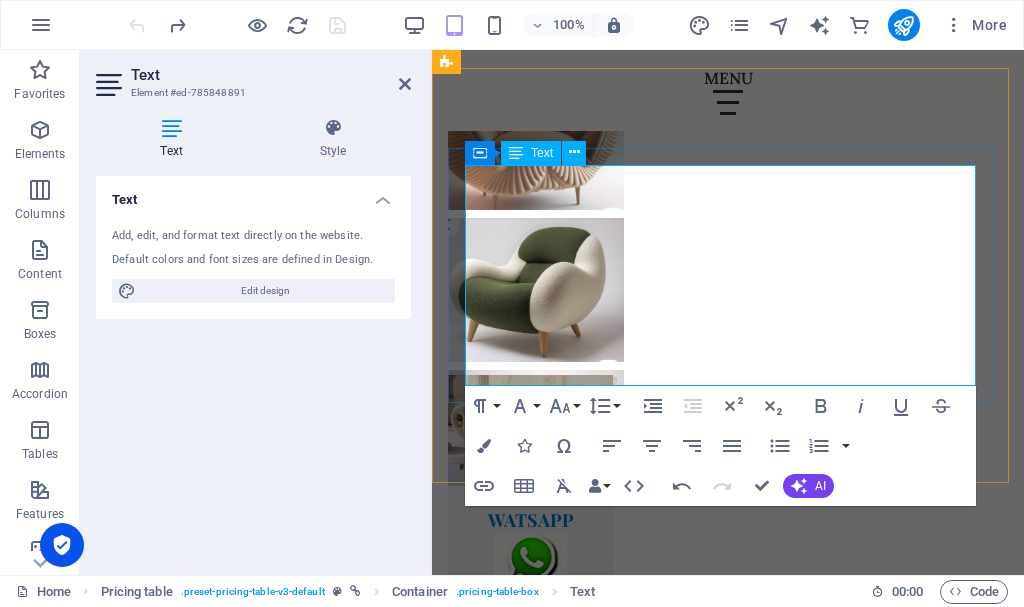 scroll, scrollTop: 1200, scrollLeft: 0, axis: vertical 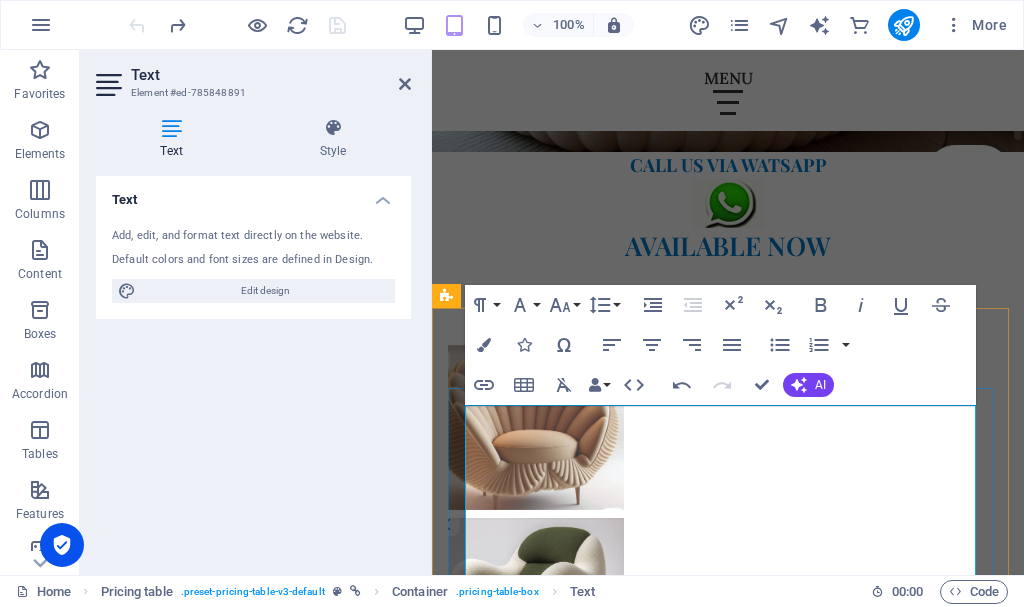 click on "$ 10" at bounding box center (728, 1241) 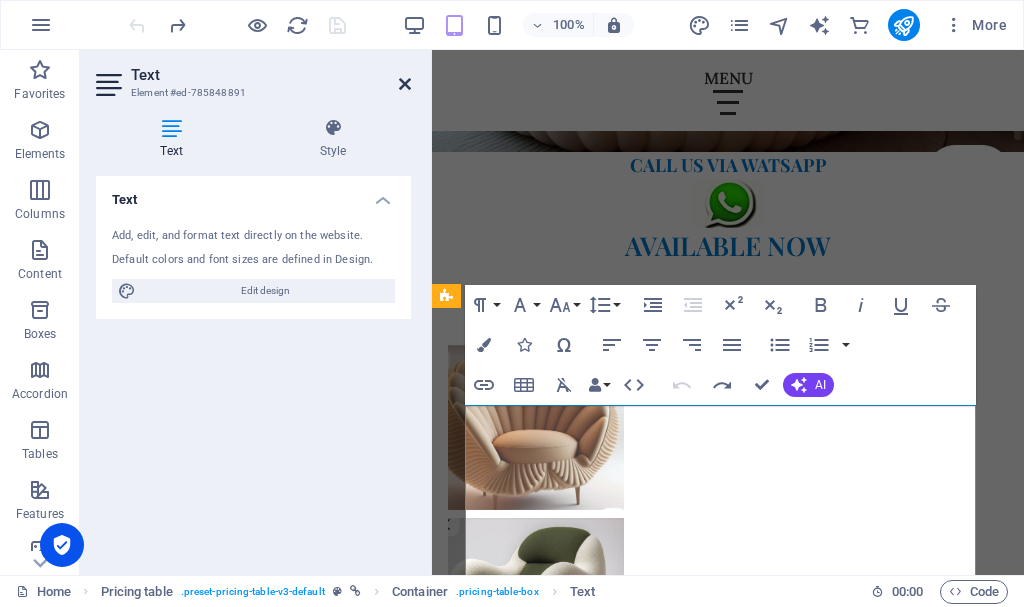 click at bounding box center [405, 84] 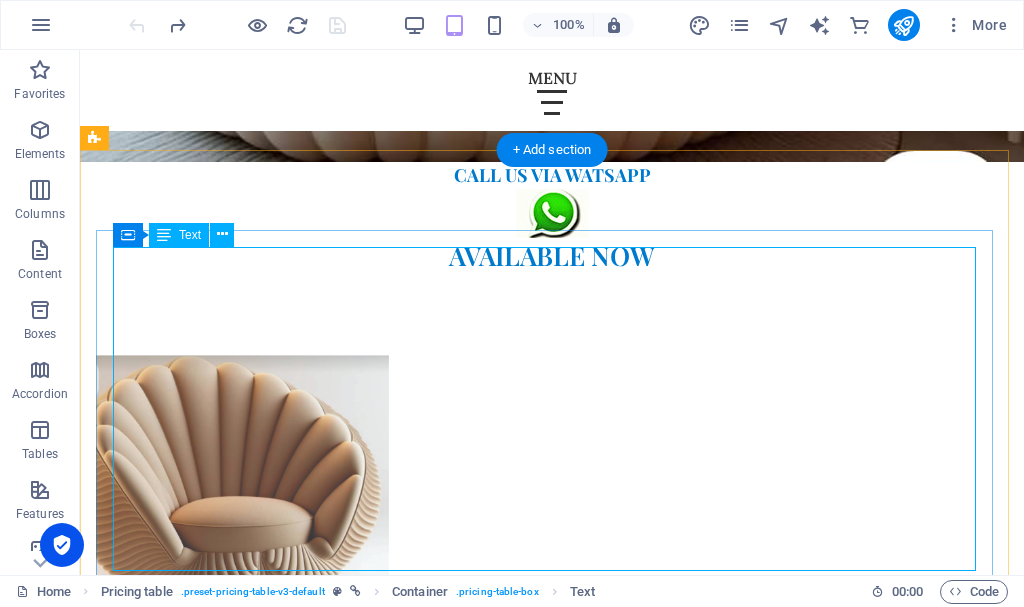 scroll, scrollTop: 1720, scrollLeft: 0, axis: vertical 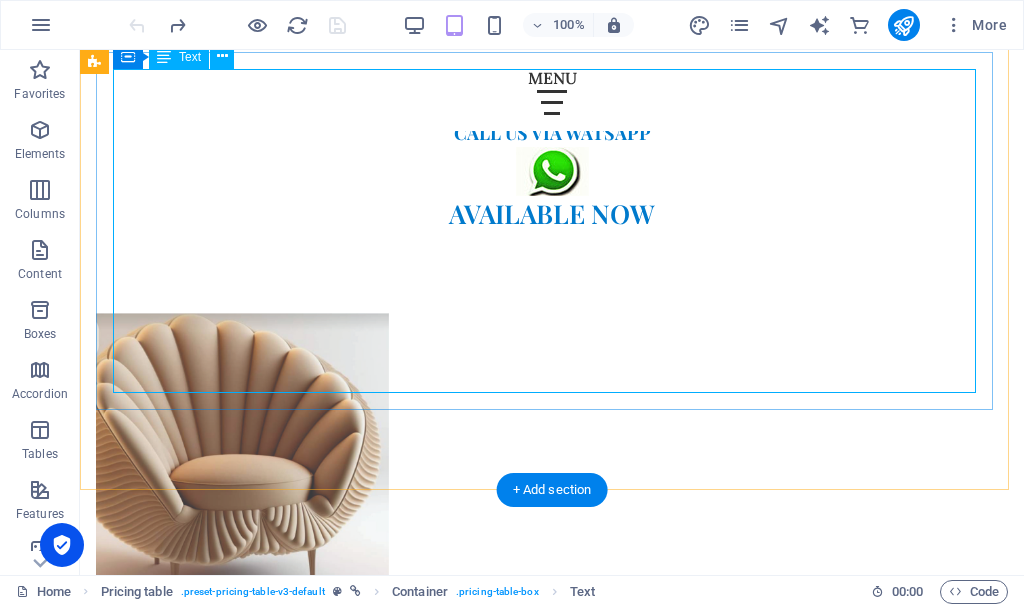 click on "Item 1 Lorem ipsum dolor sit amet, consectetur. $ 10 Item 2 Lorem ipsum dolor sit amet, consectetur. $ 10 Item 3 Lorem ipsum dolor sit amet, consectetur. $ 10 Item 4 Lorem ipsum dolor sit amet, consectetur. $ 10 Item 5 Lorem ipsum dolor sit amet, consectetur. $ 10" at bounding box center [552, 1310] 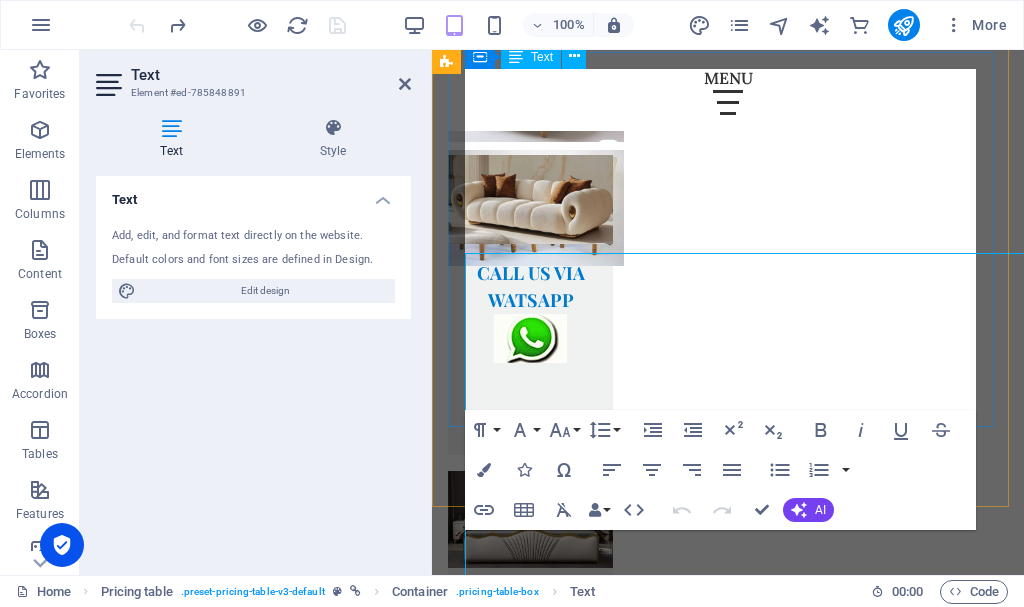 scroll, scrollTop: 1536, scrollLeft: 0, axis: vertical 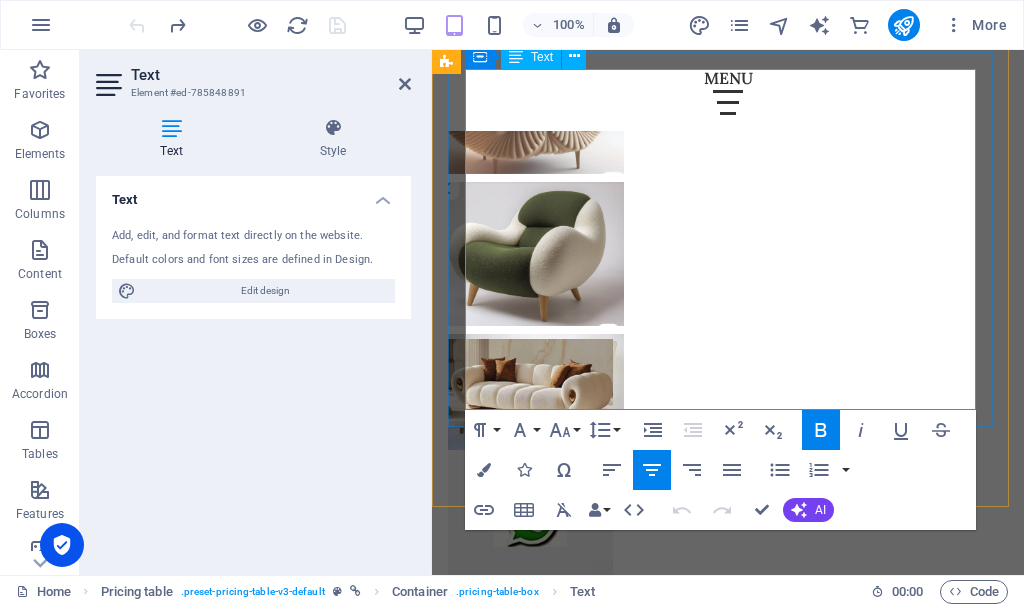 click on "Item 5 Lorem ipsum dolor sit amet, consectetur." at bounding box center (704, 1136) 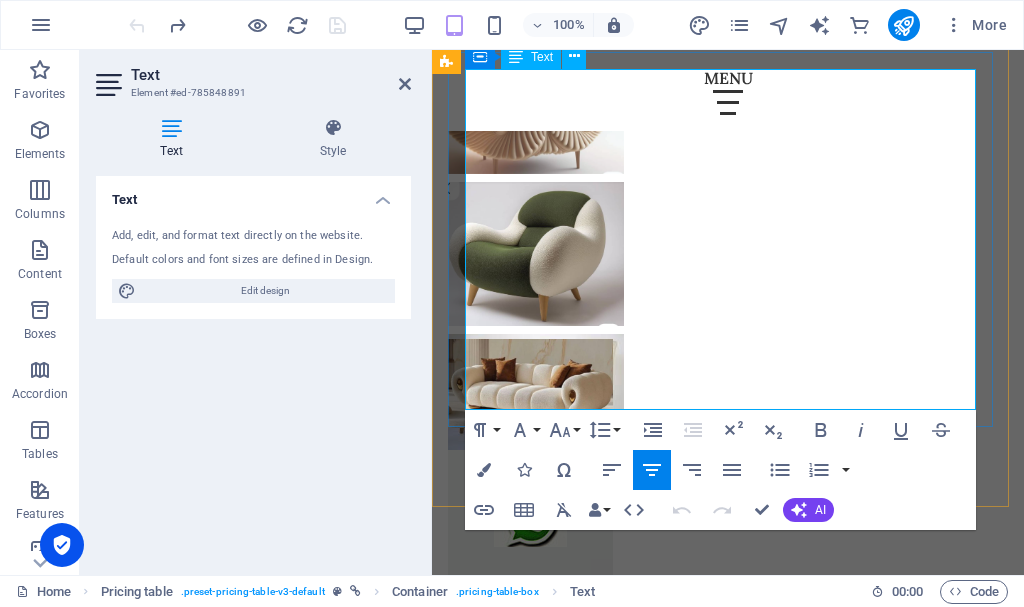 click on "Item 5 Lorem ipsum dolor sit amet, consectetur." at bounding box center [704, 1136] 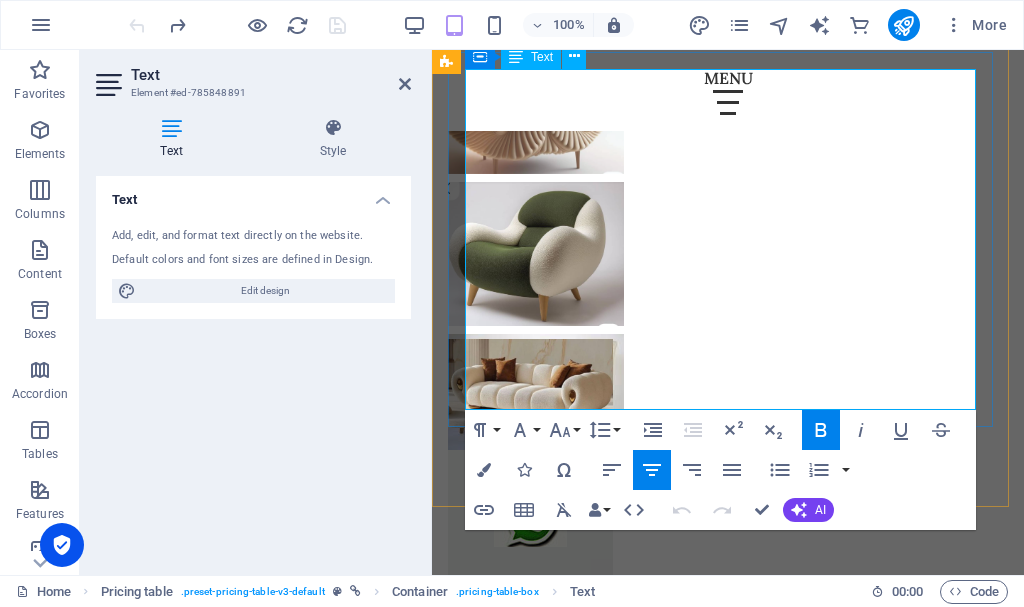 drag, startPoint x: 825, startPoint y: 357, endPoint x: 852, endPoint y: 356, distance: 27.018513 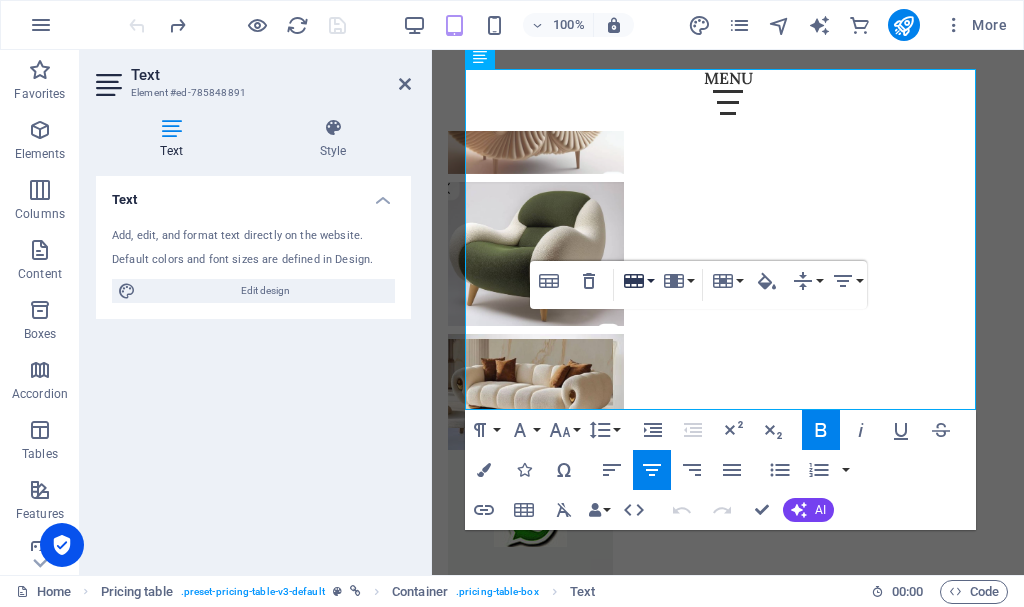 click on "Row" at bounding box center (638, 281) 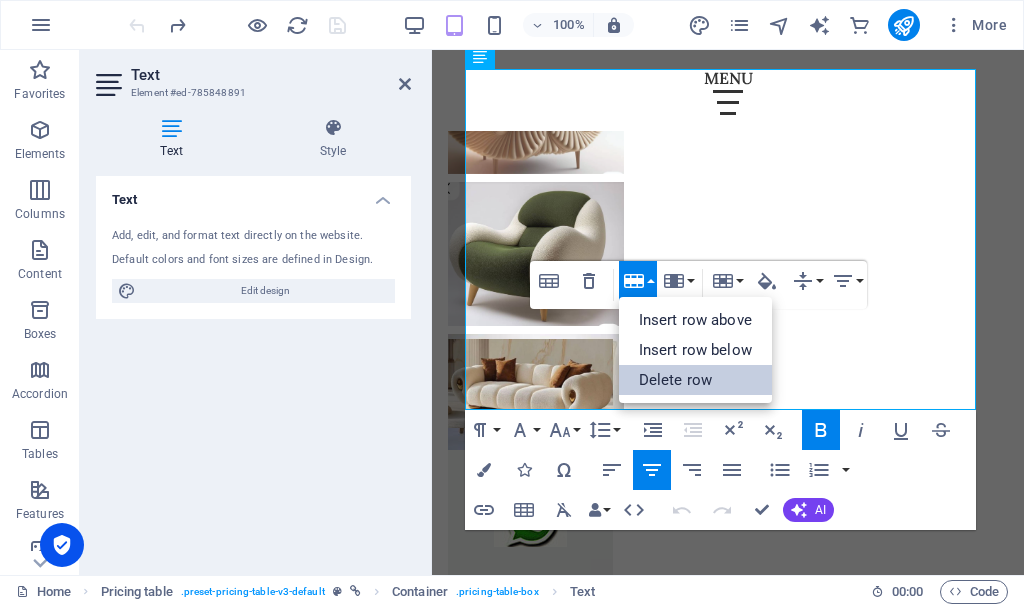 click on "Delete row" at bounding box center [695, 380] 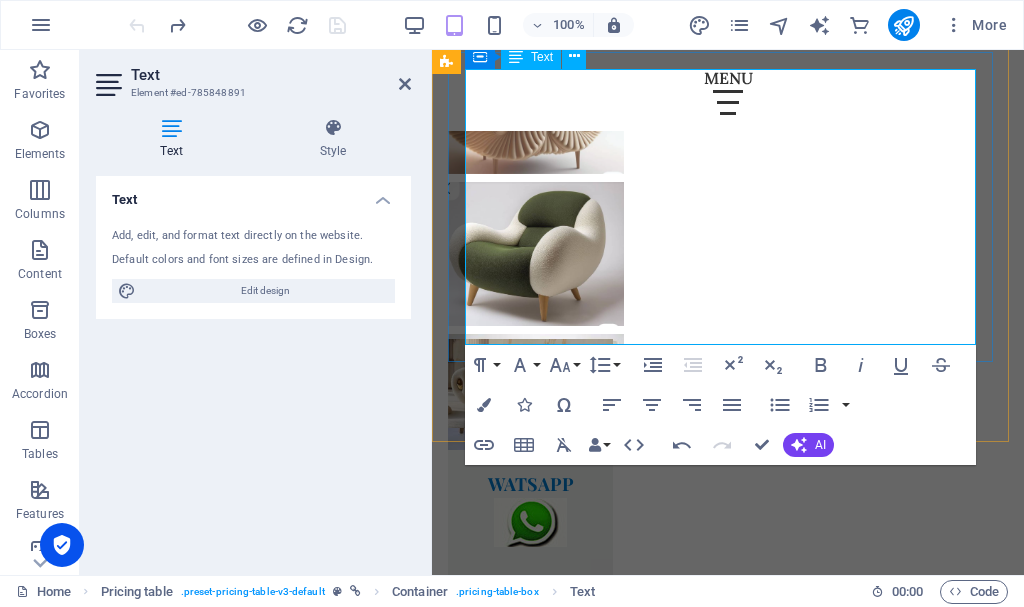 click on "Item 4 Lorem ipsum dolor sit amet, consectetur." at bounding box center [704, 1071] 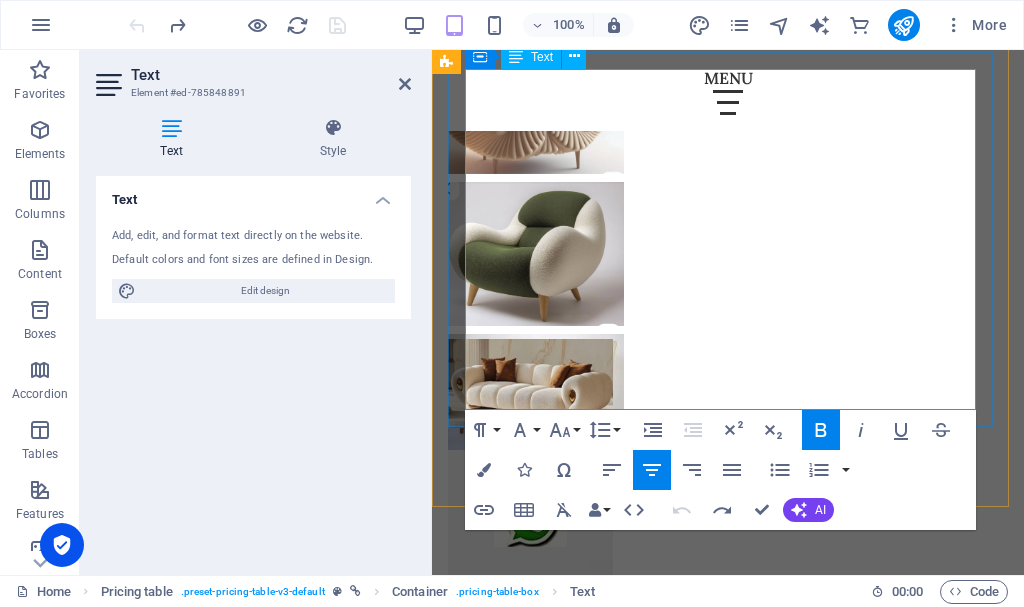 drag, startPoint x: 748, startPoint y: 358, endPoint x: 788, endPoint y: 347, distance: 41.484936 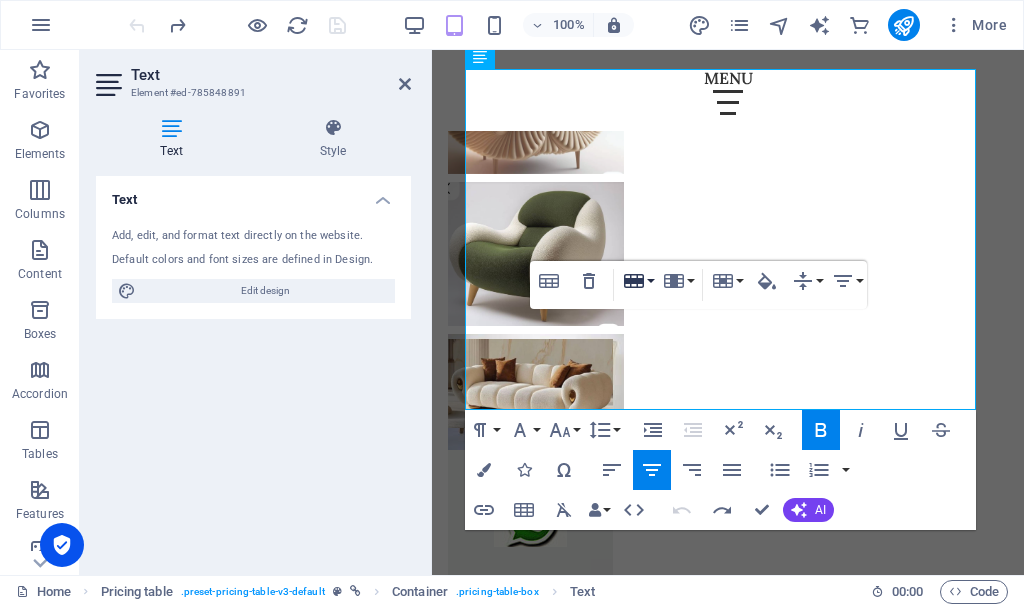 click on "Row" at bounding box center (638, 281) 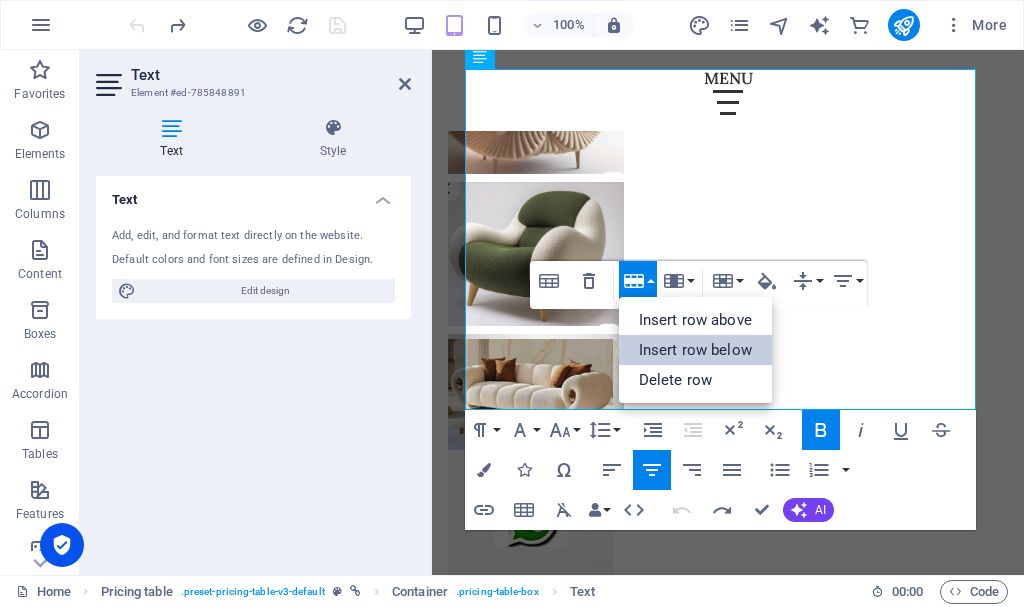 click on "Insert row below" at bounding box center (695, 350) 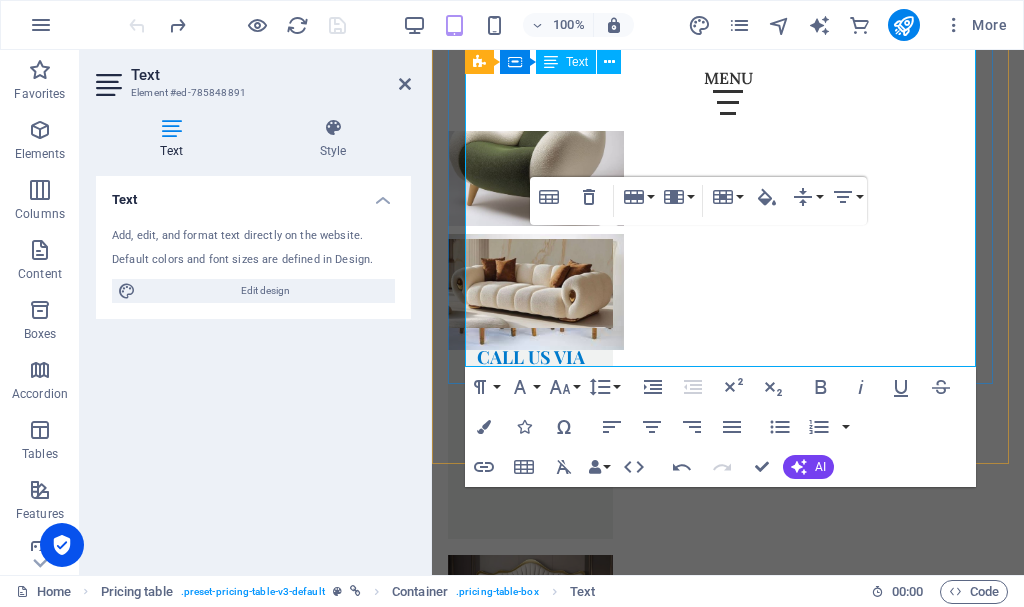 scroll, scrollTop: 1536, scrollLeft: 0, axis: vertical 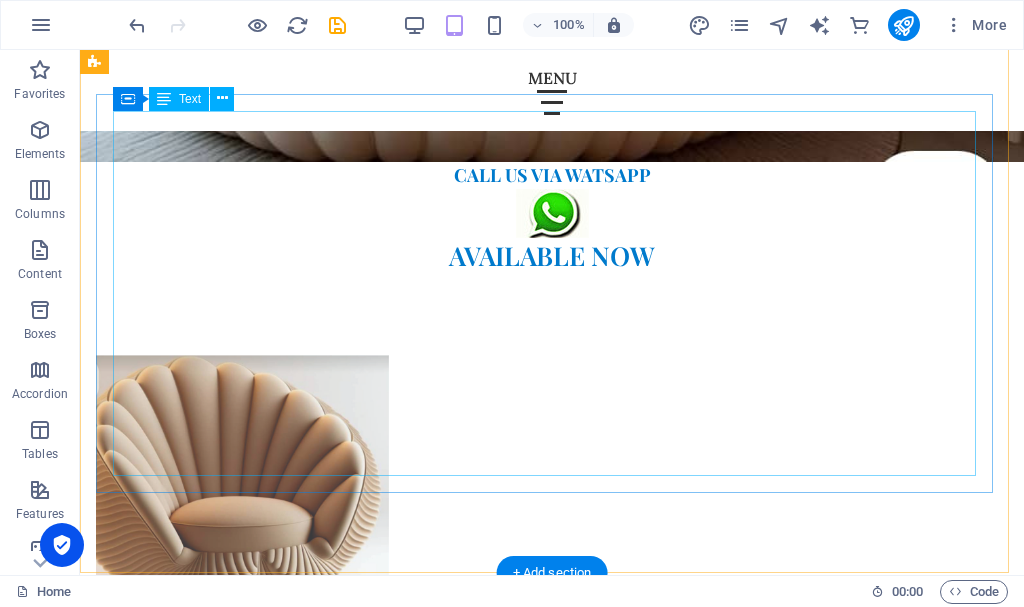 click on "Item 1 Lorem ipsum dolor sit amet, consectetur. $ 10 Item 2 Lorem ipsum dolor sit amet, consectetur. $ 10 Item 3 Lorem ipsum dolor sit amet, consectetur. $ 10 Item 4 Lorem ipsum dolor sit amet, consectetur. $ 10 Item 5 Lorem ipsum dolor sit amet, consectetur. $ 10" at bounding box center (552, 1372) 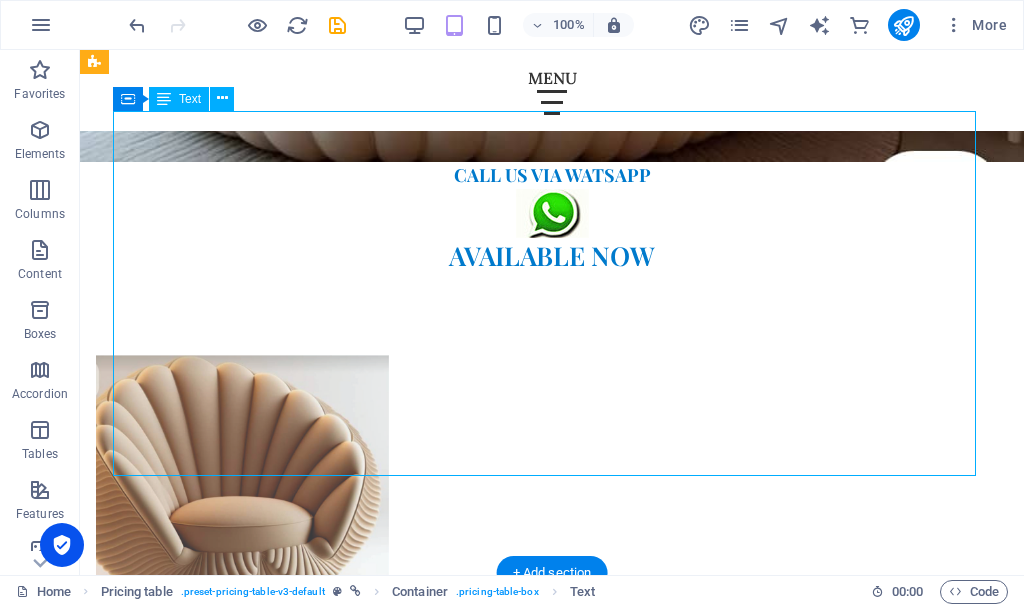 click on "Item 1 Lorem ipsum dolor sit amet, consectetur. $ 10 Item 2 Lorem ipsum dolor sit amet, consectetur. $ 10 Item 3 Lorem ipsum dolor sit amet, consectetur. $ 10 Item 4 Lorem ipsum dolor sit amet, consectetur. $ 10 Item 5 Lorem ipsum dolor sit amet, consectetur. $ 10" at bounding box center (552, 1372) 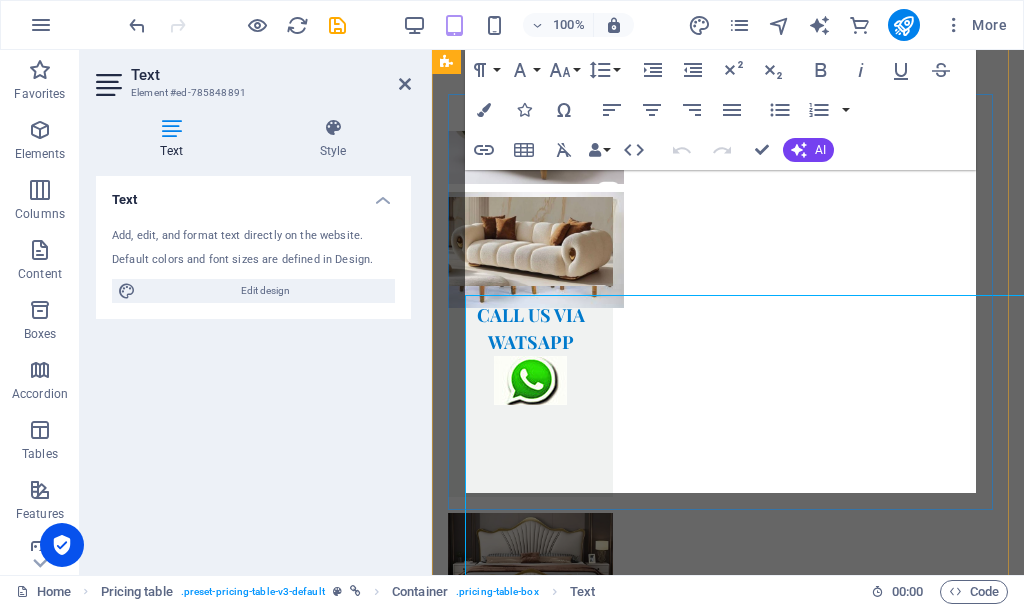 scroll, scrollTop: 1494, scrollLeft: 0, axis: vertical 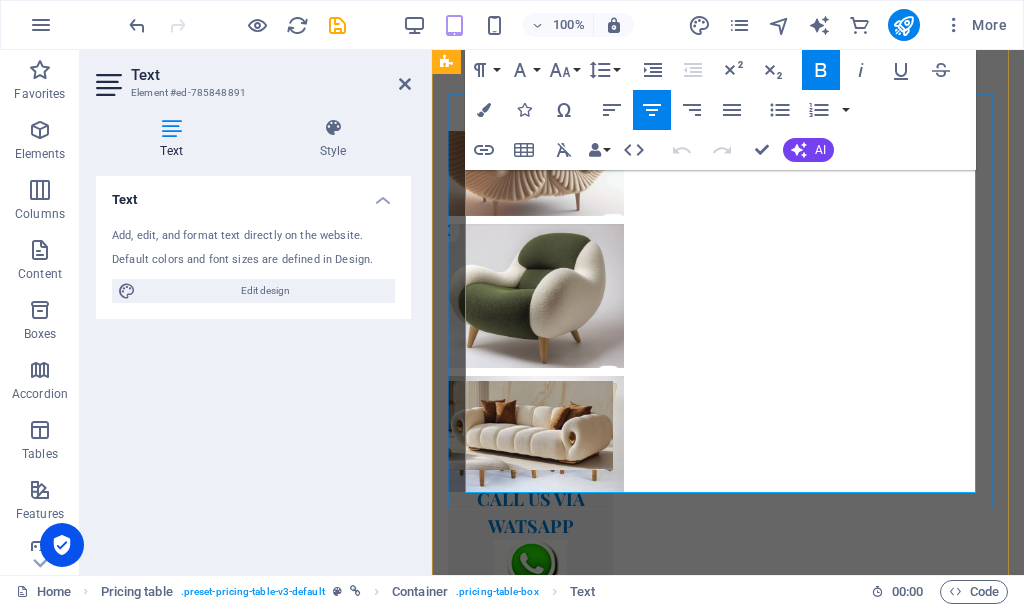 click at bounding box center [704, 1231] 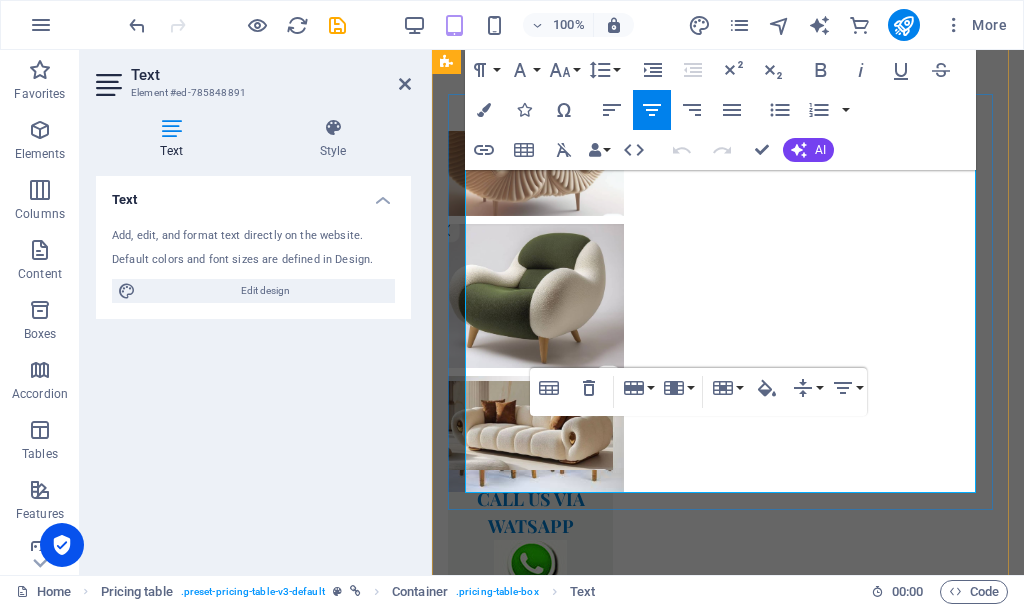 click on "Item 4 Lorem ipsum dolor sit amet, consectetur." at bounding box center (704, 1113) 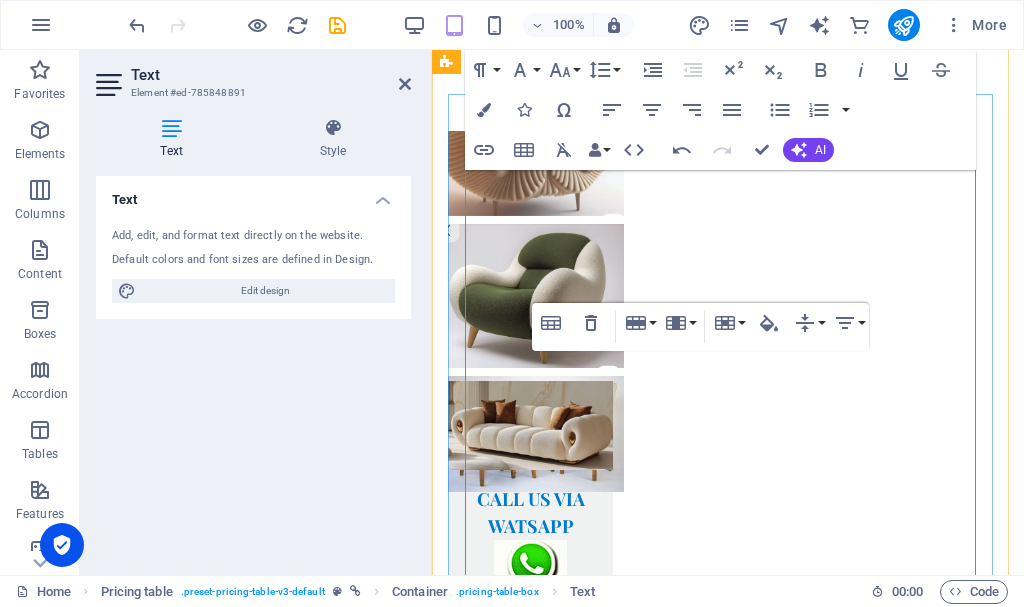 click on "Item 1 Lorem ipsum dolor sit amet, consectetur." at bounding box center (684, 1211) 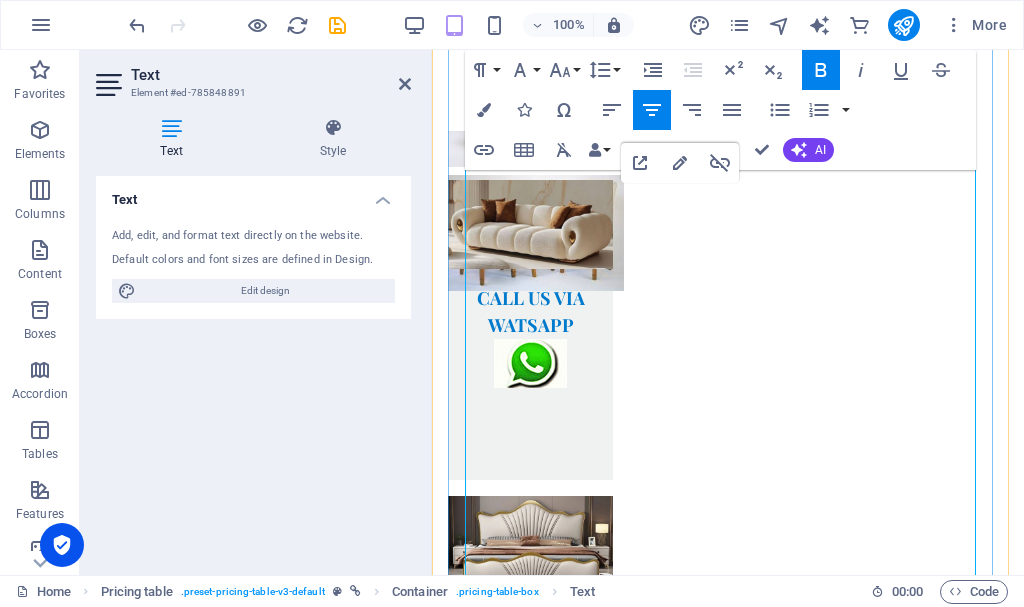 scroll, scrollTop: 1694, scrollLeft: 0, axis: vertical 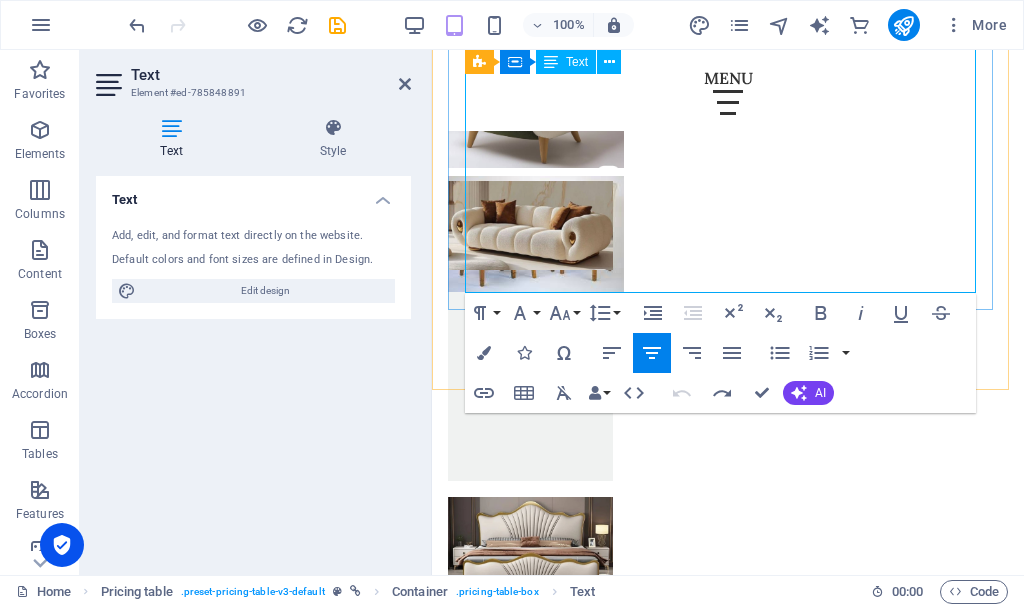 click on "Item 5 Lorem ipsum dolor sit amet, consectetur." at bounding box center (704, 978) 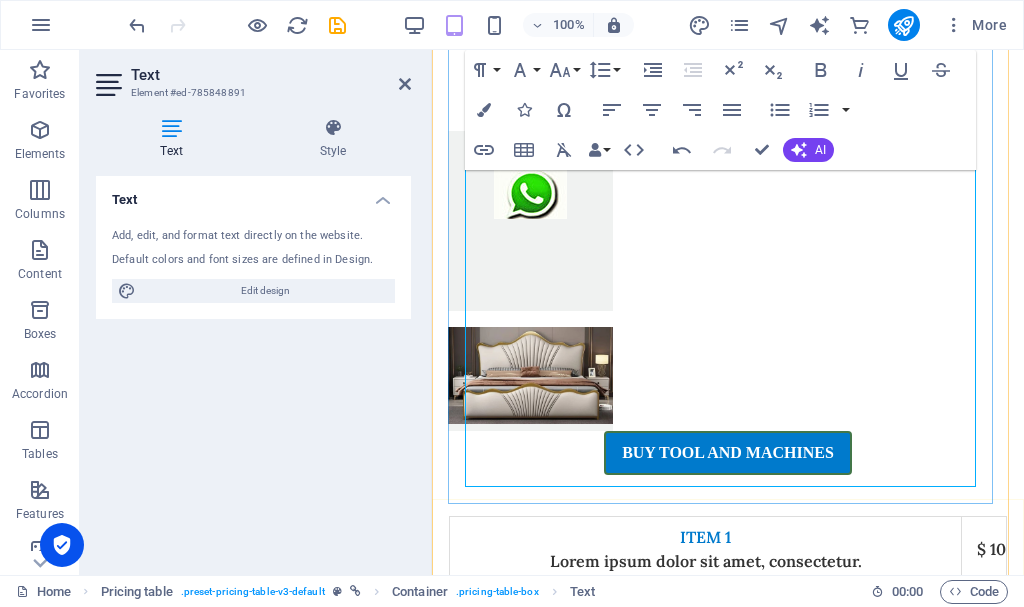 scroll, scrollTop: 1894, scrollLeft: 0, axis: vertical 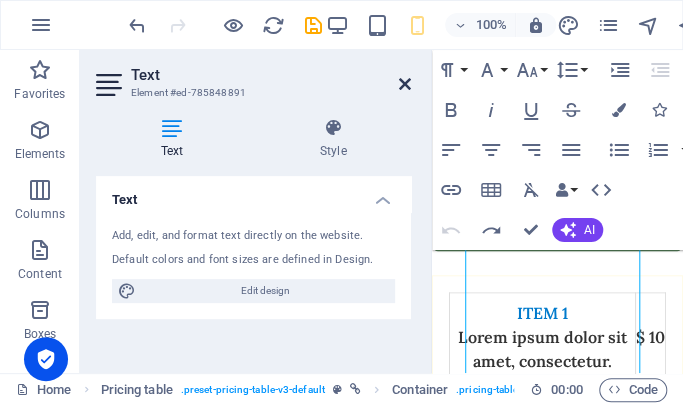 drag, startPoint x: 404, startPoint y: 88, endPoint x: 332, endPoint y: 75, distance: 73.1642 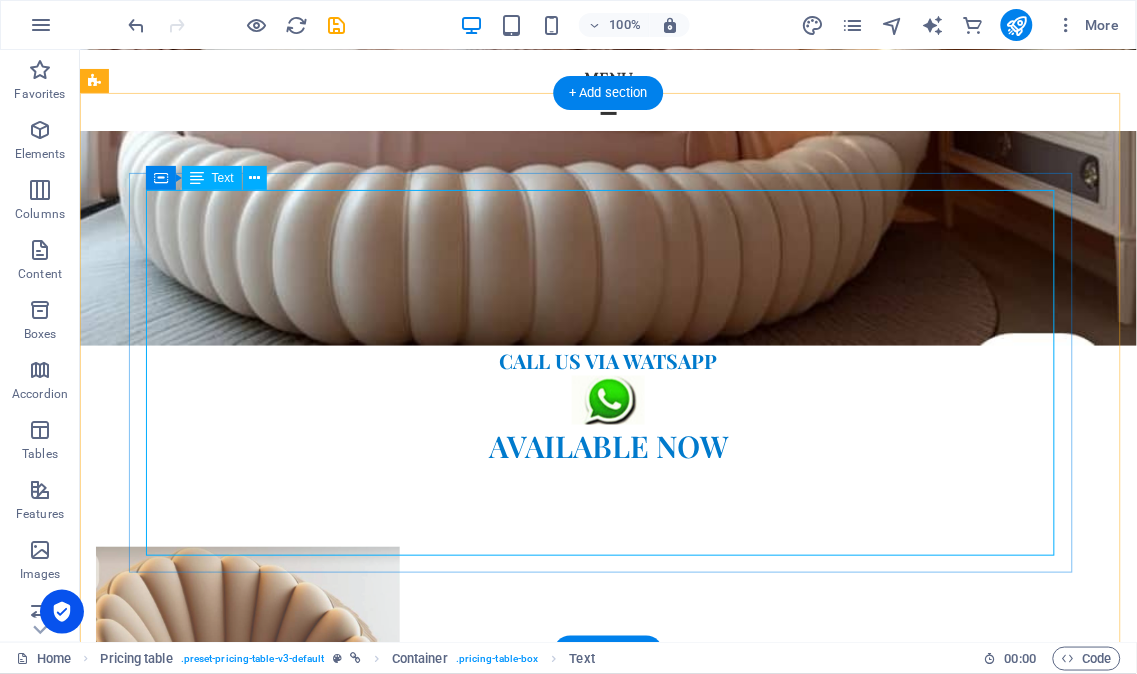 scroll, scrollTop: 1838, scrollLeft: 0, axis: vertical 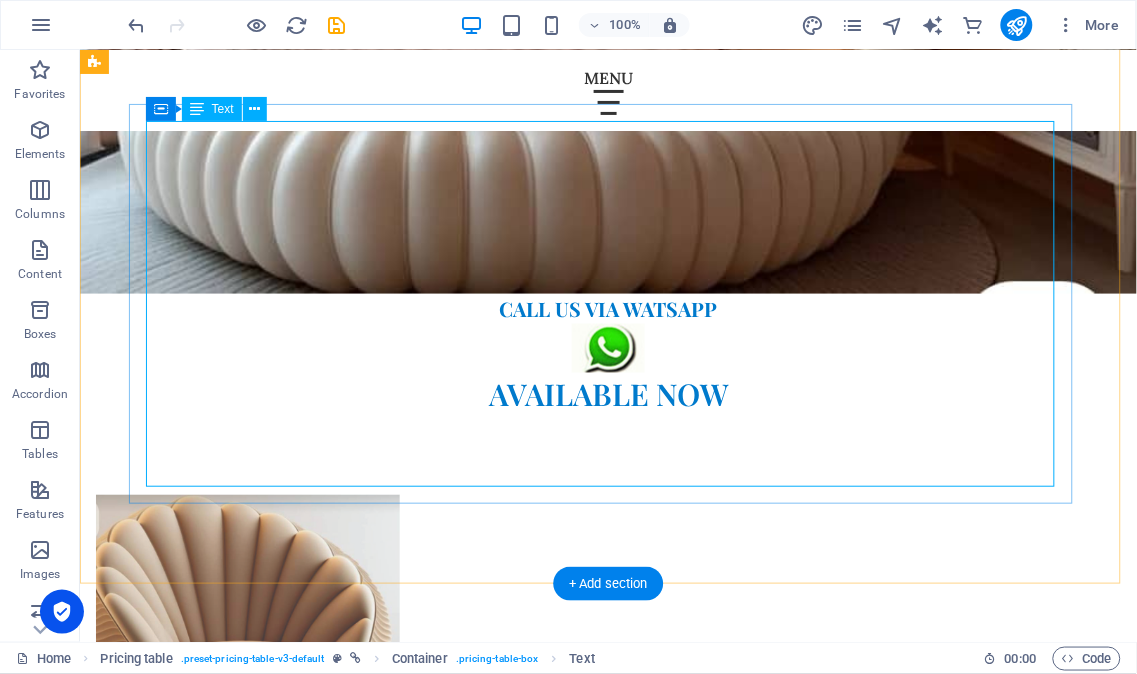 click on "Item 1 Lorem ipsum dolor sit amet, consectetur. $ 10 Item 2 Lorem ipsum dolor sit amet, consectetur. $ 10 Item 3 Lorem ipsum dolor sit amet, consectetur. $ 10 Item 4 Lorem ipsum dolor sit amet, consectetur. $ 10 Item 5 Lorem ipsum dolor sit amet, consectetur. $ 10" at bounding box center (607, 2597) 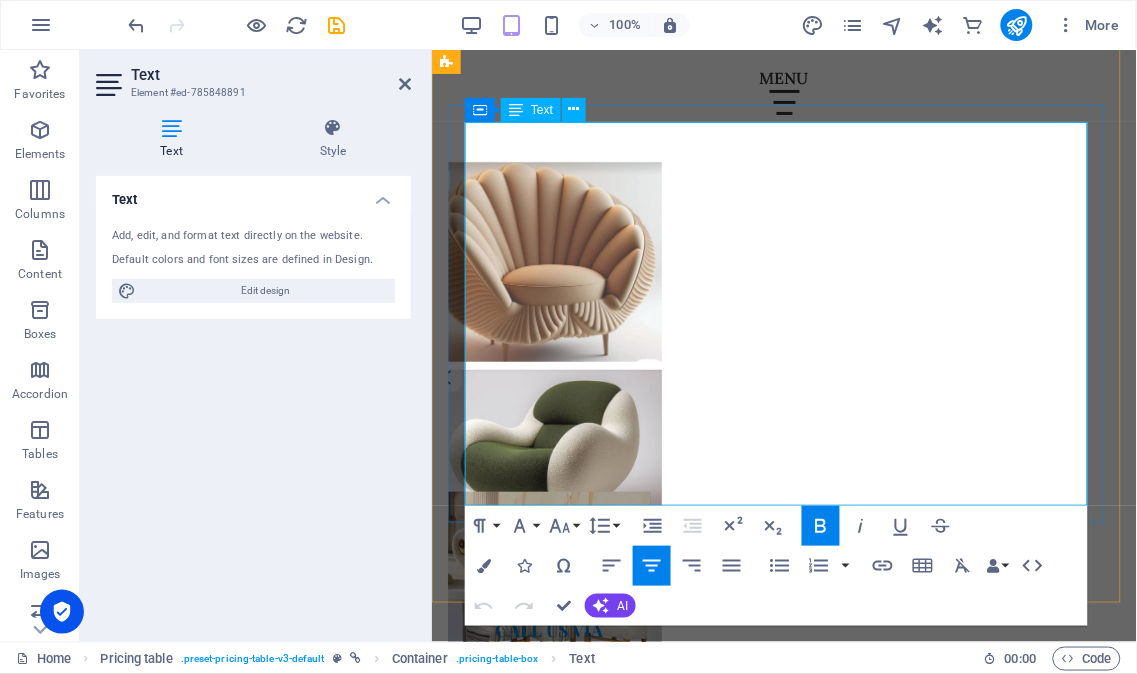 click at bounding box center (754, 1341) 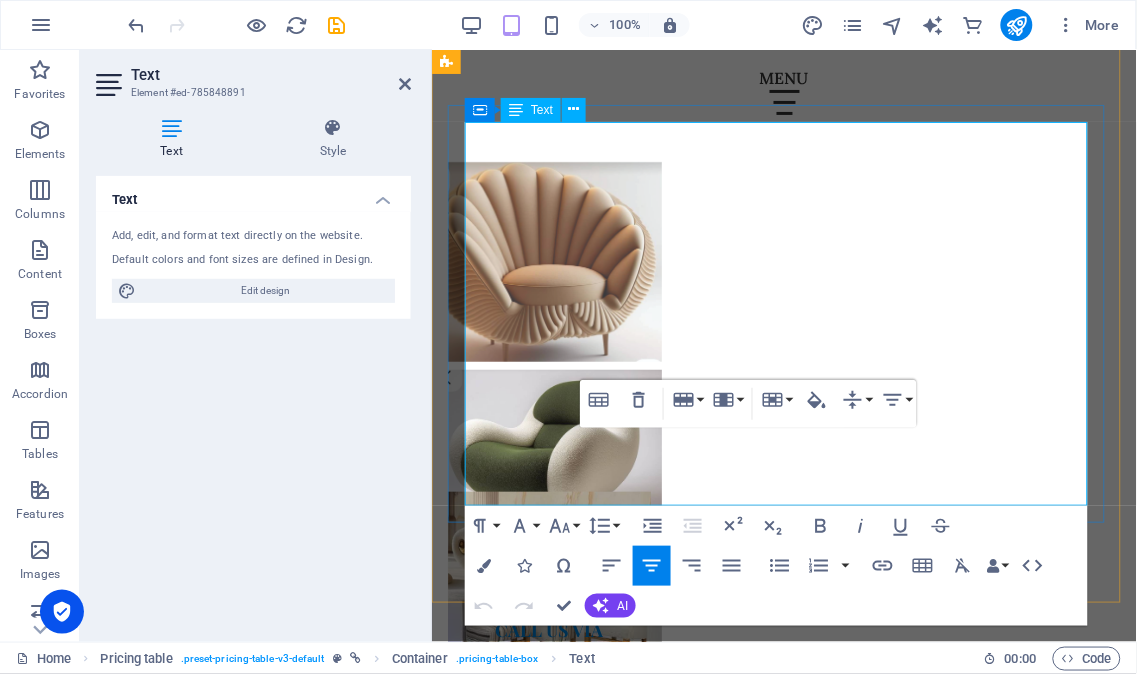 type 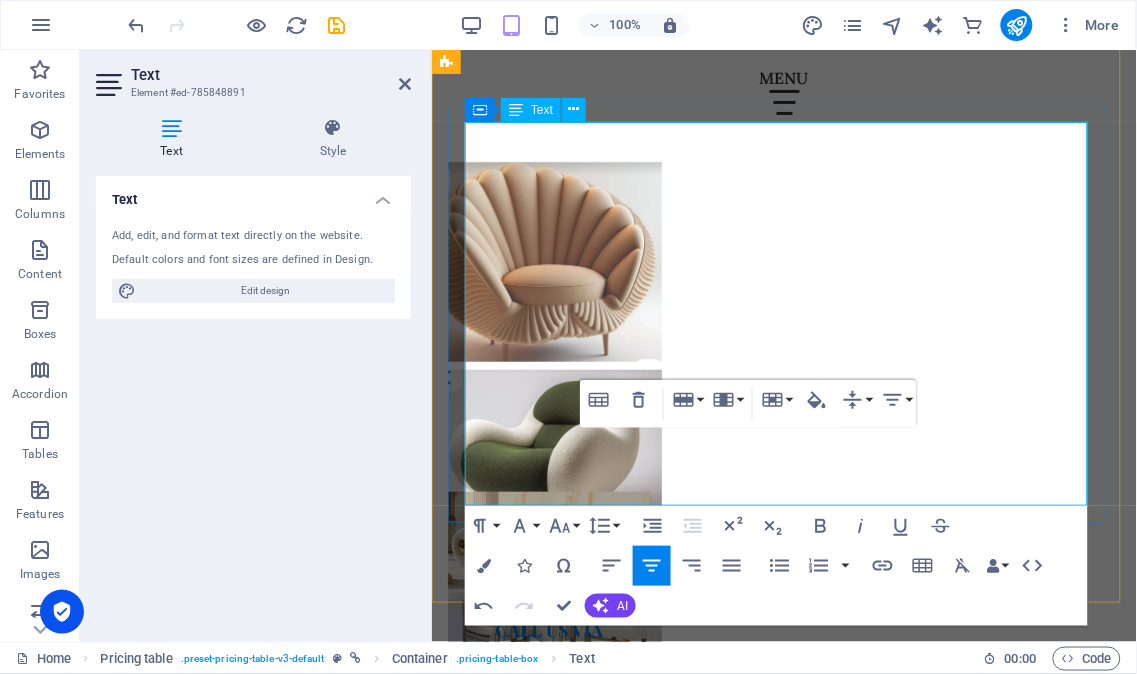 click on "Item 4 Lorem ipsum dolor sit amet, consectetur." at bounding box center [754, 1223] 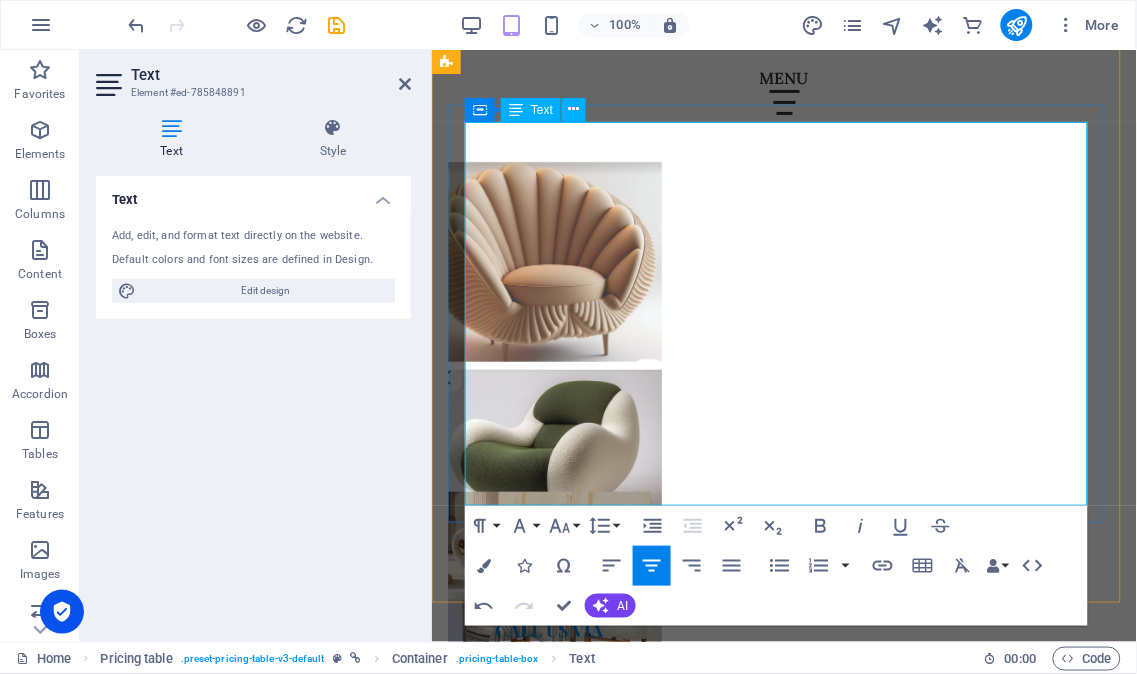 click on "Item 4 Lorem ipsum dolor sit amet, consectetur." at bounding box center (754, 1223) 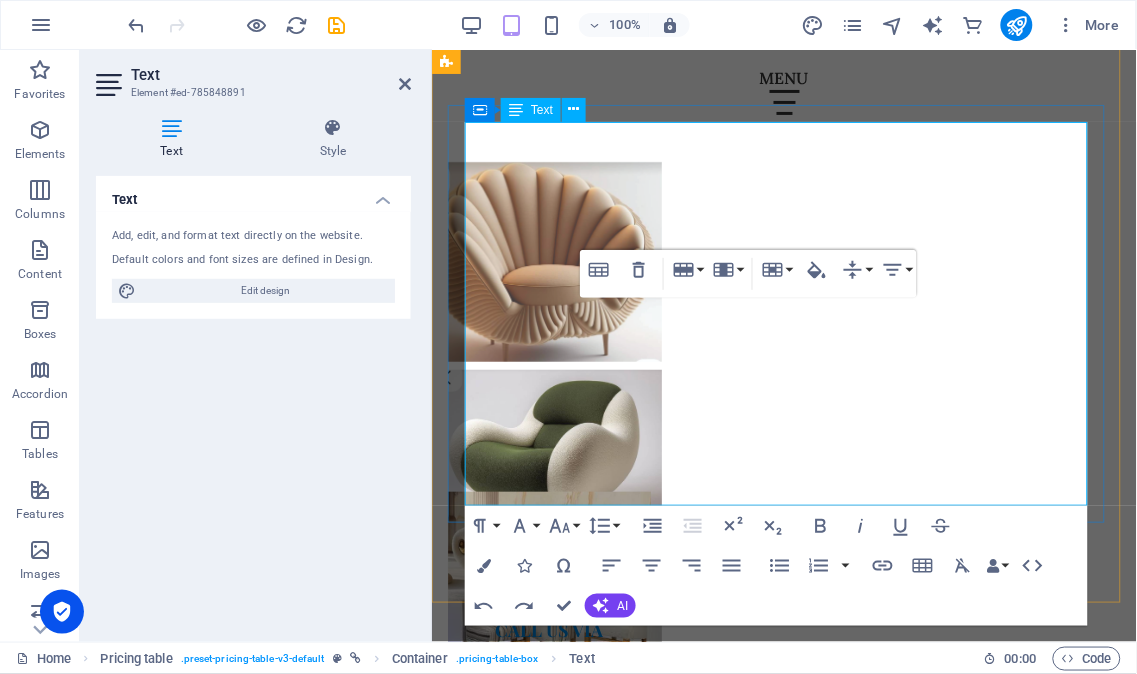 click on "Item 4 Lorem ipsum dolor sit amet, consectetur." at bounding box center [754, 1223] 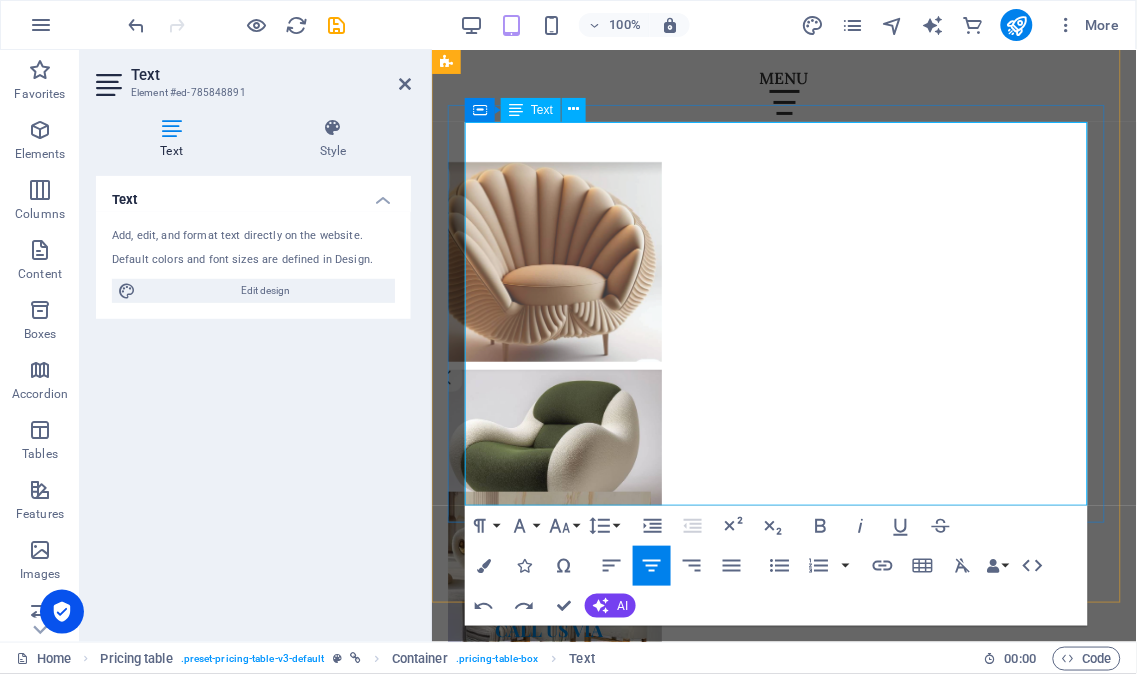 click on "Item 4 Lorem ipsum dolor sit amet, consectetur." at bounding box center (754, 1223) 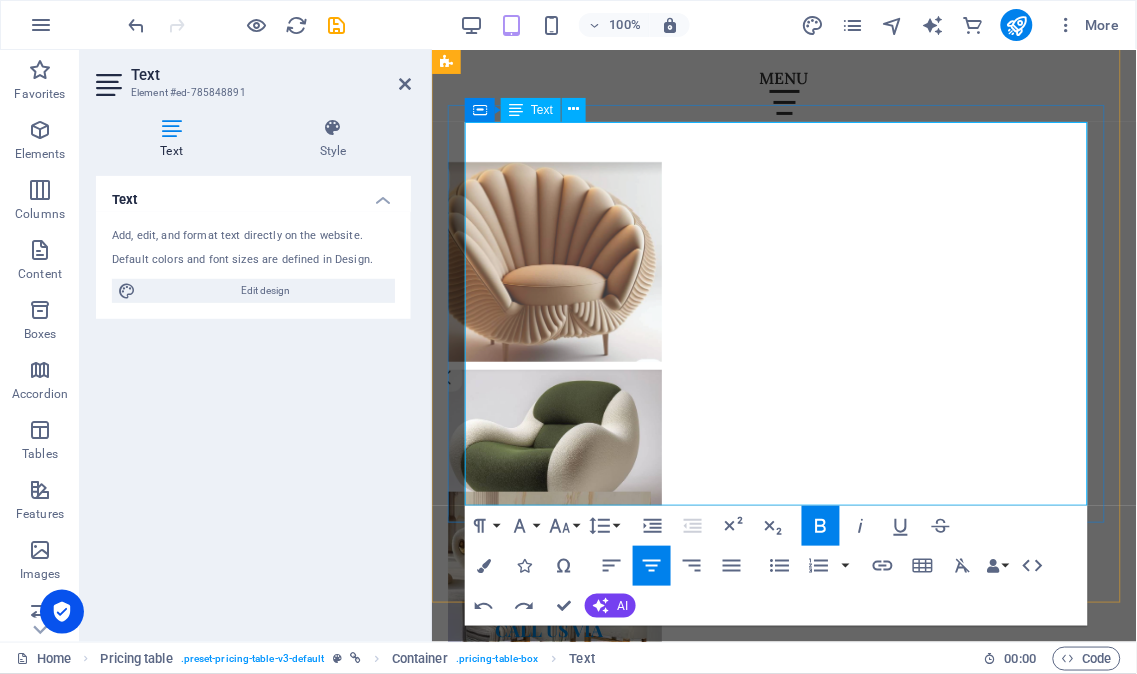 drag, startPoint x: 721, startPoint y: 337, endPoint x: 905, endPoint y: 371, distance: 187.11494 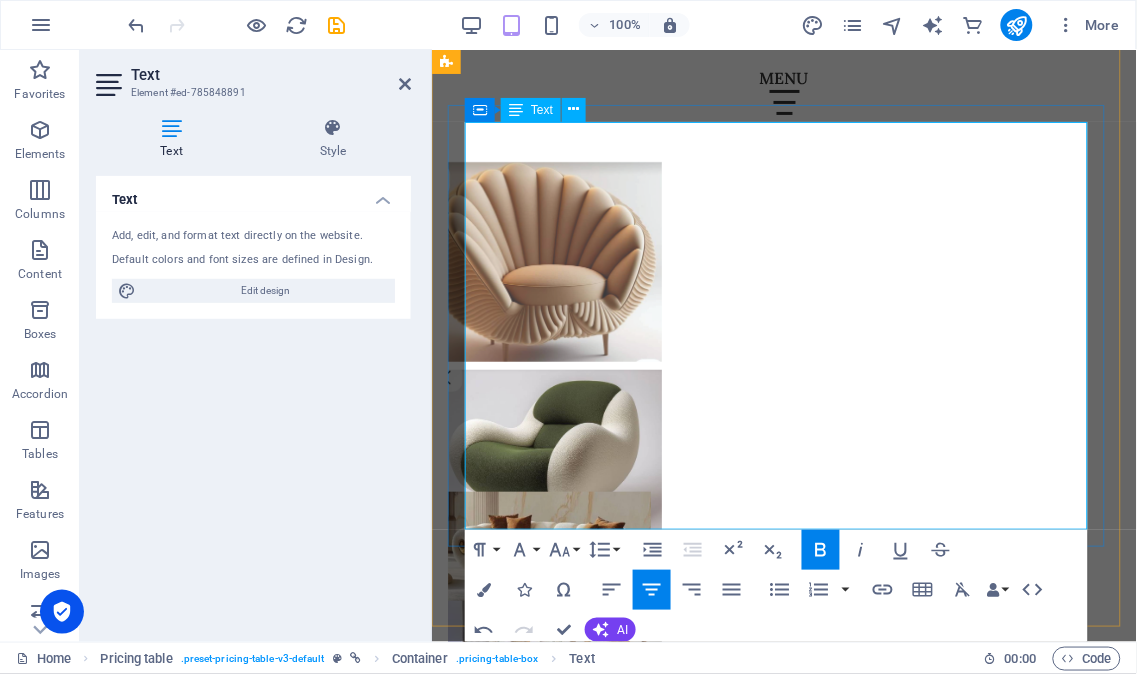 click on "Item 4 Lorem ipsum dolor sit amet, consectetur." at bounding box center (754, 1353) 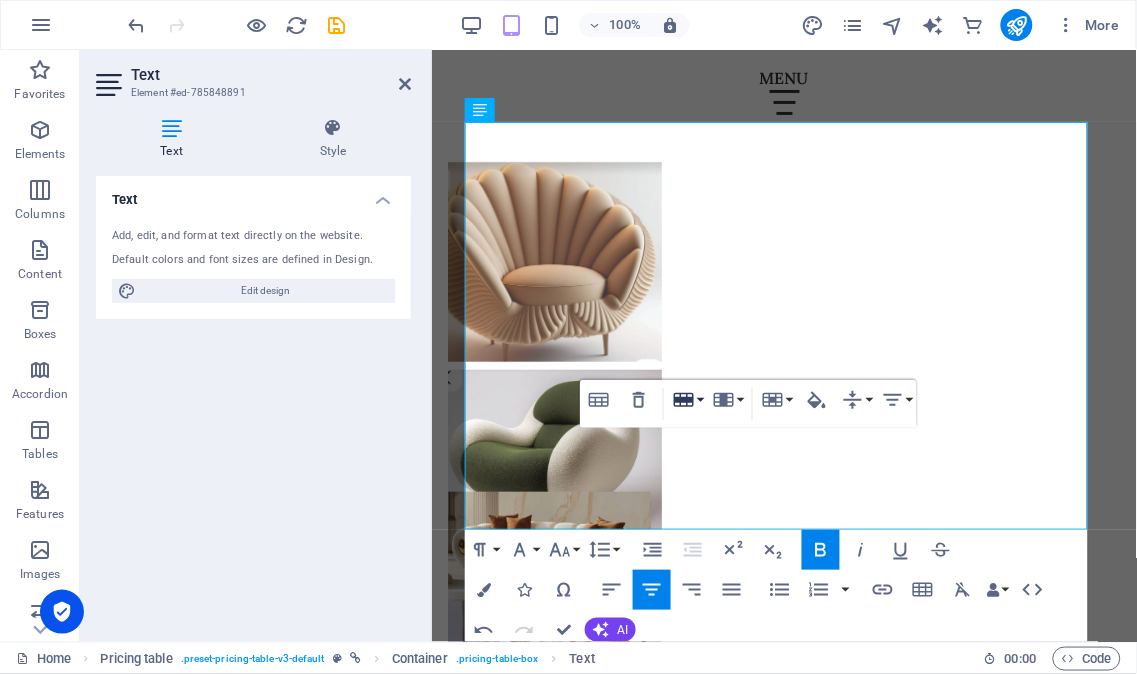 click on "Row" at bounding box center (688, 400) 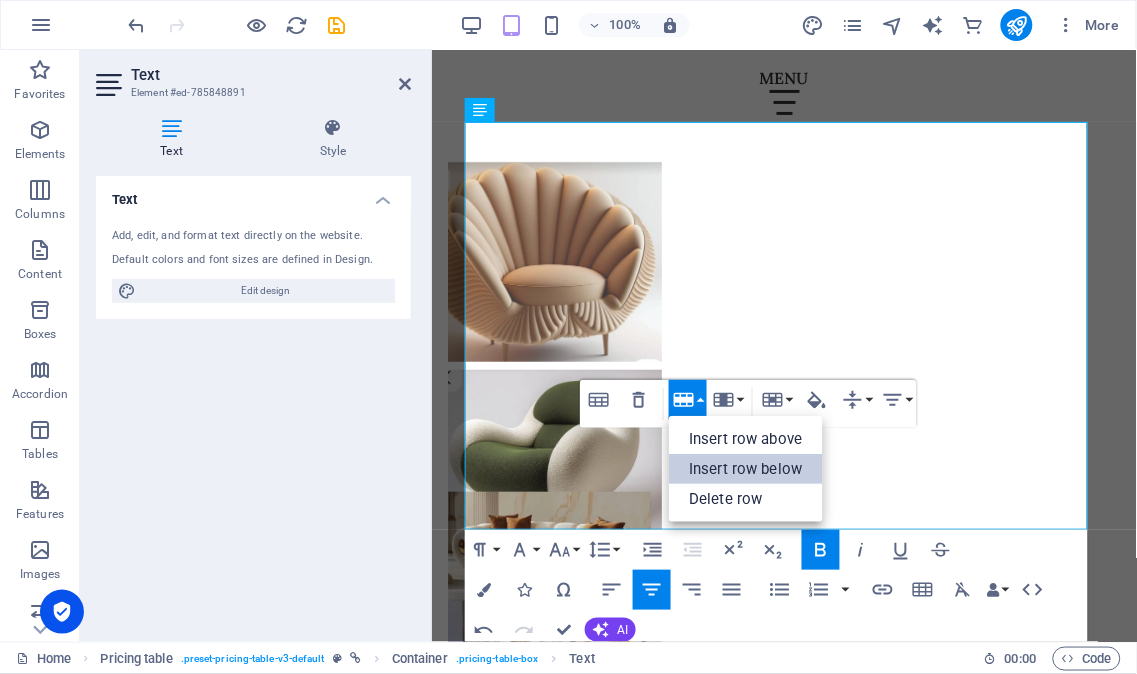 click on "Insert row below" at bounding box center (745, 469) 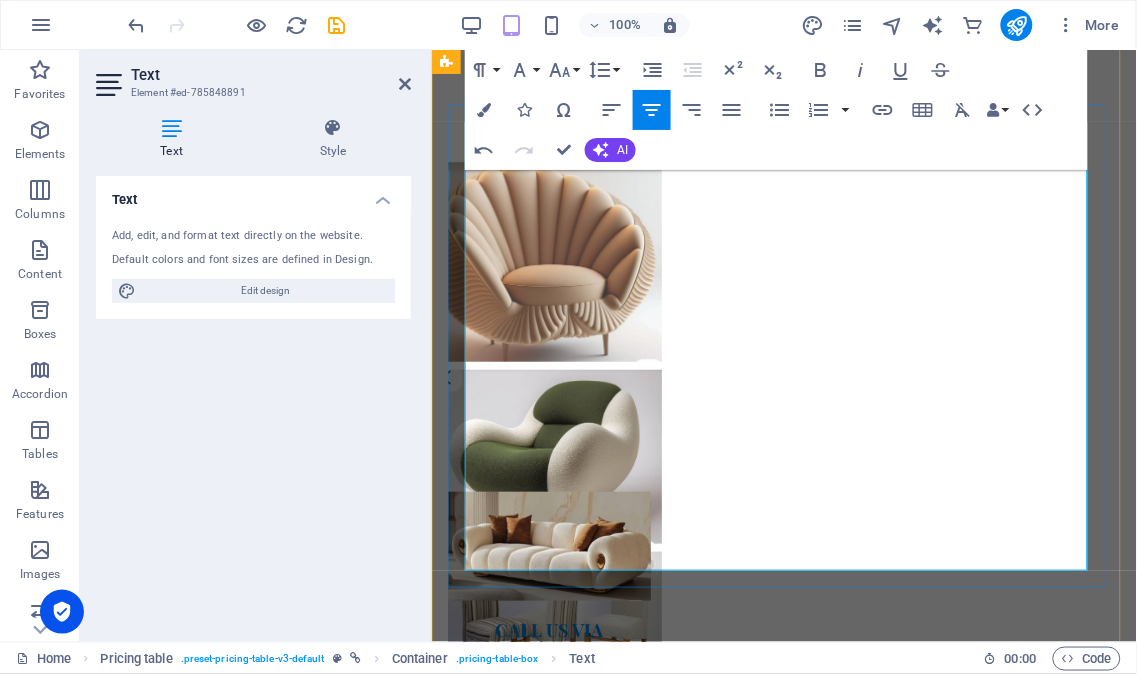 click at bounding box center (754, 1406) 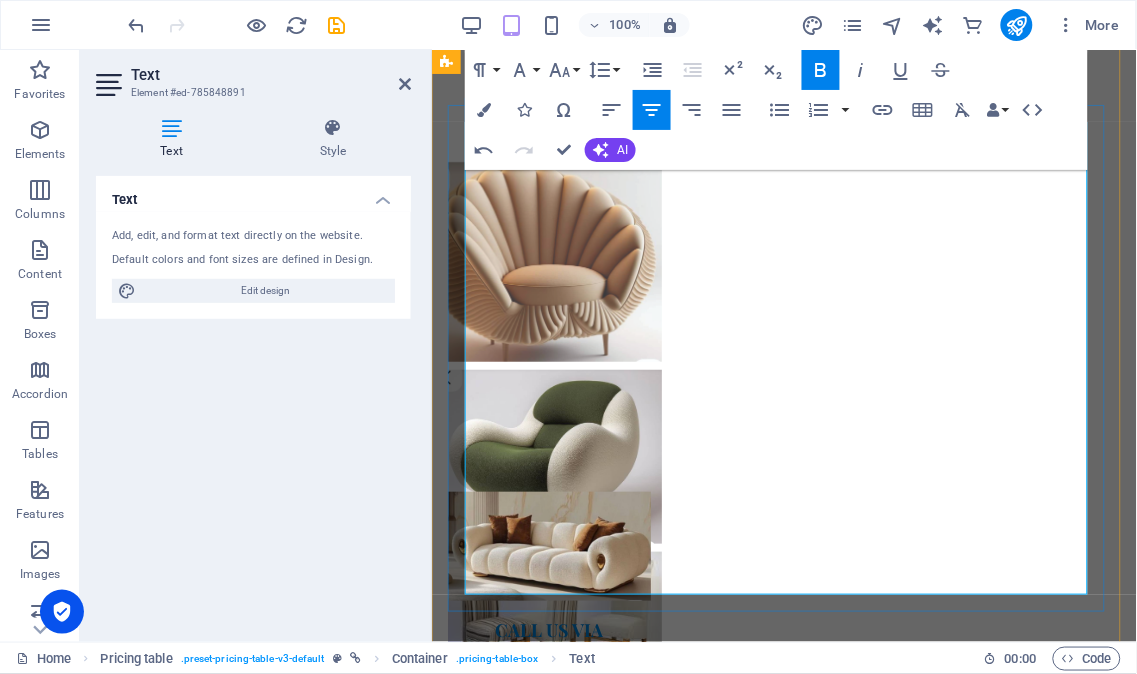 click on "Item 4" at bounding box center (754, 1407) 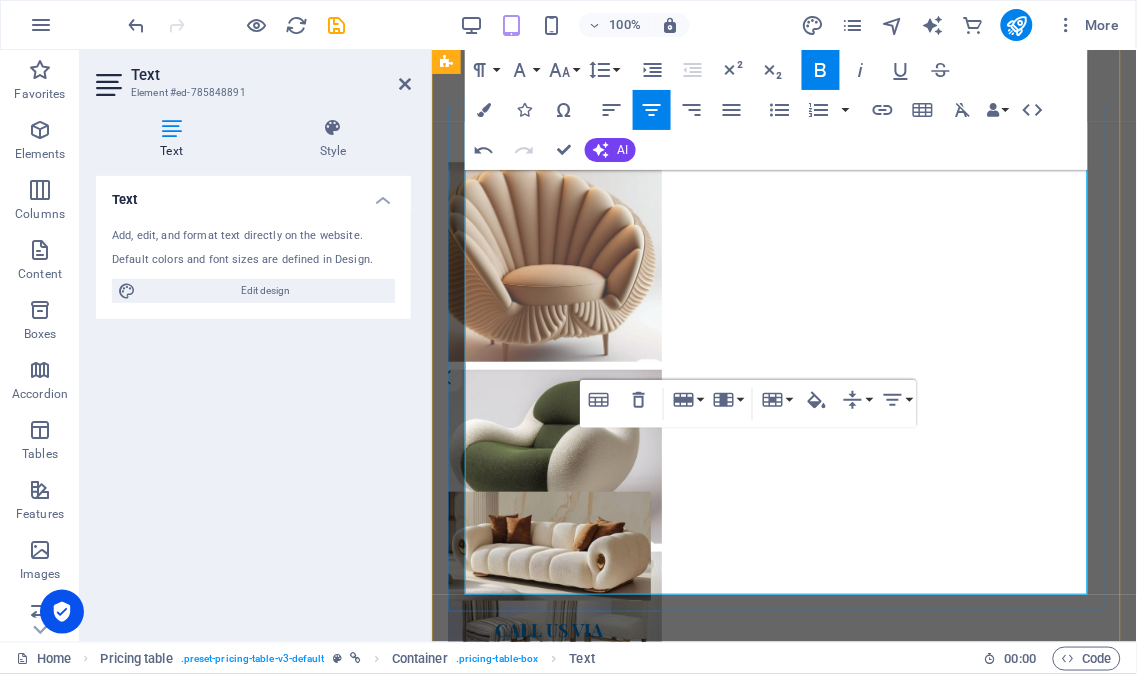 click on "Item 4 Lorem ipsum dolor sit amet, consectetur." at bounding box center (754, 1223) 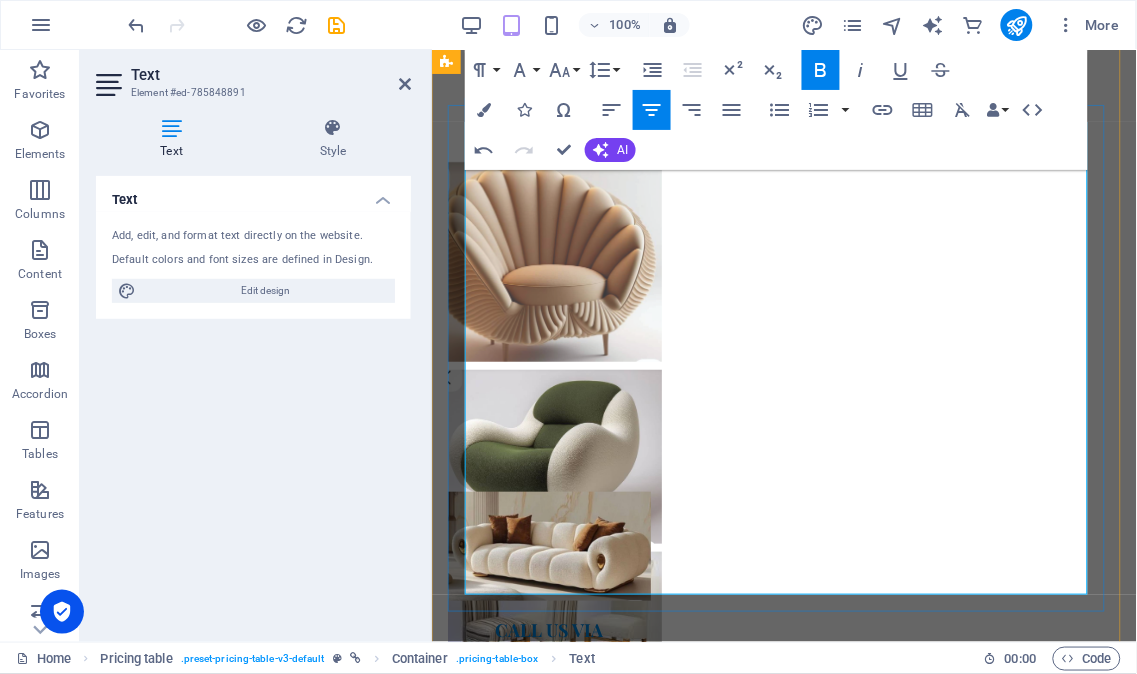click on "Item 4" at bounding box center (754, 1342) 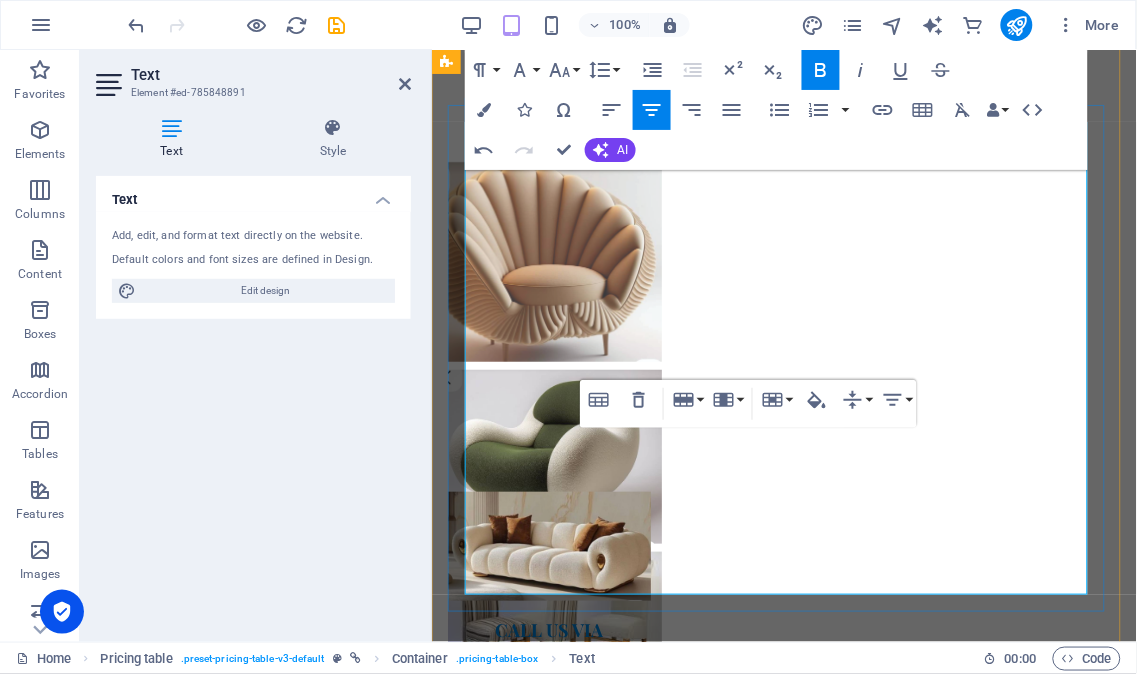 click on "Item 4 Lorem ipsum dolor sit amet, consectetur." at bounding box center [754, 1223] 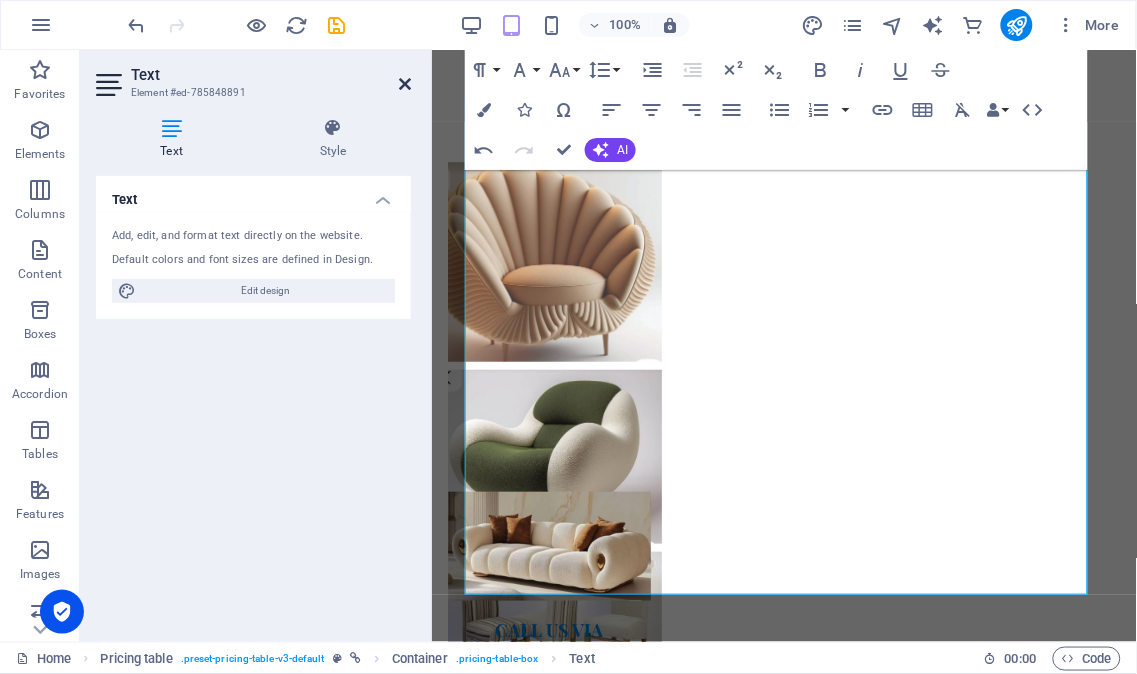 click at bounding box center (405, 84) 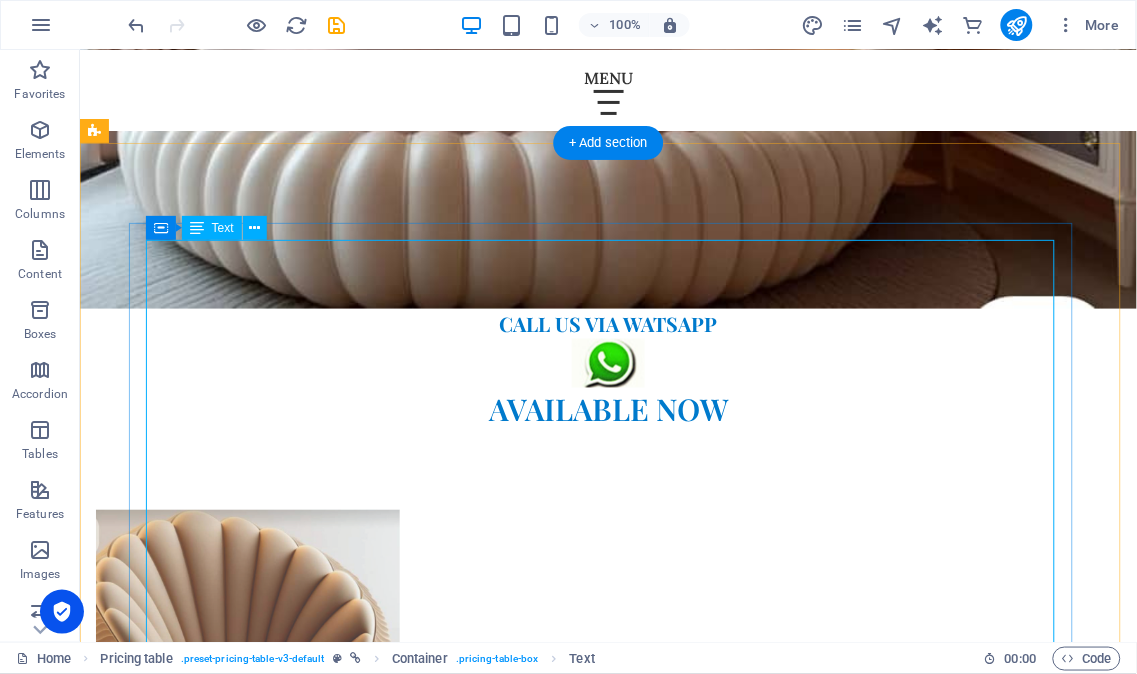 scroll, scrollTop: 1838, scrollLeft: 0, axis: vertical 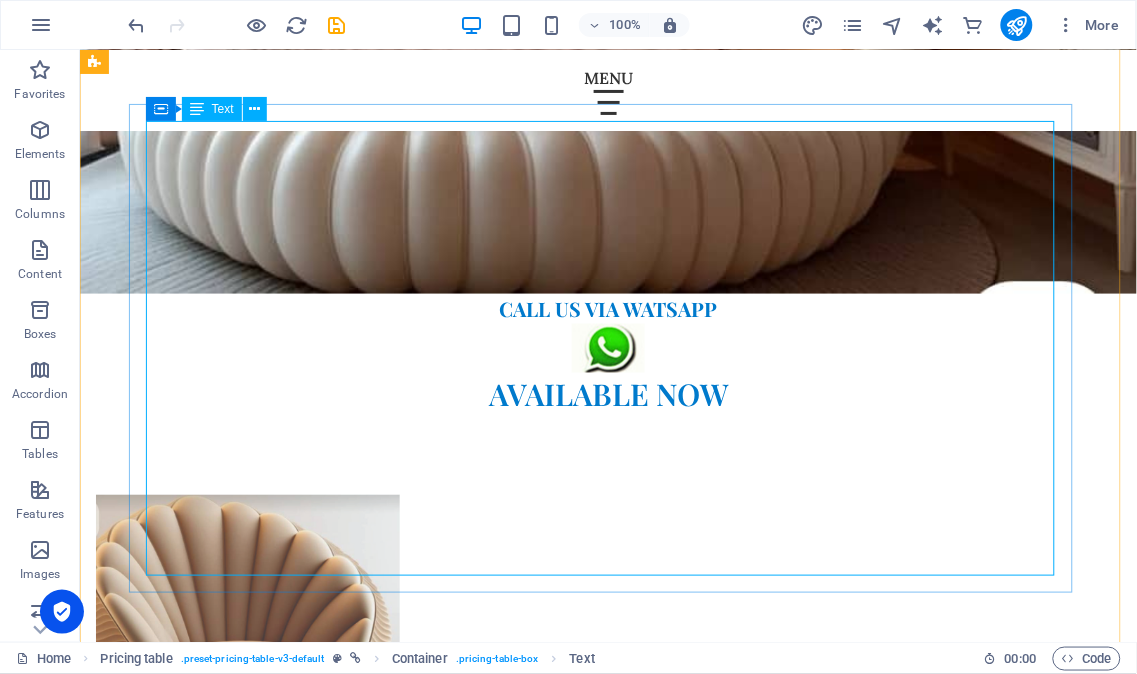 click on "Item 1 Lorem ipsum dolor sit amet, consectetur. $ 10 Item 2 Lorem ipsum dolor sit amet, consectetur. $ 10 Item 3 Lorem ipsum dolor sit amet, consectetur. $ 10 Item 4 Lorem ipsum dolor sit amet, consectetur. $ 10 Item 5 Lorem ipsum dolor sit amet, consectetur. $ 10 Item 7 Lorem ipsum dolor sit amet, consectetur. Item 7 Lorem ipsum dolor sit amet, consectetur." at bounding box center [607, 2642] 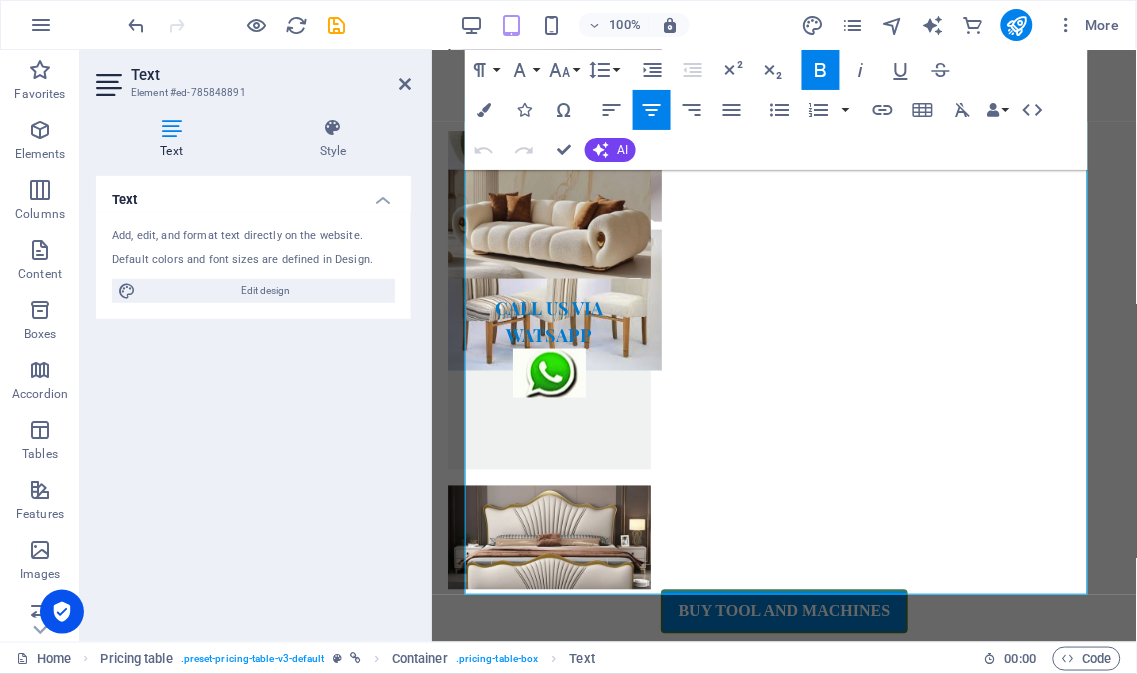 scroll, scrollTop: 1516, scrollLeft: 0, axis: vertical 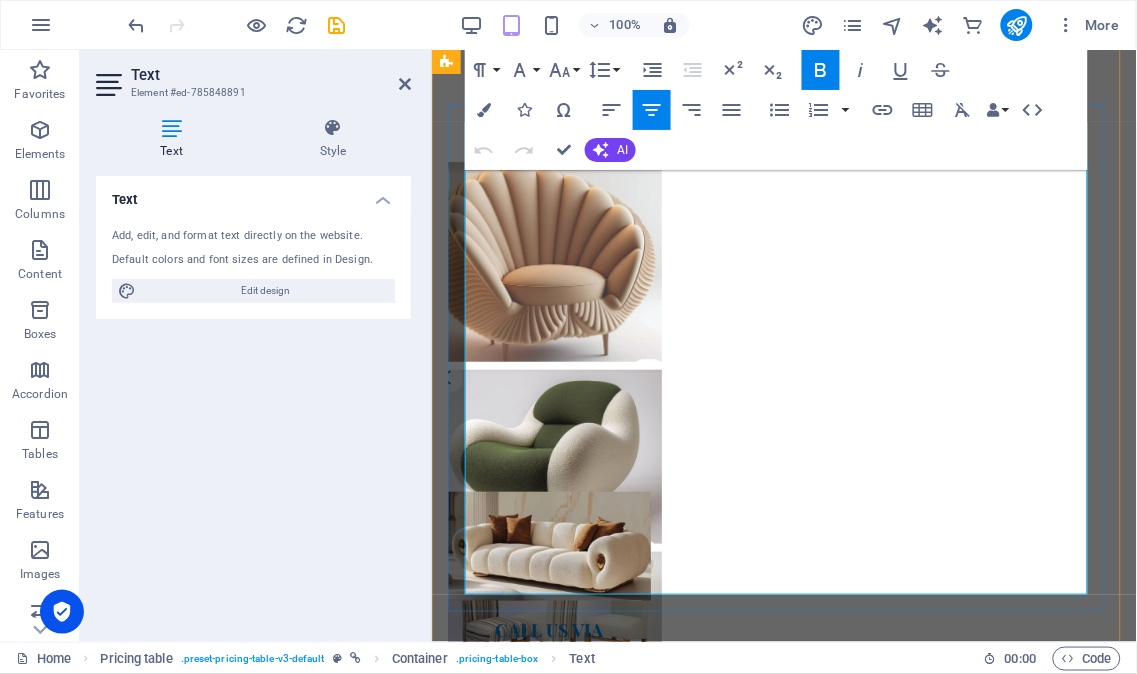 click on "Item 2 Lorem ipsum dolor sit amet, consectetur." at bounding box center [754, 1093] 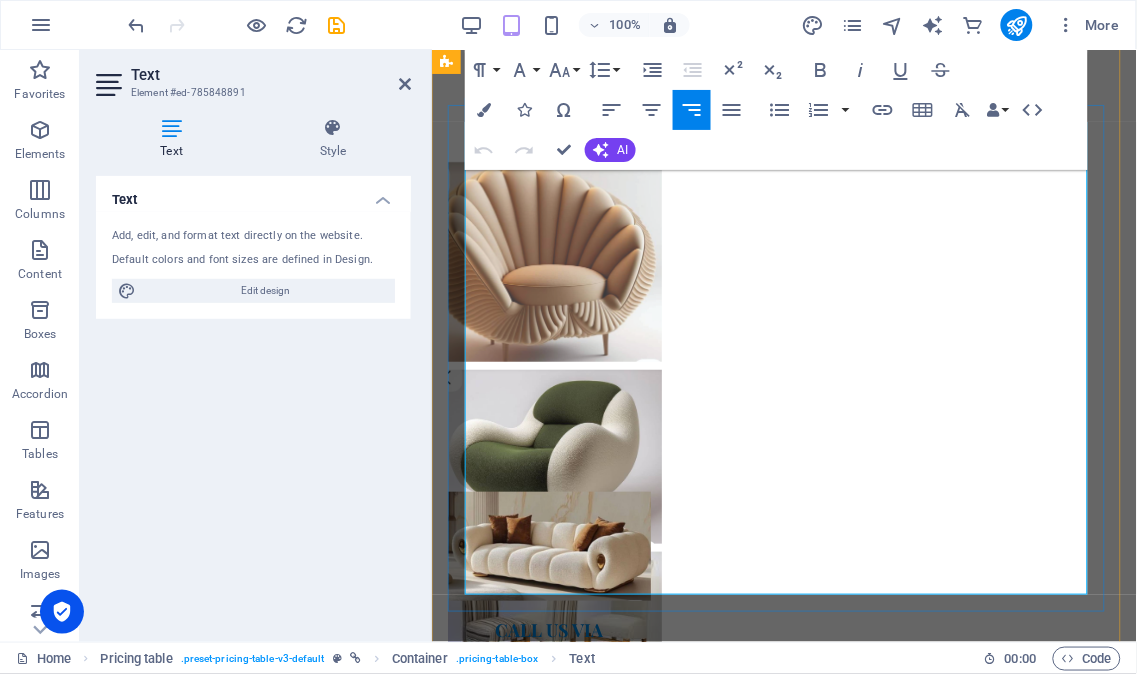 click on "$ 10" at bounding box center (1089, 1093) 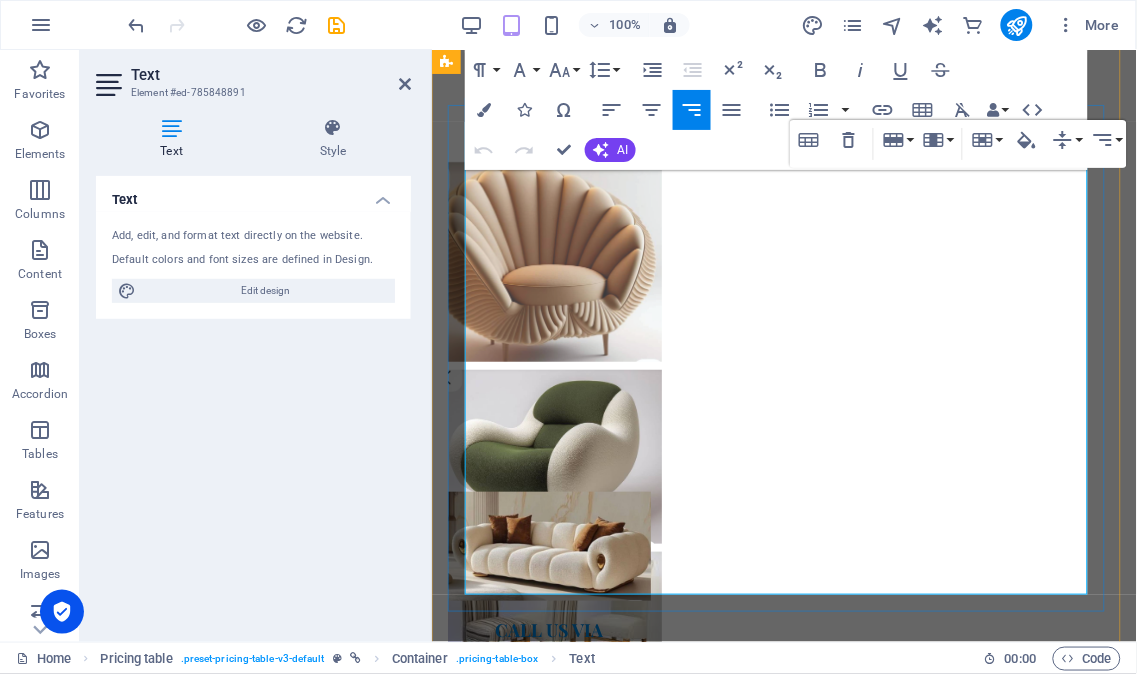 click on "Item 2 Lorem ipsum dolor sit amet, consectetur." at bounding box center [754, 1093] 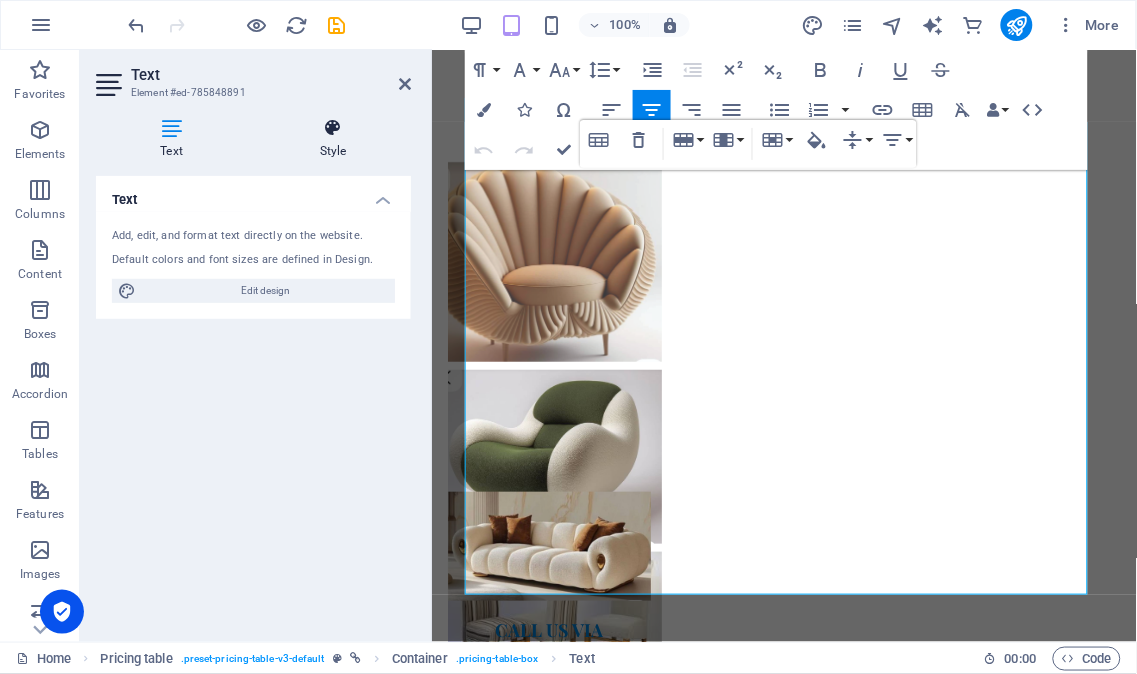 click on "Style" at bounding box center (333, 139) 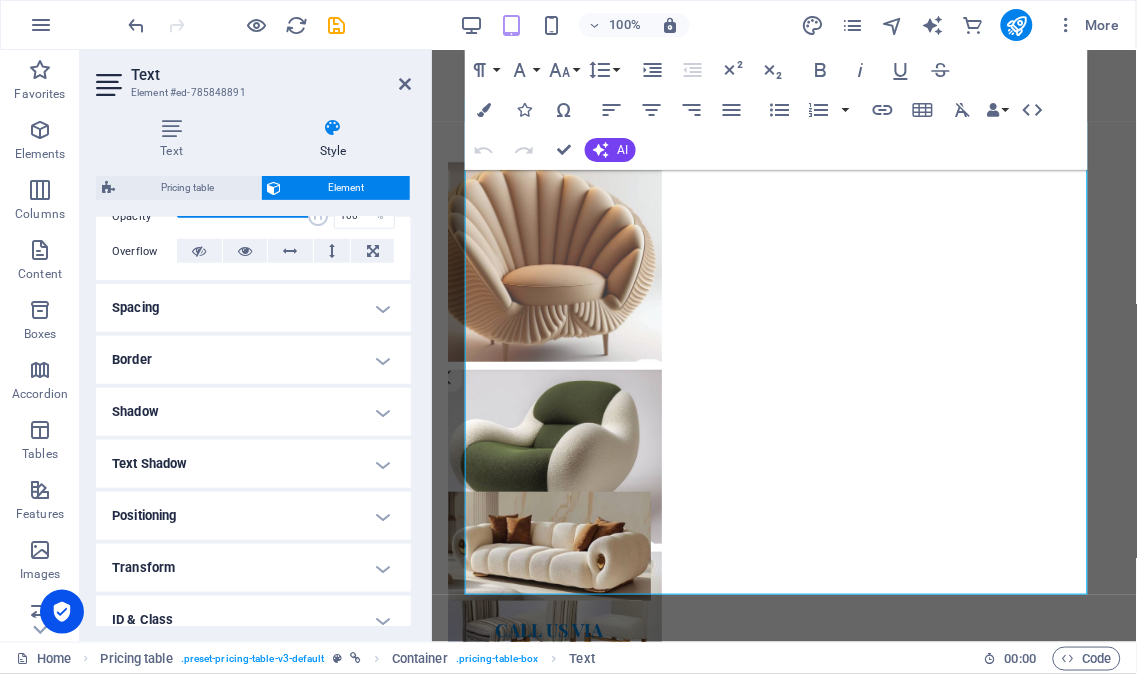scroll, scrollTop: 333, scrollLeft: 0, axis: vertical 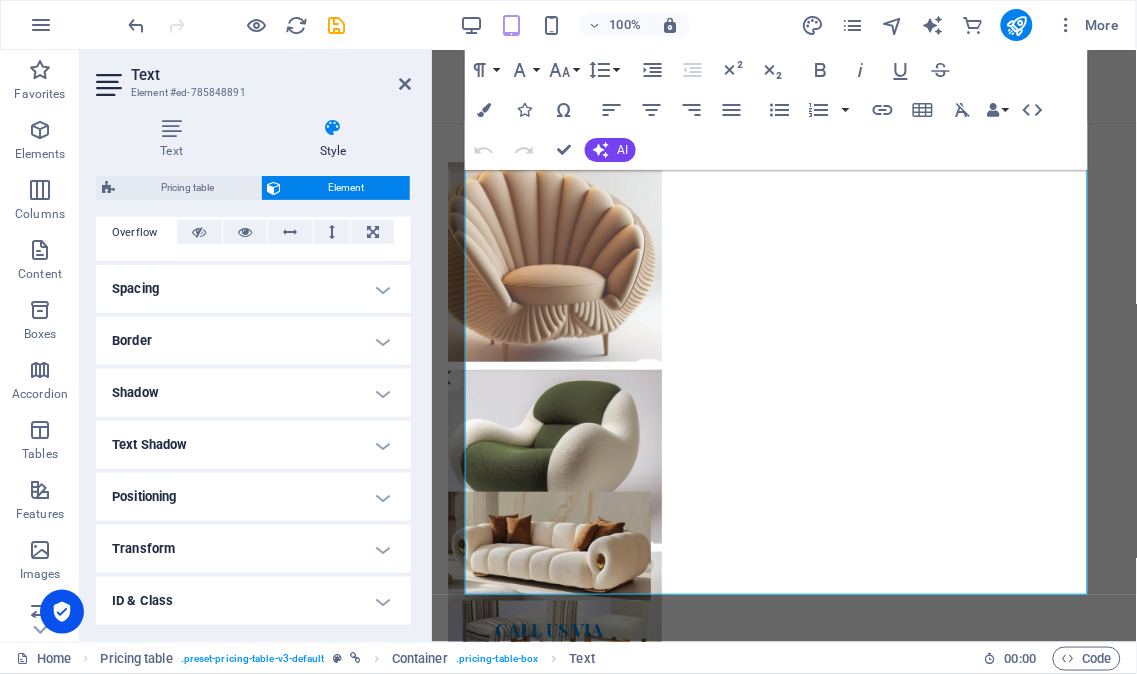 click on "Spacing" at bounding box center [253, 289] 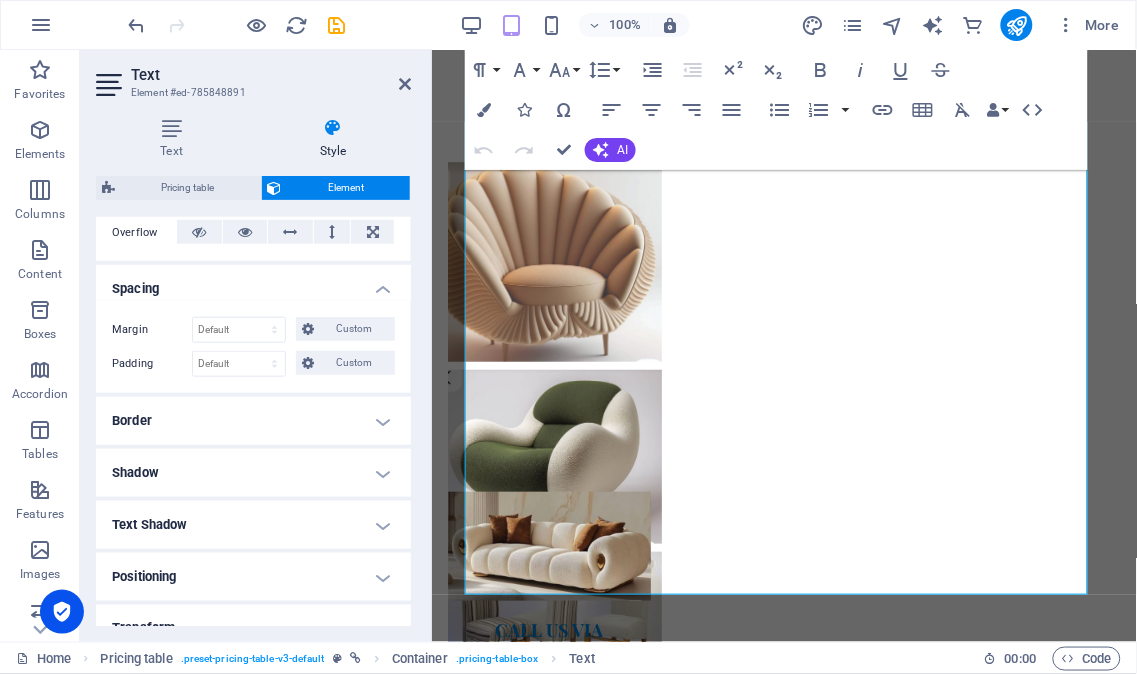click on "Spacing" at bounding box center [253, 283] 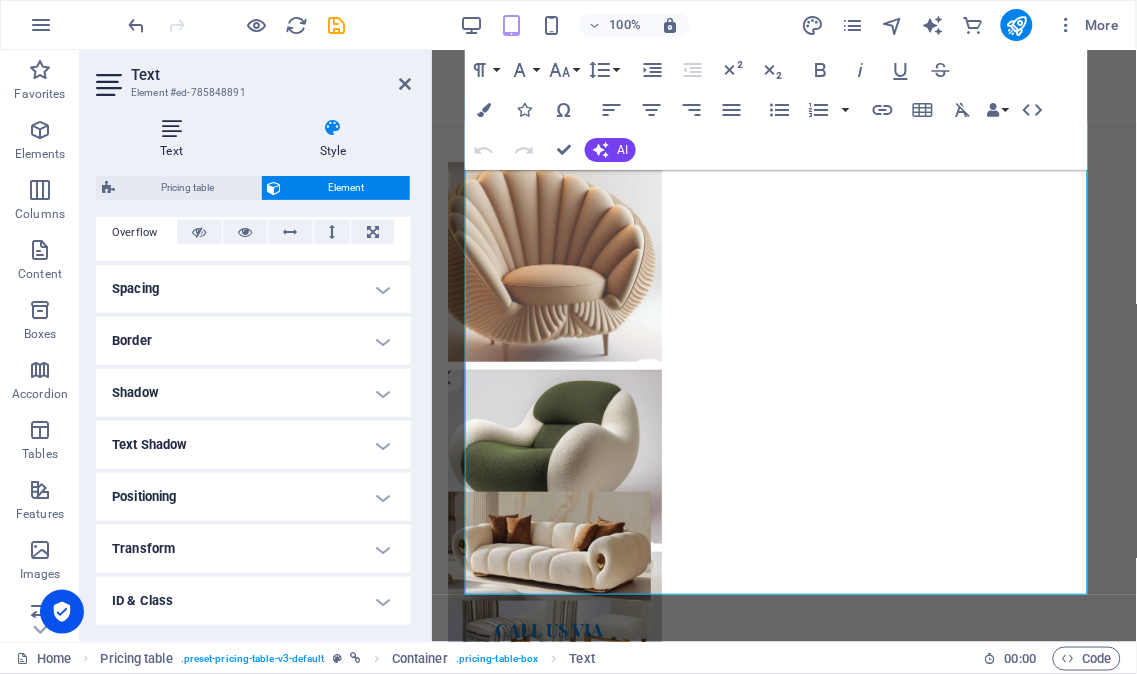 click on "Text" at bounding box center (175, 139) 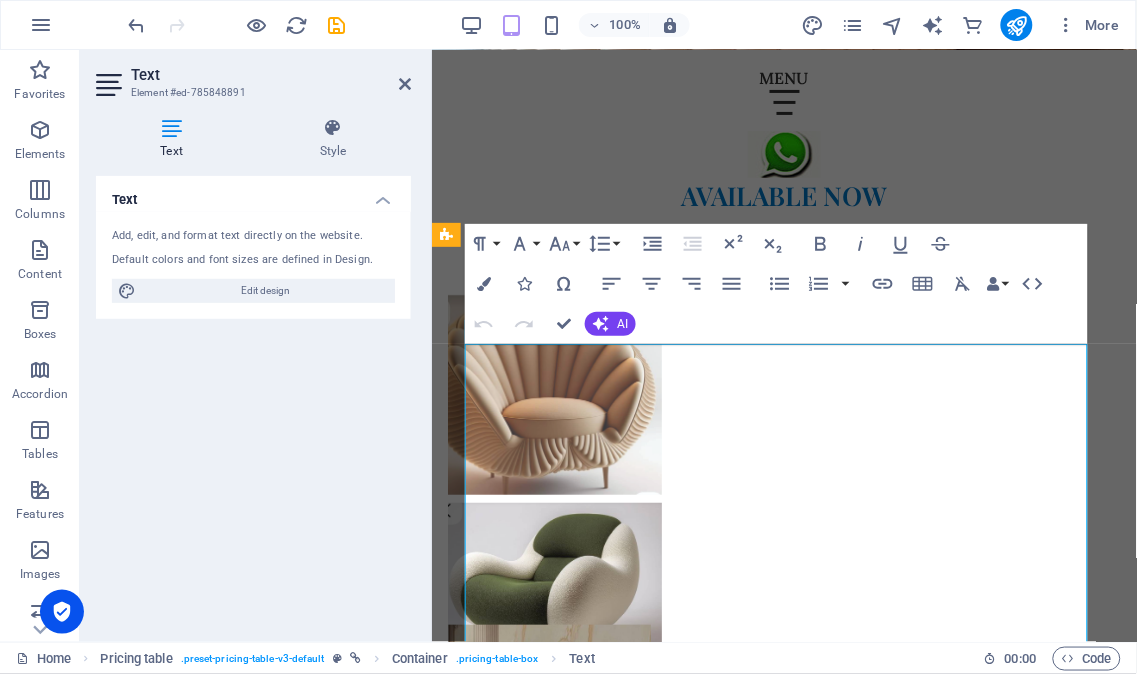 scroll, scrollTop: 1294, scrollLeft: 0, axis: vertical 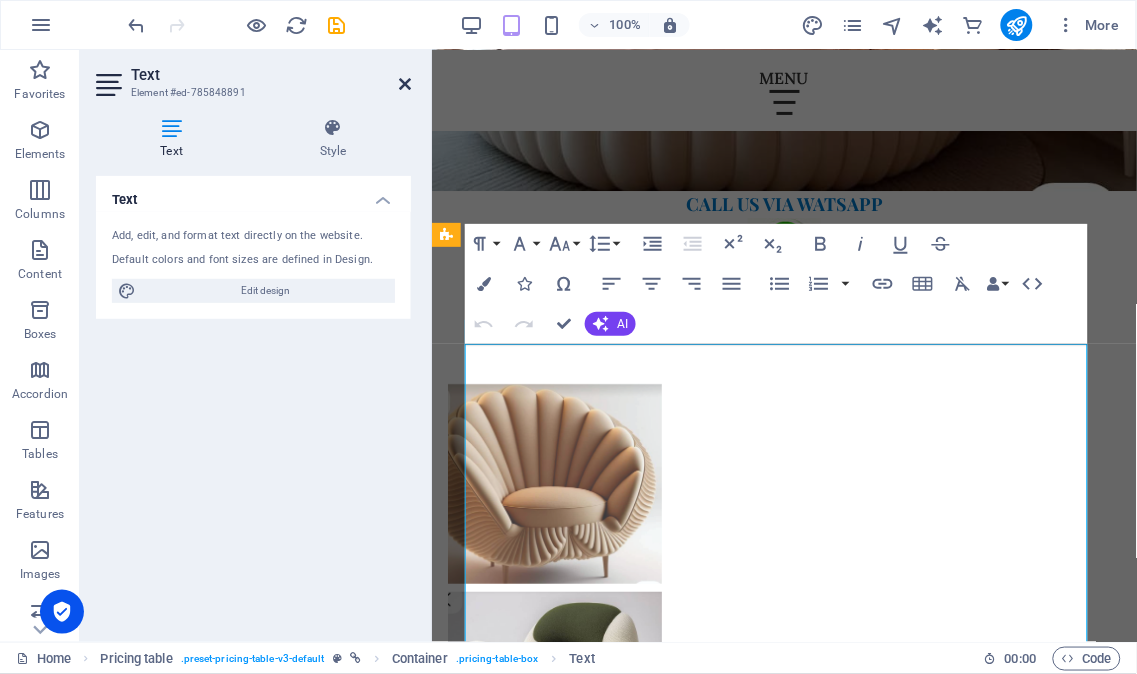 drag, startPoint x: 404, startPoint y: 87, endPoint x: 327, endPoint y: 51, distance: 85 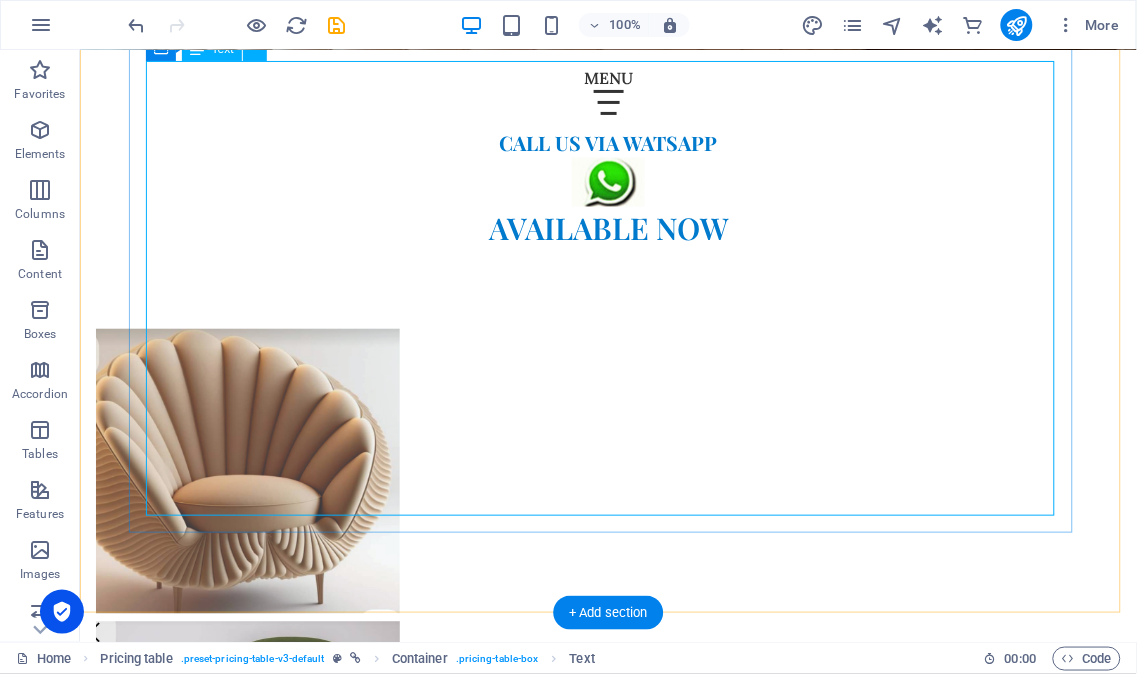 scroll, scrollTop: 2005, scrollLeft: 0, axis: vertical 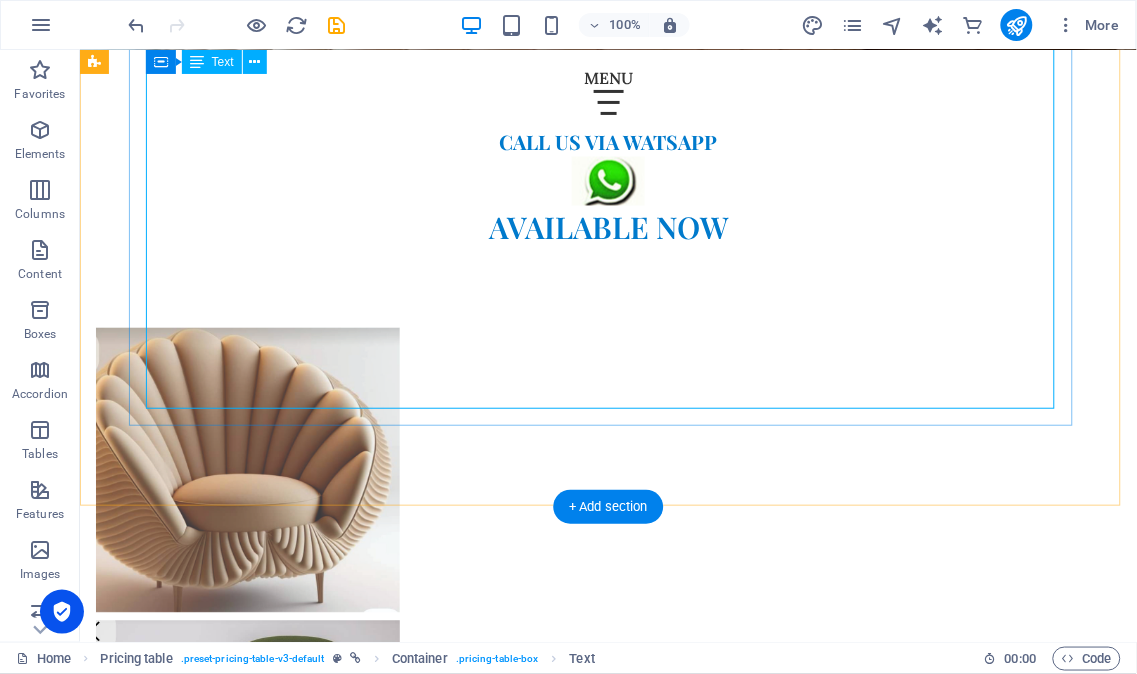 click on "Item 1 Lorem ipsum dolor sit amet, consectetur. $ 10 Item 2 Lorem ipsum dolor sit amet, consectetur. $ 10 Item 3 Lorem ipsum dolor sit amet, consectetur. $ 10 Item 4 Lorem ipsum dolor sit amet, consectetur. $ 10 Item 5 Lorem ipsum dolor sit amet, consectetur. $ 10 Item 7 Lorem ipsum dolor sit amet, consectetur. Item 7 Lorem ipsum dolor sit amet, consectetur." at bounding box center [607, 2475] 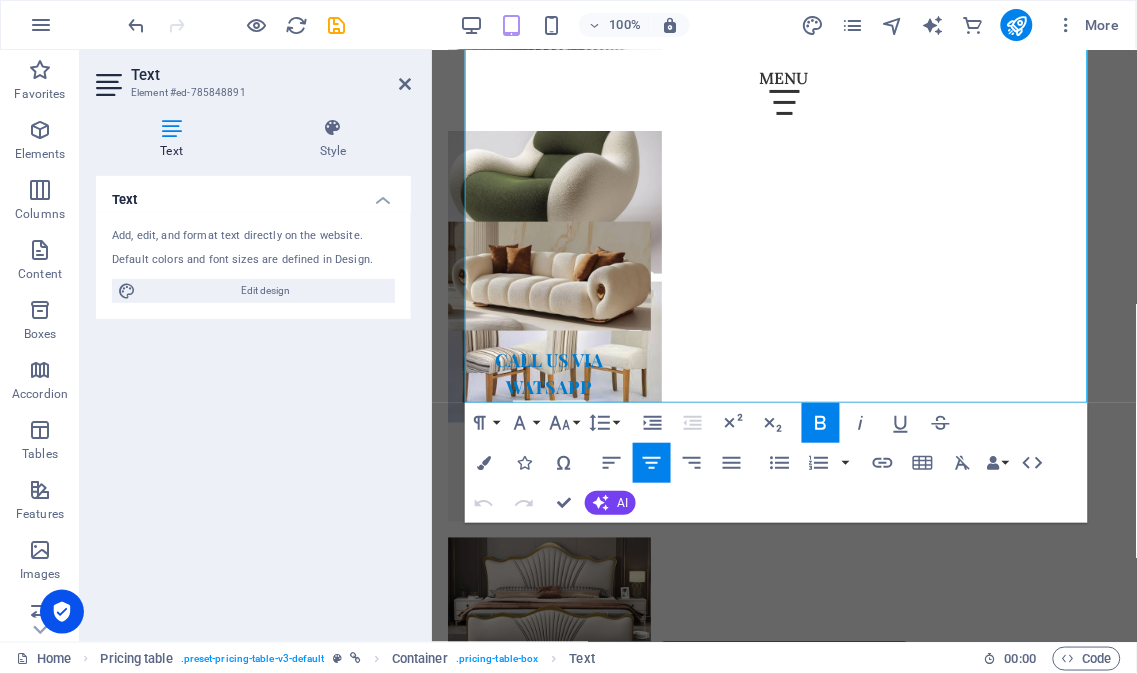 scroll, scrollTop: 1675, scrollLeft: 0, axis: vertical 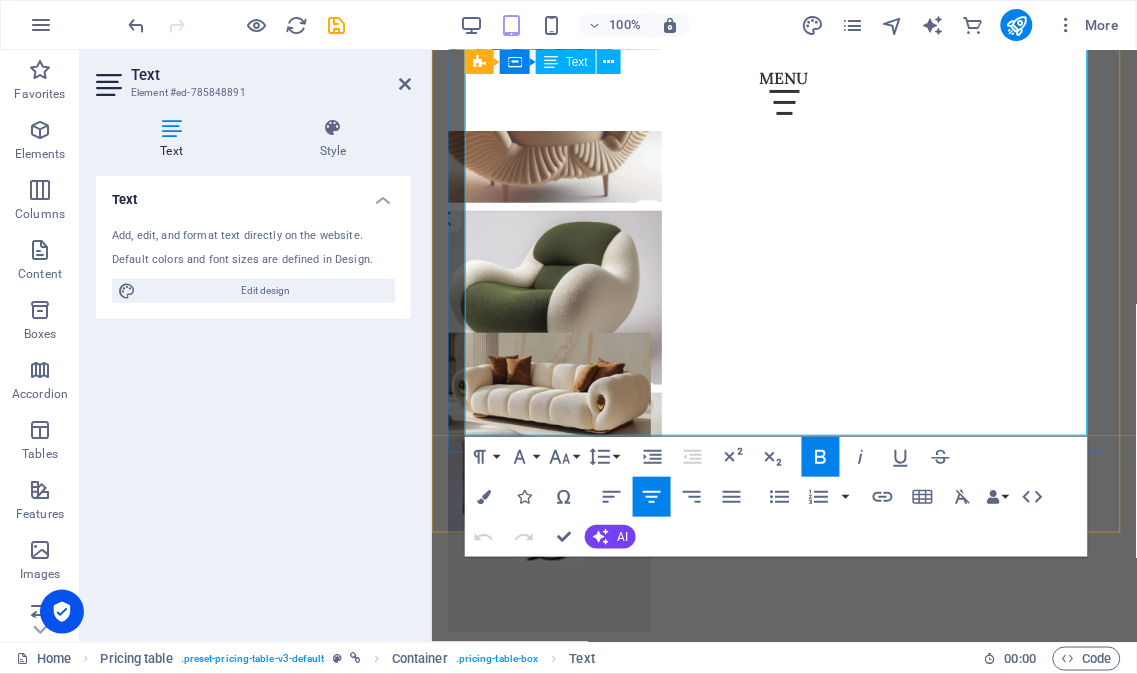 click at bounding box center [1089, 1194] 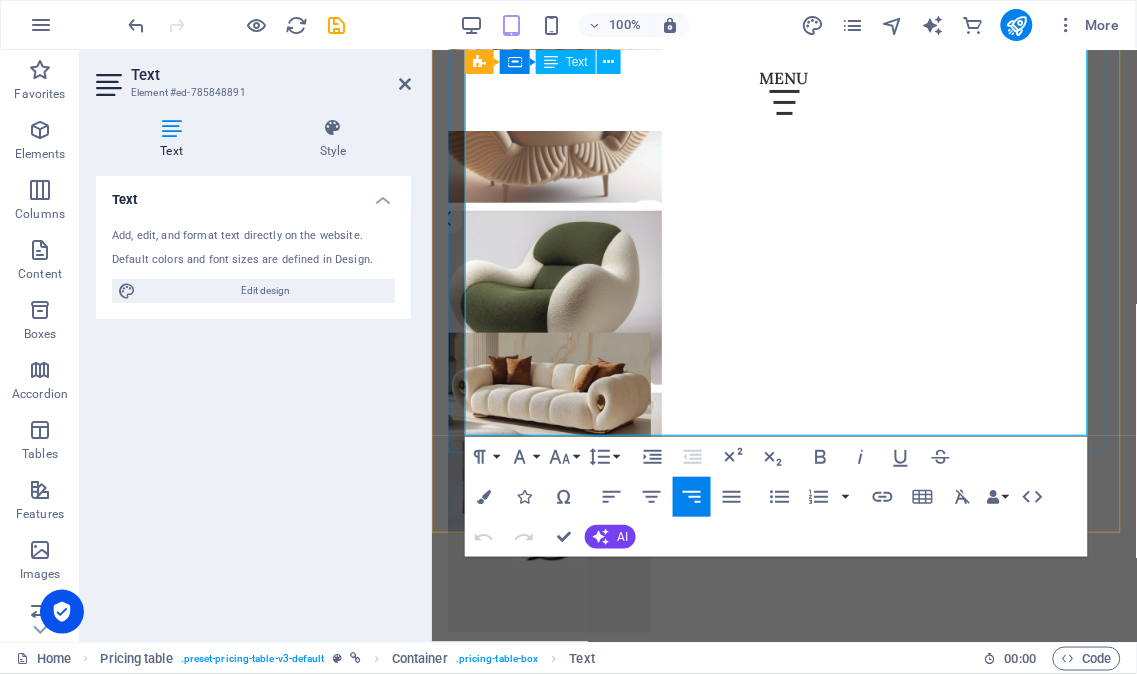 click at bounding box center [1089, 1259] 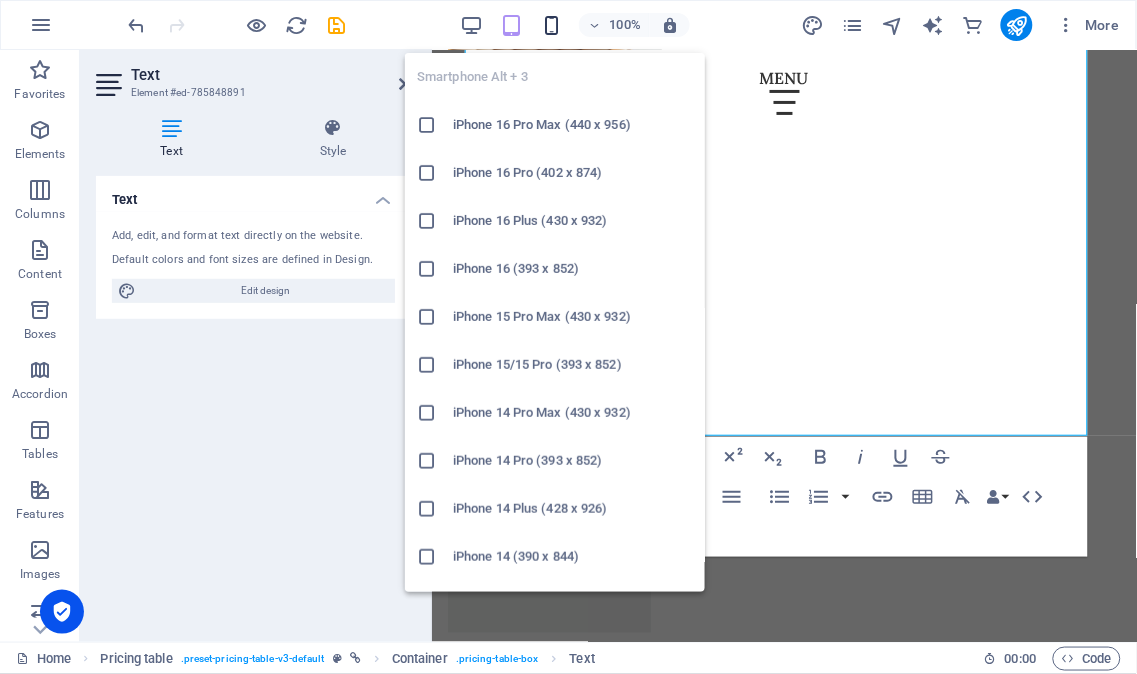 click at bounding box center (551, 25) 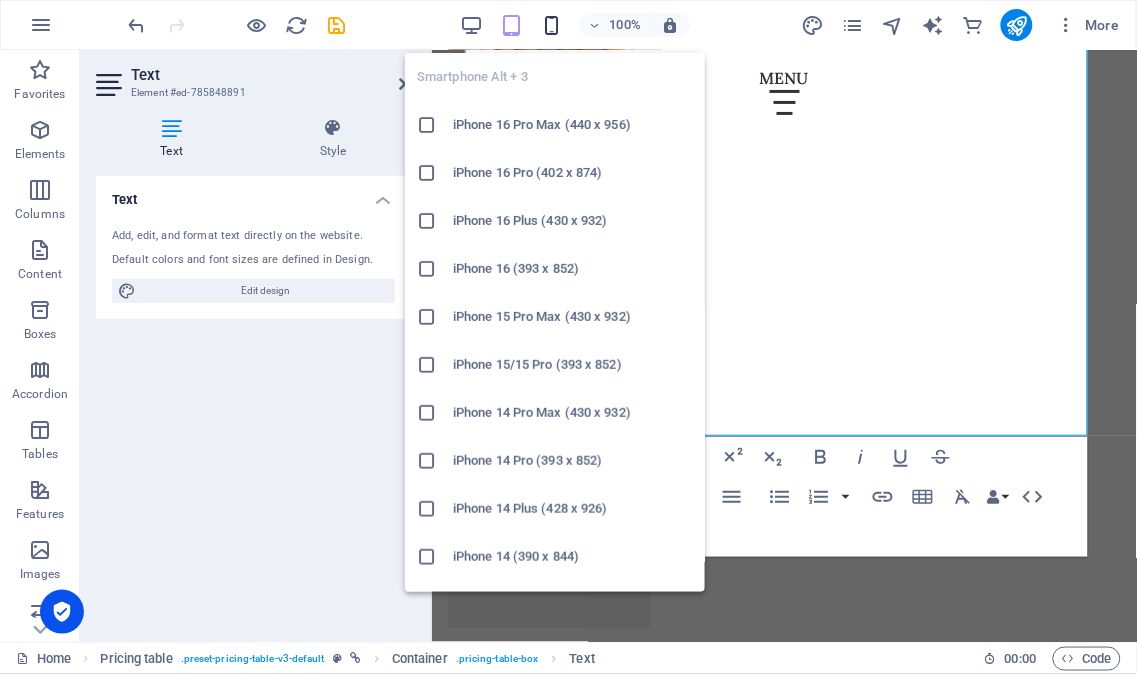 scroll, scrollTop: 2396, scrollLeft: 0, axis: vertical 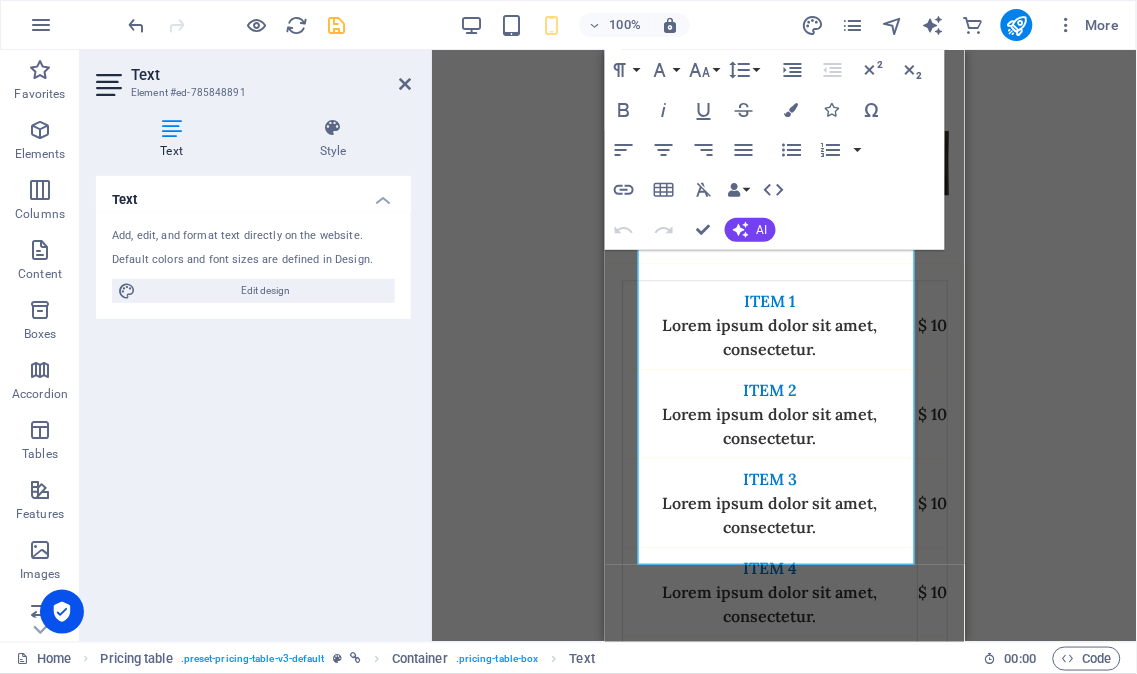 click at bounding box center [337, 25] 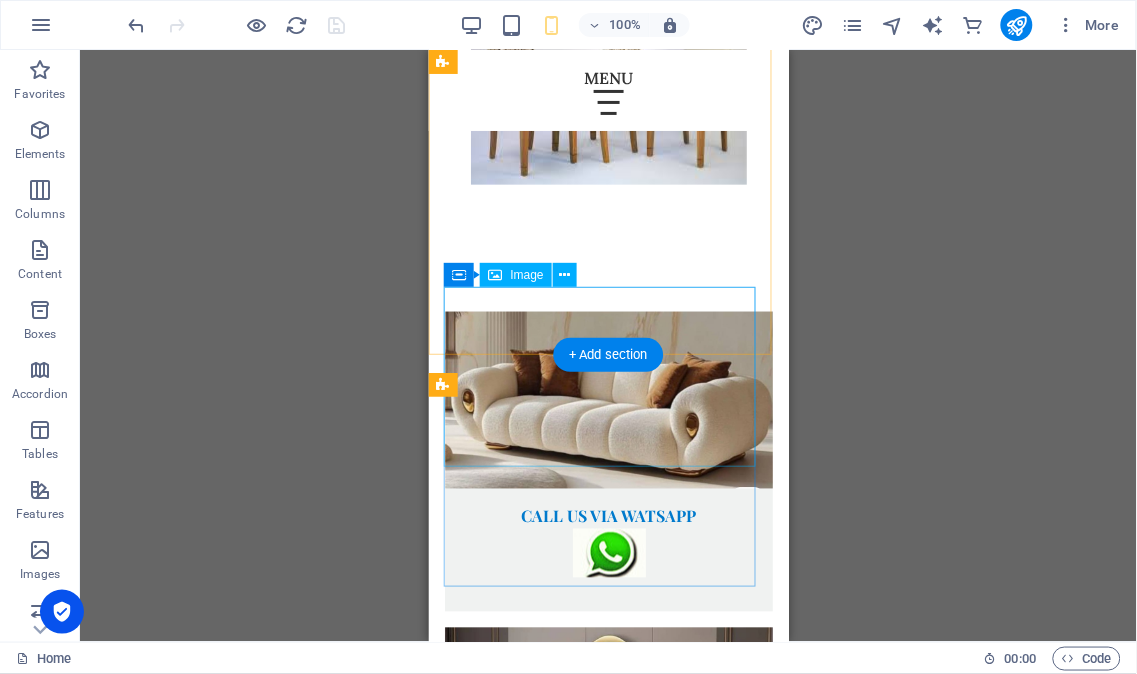 scroll, scrollTop: 1841, scrollLeft: 0, axis: vertical 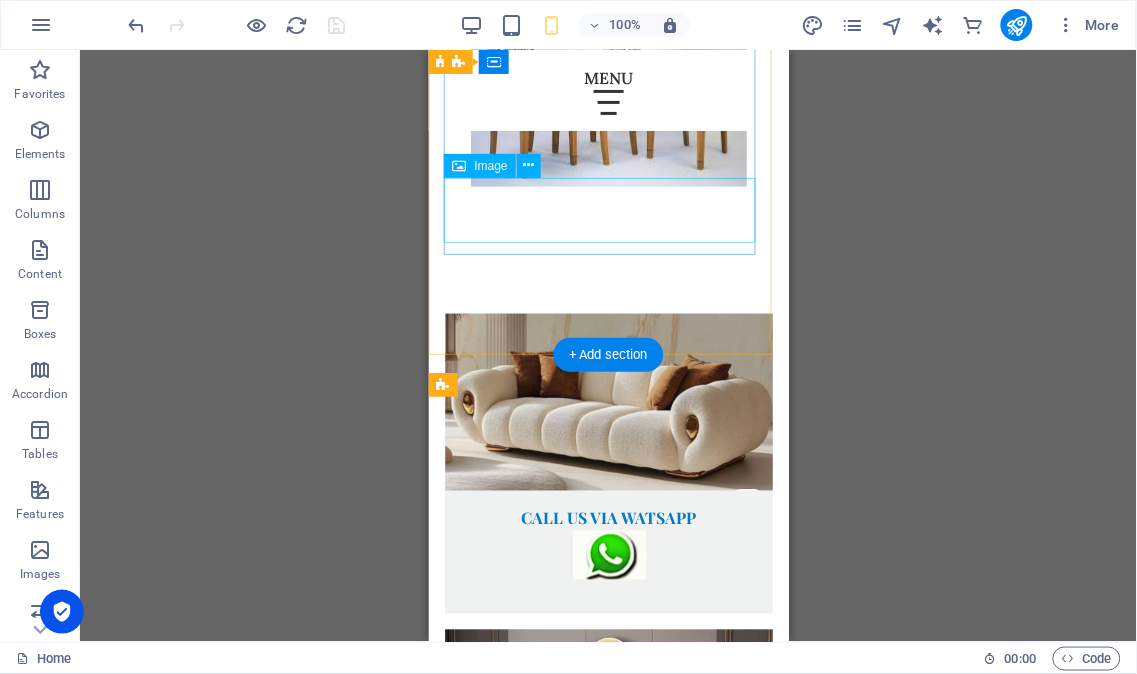 click at bounding box center [608, 893] 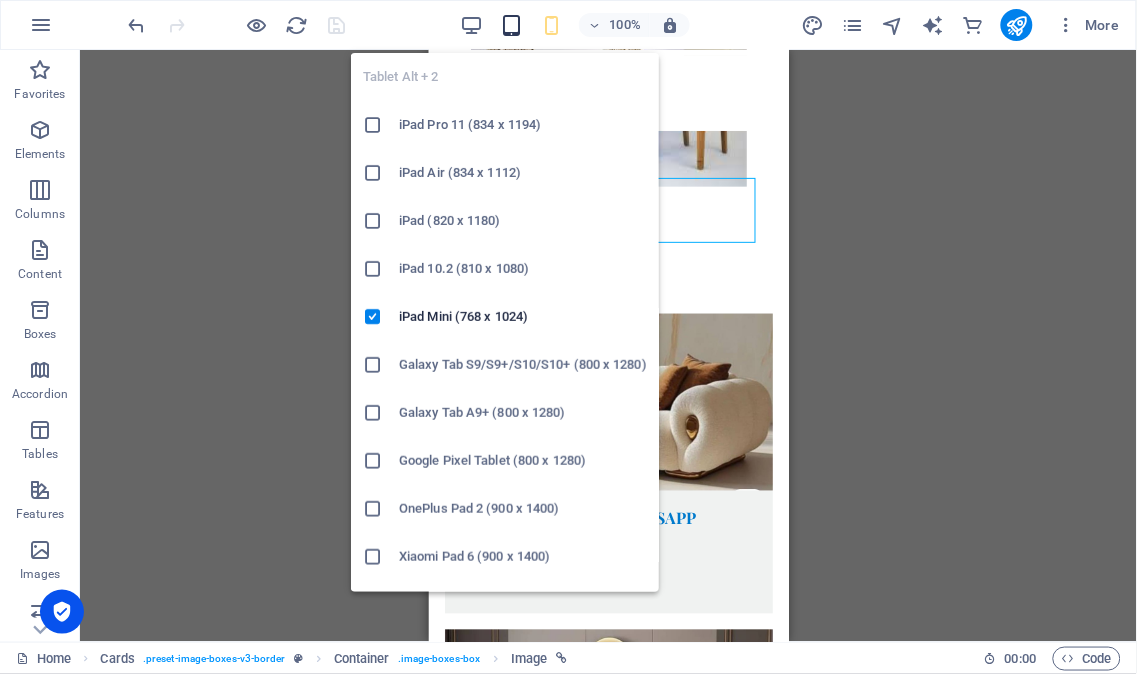 click at bounding box center (511, 25) 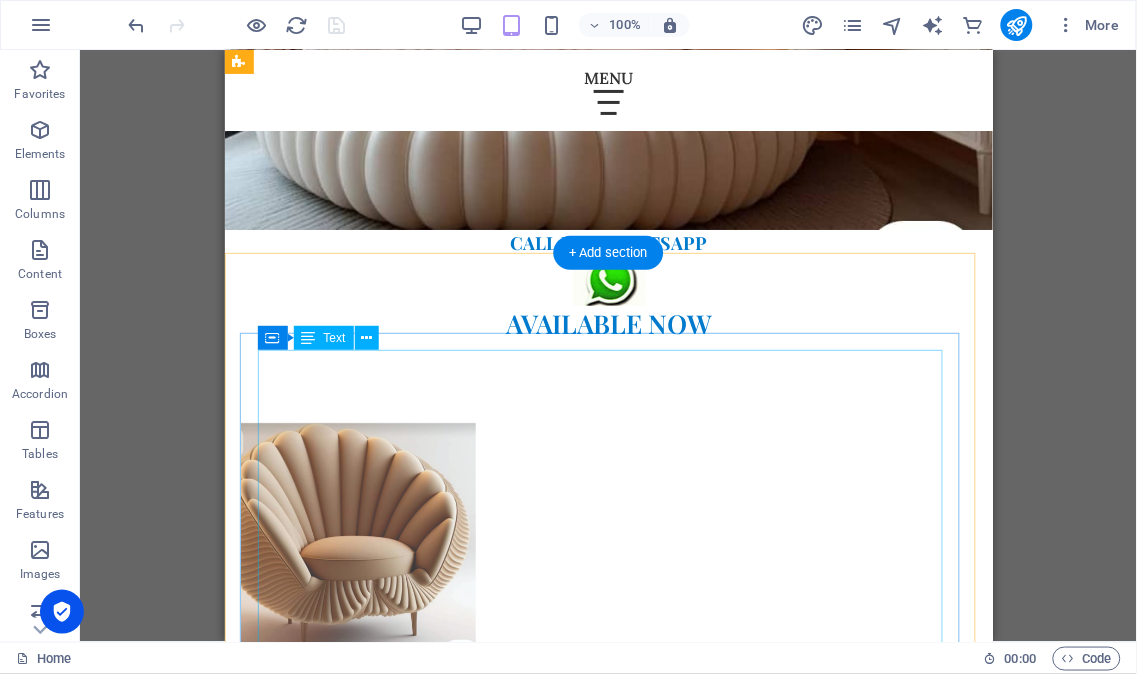 scroll, scrollTop: 1326, scrollLeft: 0, axis: vertical 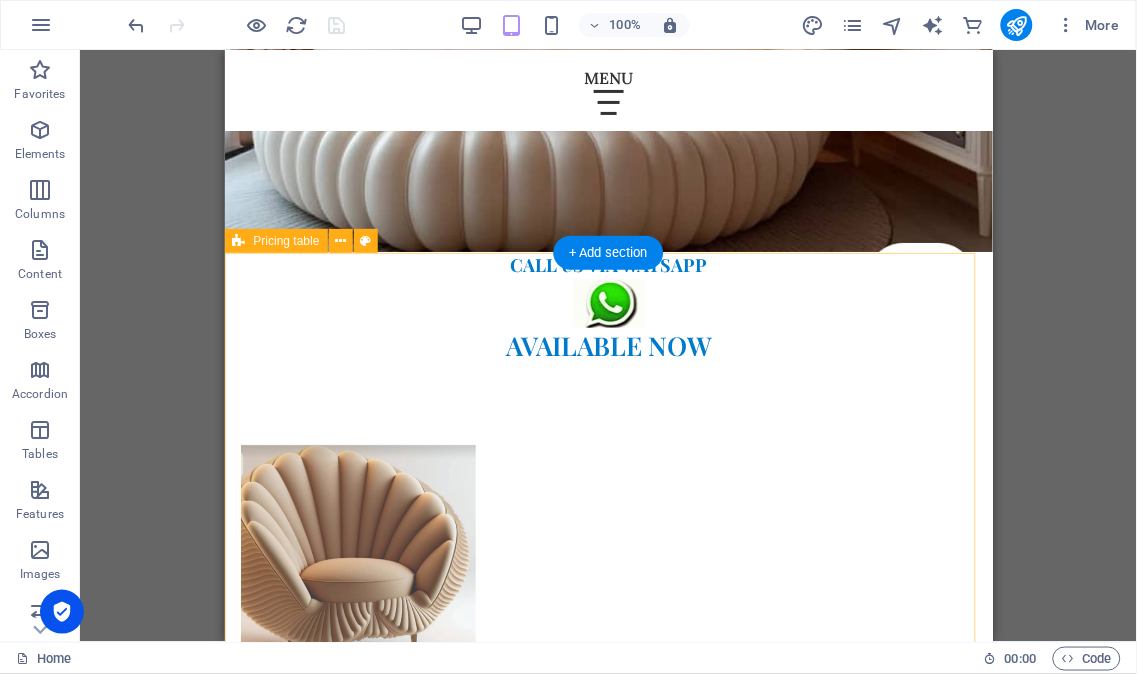 click on "Item 1 Lorem ipsum dolor sit amet, consectetur. $ 10 Item 2 Lorem ipsum dolor sit amet, consectetur. $ 10 Item 3 Lorem ipsum dolor sit amet, consectetur. $ 10 Item 4 Lorem ipsum dolor sit amet, consectetur. $ 10 Item 5 Lorem ipsum dolor sit amet, consectetur. $ 10 Item 7 Lorem ipsum dolor sit amet, consectetur. Item 7 Lorem ipsum dolor sit amet, consectetur." at bounding box center [608, 1506] 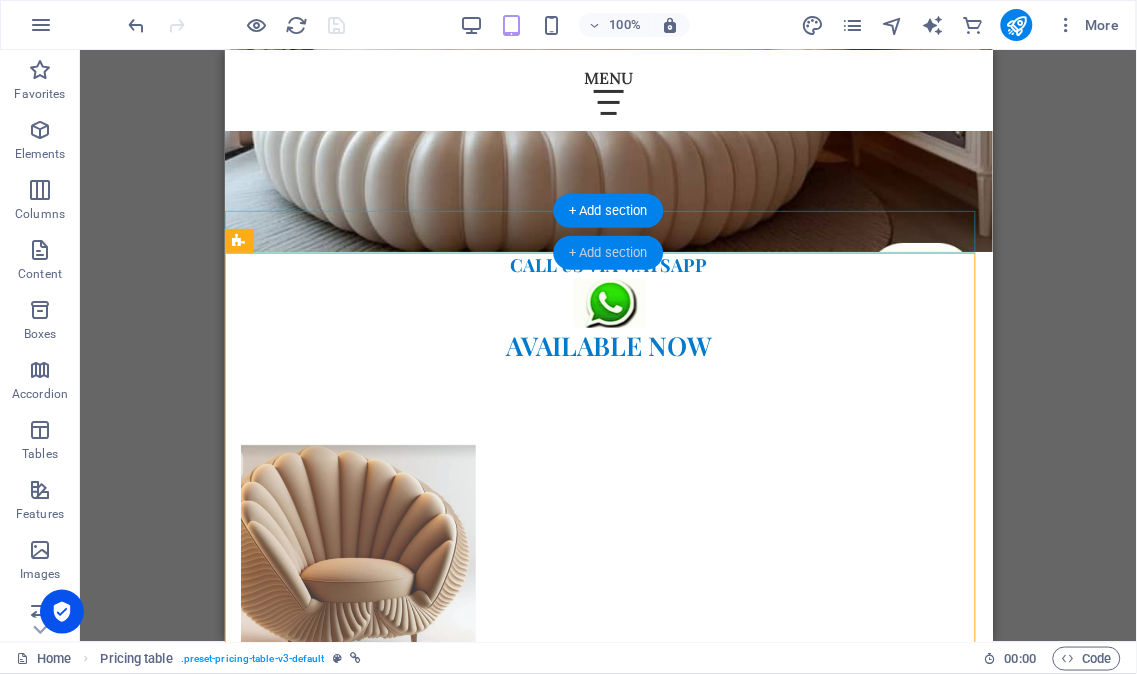 click on "+ Add section" at bounding box center [608, 253] 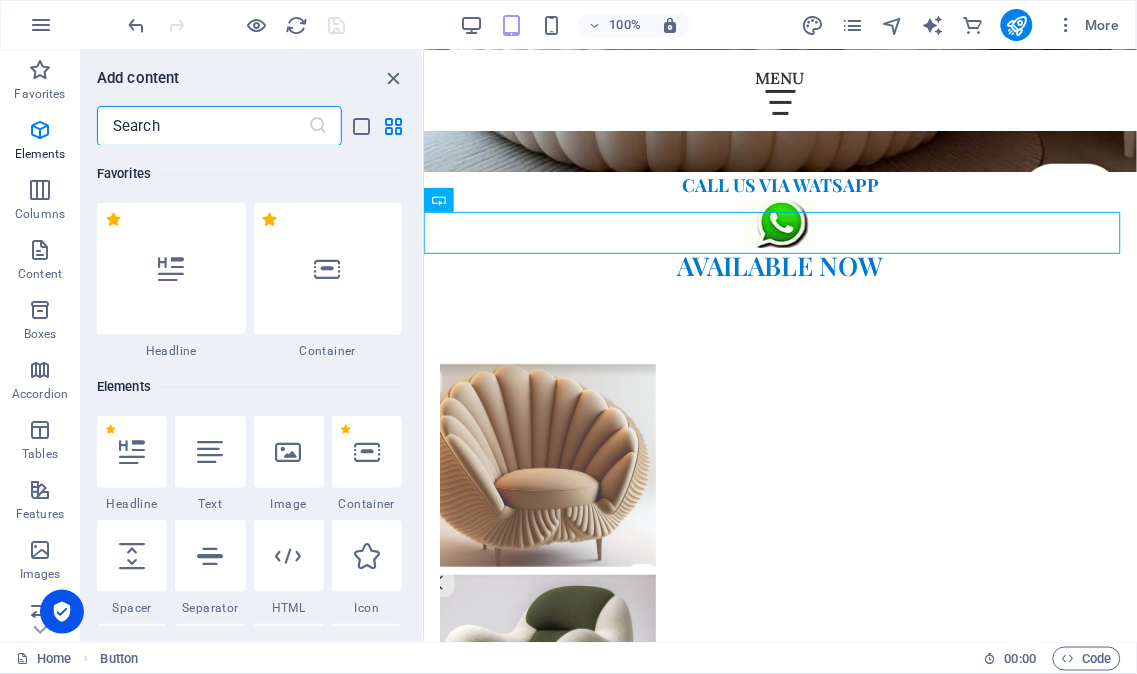 scroll, scrollTop: 3497, scrollLeft: 0, axis: vertical 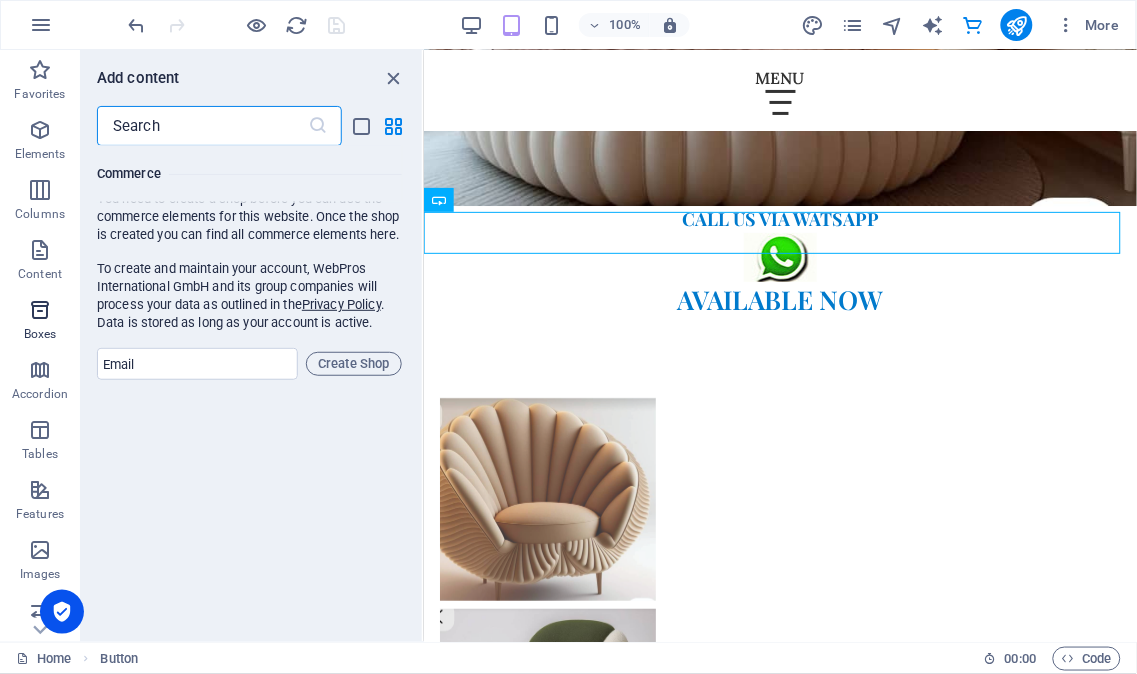 click at bounding box center [40, 310] 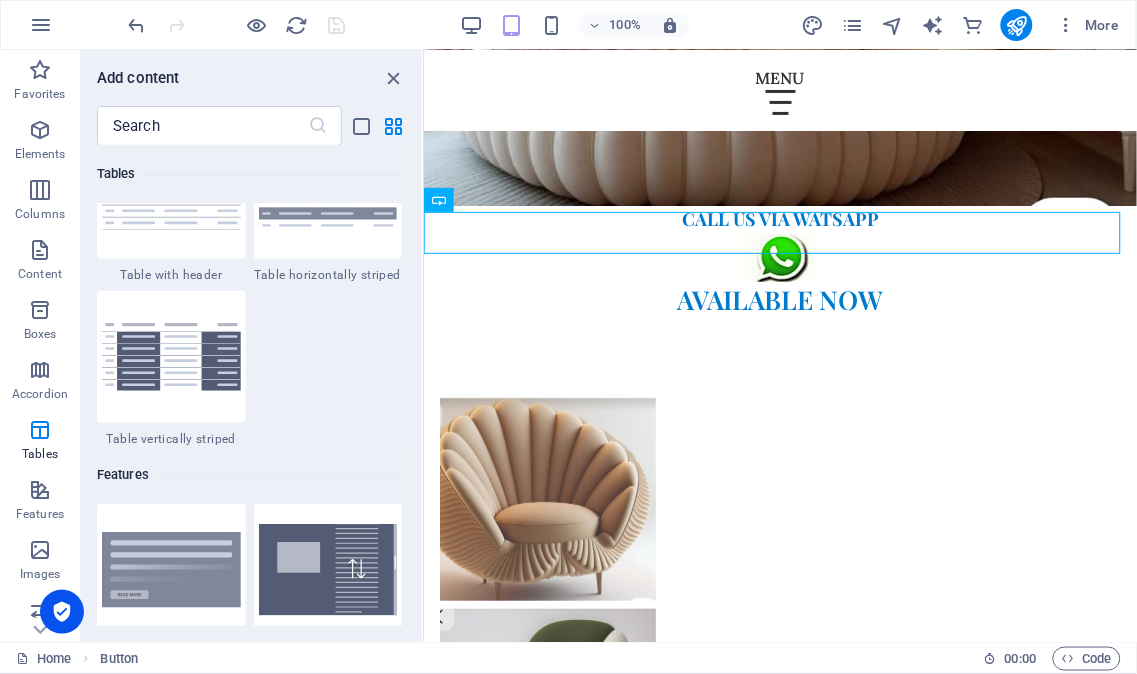 scroll, scrollTop: 7351, scrollLeft: 0, axis: vertical 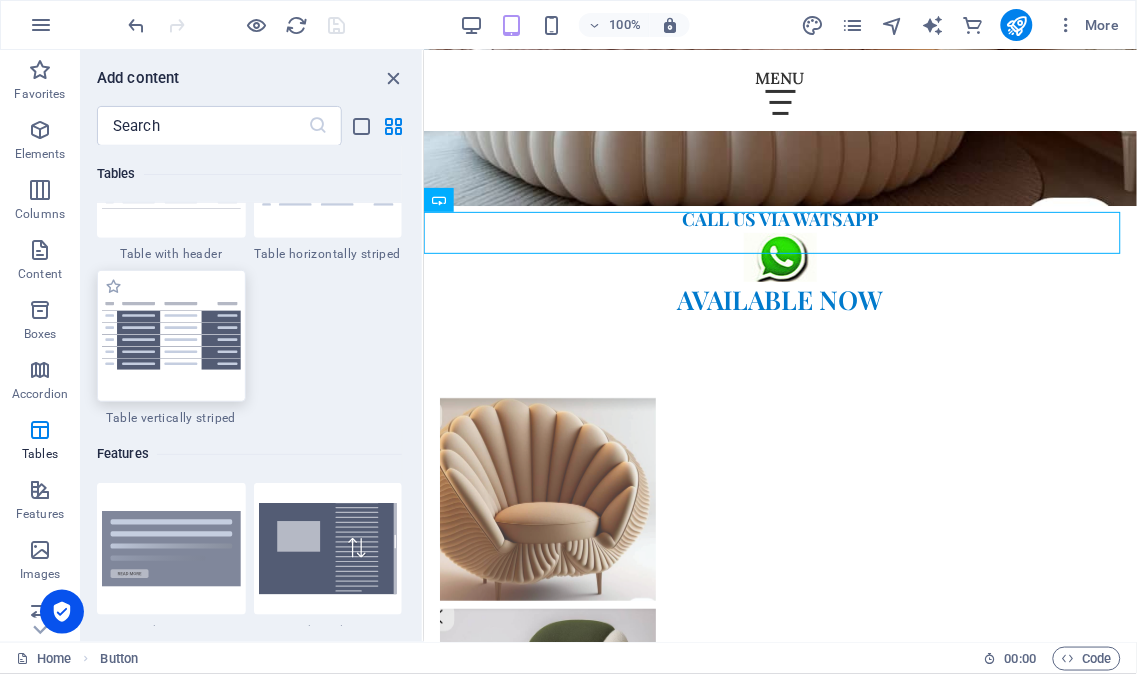click at bounding box center (171, 336) 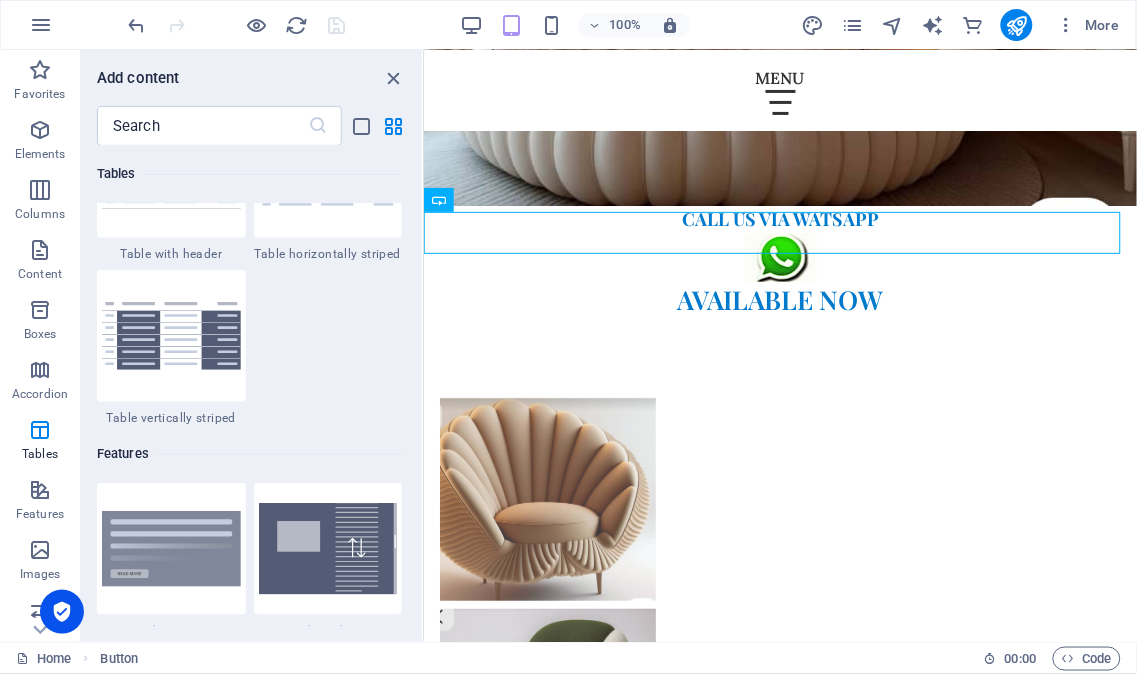 click on "H4   Wide image with text   Container   Container   Image   Container   Menu Bar   Menu Bar   Container   Text   HTML   Menu   Cards   H5   Container   Image   Button   Pricing table   Container   Text   Container   Image   H5   Image   Image   Form   Input   Footer Hel   Footer Hel   Container   Form   Input   Image   Image series   Placeholder   Pricing table   Placeholder   Text   Container   Text   Text   Text   Map   Container   H3   Spacer   Icon   Container   Placeholder   Text   Container   Textarea   Email   Checkbox   Captcha" at bounding box center [780, 346] 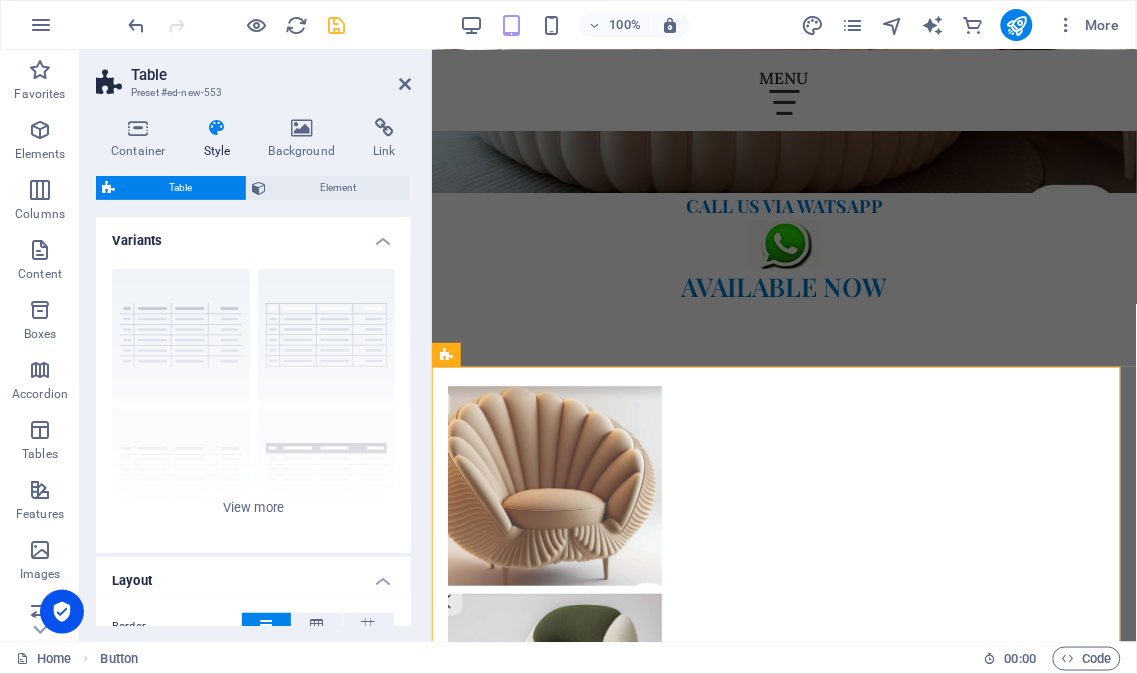 scroll, scrollTop: 1174, scrollLeft: 0, axis: vertical 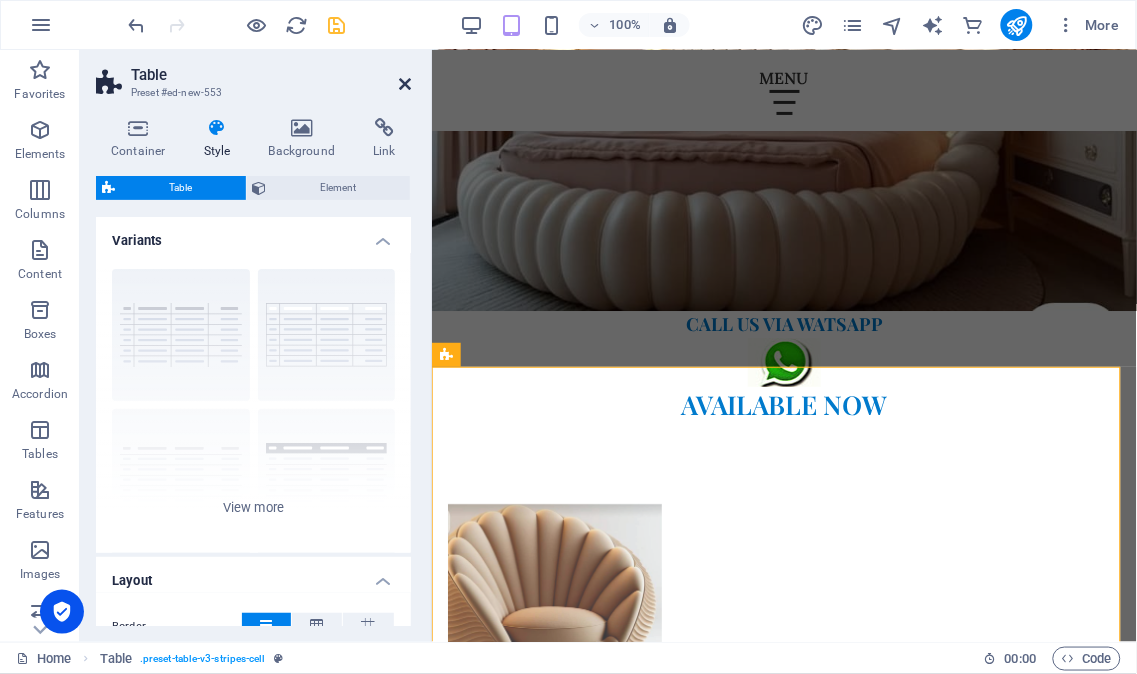 click at bounding box center [405, 84] 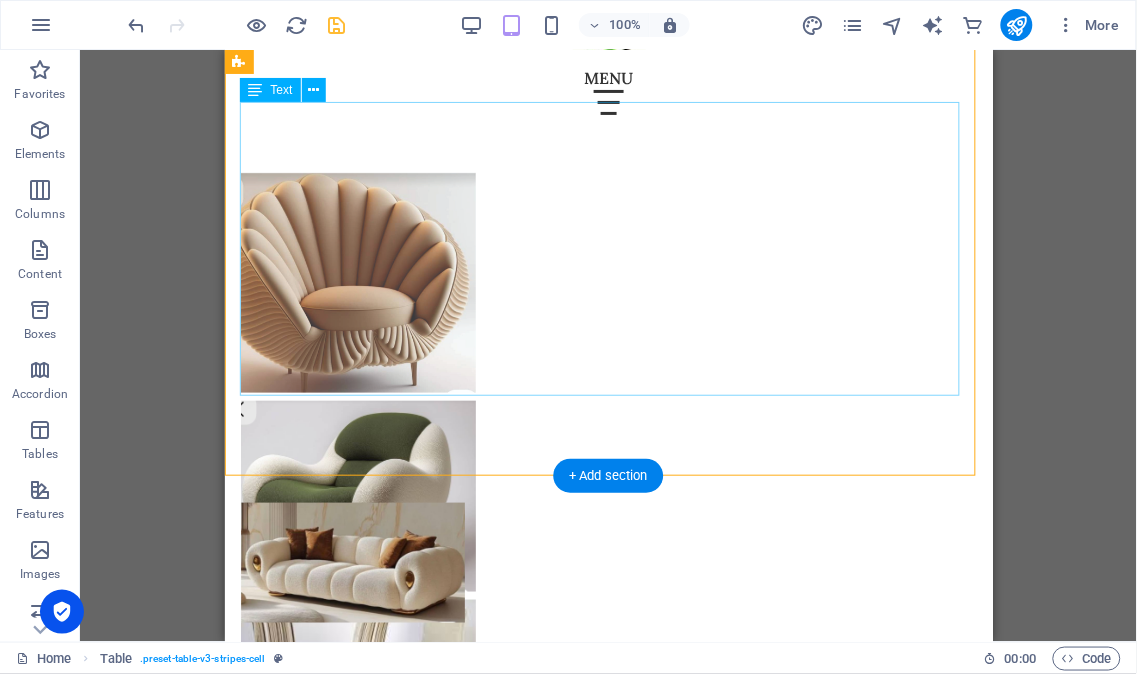 scroll, scrollTop: 1668, scrollLeft: 0, axis: vertical 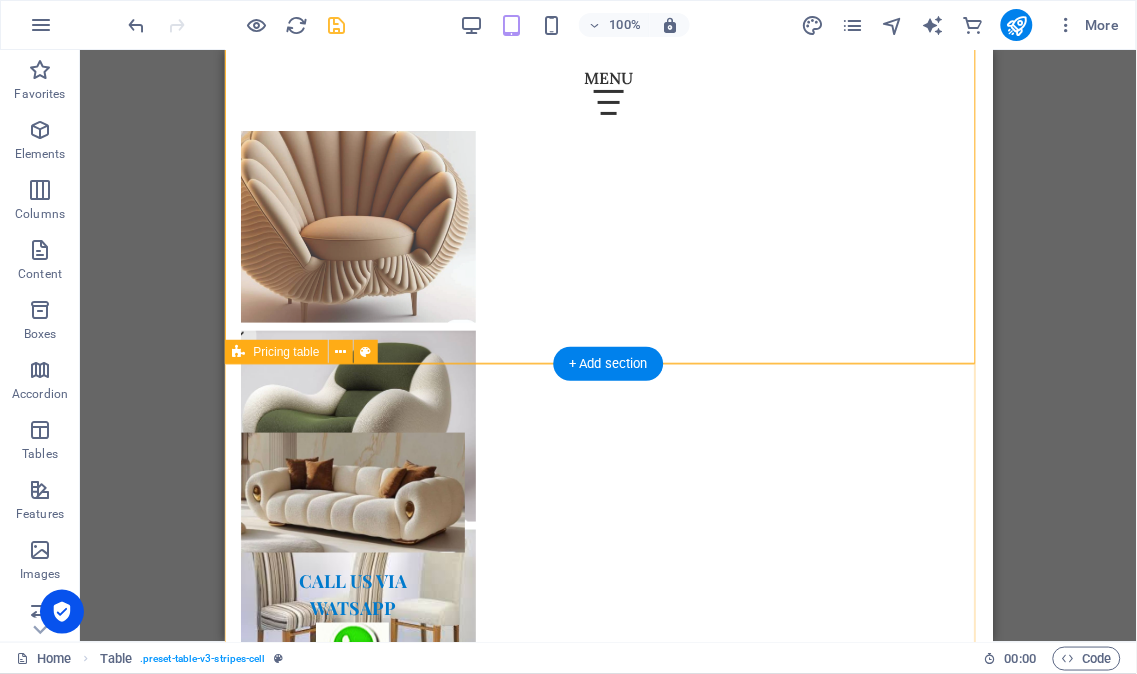 click on "Item 1 Lorem ipsum dolor sit amet, consectetur. $ 10 Item 2 Lorem ipsum dolor sit amet, consectetur. $ 10 Item 3 Lorem ipsum dolor sit amet, consectetur. $ 10 Item 4 Lorem ipsum dolor sit amet, consectetur. $ 10 Item 5 Lorem ipsum dolor sit amet, consectetur. $ 10 Item 7 Lorem ipsum dolor sit amet, consectetur. Item 7 Lorem ipsum dolor sit amet, consectetur." at bounding box center (608, 1617) 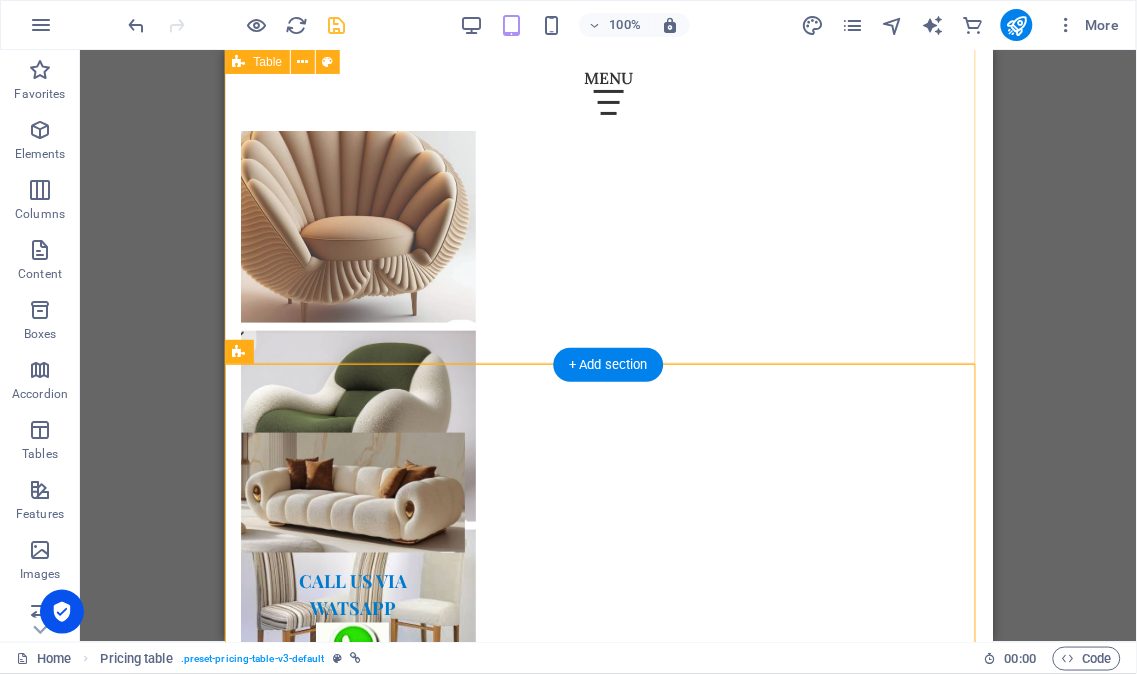 click on "# Lorem Ipsum Dolor 1 Lorem  Ipsum Dolor 2 Lorem Ipsum Dolor 3 Lorem Ipsum Dolor 4 Lorem Ipsum Dolor 5 Lorem Ipsum Dolor" at bounding box center [608, 1122] 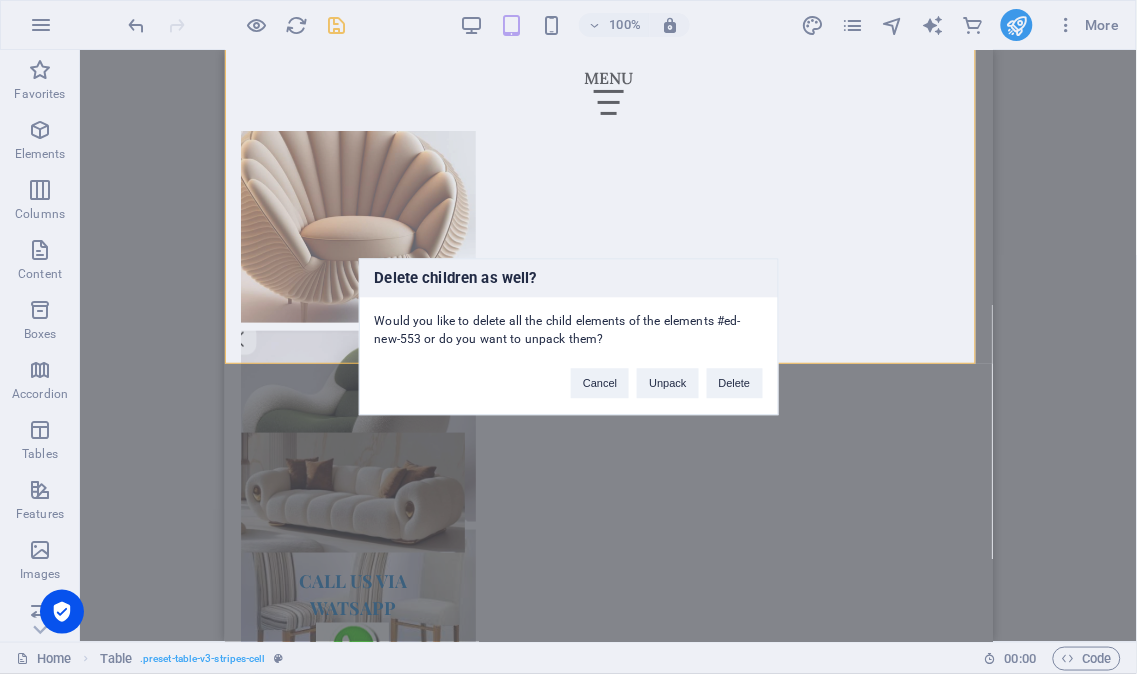 type 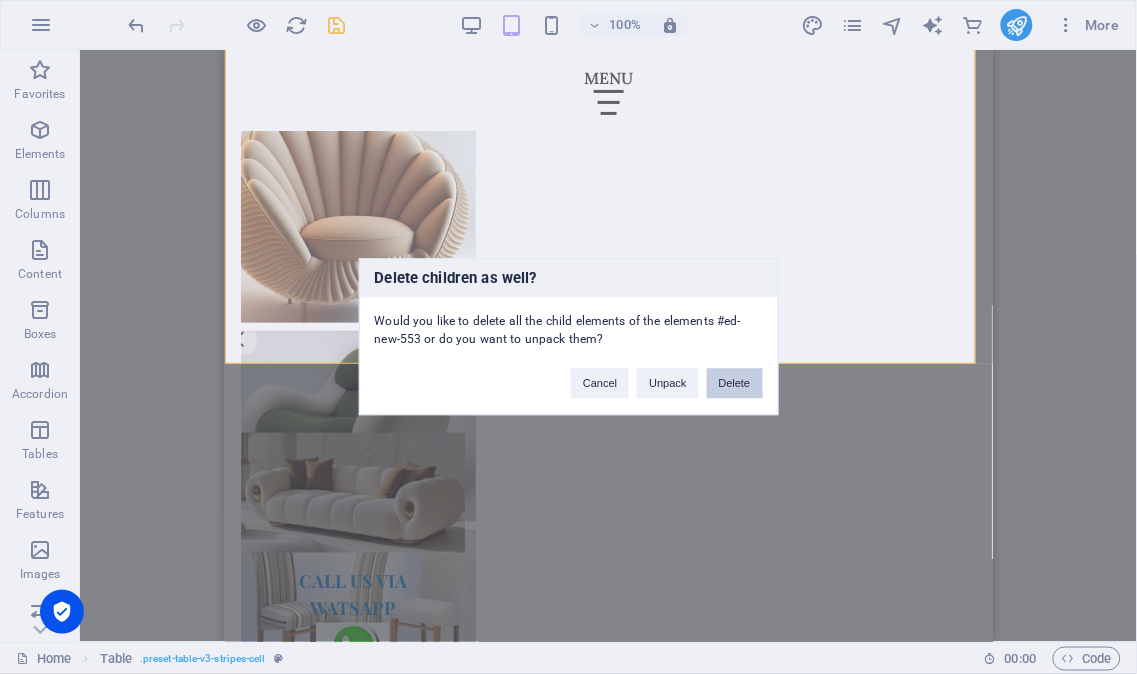 click on "Delete" at bounding box center (735, 384) 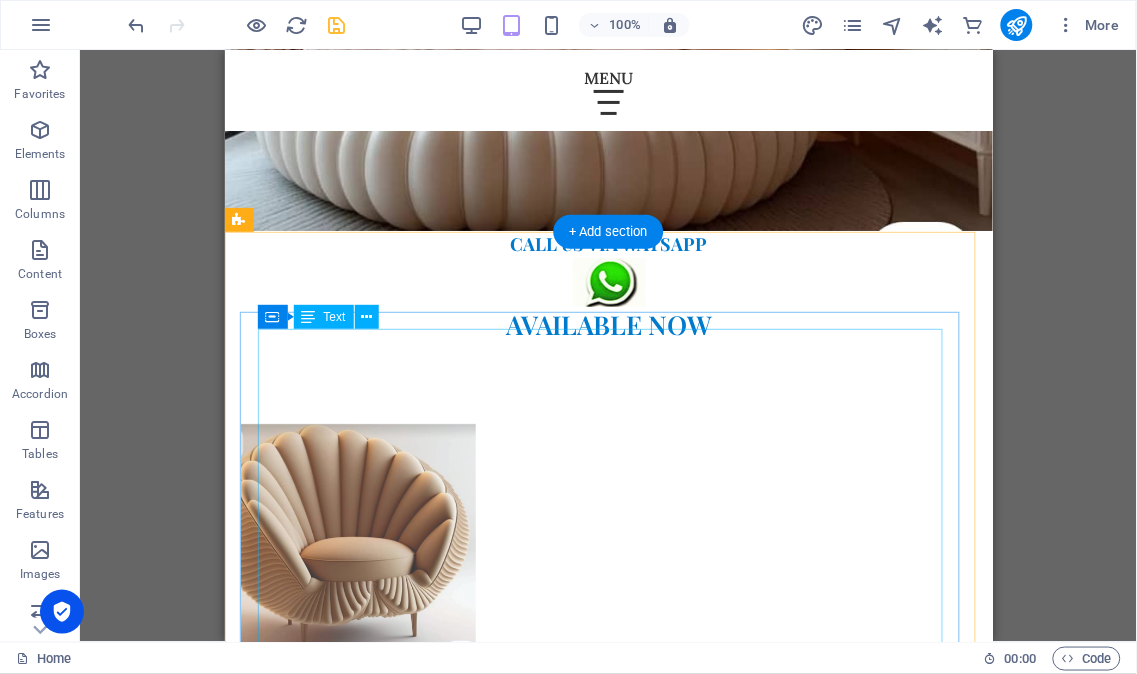 scroll, scrollTop: 1215, scrollLeft: 0, axis: vertical 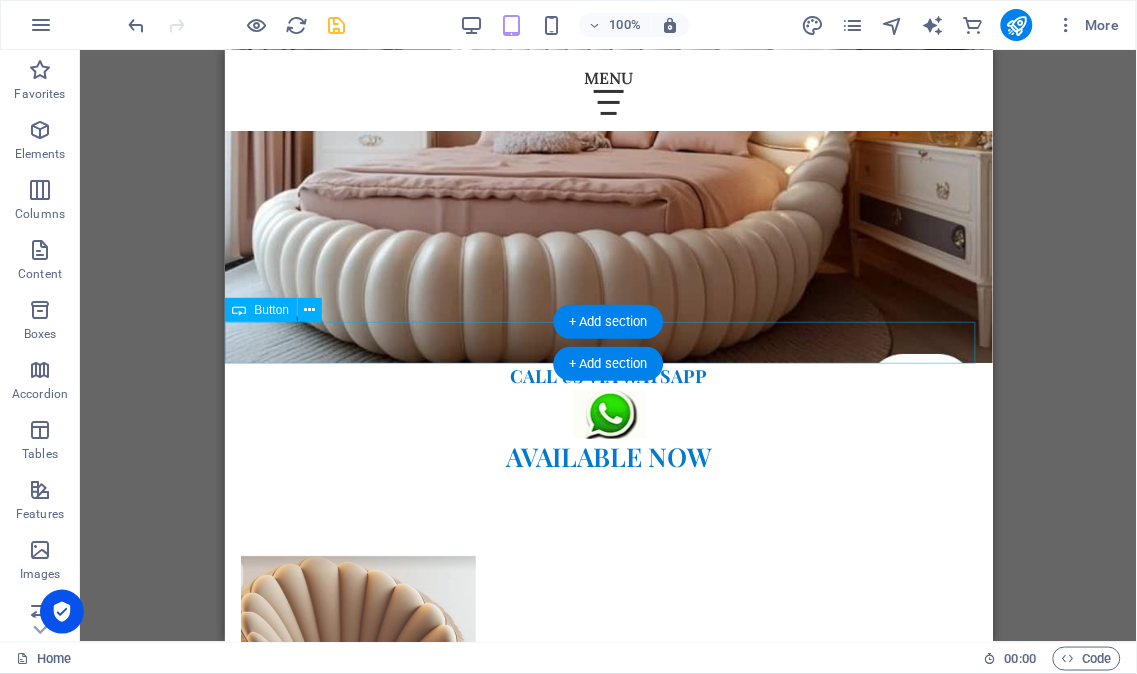 click on "Buy tool and machines" at bounding box center [608, 1327] 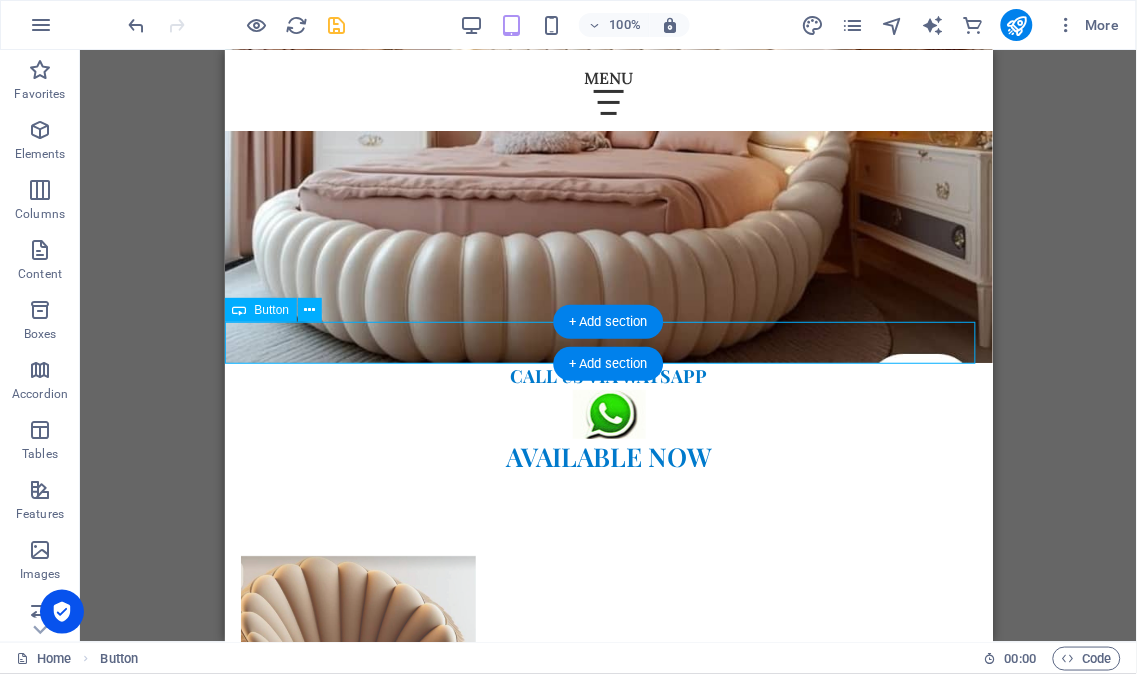 click on "Buy tool and machines" at bounding box center [608, 1327] 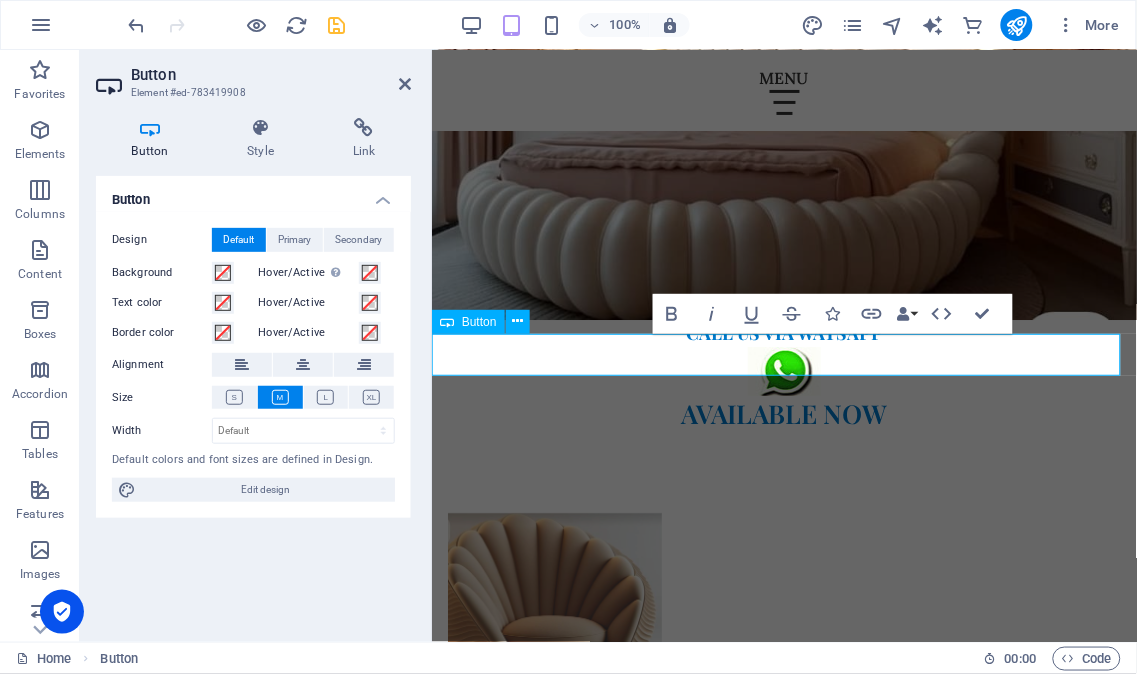 click on "Buy tool and machines" at bounding box center (783, 1284) 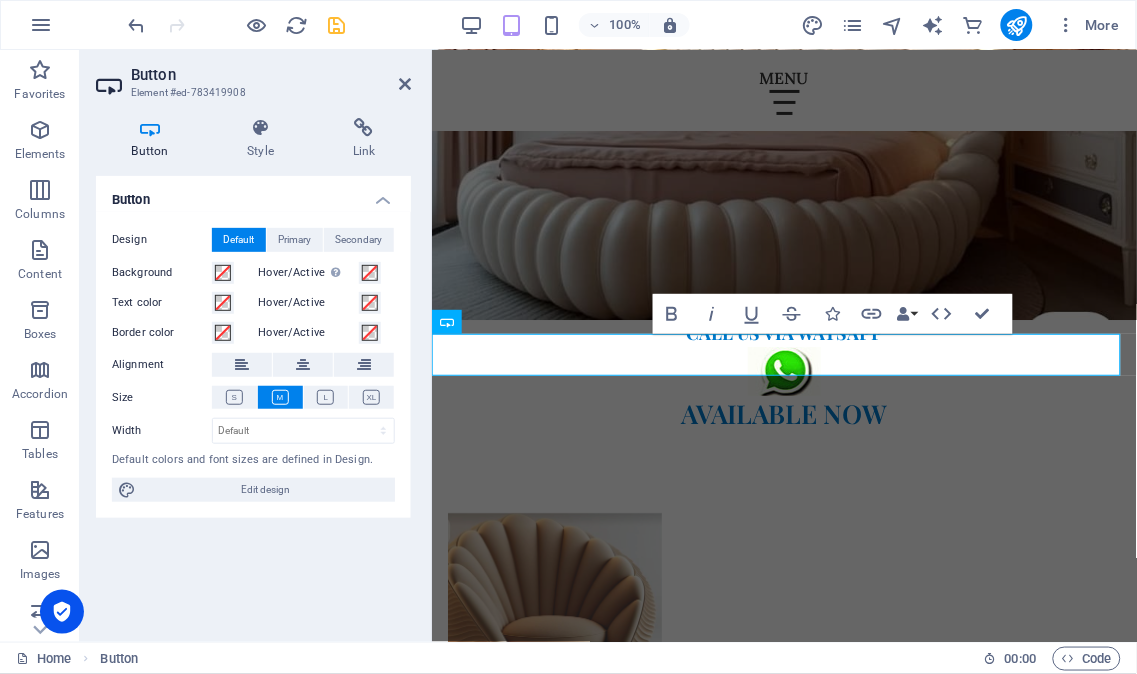 click on "Button Element #ed-783419908 Button Style Link Button Design Default Primary Secondary Background Hover/Active Switch to preview mode to test the active/hover state Text color Hover/Active Border color Hover/Active Alignment Size Width Default px rem % em vh vw Default colors and font sizes are defined in Design. Edit design Preset Element Layout How this element expands within the layout (Flexbox). Size Default auto px % 1/1 1/2 1/3 1/4 1/5 1/6 1/7 1/8 1/9 1/10 Grow Shrink Order Container layout Visible Visible Opacity 100 % Overflow Spacing Margin Default auto px % rem vw vh Custom Custom auto px % rem vw vh auto px % rem vw vh auto px % rem vw vh auto px % rem vw vh Padding Default px rem % vh vw Custom Custom px rem % vh vw px rem % vh vw px rem % vh vw px rem % vh vw Border Style              - Width 1 auto px rem % vh vw Custom Custom 1 auto px rem % vh vw 1 auto px rem % vh vw 1 auto px rem % vh vw 1 auto px rem % vh vw  - Color Round corners Default px rem % vh vw Custom Custom px rem % vh %" at bounding box center [256, 346] 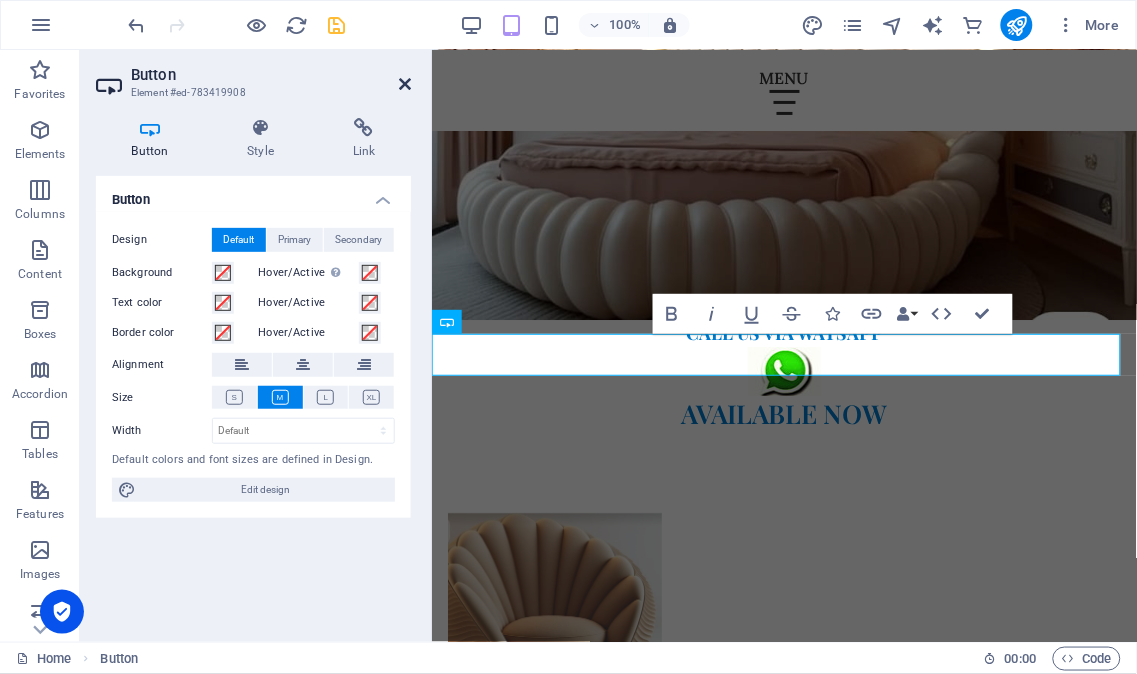 click at bounding box center (405, 84) 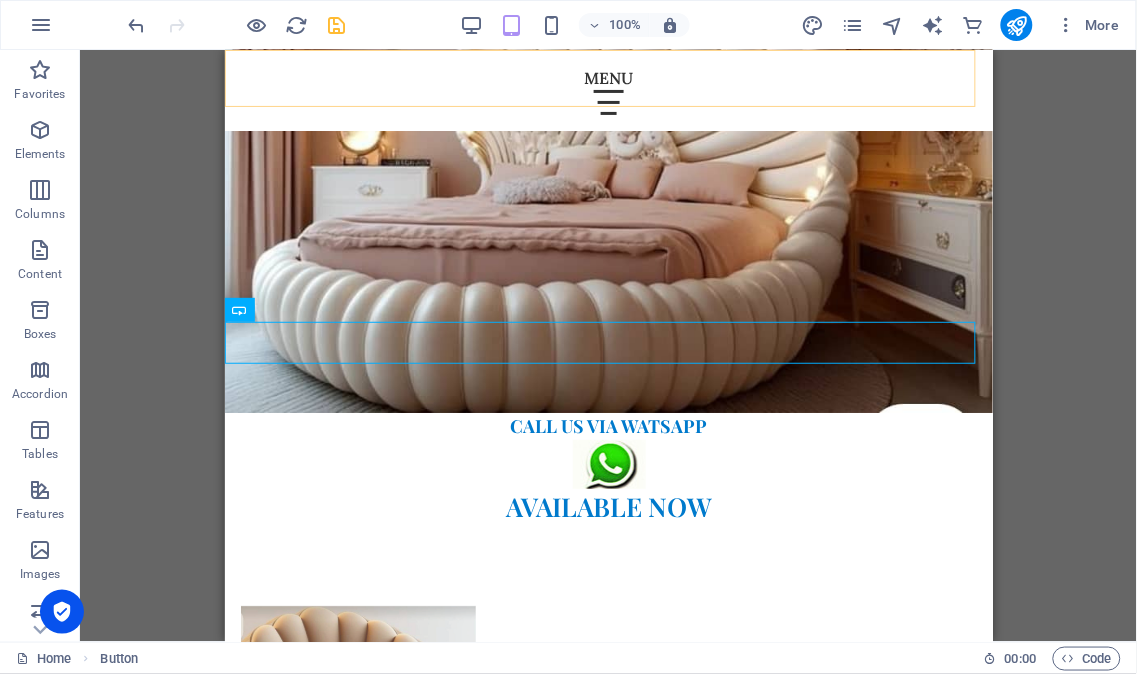 scroll, scrollTop: 1215, scrollLeft: 0, axis: vertical 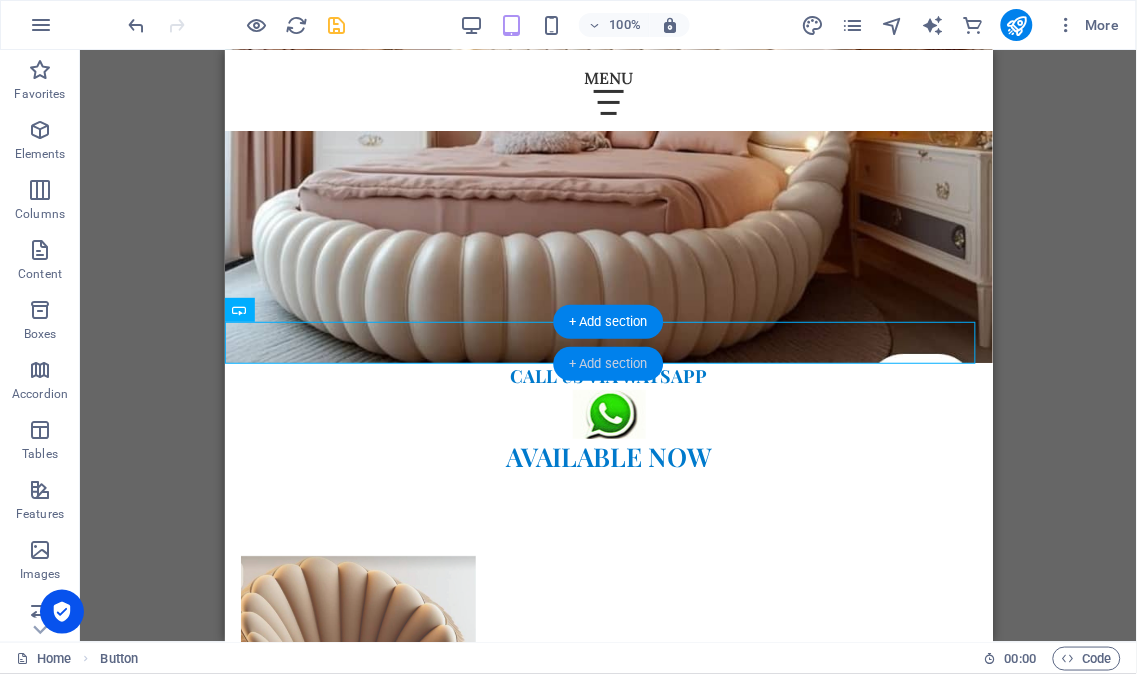 drag, startPoint x: 606, startPoint y: 363, endPoint x: 184, endPoint y: 301, distance: 426.53018 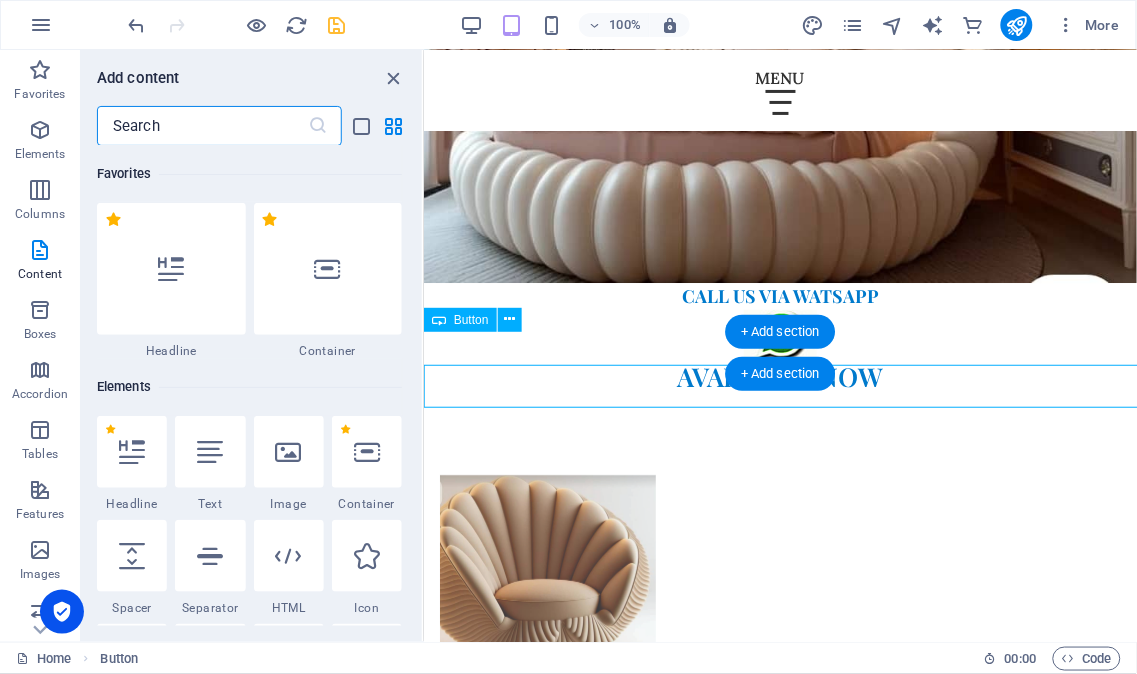 scroll, scrollTop: 1172, scrollLeft: 0, axis: vertical 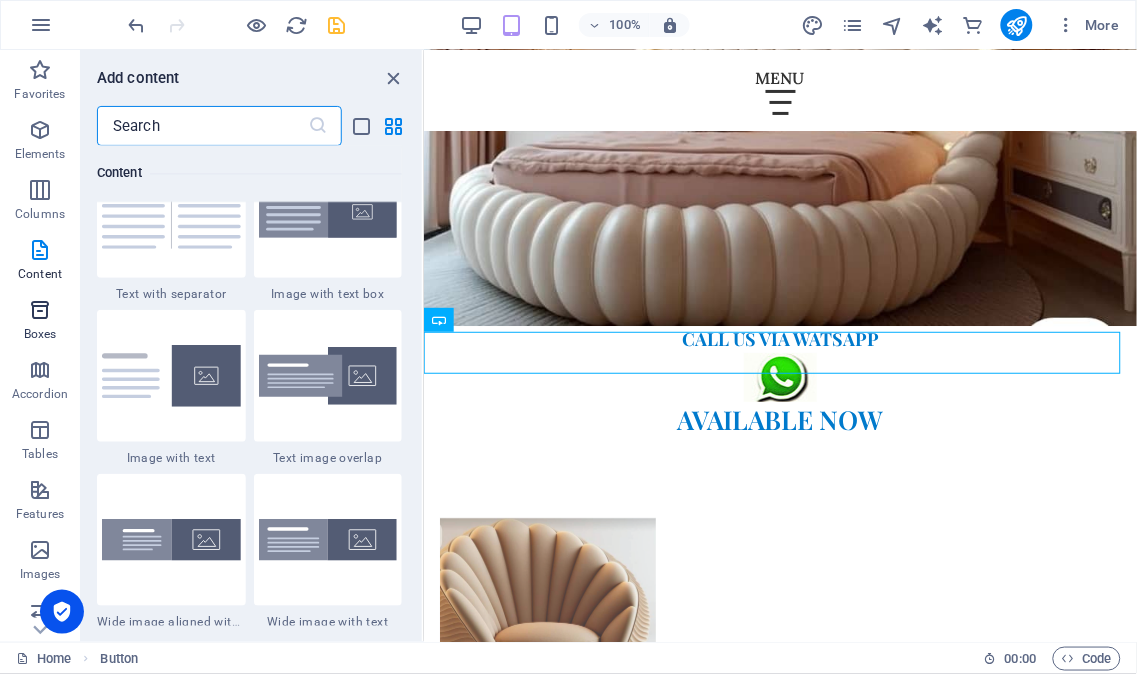 click on "Boxes" at bounding box center (40, 322) 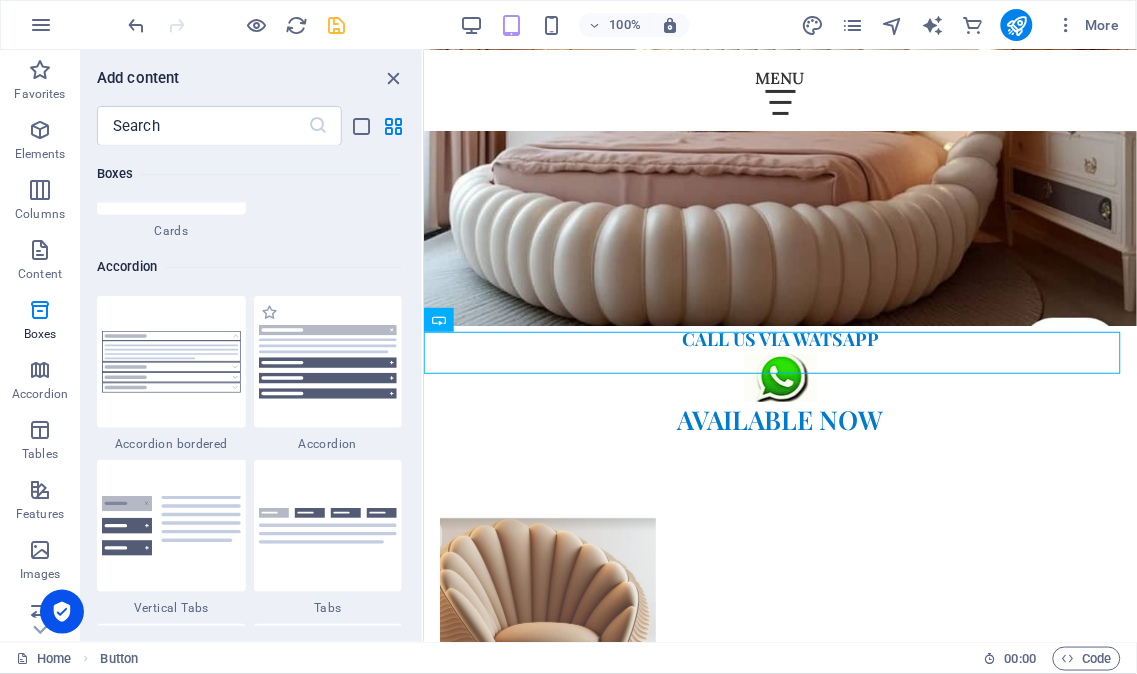 scroll, scrollTop: 6017, scrollLeft: 0, axis: vertical 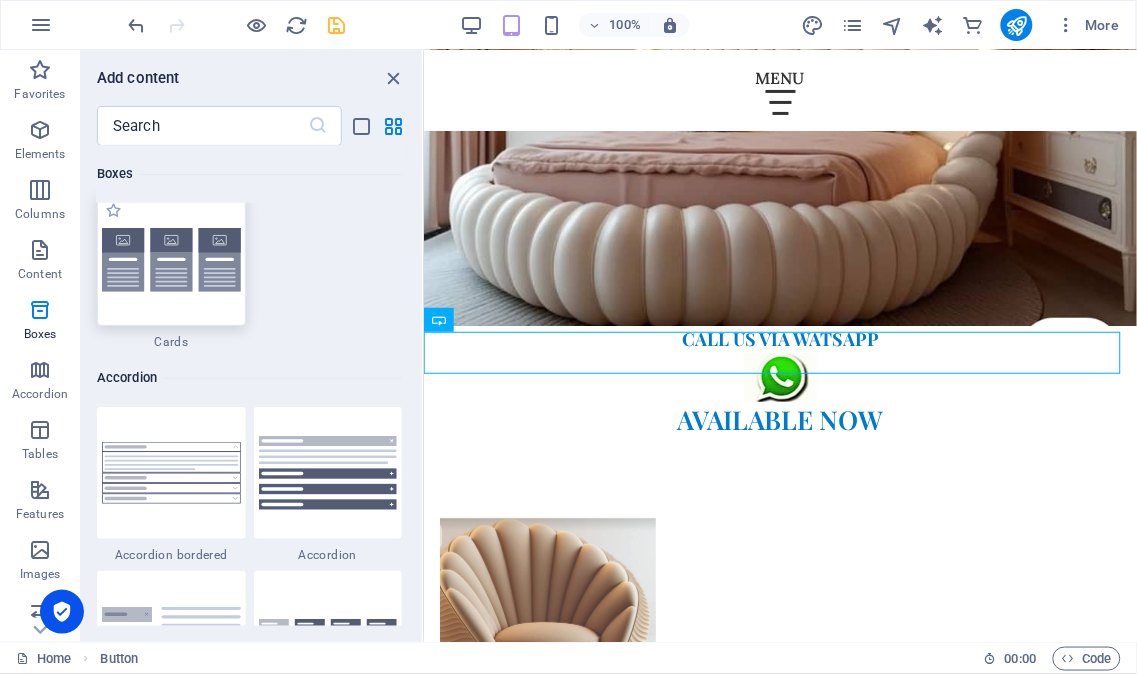 click at bounding box center [171, 260] 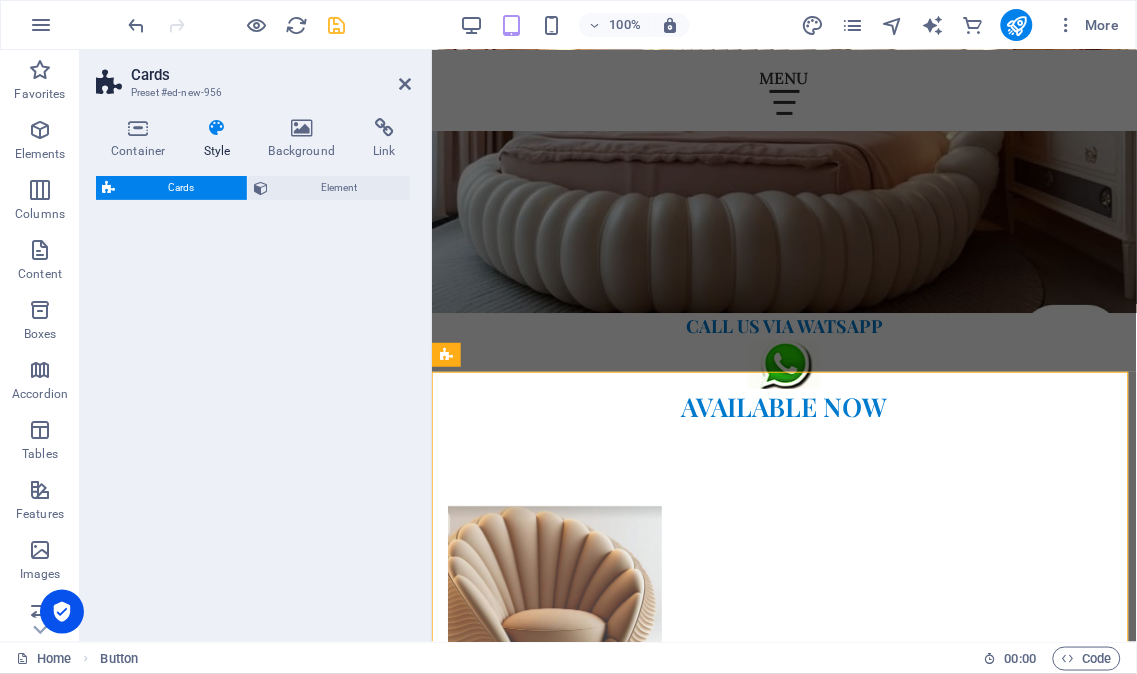 scroll, scrollTop: 1174, scrollLeft: 0, axis: vertical 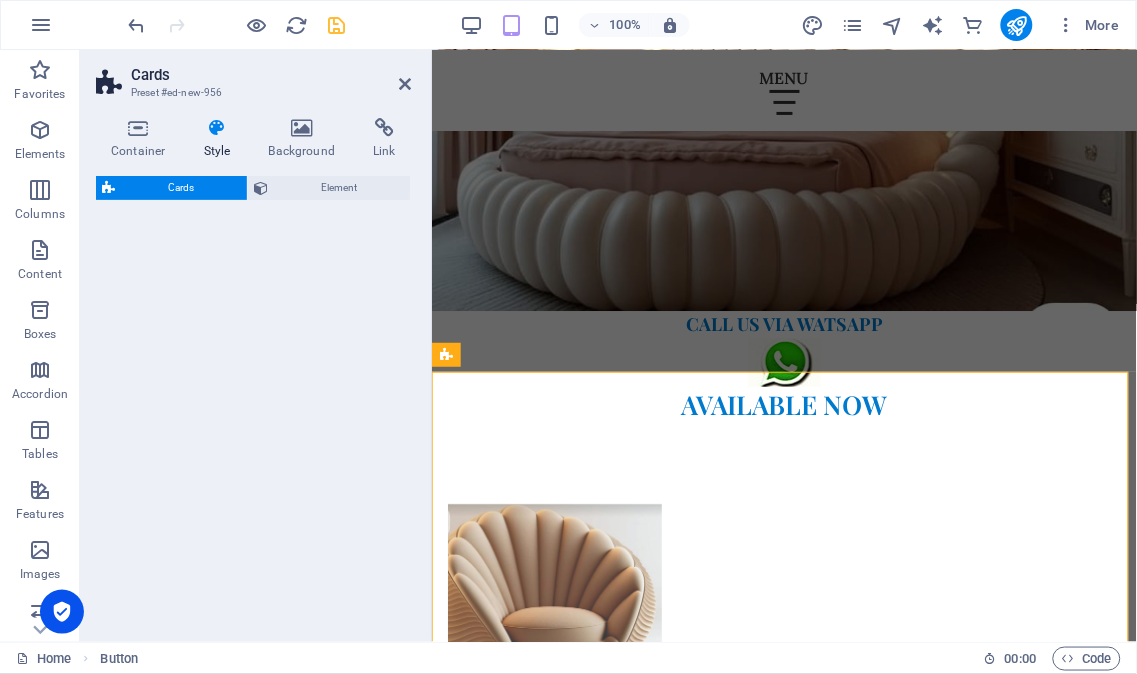 select on "rem" 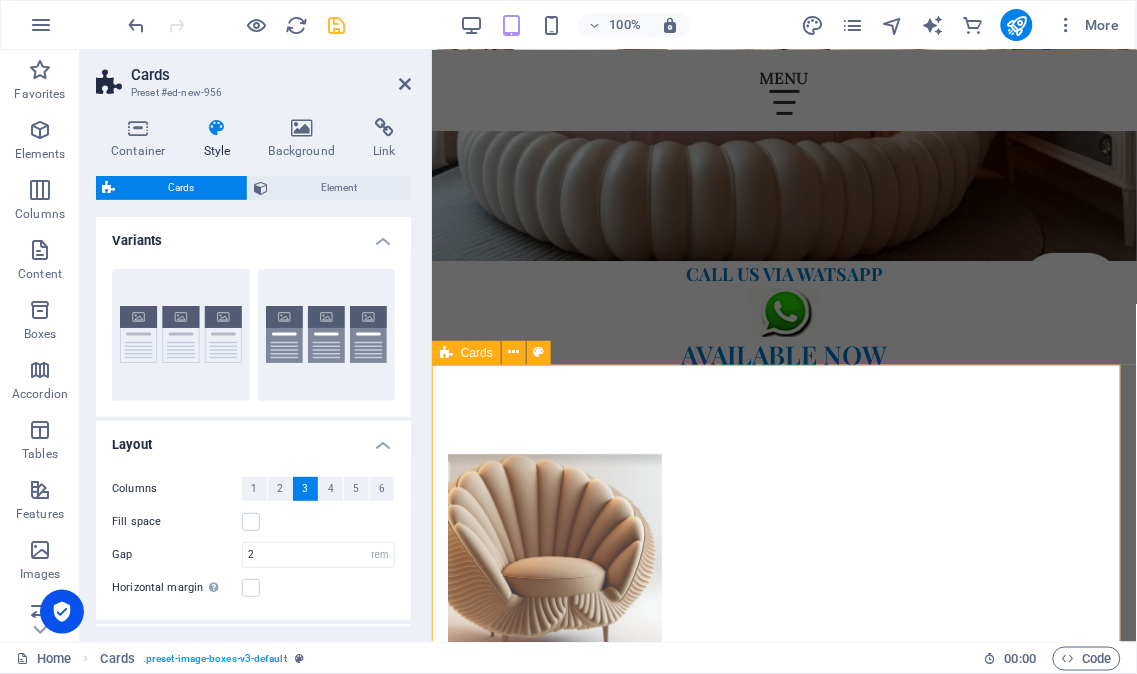 scroll, scrollTop: 1396, scrollLeft: 0, axis: vertical 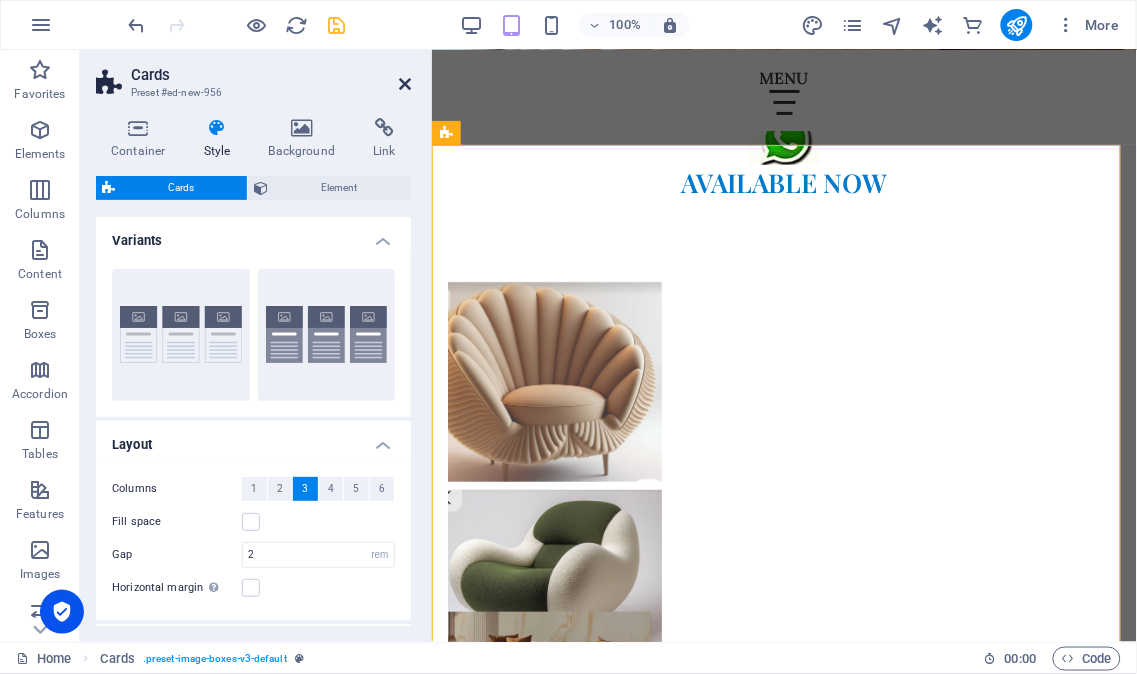 click at bounding box center (405, 84) 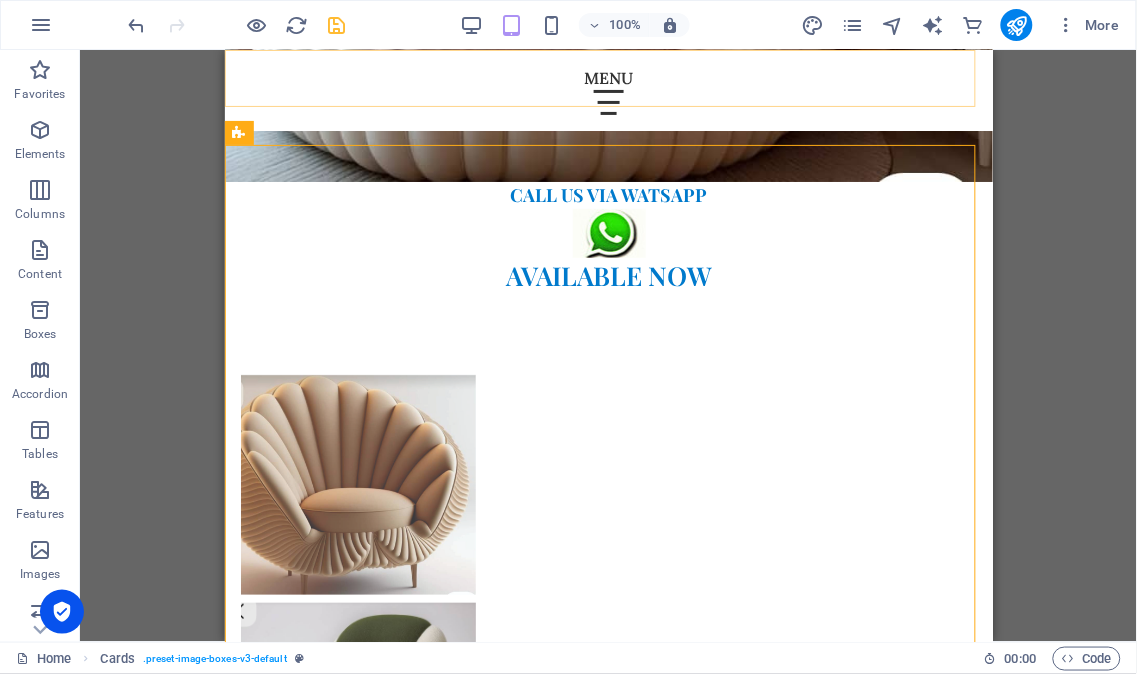 scroll, scrollTop: 1434, scrollLeft: 0, axis: vertical 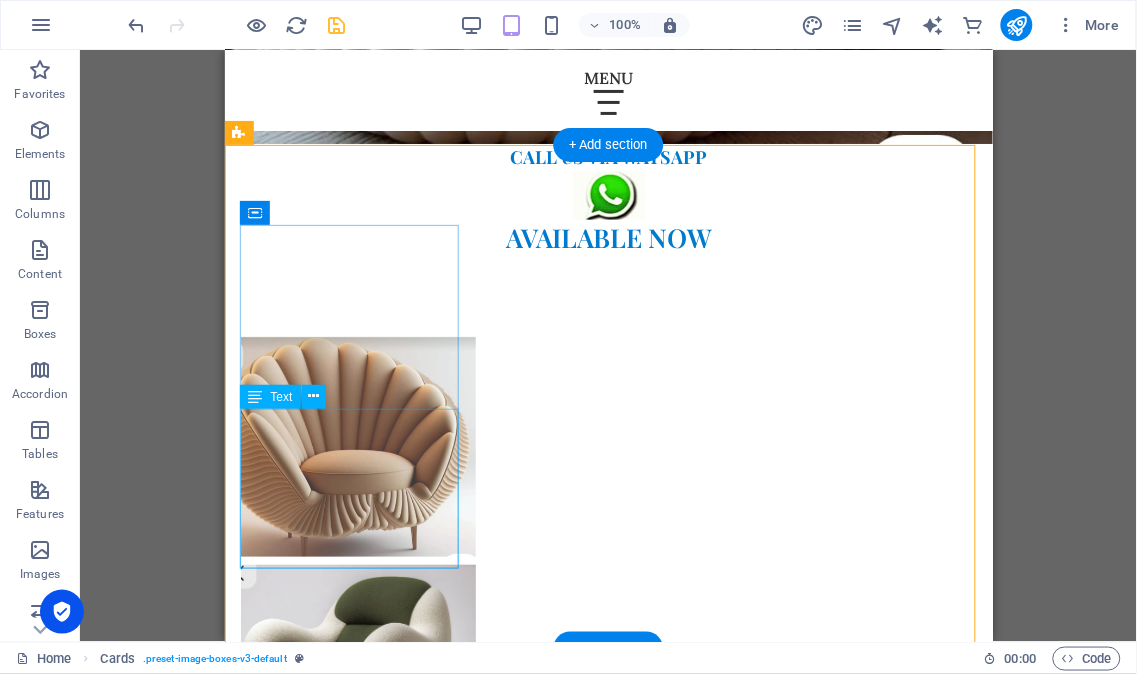 click on "Lorem ipsum dolor sit amet, consectetuer adipiscing elit. Aenean commodo ligula eget dolor. Lorem ipsum dolor sit amet." at bounding box center [352, 1477] 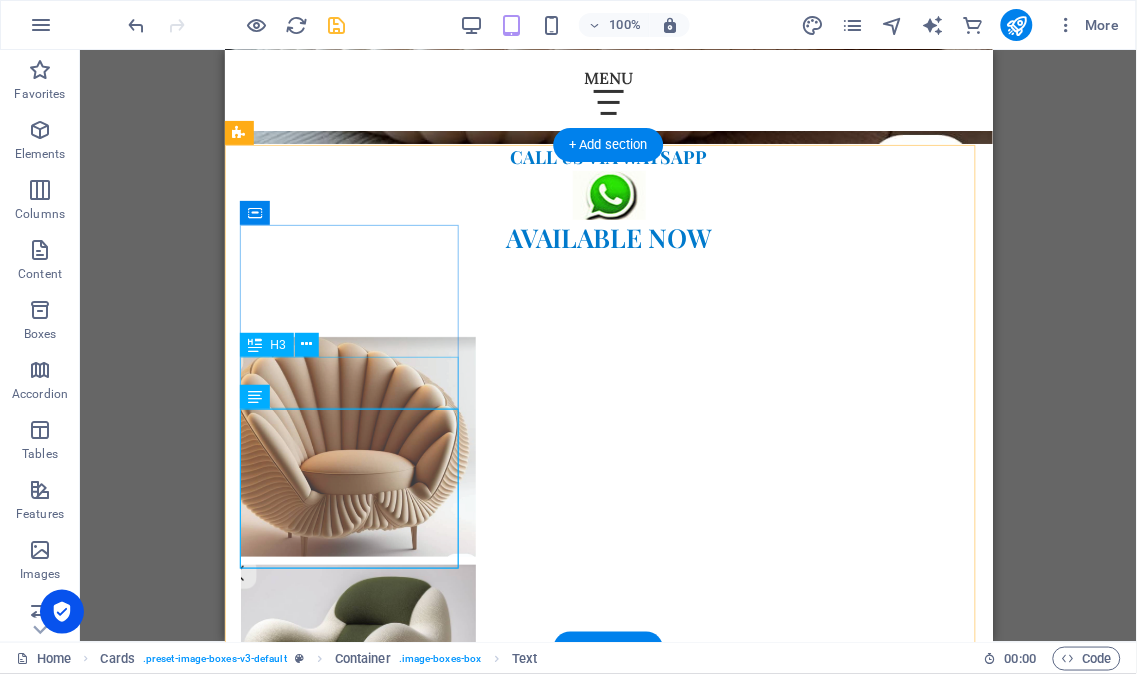 click on "Headline" at bounding box center [352, 1370] 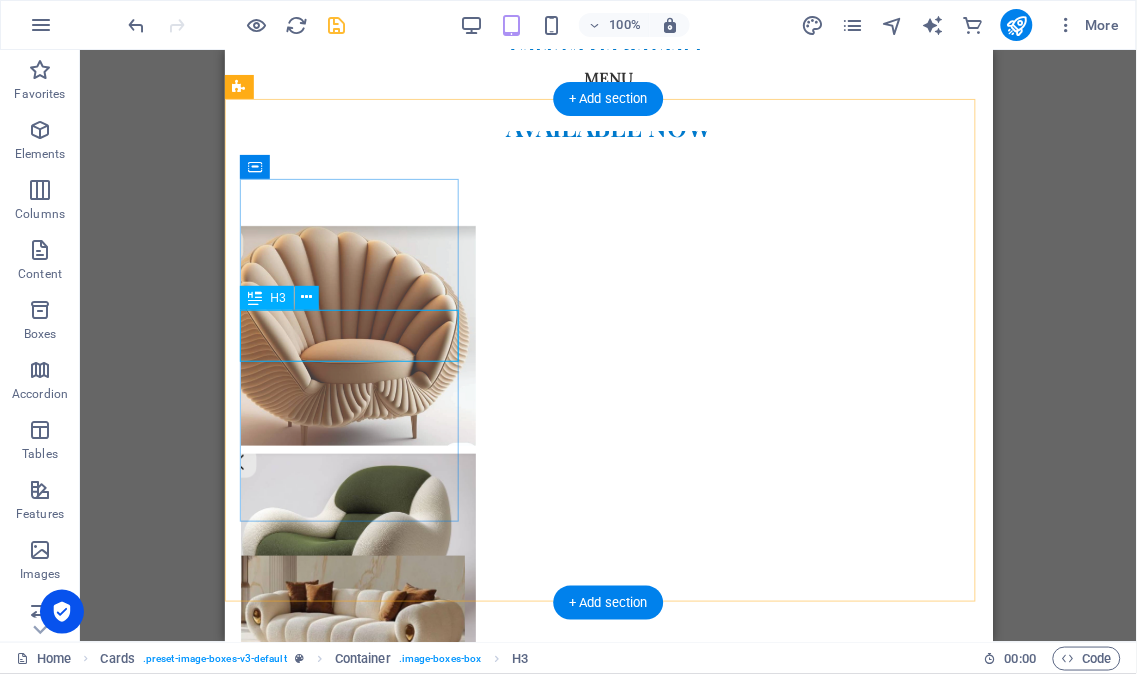 scroll, scrollTop: 1434, scrollLeft: 0, axis: vertical 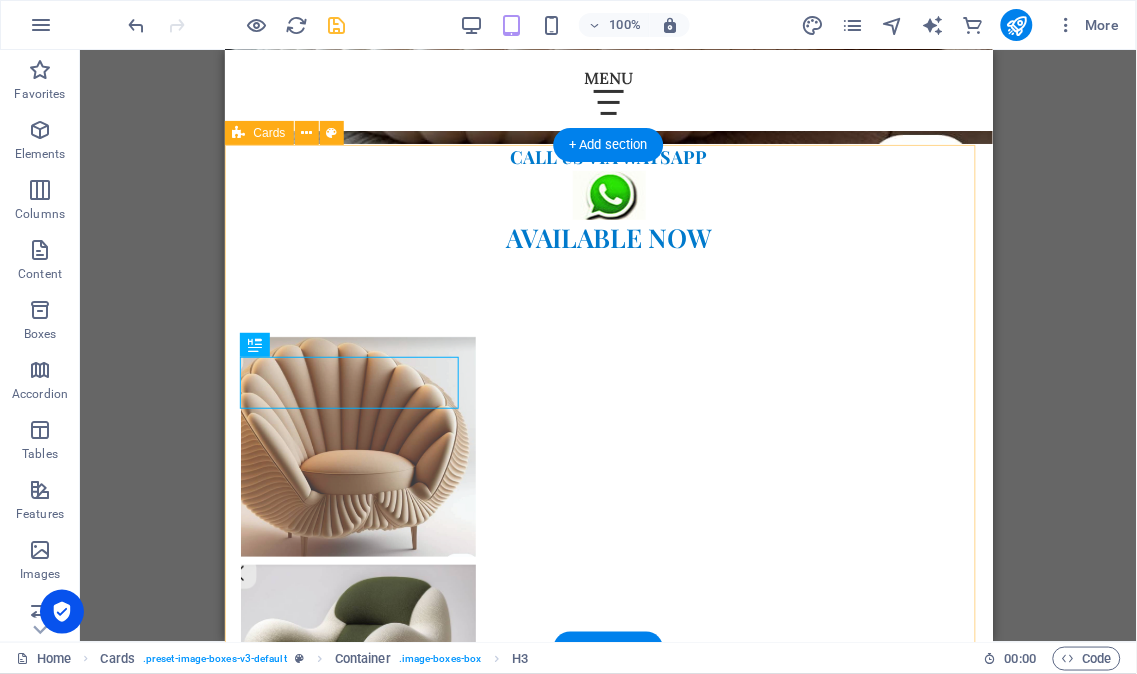 click on "Headline Lorem ipsum dolor sit amet, consectetuer adipiscing elit. Aenean commodo ligula eget dolor. Lorem ipsum dolor sit amet. Headline Lorem ipsum dolor sit amet, consectetuer adipiscing elit. Aenean commodo ligula eget dolor. Lorem ipsum dolor sit amet. Headline Lorem ipsum dolor sit amet, consectetuer adipiscing elit. Aenean commodo ligula eget dolor. Lorem ipsum dolor sit amet." at bounding box center (608, 1746) 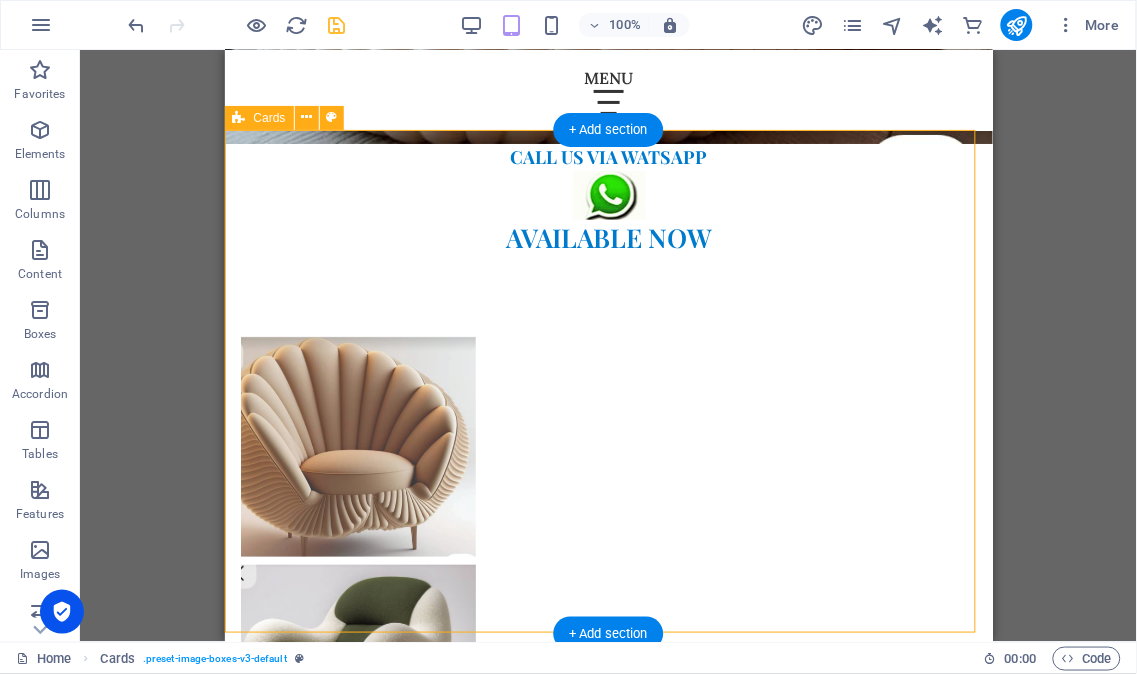 scroll, scrollTop: 1656, scrollLeft: 0, axis: vertical 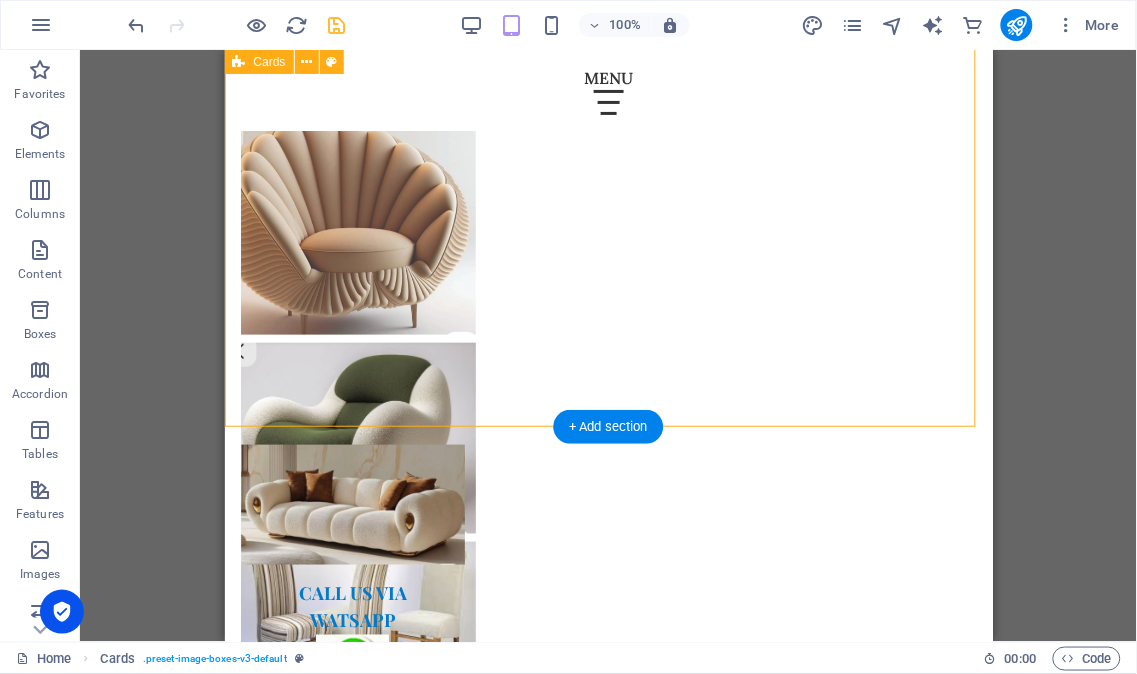 click on "Headline Lorem ipsum dolor sit amet, consectetuer adipiscing elit. Aenean commodo ligula eget dolor. Lorem ipsum dolor sit amet. Headline Lorem ipsum dolor sit amet, consectetuer adipiscing elit. Aenean commodo ligula eget dolor. Lorem ipsum dolor sit amet. Headline Lorem ipsum dolor sit amet, consectetuer adipiscing elit. Aenean commodo ligula eget dolor. Lorem ipsum dolor sit amet." at bounding box center [608, 1524] 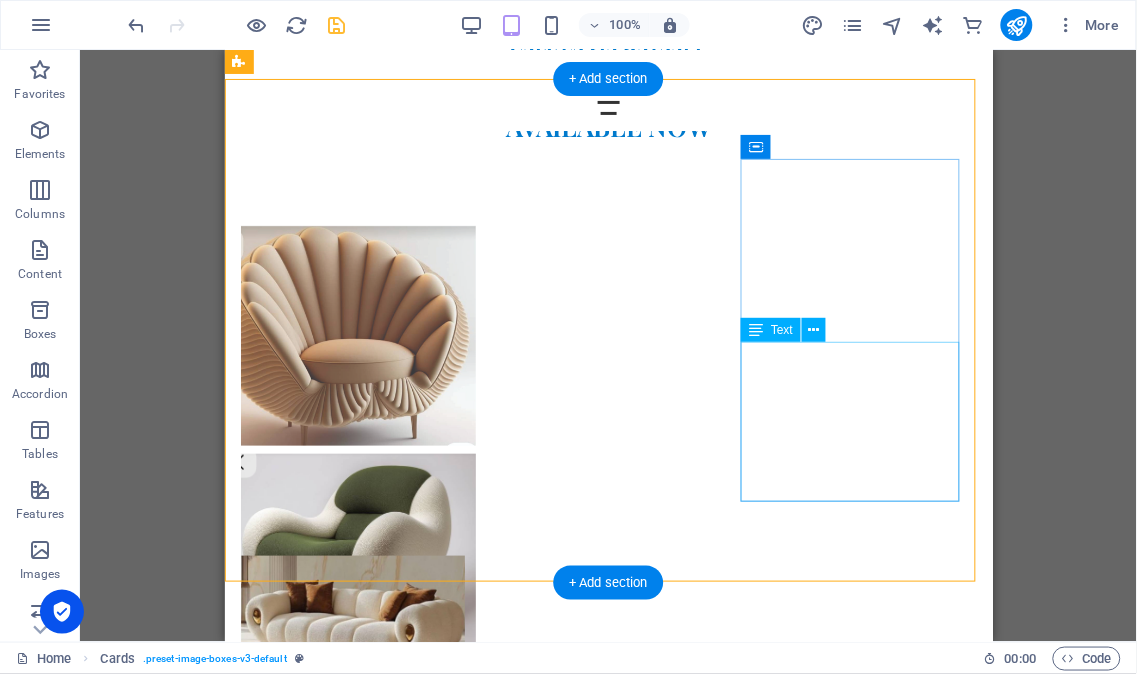 scroll, scrollTop: 1434, scrollLeft: 0, axis: vertical 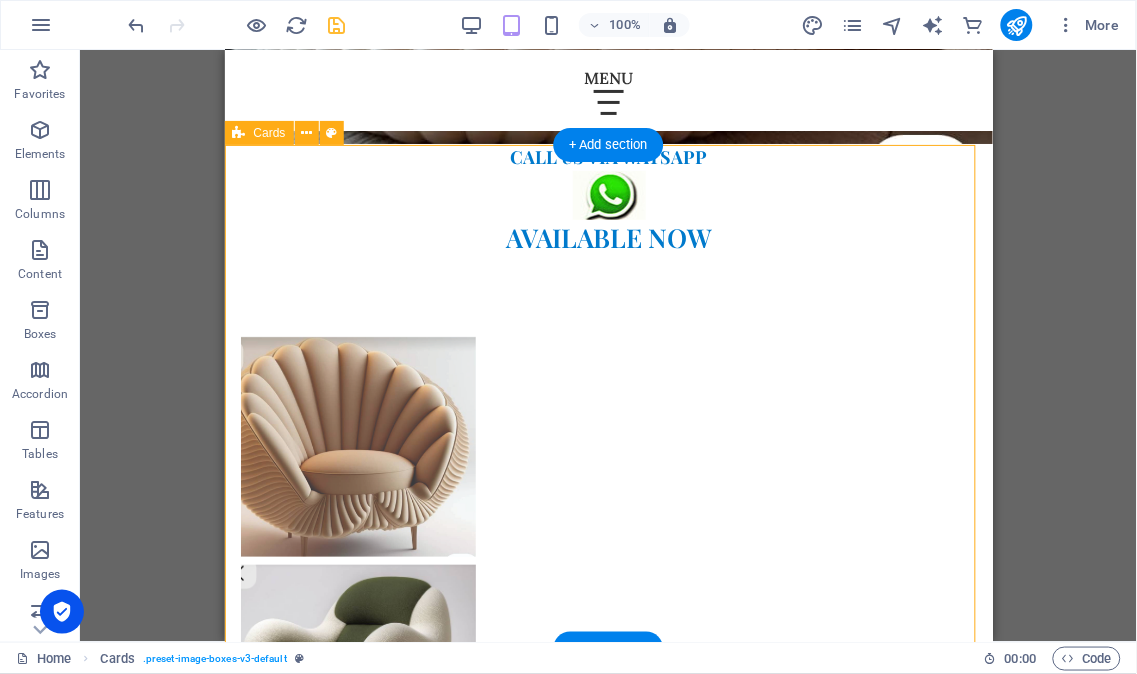 click on "Headline Lorem ipsum dolor sit amet, consectetuer adipiscing elit. Aenean commodo ligula eget dolor. Lorem ipsum dolor sit amet. Headline Lorem ipsum dolor sit amet, consectetuer adipiscing elit. Aenean commodo ligula eget dolor. Lorem ipsum dolor sit amet. Headline Lorem ipsum dolor sit amet, consectetuer adipiscing elit. Aenean commodo ligula eget dolor. Lorem ipsum dolor sit amet." at bounding box center [608, 1746] 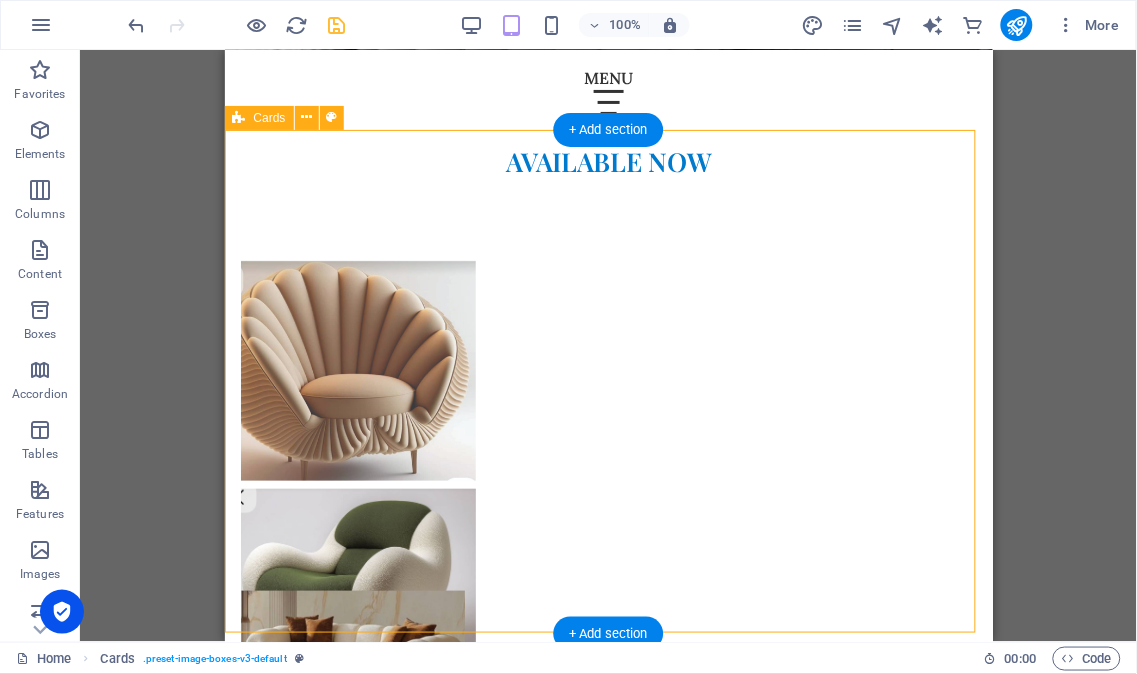 scroll, scrollTop: 1545, scrollLeft: 0, axis: vertical 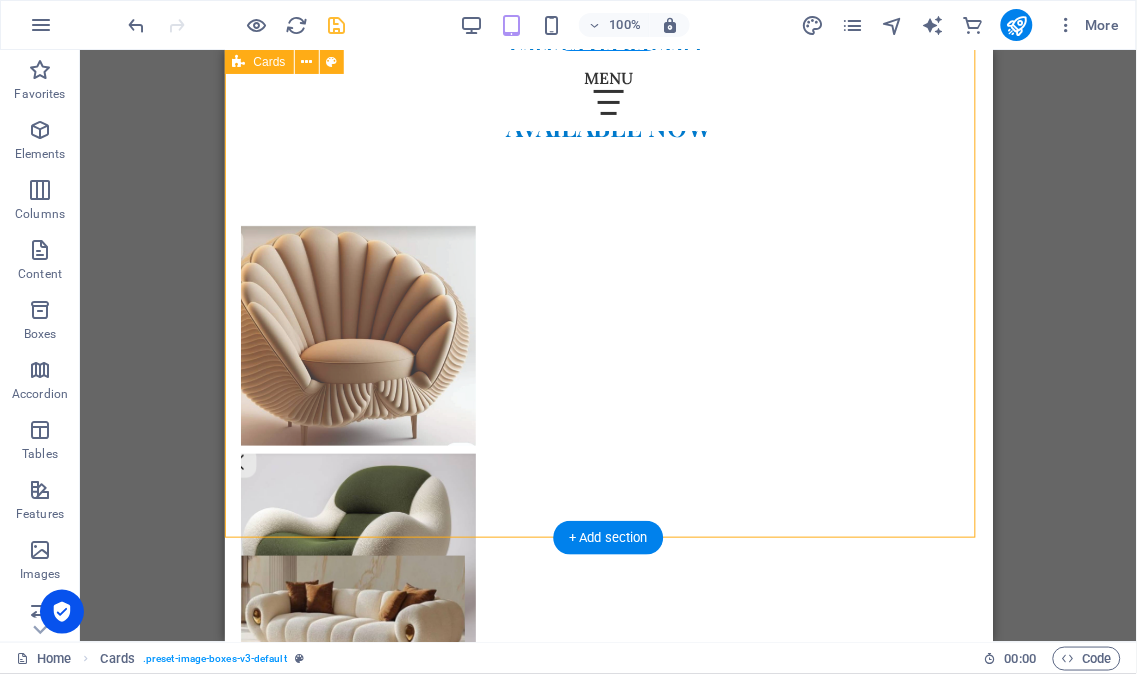 click on "Headline Lorem ipsum dolor sit amet, consectetuer adipiscing elit. Aenean commodo ligula eget dolor. Lorem ipsum dolor sit amet. Headline Lorem ipsum dolor sit amet, consectetuer adipiscing elit. Aenean commodo ligula eget dolor. Lorem ipsum dolor sit amet. Headline Lorem ipsum dolor sit amet, consectetuer adipiscing elit. Aenean commodo ligula eget dolor. Lorem ipsum dolor sit amet." at bounding box center (608, 1635) 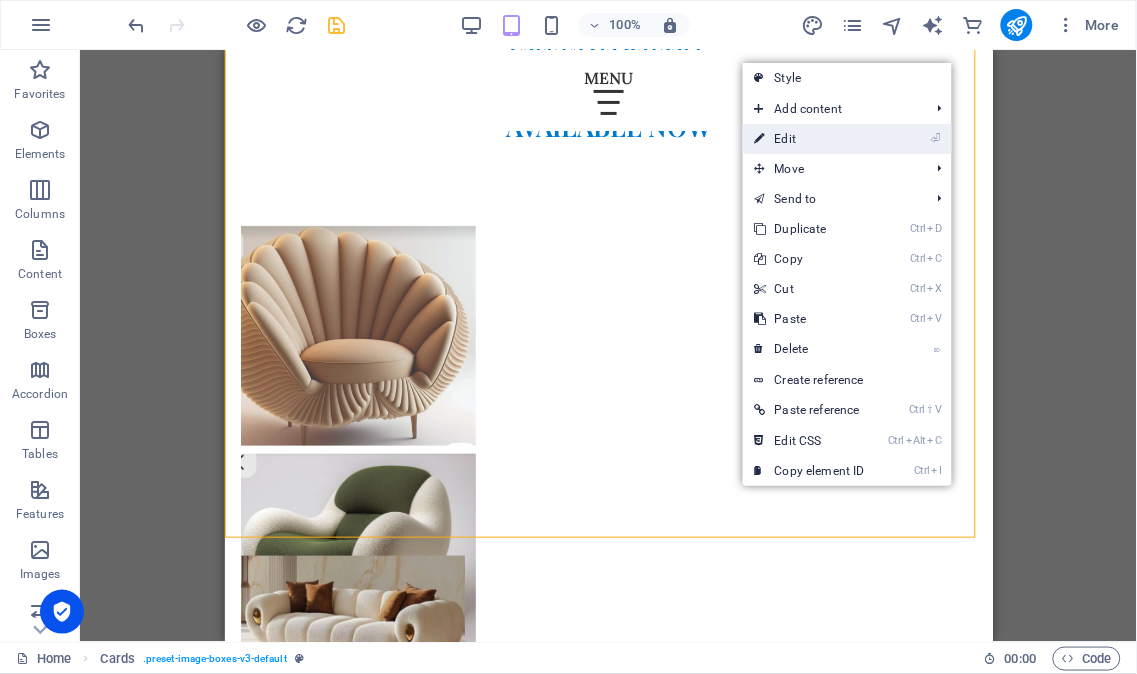 click on "⏎  Edit" at bounding box center [810, 139] 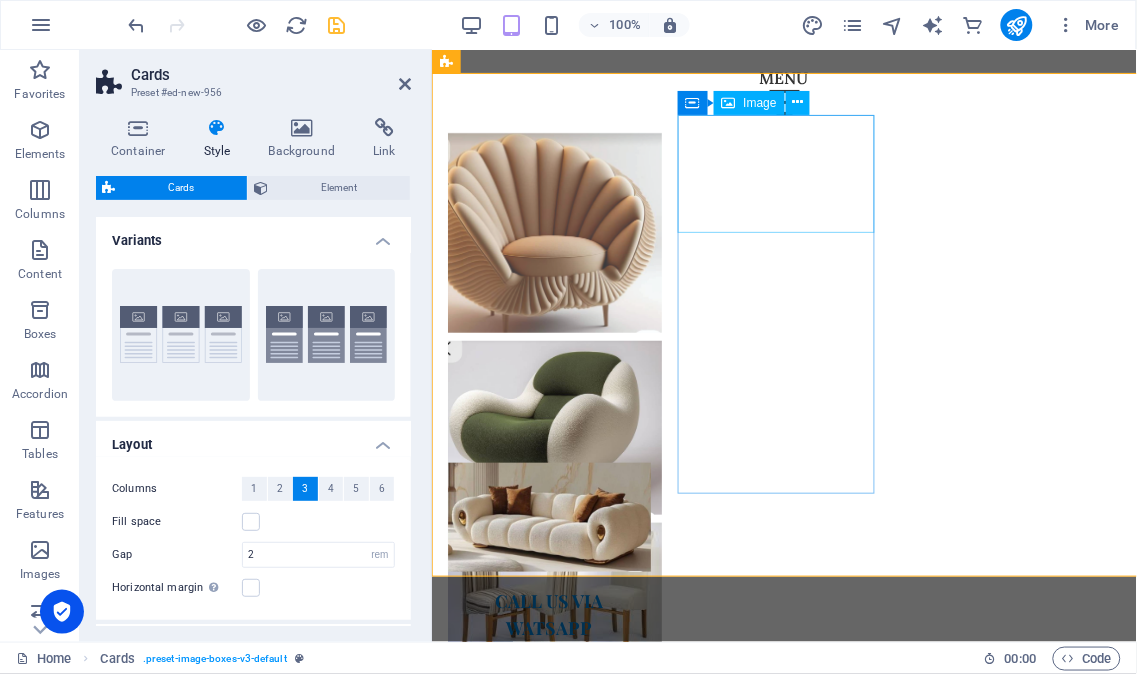 scroll, scrollTop: 1506, scrollLeft: 0, axis: vertical 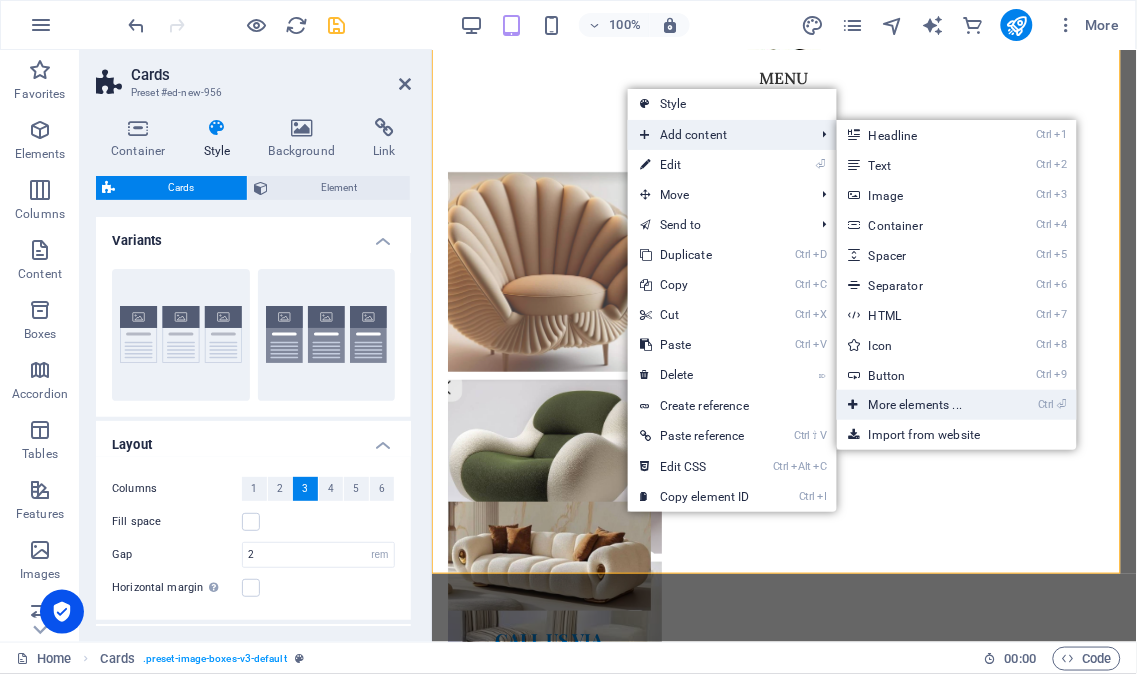 click on "Ctrl ⏎  More elements ..." at bounding box center (919, 405) 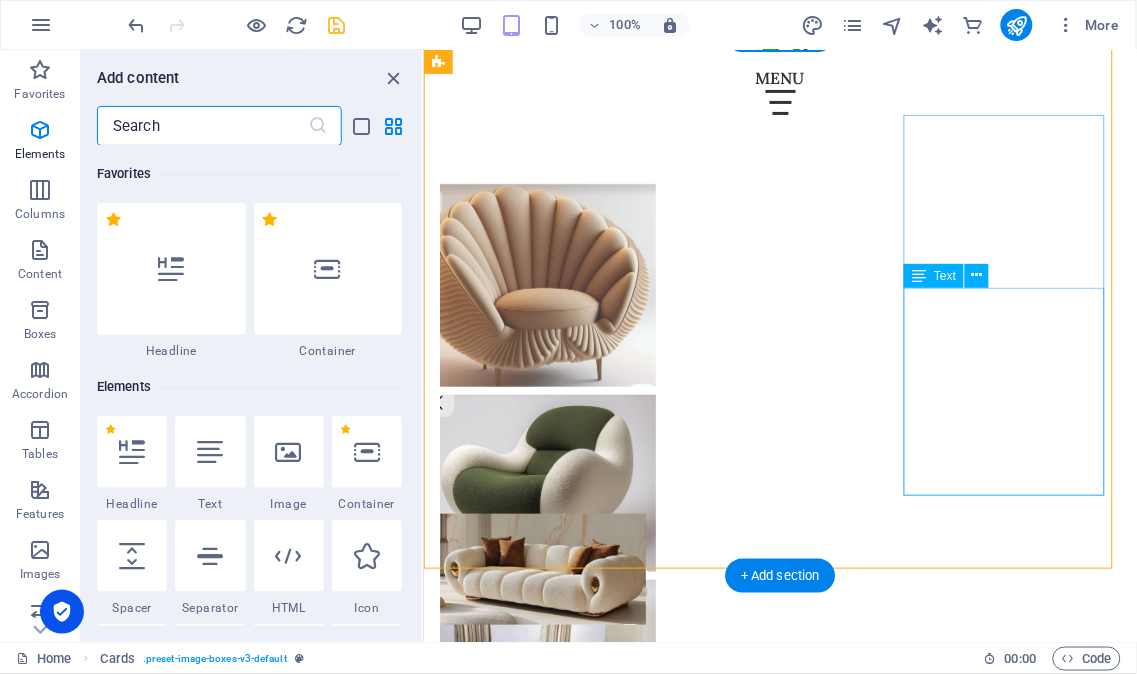 scroll, scrollTop: 1511, scrollLeft: 0, axis: vertical 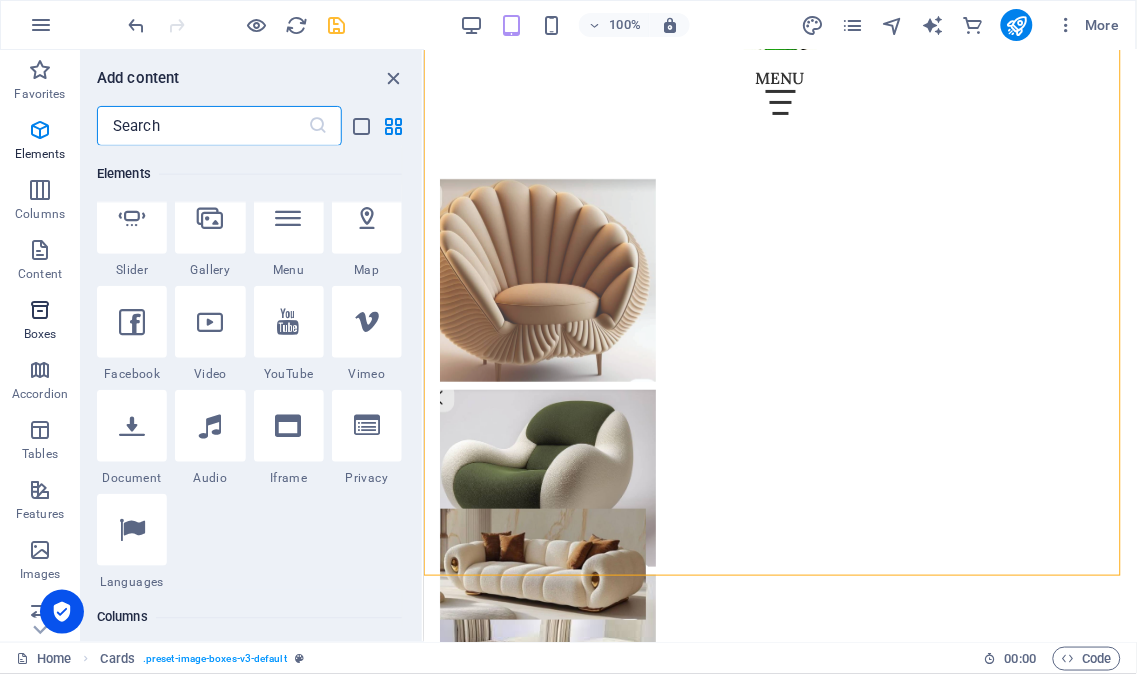 click on "Boxes" at bounding box center (40, 334) 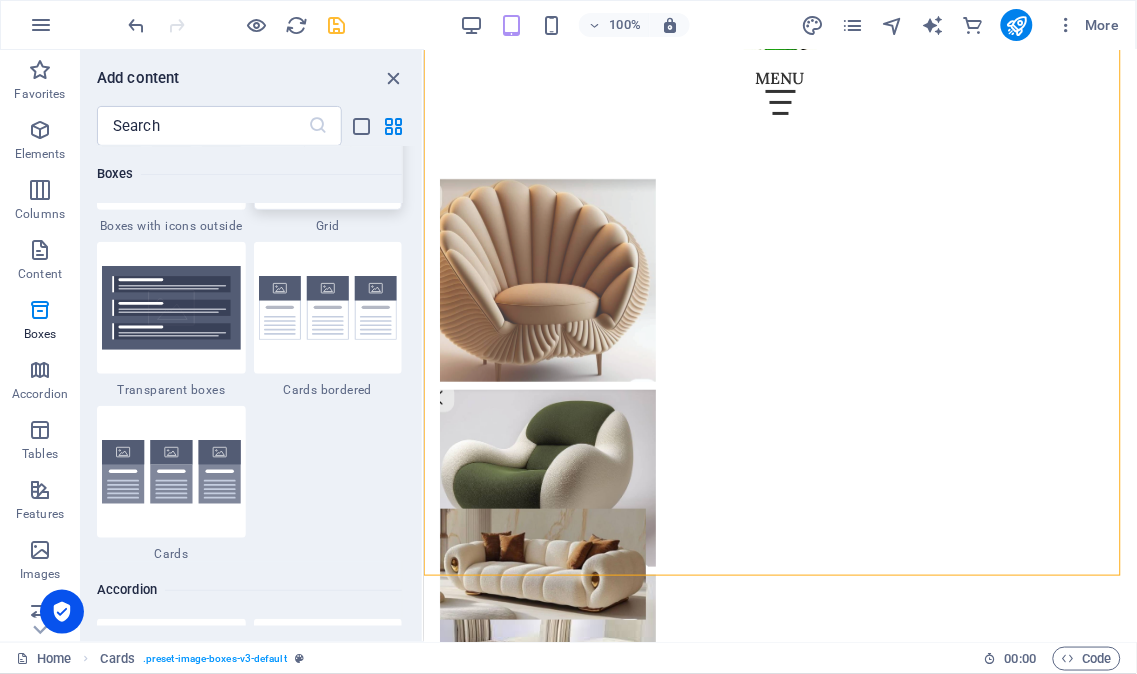 scroll, scrollTop: 5906, scrollLeft: 0, axis: vertical 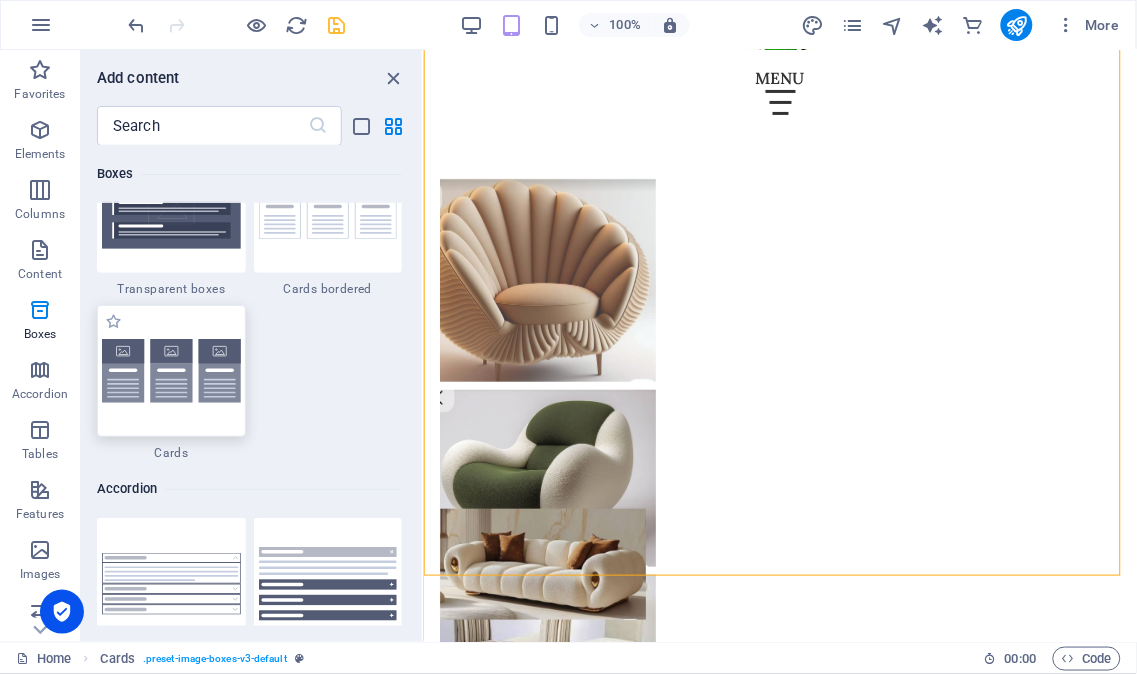 click at bounding box center (171, 371) 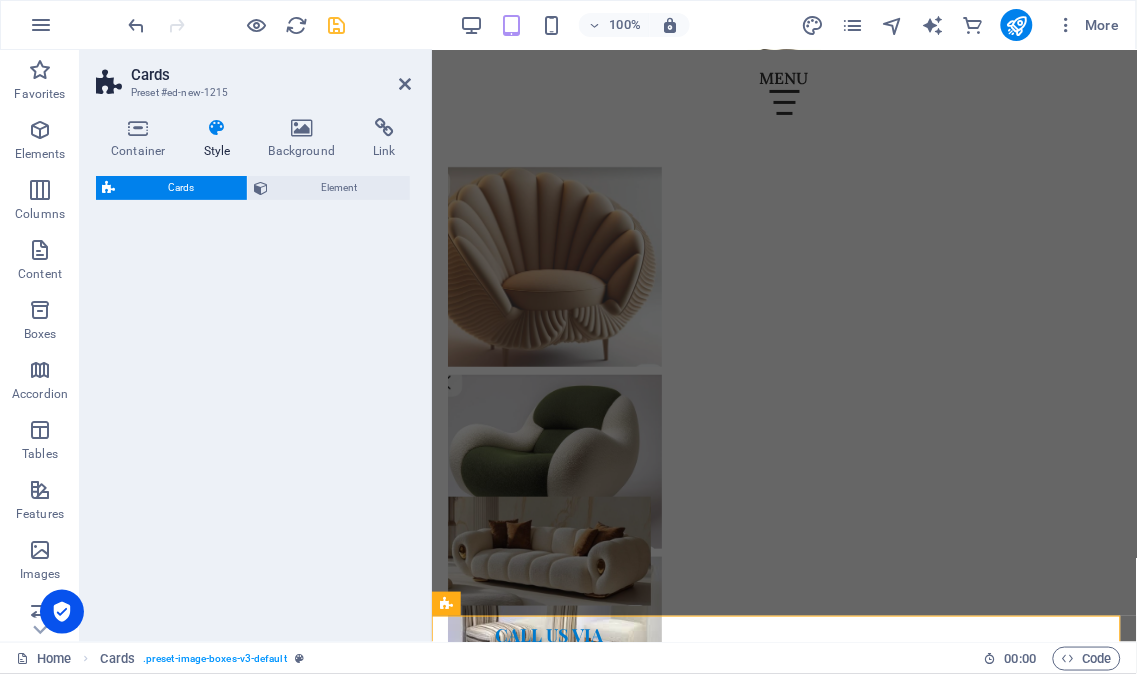 scroll, scrollTop: 1464, scrollLeft: 0, axis: vertical 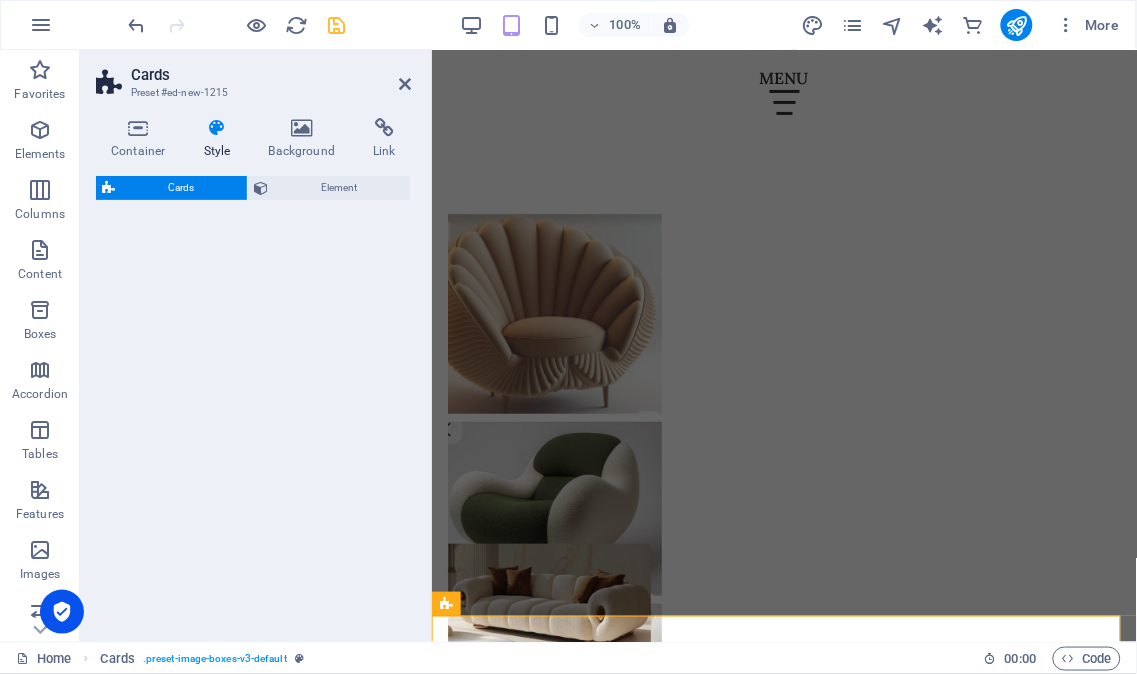 select on "rem" 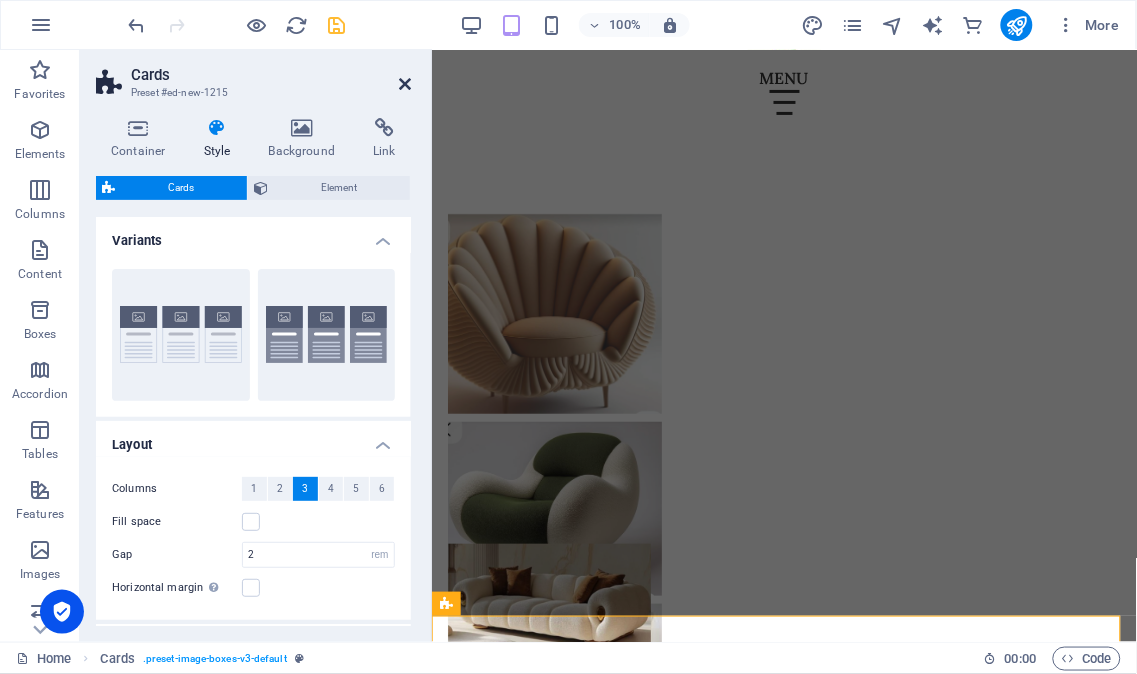 click at bounding box center (405, 84) 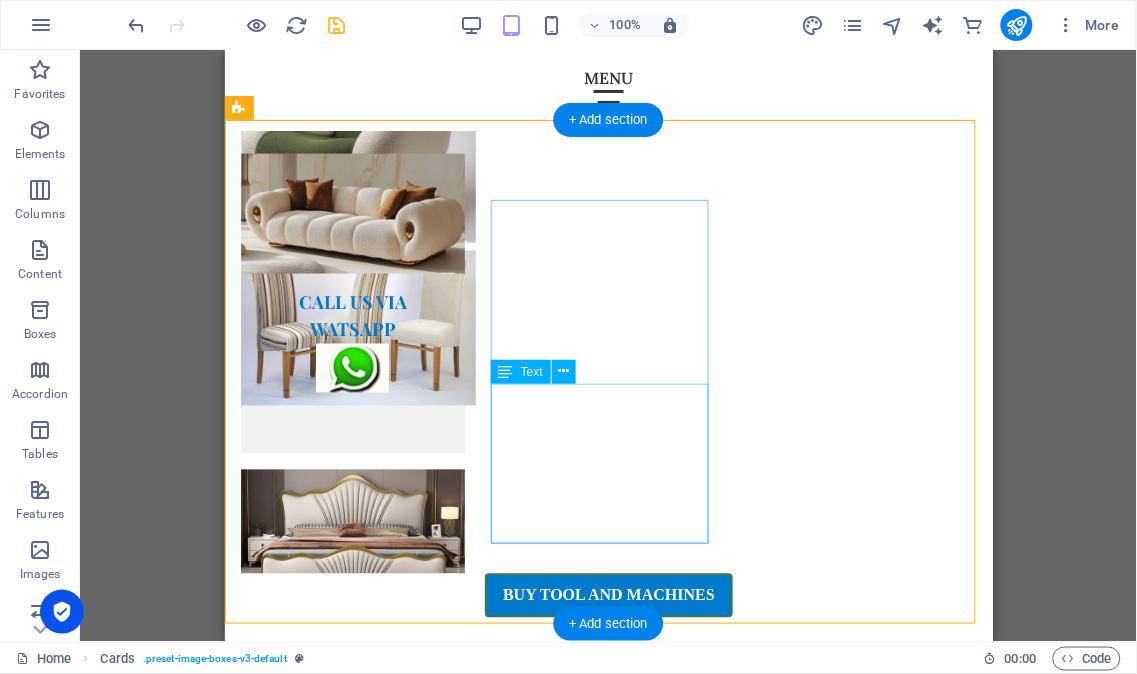 scroll, scrollTop: 2170, scrollLeft: 0, axis: vertical 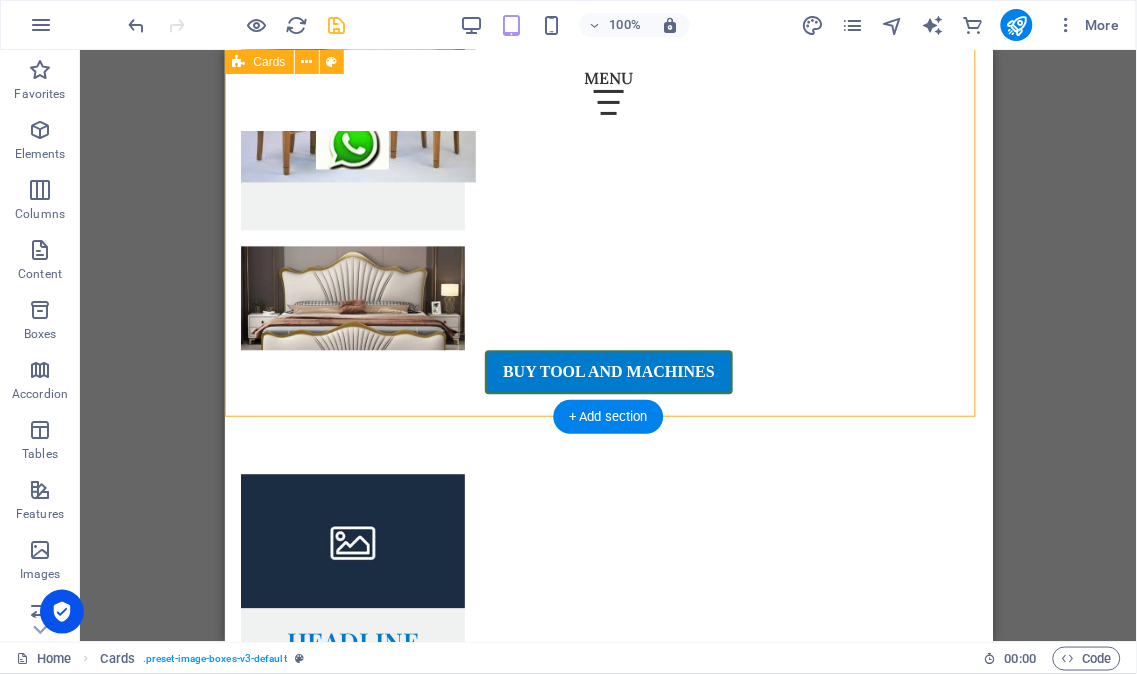 click on "Headline Lorem ipsum dolor sit amet, consectetuer adipiscing elit. Aenean commodo ligula eget dolor. Lorem ipsum dolor sit amet. Headline Lorem ipsum dolor sit amet, consectetuer adipiscing elit. Aenean commodo ligula eget dolor. Lorem ipsum dolor sit amet. Headline Lorem ipsum dolor sit amet, consectetuer adipiscing elit. Aenean commodo ligula eget dolor. Lorem ipsum dolor sit amet." at bounding box center [608, 2242] 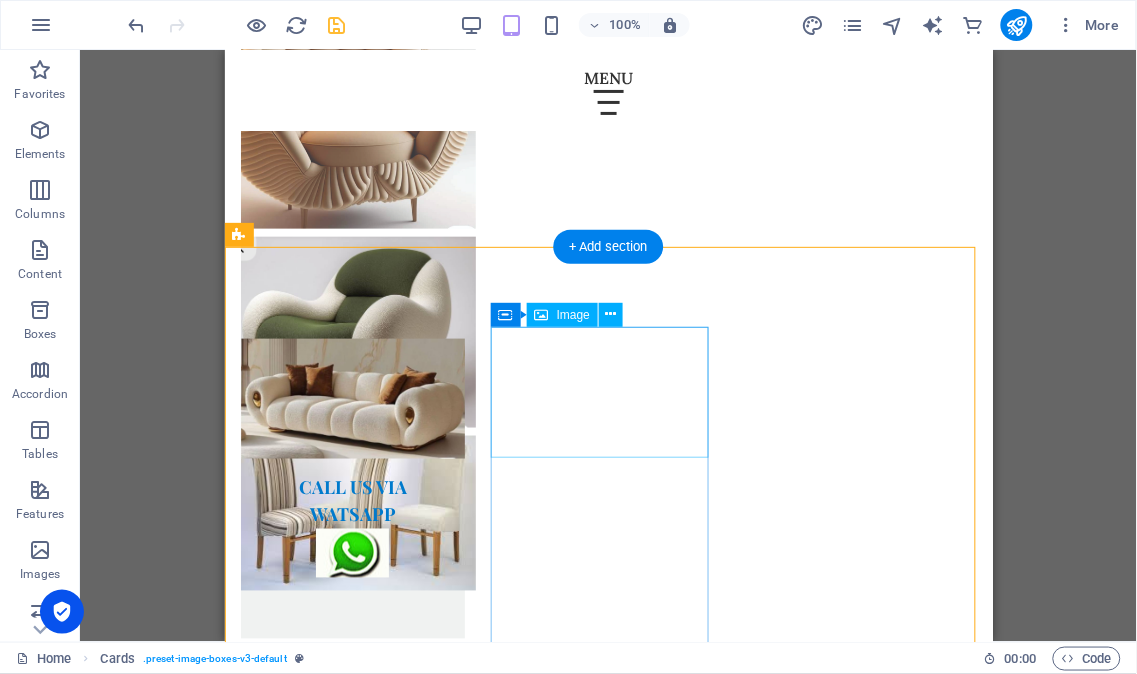 scroll, scrollTop: 1725, scrollLeft: 0, axis: vertical 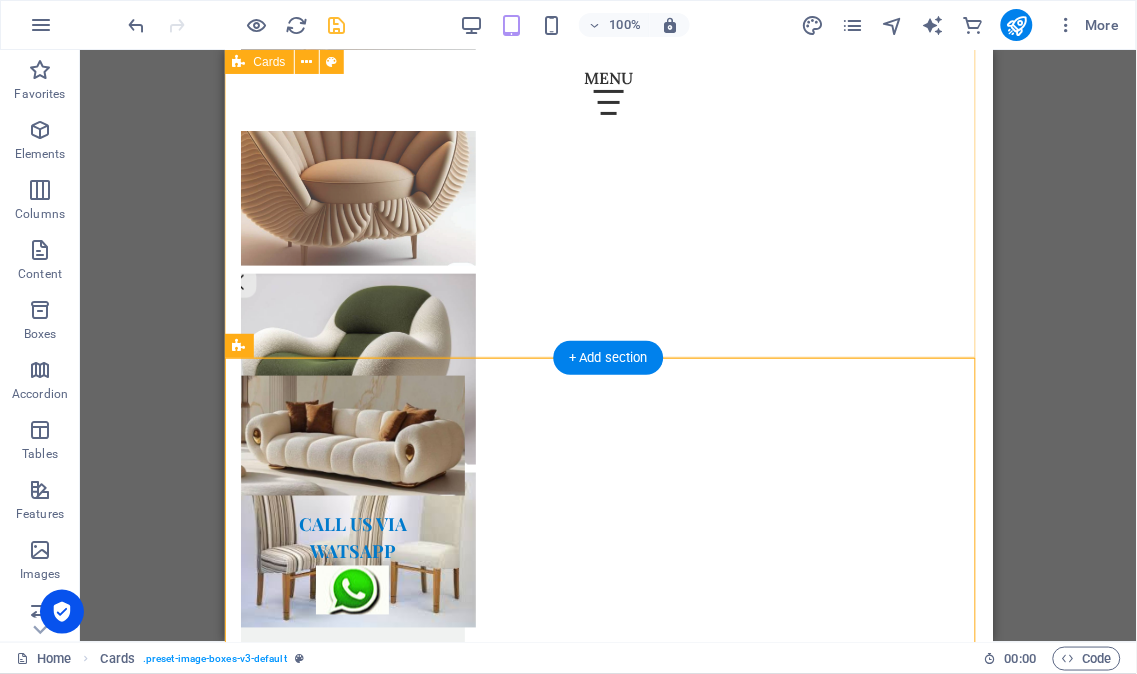 click on "Headline Lorem ipsum dolor sit amet, consectetuer adipiscing elit. Aenean commodo ligula eget dolor. Lorem ipsum dolor sit amet. Headline Lorem ipsum dolor sit amet, consectetuer adipiscing elit. Aenean commodo ligula eget dolor. Lorem ipsum dolor sit amet. Headline Lorem ipsum dolor sit amet, consectetuer adipiscing elit. Aenean commodo ligula eget dolor. Lorem ipsum dolor sit amet." at bounding box center (608, 1455) 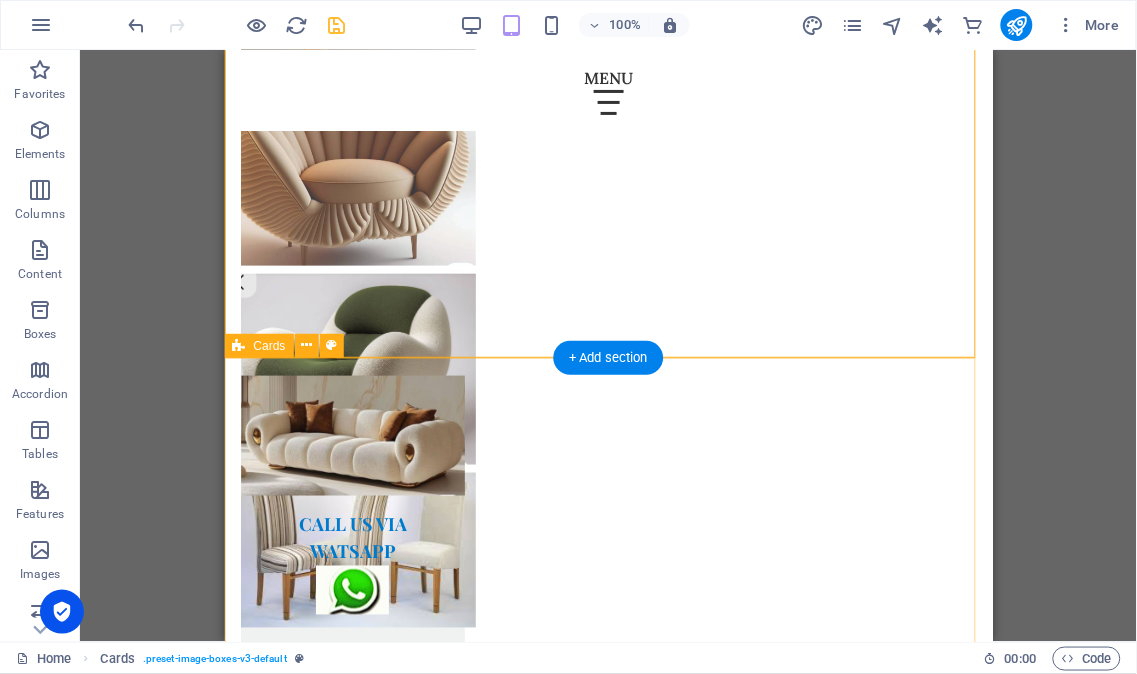 click on "Headline Lorem ipsum dolor sit amet, consectetuer adipiscing elit. Aenean commodo ligula eget dolor. Lorem ipsum dolor sit amet. Headline Lorem ipsum dolor sit amet, consectetuer adipiscing elit. Aenean commodo ligula eget dolor. Lorem ipsum dolor sit amet. Headline Lorem ipsum dolor sit amet, consectetuer adipiscing elit. Aenean commodo ligula eget dolor. Lorem ipsum dolor sit amet." at bounding box center [608, 2687] 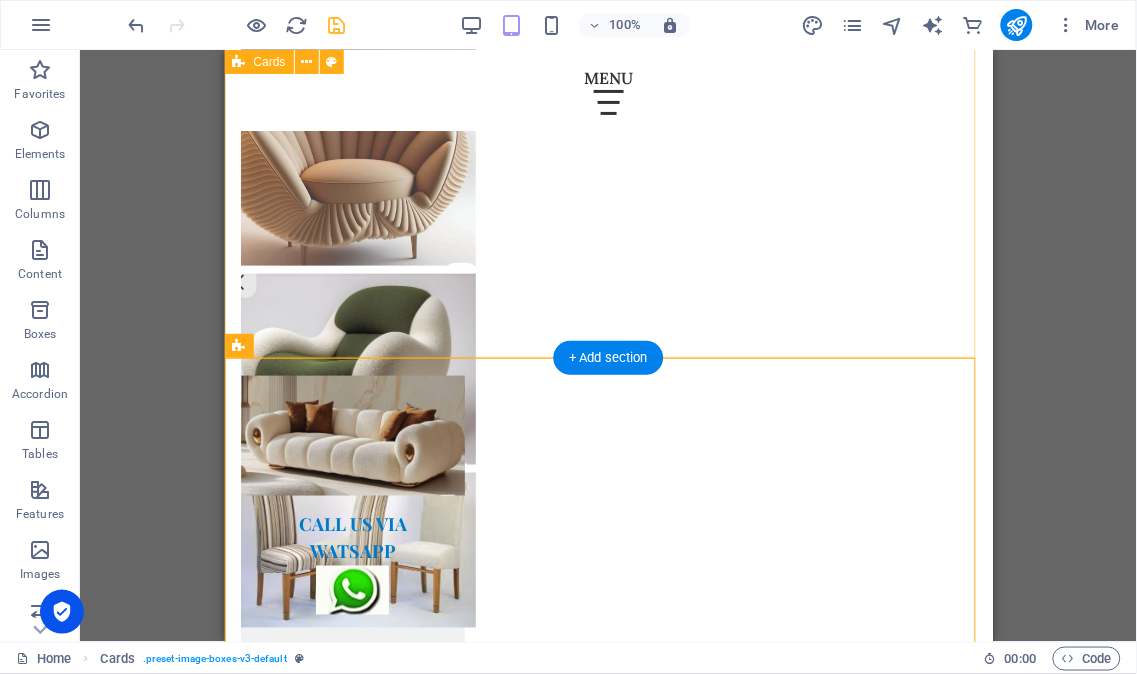 click on "Headline Lorem ipsum dolor sit amet, consectetuer adipiscing elit. Aenean commodo ligula eget dolor. Lorem ipsum dolor sit amet. Headline Lorem ipsum dolor sit amet, consectetuer adipiscing elit. Aenean commodo ligula eget dolor. Lorem ipsum dolor sit amet. Headline Lorem ipsum dolor sit amet, consectetuer adipiscing elit. Aenean commodo ligula eget dolor. Lorem ipsum dolor sit amet." at bounding box center (608, 1455) 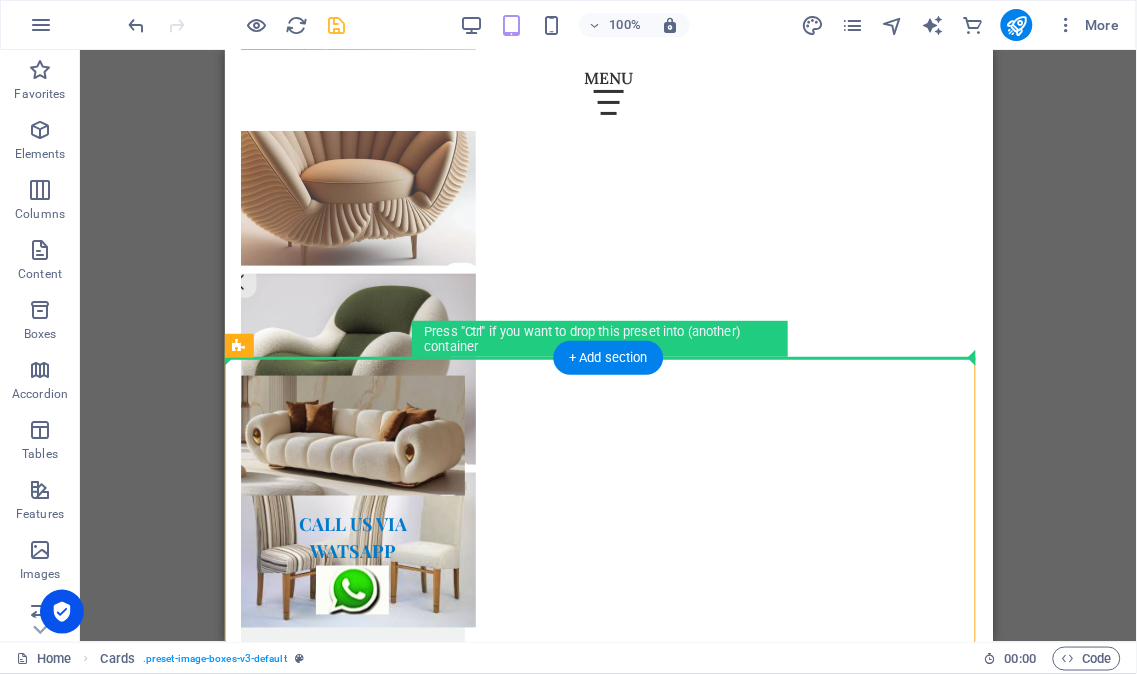 drag, startPoint x: 520, startPoint y: 391, endPoint x: 525, endPoint y: 324, distance: 67.18631 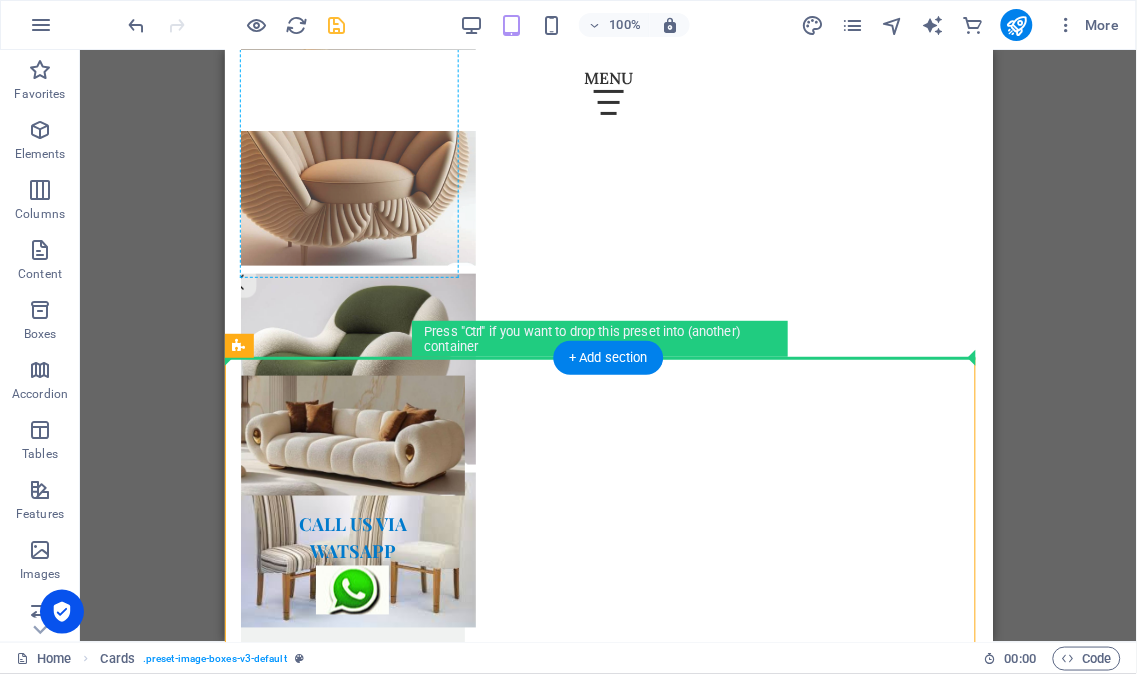 drag, startPoint x: 377, startPoint y: 401, endPoint x: 419, endPoint y: 217, distance: 188.73262 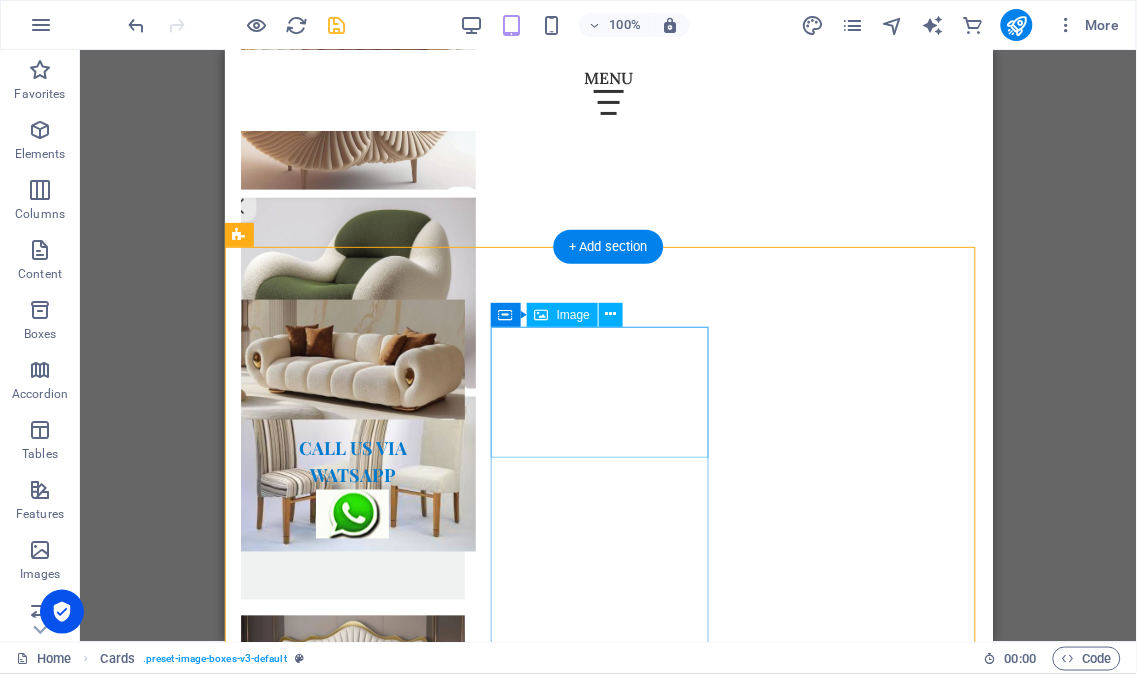 scroll, scrollTop: 1836, scrollLeft: 0, axis: vertical 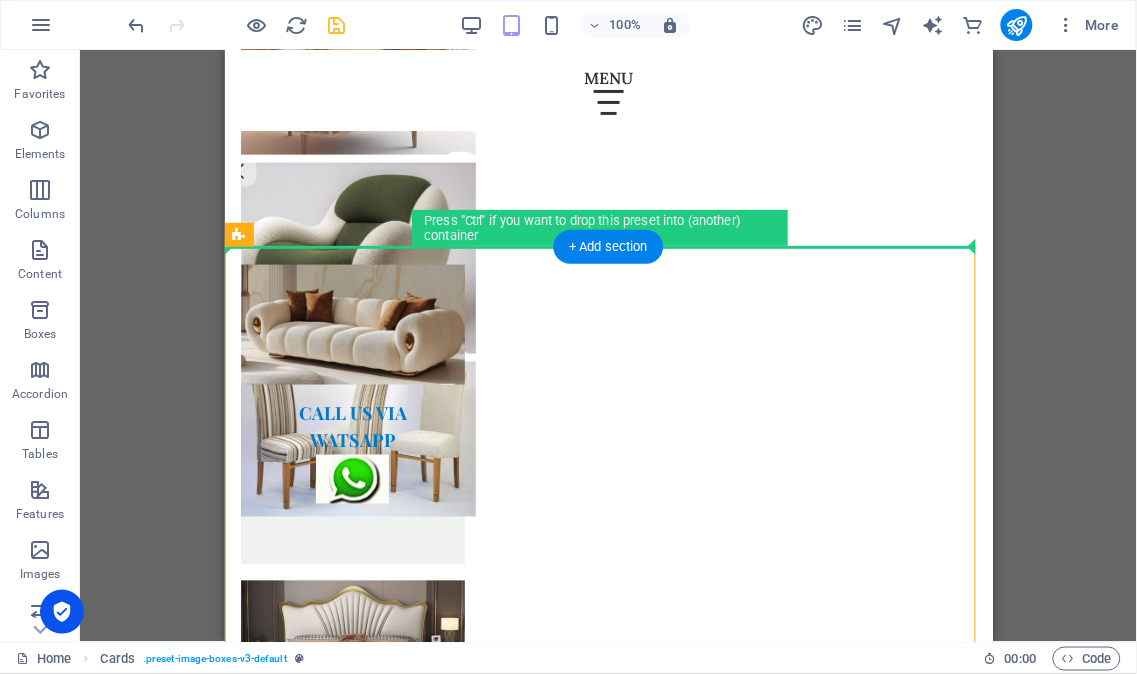 drag, startPoint x: 470, startPoint y: 397, endPoint x: 590, endPoint y: 197, distance: 233.23808 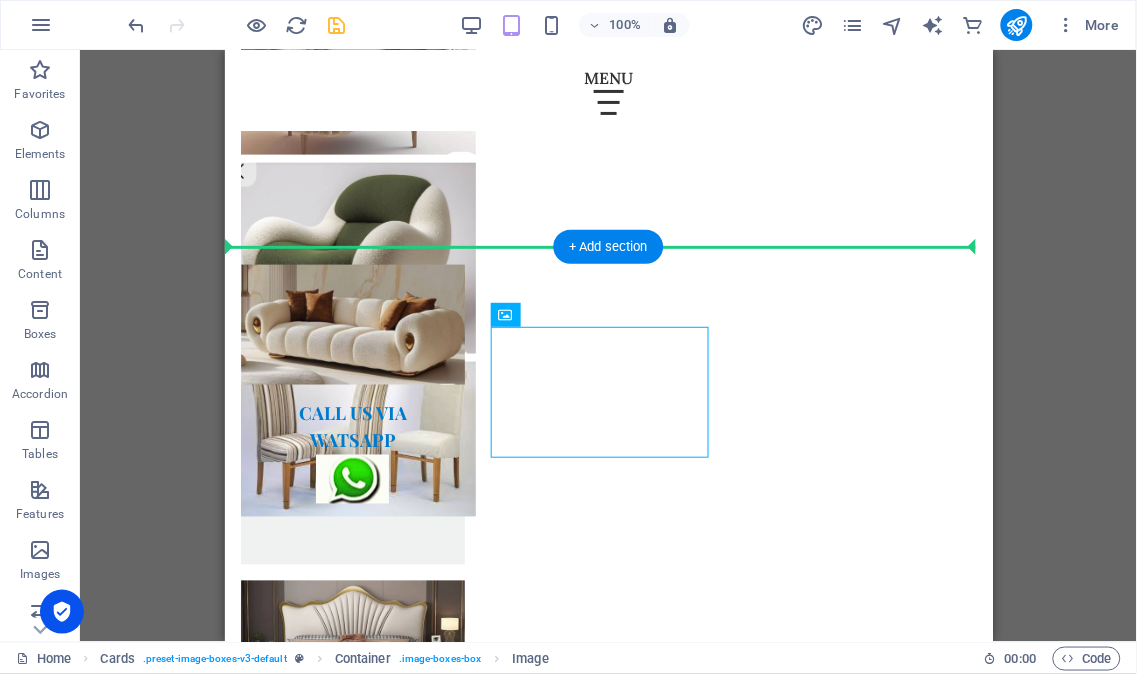 drag, startPoint x: 605, startPoint y: 339, endPoint x: 609, endPoint y: 203, distance: 136.0588 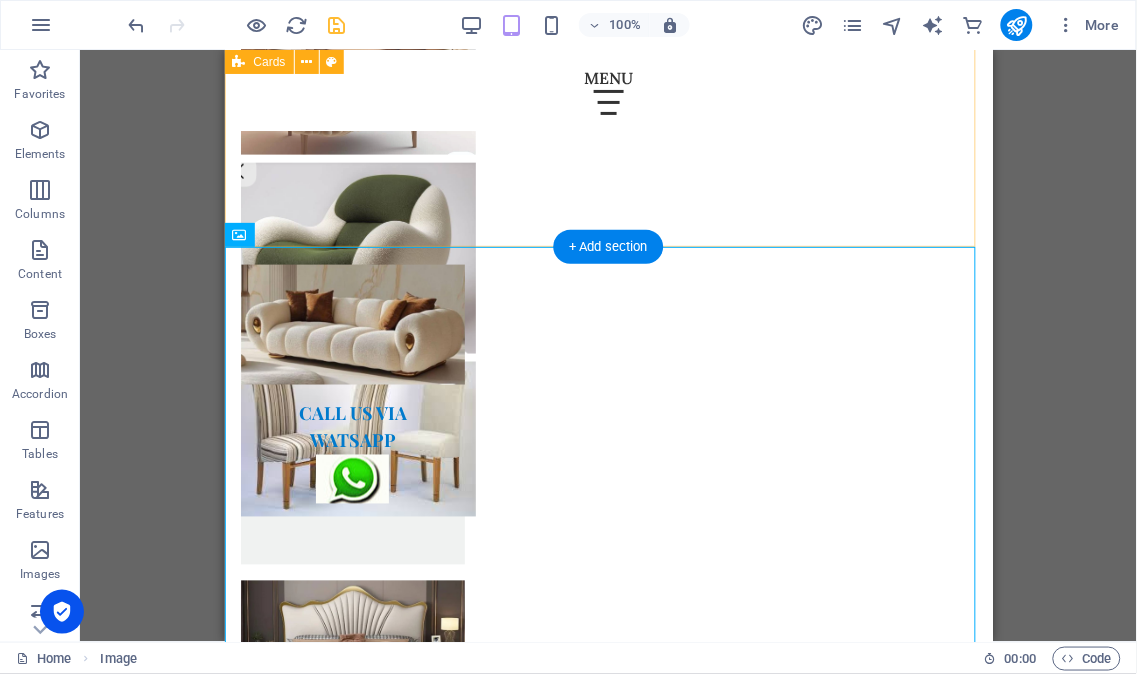 click on "Headline Lorem ipsum dolor sit amet, consectetuer adipiscing elit. Aenean commodo ligula eget dolor. Lorem ipsum dolor sit amet. Headline Lorem ipsum dolor sit amet, consectetuer adipiscing elit. Aenean commodo ligula eget dolor. Lorem ipsum dolor sit amet. Headline Lorem ipsum dolor sit amet, consectetuer adipiscing elit. Aenean commodo ligula eget dolor. Lorem ipsum dolor sit amet." at bounding box center [608, 1344] 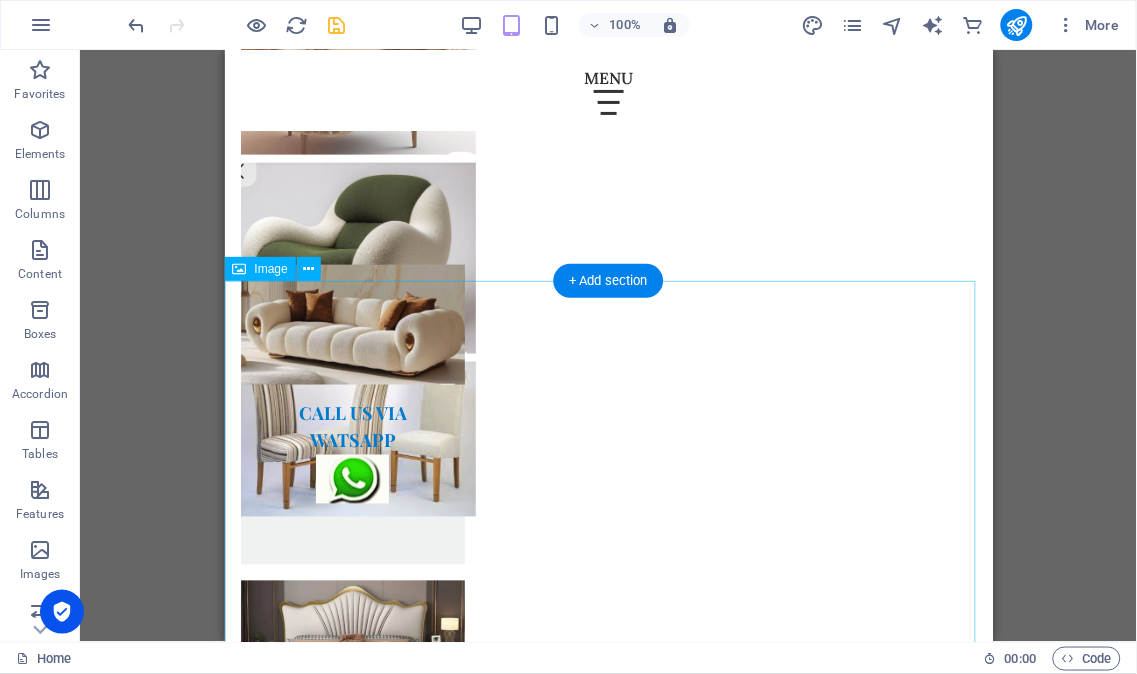 scroll, scrollTop: 1503, scrollLeft: 0, axis: vertical 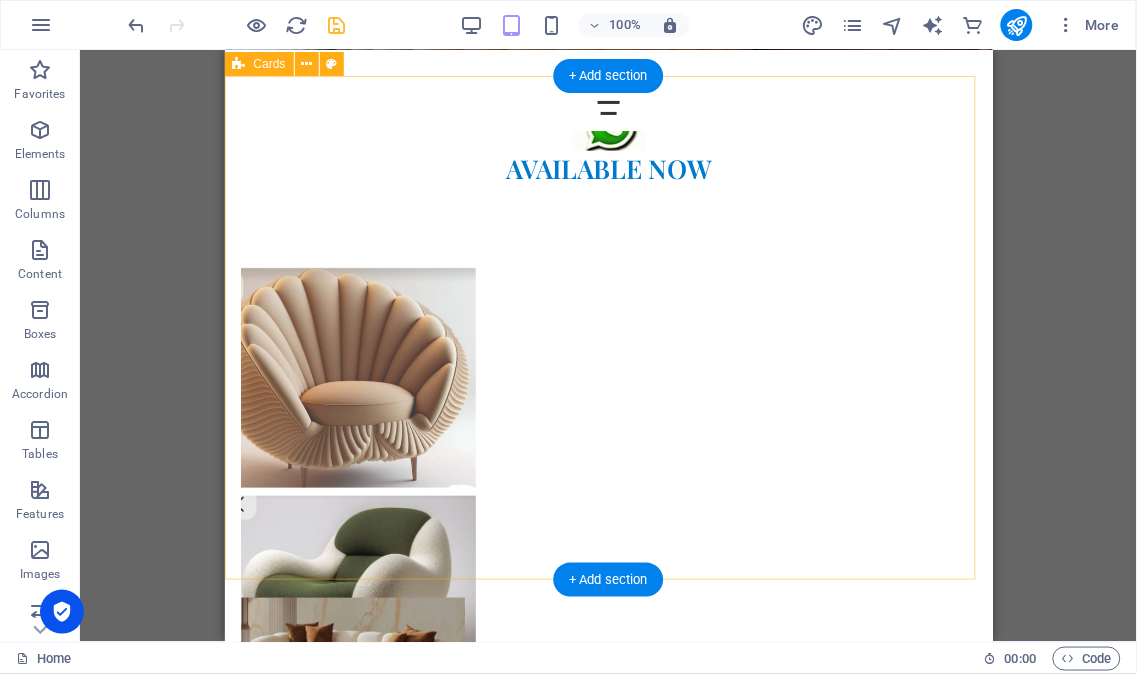 click on "Headline Lorem ipsum dolor sit amet, consectetuer adipiscing elit. Aenean commodo ligula eget dolor. Lorem ipsum dolor sit amet. Headline Lorem ipsum dolor sit amet, consectetuer adipiscing elit. Aenean commodo ligula eget dolor. Lorem ipsum dolor sit amet. Headline Lorem ipsum dolor sit amet, consectetuer adipiscing elit. Aenean commodo ligula eget dolor. Lorem ipsum dolor sit amet." at bounding box center [608, 1677] 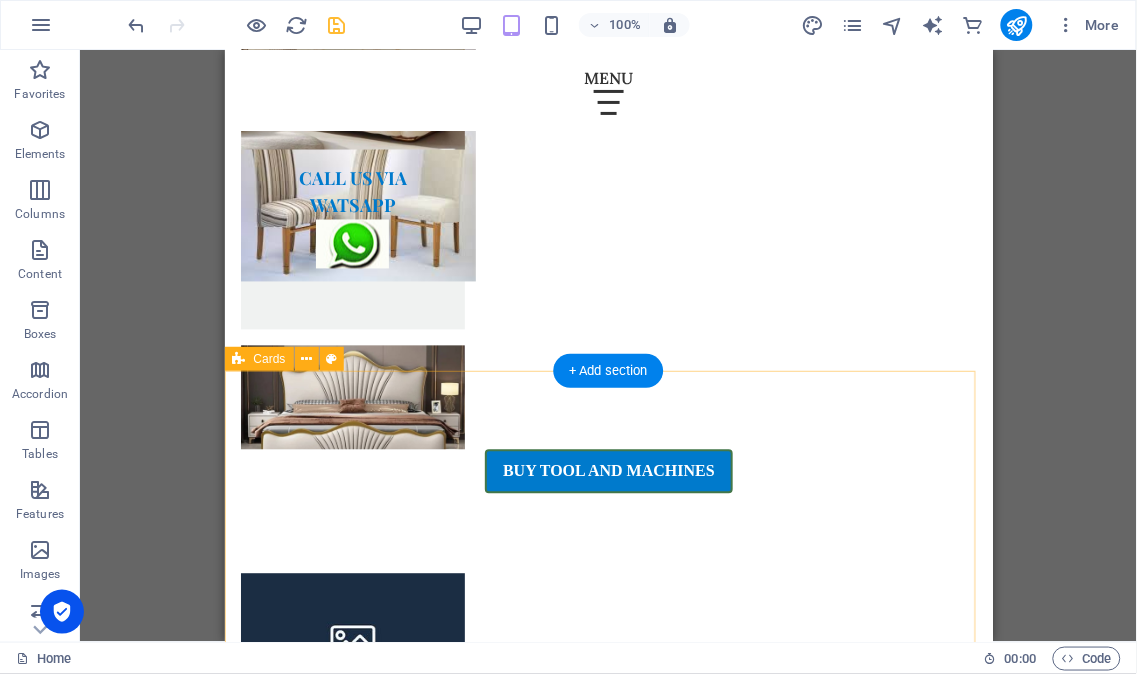 scroll, scrollTop: 2170, scrollLeft: 0, axis: vertical 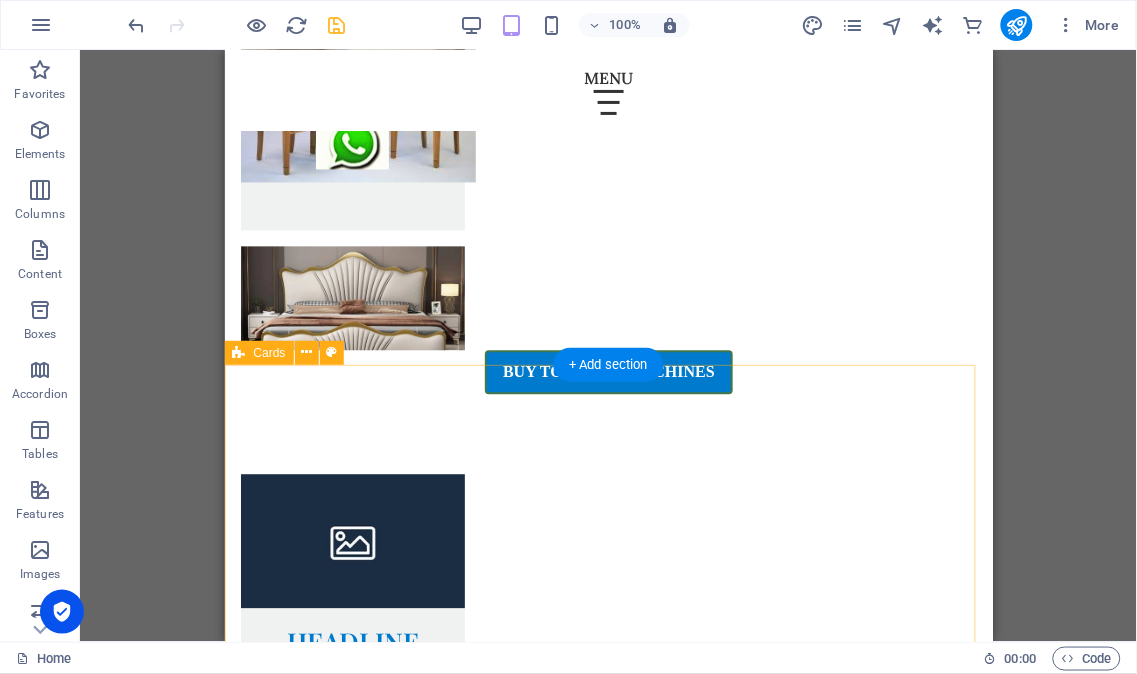 click on "Headline Lorem ipsum dolor sit amet, consectetuer adipiscing elit. Aenean commodo ligula eget dolor. Lorem ipsum dolor sit amet. Headline Lorem ipsum dolor sit amet, consectetuer adipiscing elit. Aenean commodo ligula eget dolor. Lorem ipsum dolor sit amet. Headline Lorem ipsum dolor sit amet, consectetuer adipiscing elit. Aenean commodo ligula eget dolor. Lorem ipsum dolor sit amet." at bounding box center [608, 2629] 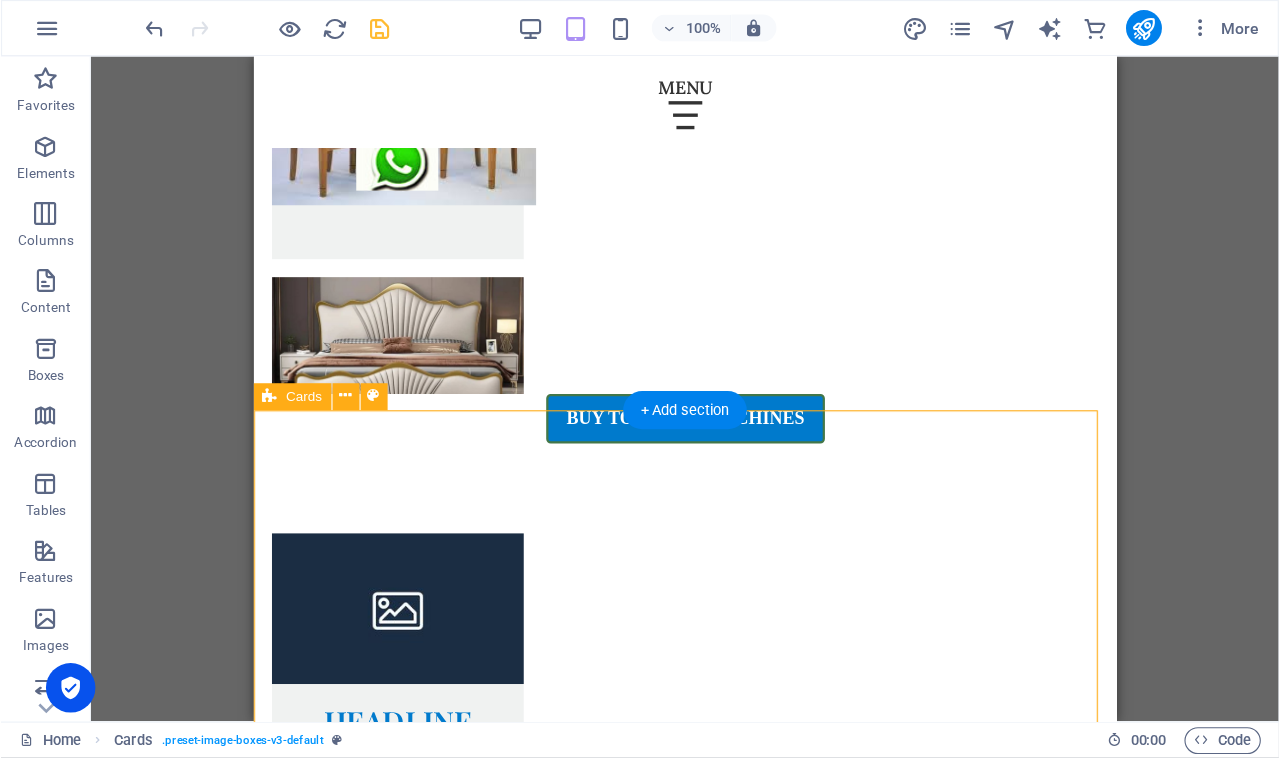 scroll, scrollTop: 1718, scrollLeft: 0, axis: vertical 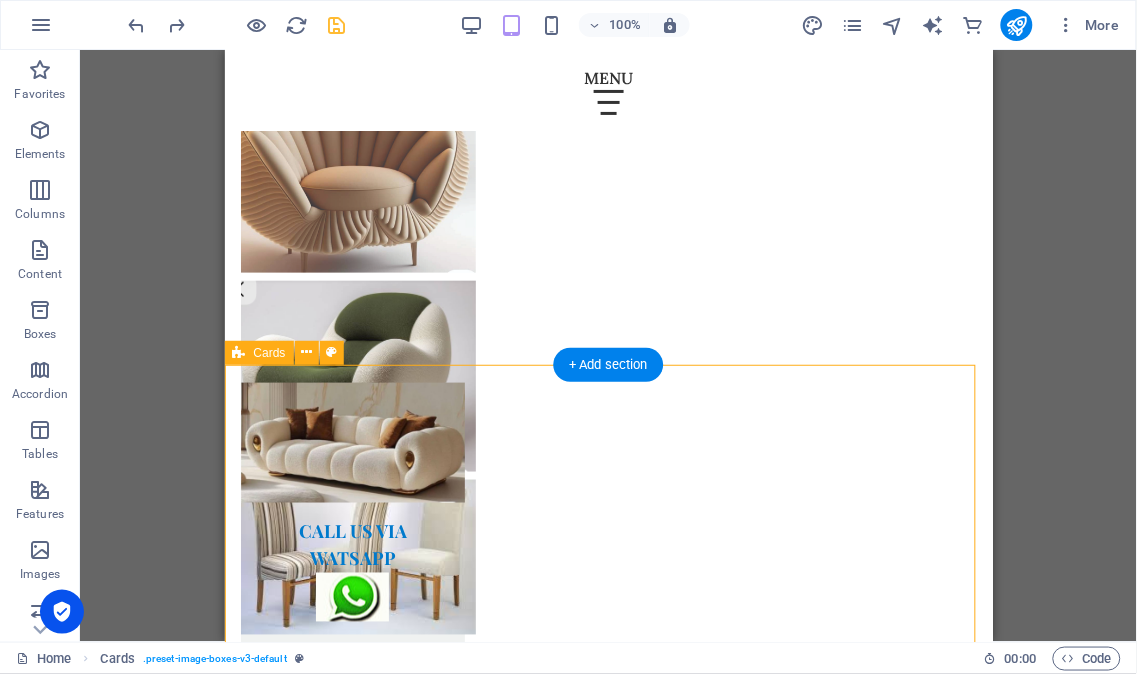 click on "Headline Lorem ipsum dolor sit amet, consectetuer adipiscing elit. Aenean commodo ligula eget dolor. Lorem ipsum dolor sit amet. Headline Lorem ipsum dolor sit amet, consectetuer adipiscing elit. Aenean commodo ligula eget dolor. Lorem ipsum dolor sit amet. Headline Lorem ipsum dolor sit amet, consectetuer adipiscing elit. Aenean commodo ligula eget dolor. Lorem ipsum dolor sit amet." at bounding box center (608, 2694) 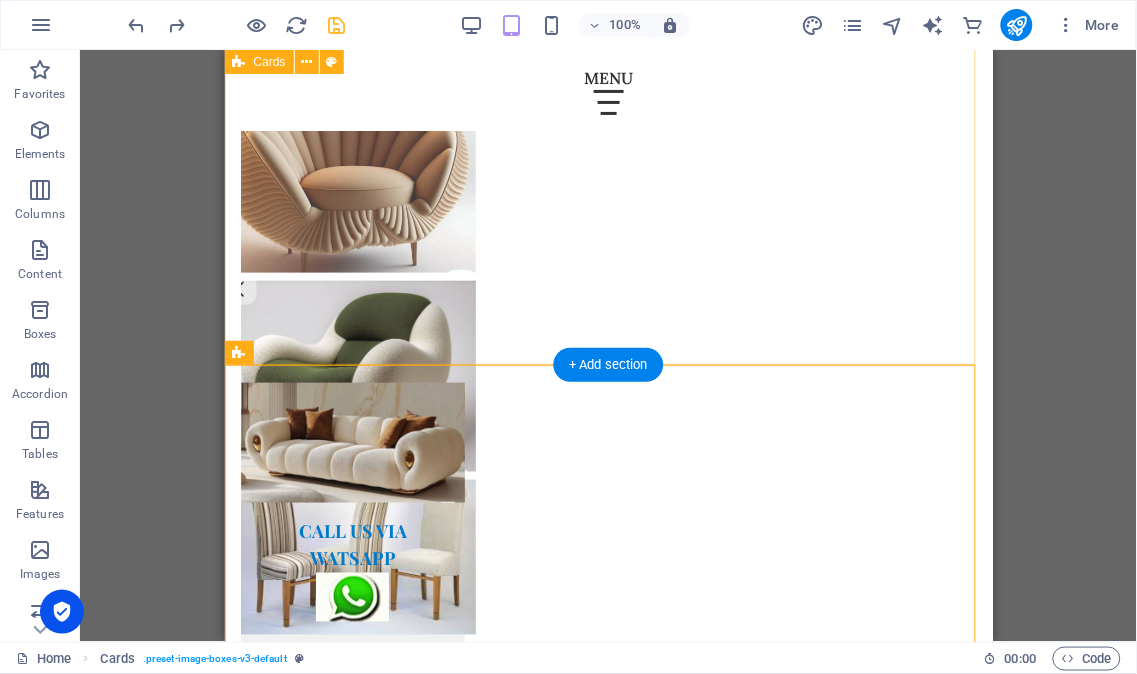 click on "Headline Lorem ipsum dolor sit amet, consectetuer adipiscing elit. Aenean commodo ligula eget dolor. Lorem ipsum dolor sit amet. Headline Lorem ipsum dolor sit amet, consectetuer adipiscing elit. Aenean commodo ligula eget dolor. Lorem ipsum dolor sit amet. Headline Lorem ipsum dolor sit amet, consectetuer adipiscing elit. Aenean commodo ligula eget dolor. Lorem ipsum dolor sit amet." at bounding box center (608, 1462) 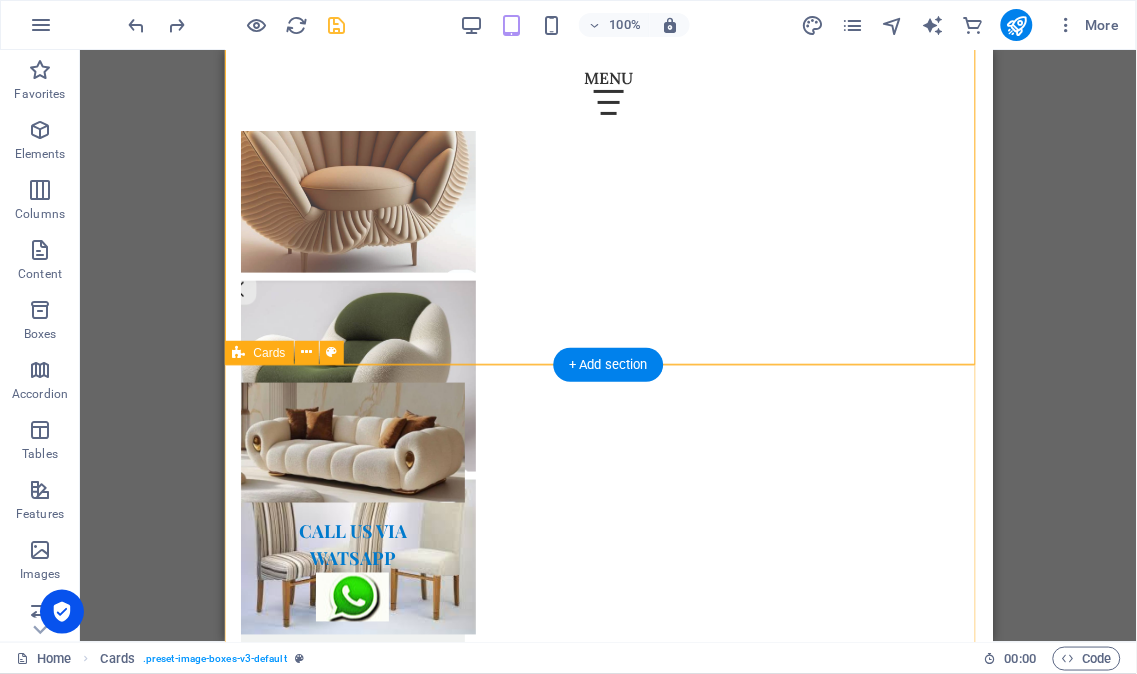 click on "Headline Lorem ipsum dolor sit amet, consectetuer adipiscing elit. Aenean commodo ligula eget dolor. Lorem ipsum dolor sit amet. Headline Lorem ipsum dolor sit amet, consectetuer adipiscing elit. Aenean commodo ligula eget dolor. Lorem ipsum dolor sit amet. Headline Lorem ipsum dolor sit amet, consectetuer adipiscing elit. Aenean commodo ligula eget dolor. Lorem ipsum dolor sit amet." at bounding box center (608, 2694) 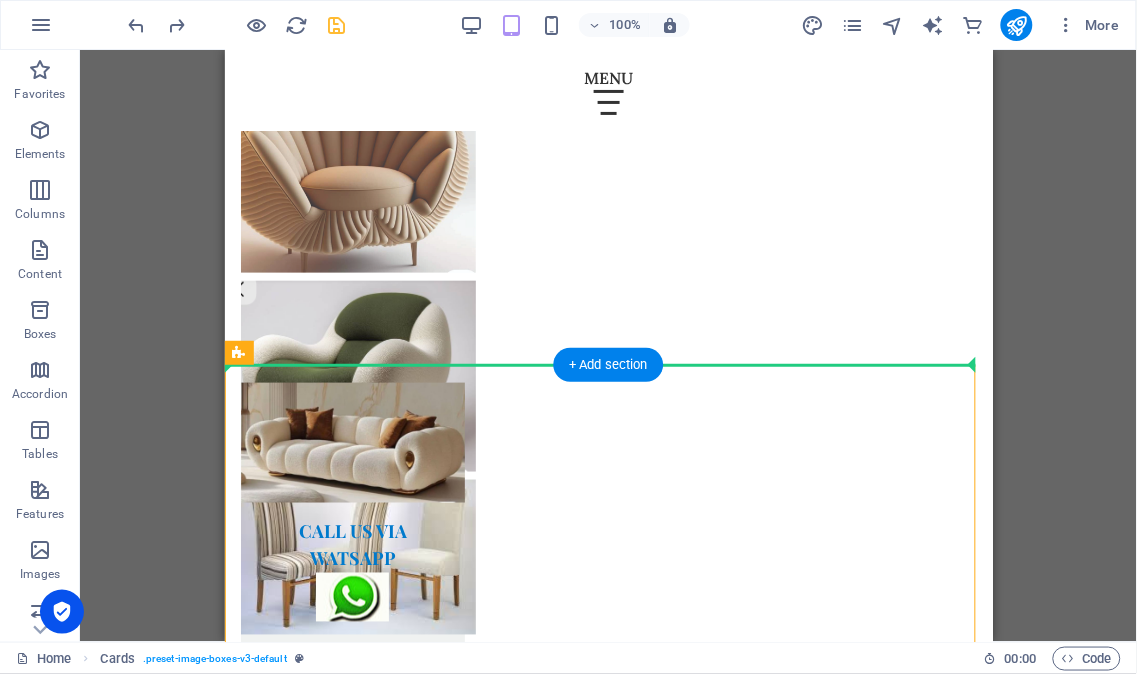 drag, startPoint x: 973, startPoint y: 419, endPoint x: 932, endPoint y: 314, distance: 112.720894 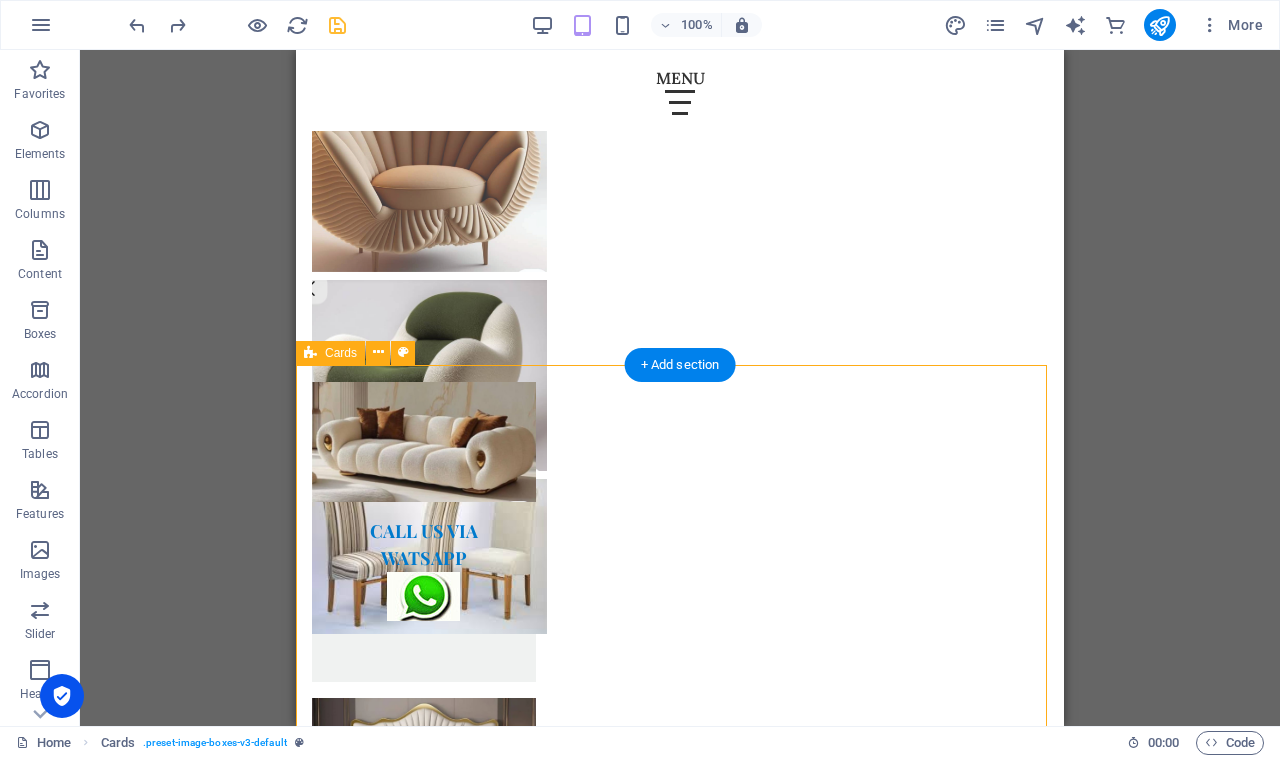 scroll, scrollTop: 1718, scrollLeft: 0, axis: vertical 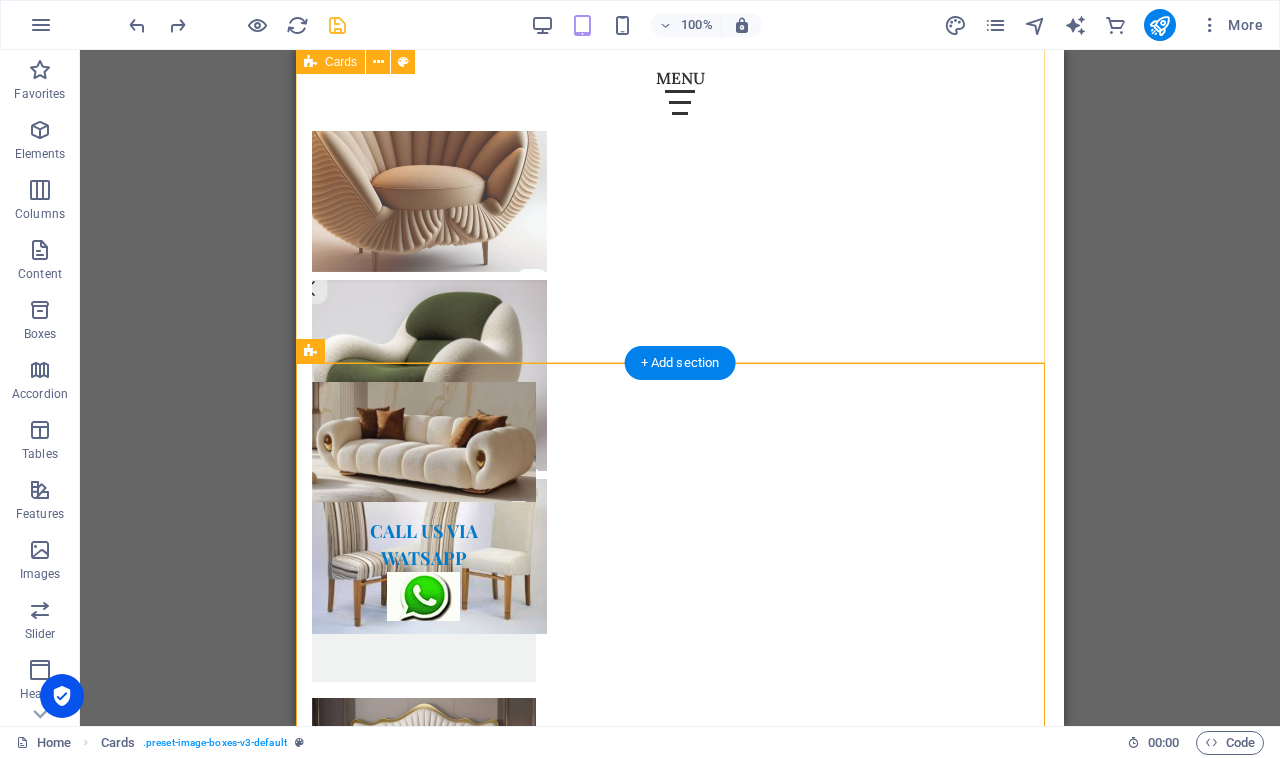 click on "Headline Lorem ipsum dolor sit amet, consectetuer adipiscing elit. Aenean commodo ligula eget dolor. Lorem ipsum dolor sit amet. Headline Lorem ipsum dolor sit amet, consectetuer adipiscing elit. Aenean commodo ligula eget dolor. Lorem ipsum dolor sit amet. Headline Lorem ipsum dolor sit amet, consectetuer adipiscing elit. Aenean commodo ligula eget dolor. Lorem ipsum dolor sit amet." at bounding box center (680, 1462) 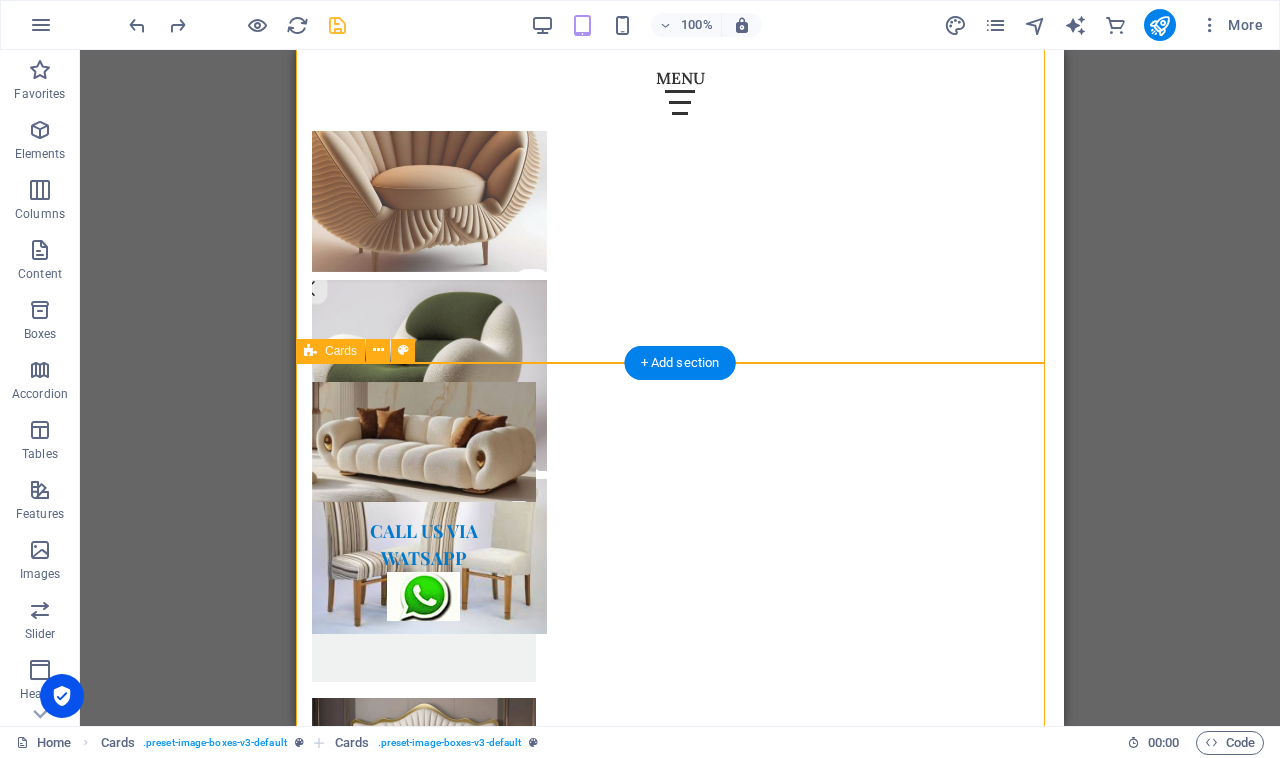 click on "Headline Lorem ipsum dolor sit amet, consectetuer adipiscing elit. Aenean commodo ligula eget dolor. Lorem ipsum dolor sit amet. Headline Lorem ipsum dolor sit amet, consectetuer adipiscing elit. Aenean commodo ligula eget dolor. Lorem ipsum dolor sit amet. Headline Lorem ipsum dolor sit amet, consectetuer adipiscing elit. Aenean commodo ligula eget dolor. Lorem ipsum dolor sit amet." at bounding box center [680, 2694] 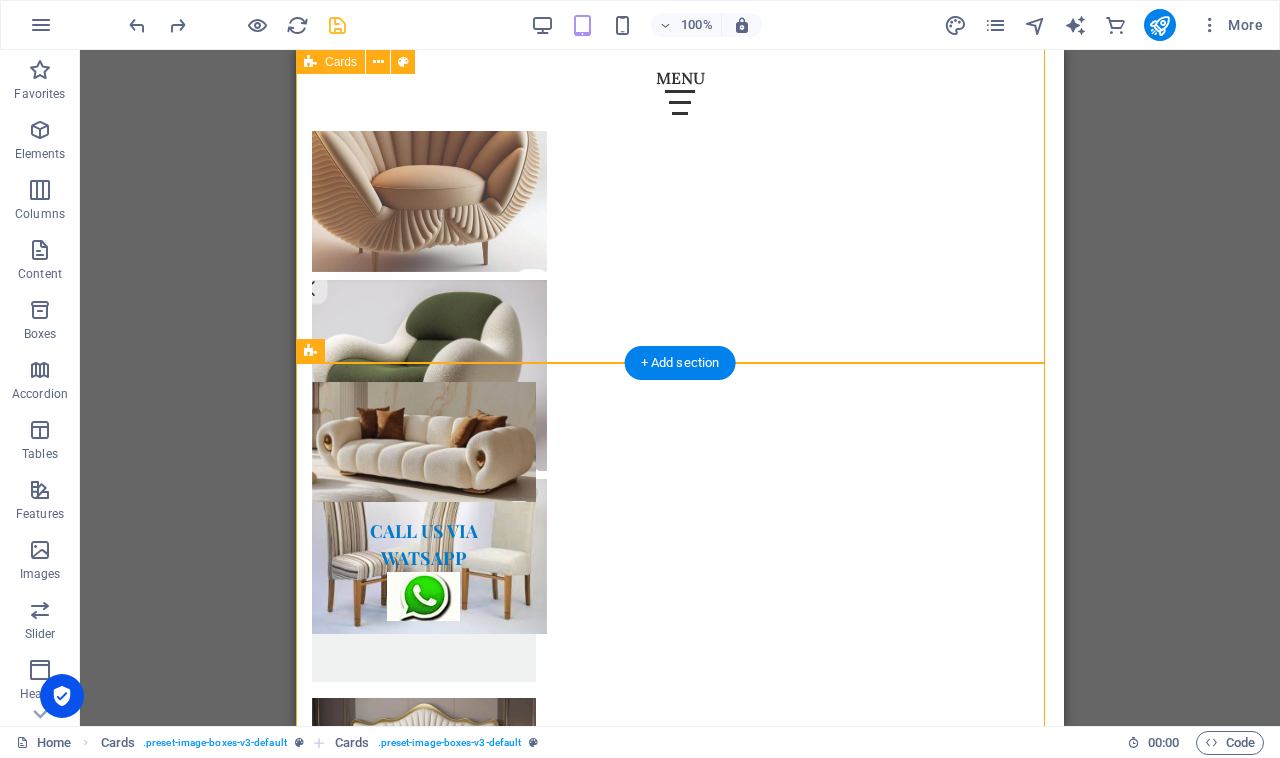 click on "Headline Lorem ipsum dolor sit amet, consectetuer adipiscing elit. Aenean commodo ligula eget dolor. Lorem ipsum dolor sit amet. Headline Lorem ipsum dolor sit amet, consectetuer adipiscing elit. Aenean commodo ligula eget dolor. Lorem ipsum dolor sit amet. Headline Lorem ipsum dolor sit amet, consectetuer adipiscing elit. Aenean commodo ligula eget dolor. Lorem ipsum dolor sit amet." at bounding box center [680, 1462] 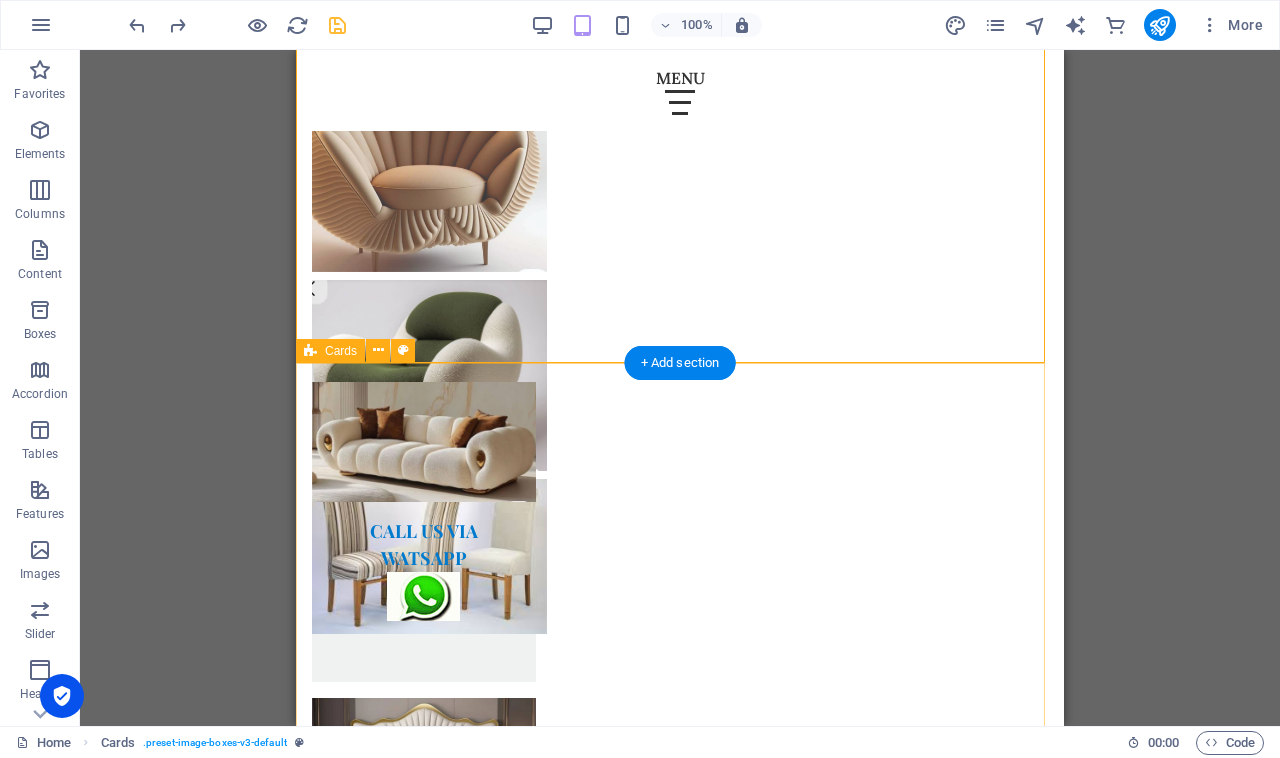 click on "Headline Lorem ipsum dolor sit amet, consectetuer adipiscing elit. Aenean commodo ligula eget dolor. Lorem ipsum dolor sit amet. Headline Lorem ipsum dolor sit amet, consectetuer adipiscing elit. Aenean commodo ligula eget dolor. Lorem ipsum dolor sit amet. Headline Lorem ipsum dolor sit amet, consectetuer adipiscing elit. Aenean commodo ligula eget dolor. Lorem ipsum dolor sit amet." at bounding box center [680, 2694] 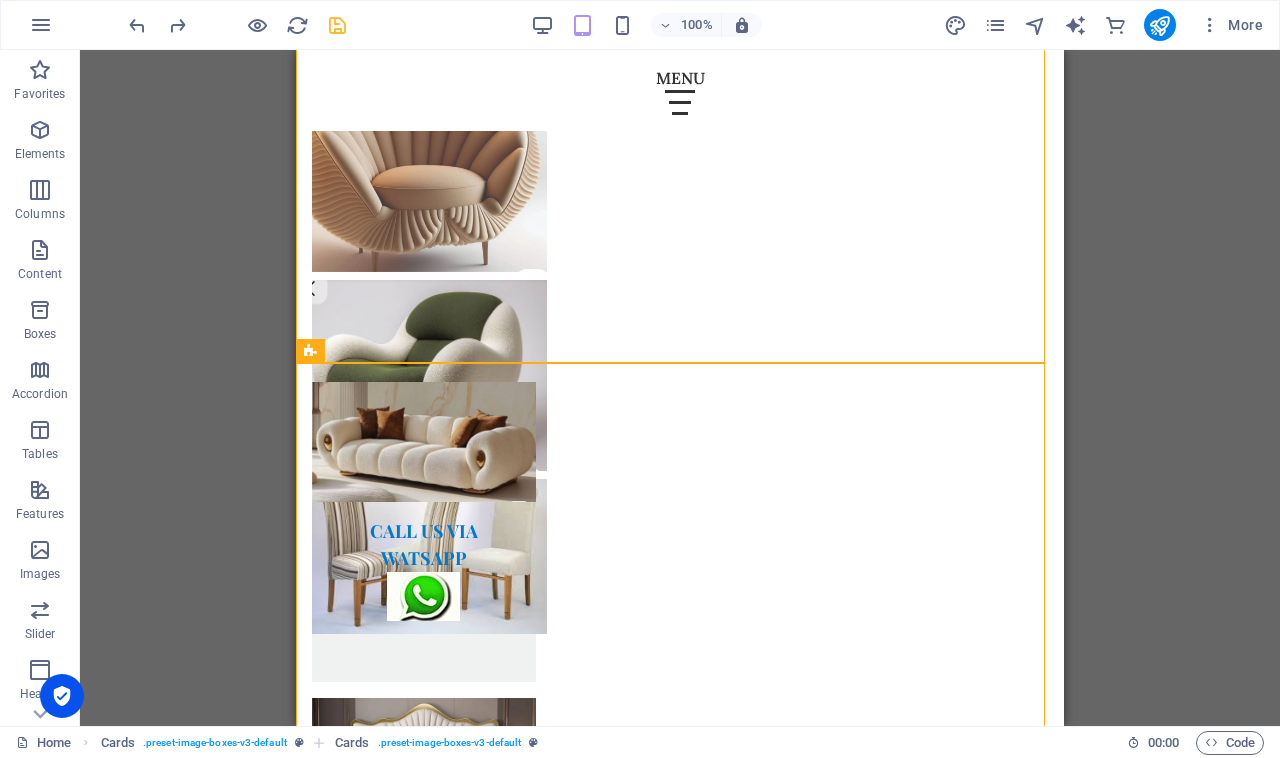 click on "Drag here to replace the existing content. Press “Ctrl” if you want to create a new element.
H4   Wide image with text   Container   Container   Image   Container   Menu Bar   Container   Text   HTML   Menu   Cards   H5   Container   Image   Button   Pricing table   Container   Text   Container   Image   H5   Image   Image   Form   Input   Footer Hel   Footer Hel   Container   Form   Input   Image   Image series   Placeholder   Pricing table   Placeholder   Text   Container   Text   Text   Text   Map   Container   H3   Spacer   Icon   Container   Placeholder   Text   Container   Textarea   Email   Checkbox   Captcha   Table   Image   Text   Cards   Container   Image   Container   H3   Text   Container   Image   Container   H3   Text   Text   Container   H3   Container   Image   Cards   Container   Image   Container   H3   Text   Container   Image   Container   Container   Image   Container" at bounding box center [680, 388] 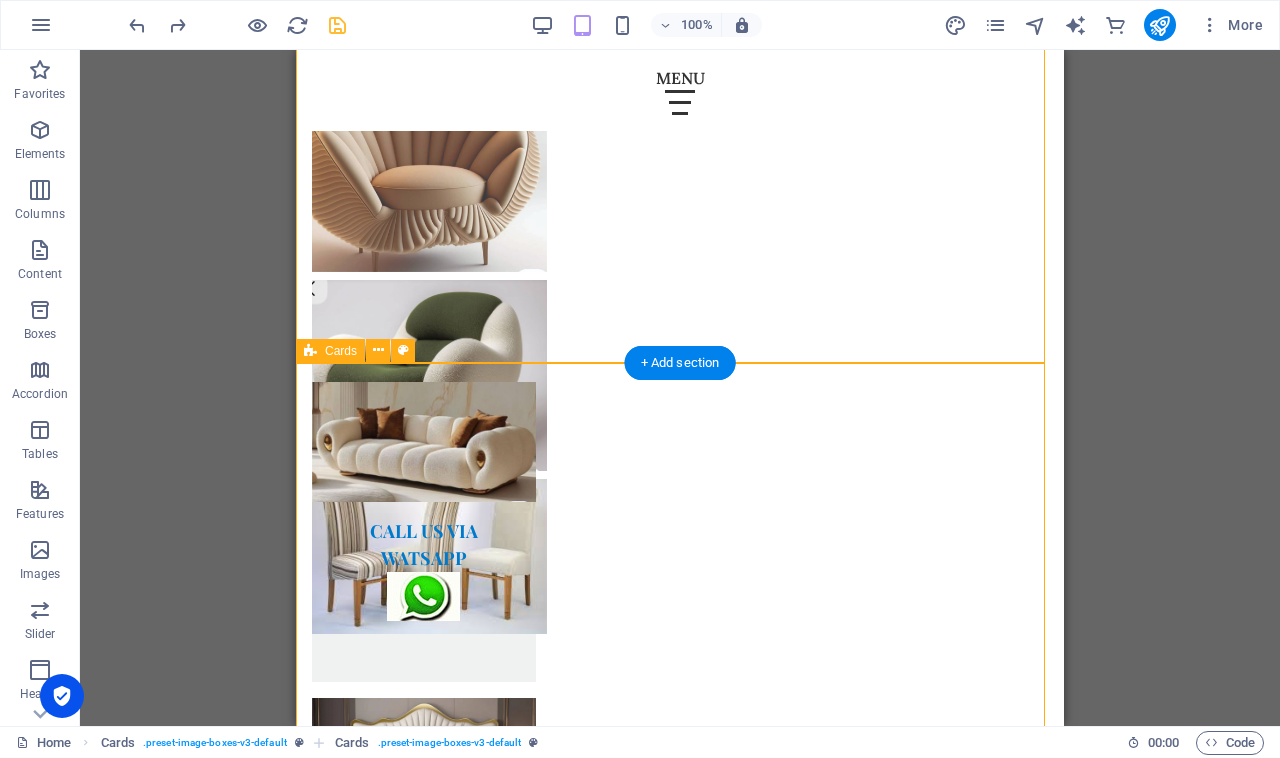 click on "Headline Lorem ipsum dolor sit amet, consectetuer adipiscing elit. Aenean commodo ligula eget dolor. Lorem ipsum dolor sit amet. Headline Lorem ipsum dolor sit amet, consectetuer adipiscing elit. Aenean commodo ligula eget dolor. Lorem ipsum dolor sit amet. Headline Lorem ipsum dolor sit amet, consectetuer adipiscing elit. Aenean commodo ligula eget dolor. Lorem ipsum dolor sit amet." at bounding box center [680, 2694] 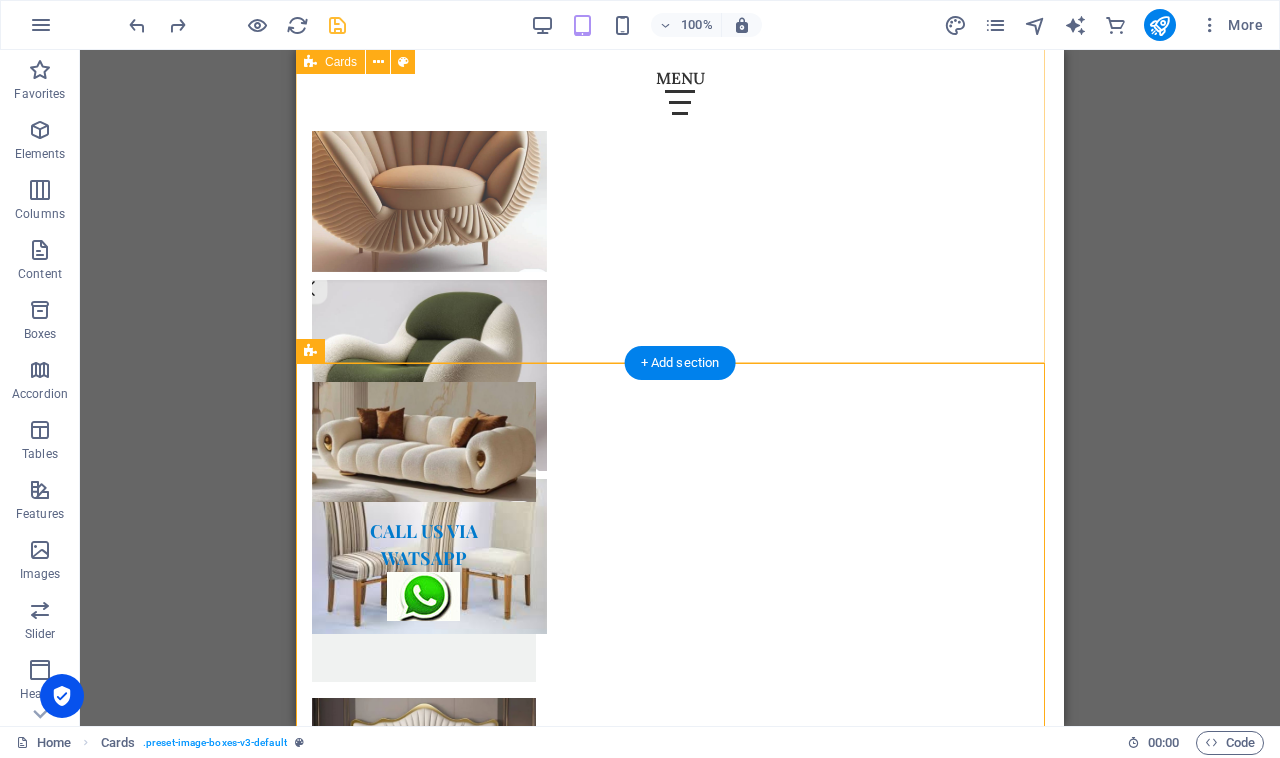 click on "Headline Lorem ipsum dolor sit amet, consectetuer adipiscing elit. Aenean commodo ligula eget dolor. Lorem ipsum dolor sit amet. Headline Lorem ipsum dolor sit amet, consectetuer adipiscing elit. Aenean commodo ligula eget dolor. Lorem ipsum dolor sit amet. Headline Lorem ipsum dolor sit amet, consectetuer adipiscing elit. Aenean commodo ligula eget dolor. Lorem ipsum dolor sit amet." at bounding box center [680, 1462] 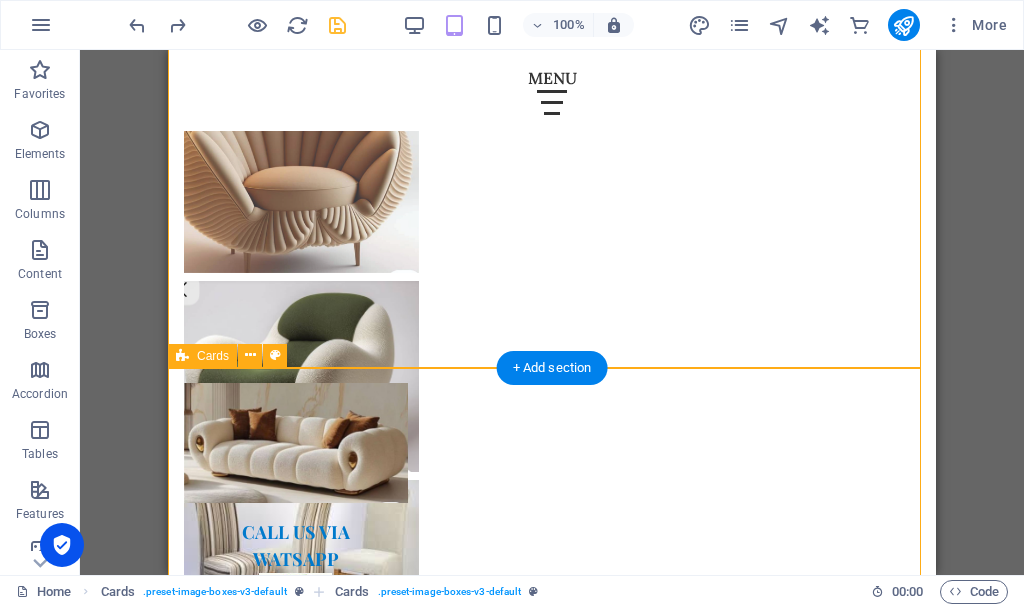 scroll, scrollTop: 1719, scrollLeft: 0, axis: vertical 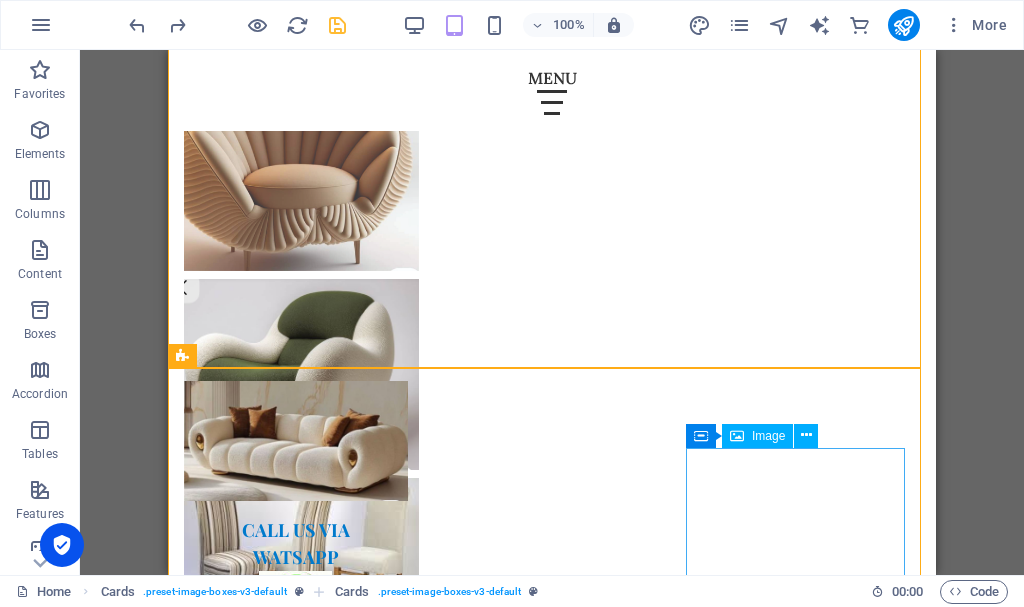 click on "Image" at bounding box center [768, 436] 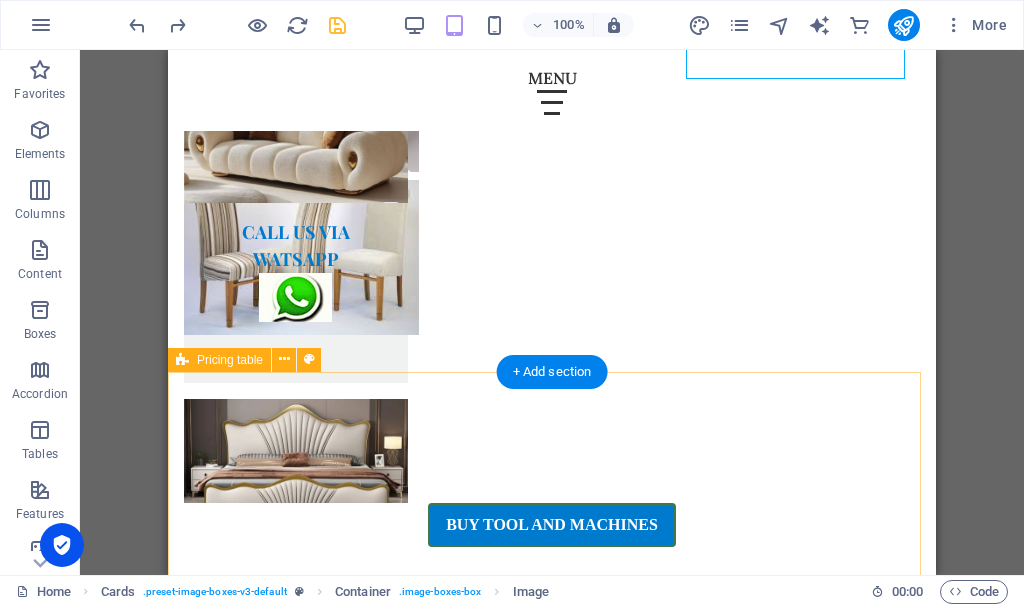scroll, scrollTop: 2219, scrollLeft: 0, axis: vertical 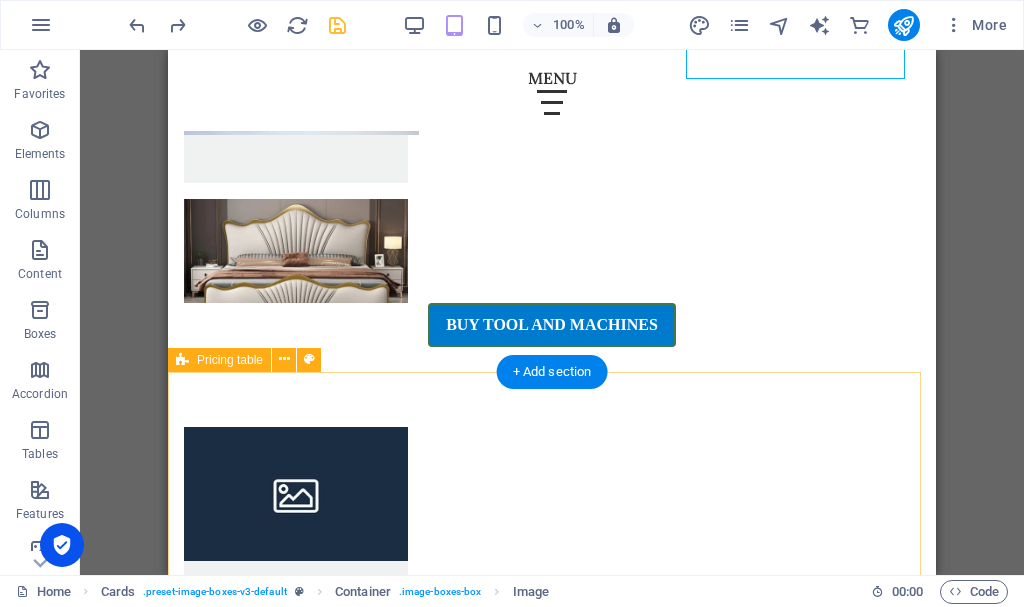 click on "Item 1 Lorem ipsum dolor sit amet, consectetur. $ 10 Item 2 Lorem ipsum dolor sit amet, consectetur. $ 10 Item 3 Lorem ipsum dolor sit amet, consectetur. $ 10 Item 4 Lorem ipsum dolor sit amet, consectetur. $ 10 Item 5 Lorem ipsum dolor sit amet, consectetur. $ 10 Item 7 Lorem ipsum dolor sit amet, consectetur. Item 7 Lorem ipsum dolor sit amet, consectetur." at bounding box center (552, 3080) 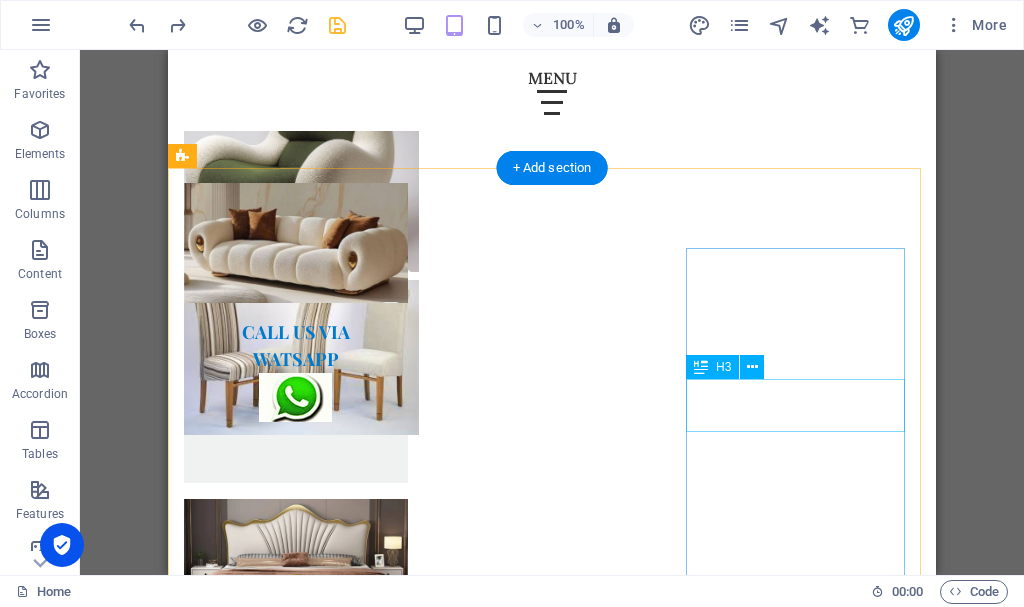 scroll, scrollTop: 2219, scrollLeft: 0, axis: vertical 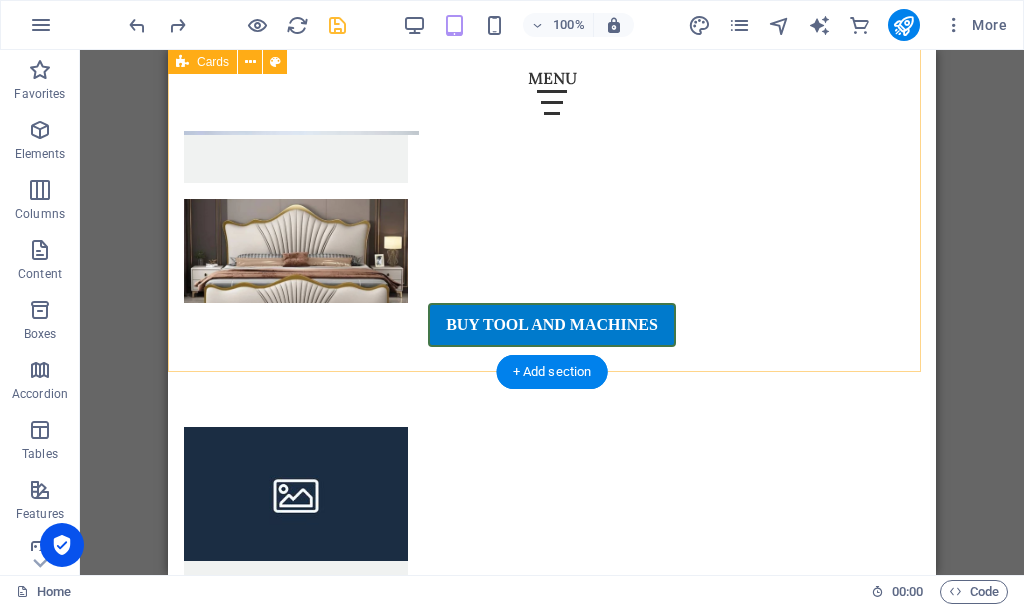 click on "Headline Lorem ipsum dolor sit amet, consectetuer adipiscing elit. Aenean commodo ligula eget dolor. Lorem ipsum dolor sit amet. Headline Lorem ipsum dolor sit amet, consectetuer adipiscing elit. Aenean commodo ligula eget dolor. Lorem ipsum dolor sit amet. Headline Lorem ipsum dolor sit amet, consectetuer adipiscing elit. Aenean commodo ligula eget dolor. Lorem ipsum dolor sit amet." at bounding box center [552, 2195] 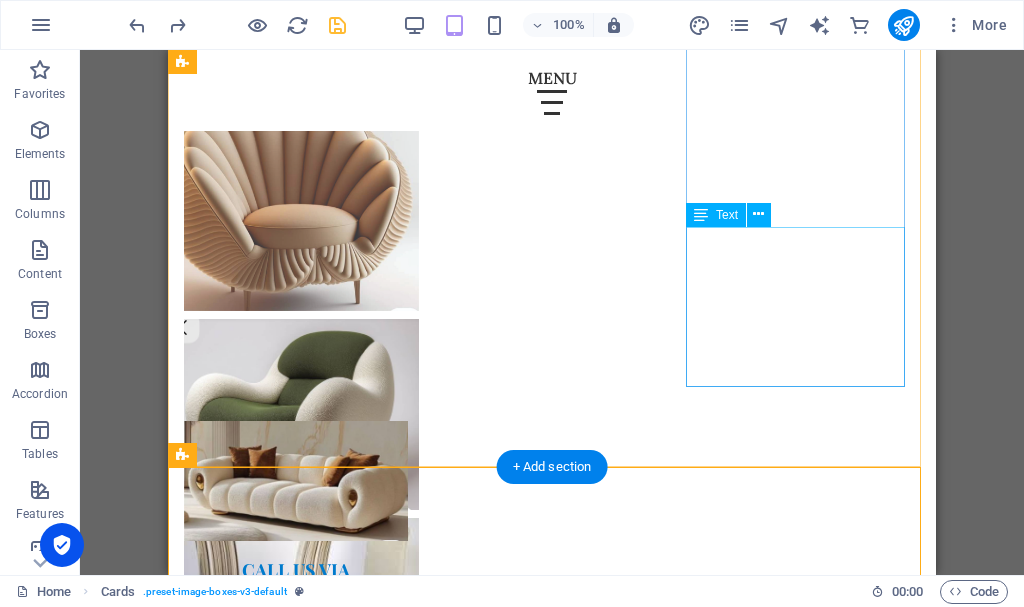 scroll, scrollTop: 1619, scrollLeft: 0, axis: vertical 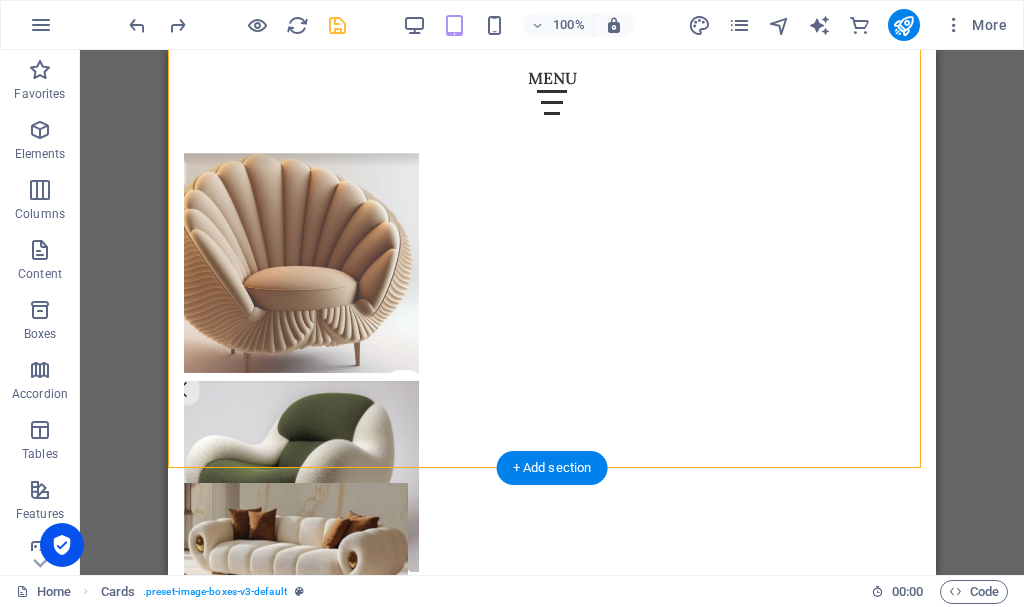 drag, startPoint x: 762, startPoint y: 466, endPoint x: 603, endPoint y: 384, distance: 178.89941 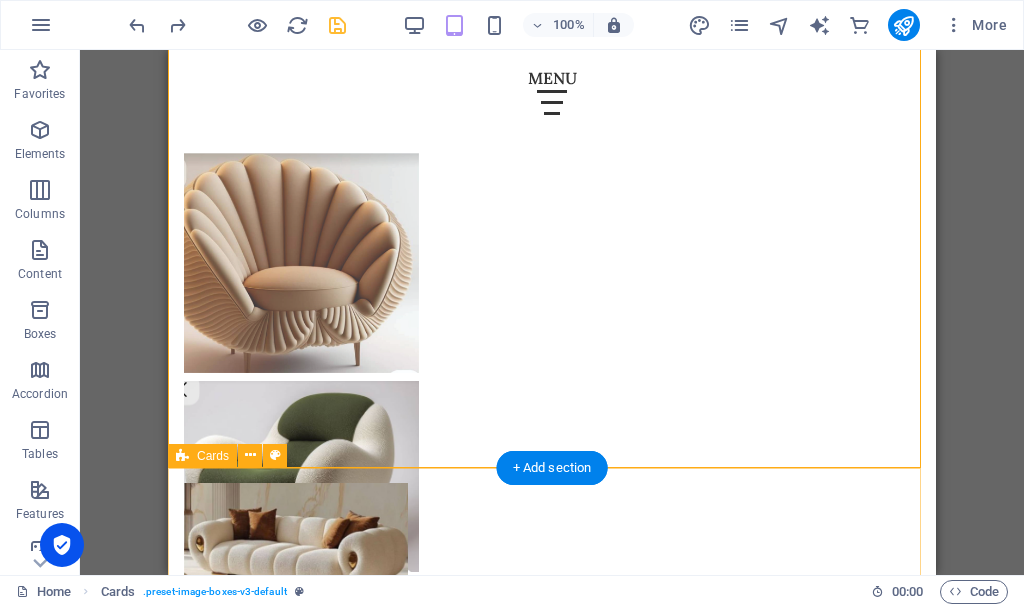 click on "Headline Lorem ipsum dolor sit amet, consectetuer adipiscing elit. Aenean commodo ligula eget dolor. Lorem ipsum dolor sit amet. Headline Lorem ipsum dolor sit amet, consectetuer adipiscing elit. Aenean commodo ligula eget dolor. Lorem ipsum dolor sit amet. Headline Lorem ipsum dolor sit amet, consectetuer adipiscing elit. Aenean commodo ligula eget dolor. Lorem ipsum dolor sit amet." at bounding box center [552, 2795] 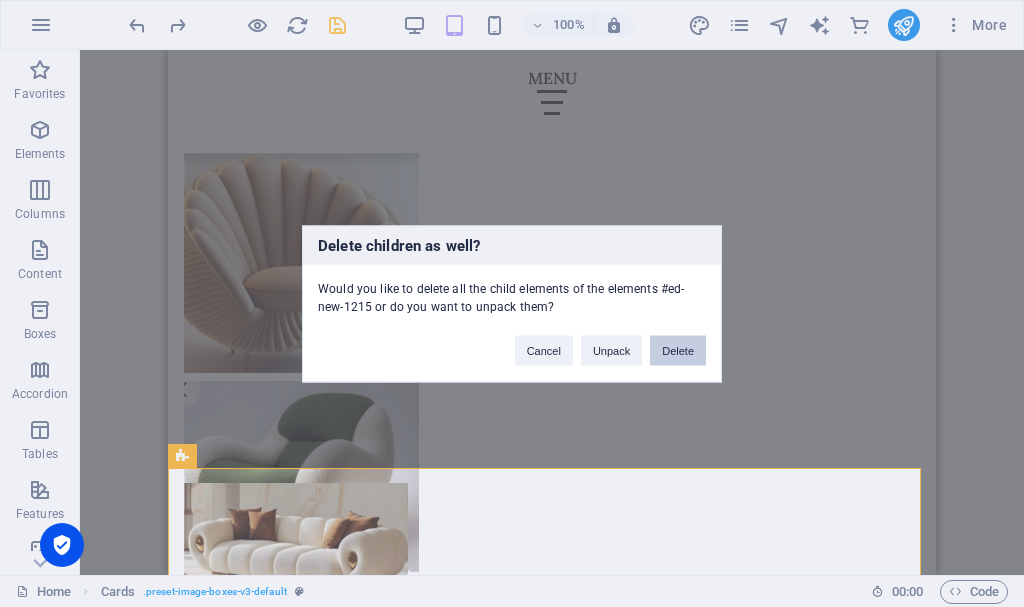 click on "Delete" at bounding box center (678, 350) 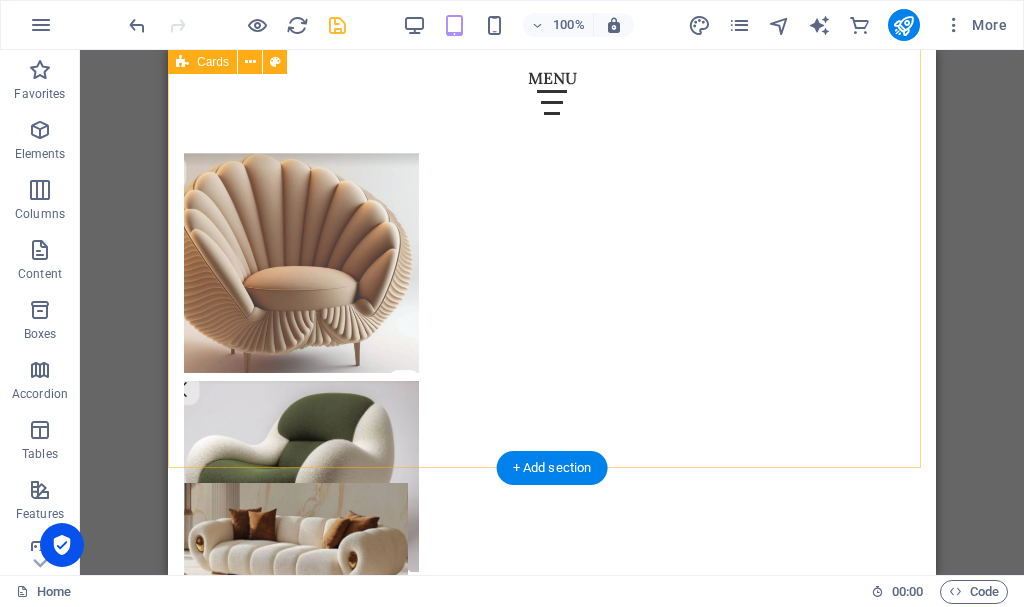 click on "Headline Lorem ipsum dolor sit amet, consectetuer adipiscing elit. Aenean commodo ligula eget dolor. Lorem ipsum dolor sit amet. Headline Lorem ipsum dolor sit amet, consectetuer adipiscing elit. Aenean commodo ligula eget dolor. Lorem ipsum dolor sit amet. Headline Lorem ipsum dolor sit amet, consectetuer adipiscing elit. Aenean commodo ligula eget dolor. Lorem ipsum dolor sit amet." at bounding box center (552, 1563) 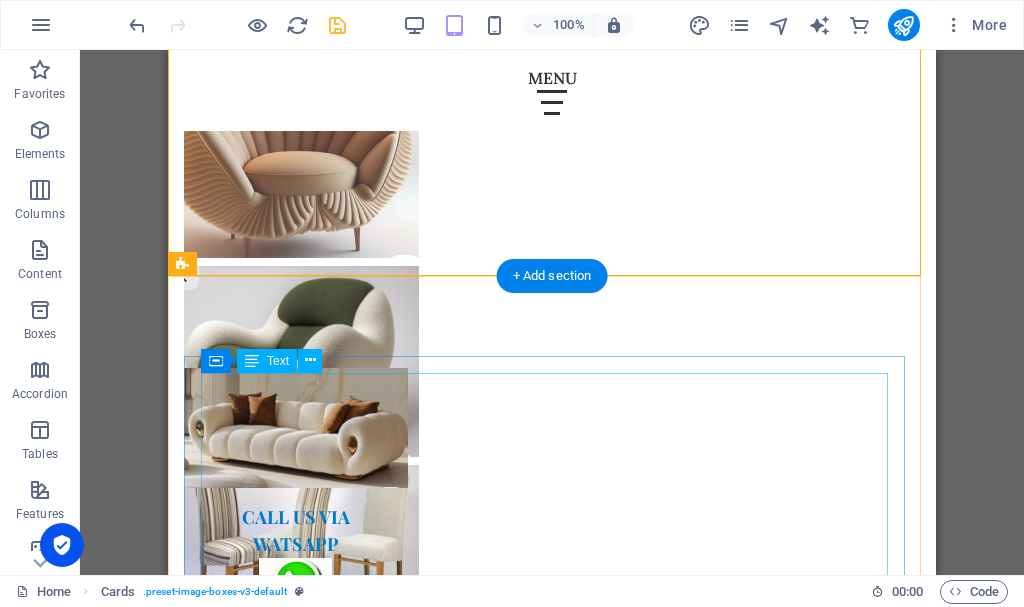 scroll, scrollTop: 1819, scrollLeft: 0, axis: vertical 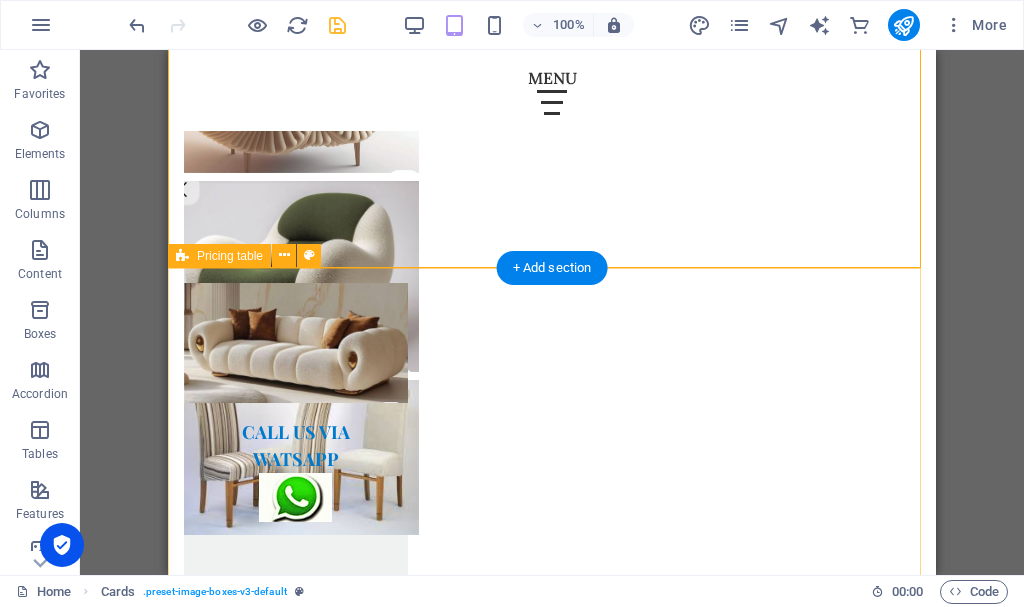 click on "Item 1 Lorem ipsum dolor sit amet, consectetur. $ 10 Item 2 Lorem ipsum dolor sit amet, consectetur. $ 10 Item 3 Lorem ipsum dolor sit amet, consectetur. $ 10 Item 4 Lorem ipsum dolor sit amet, consectetur. $ 10 Item 5 Lorem ipsum dolor sit amet, consectetur. $ 10 Item 7 Lorem ipsum dolor sit amet, consectetur. Item 7 Lorem ipsum dolor sit amet, consectetur." at bounding box center [552, 2247] 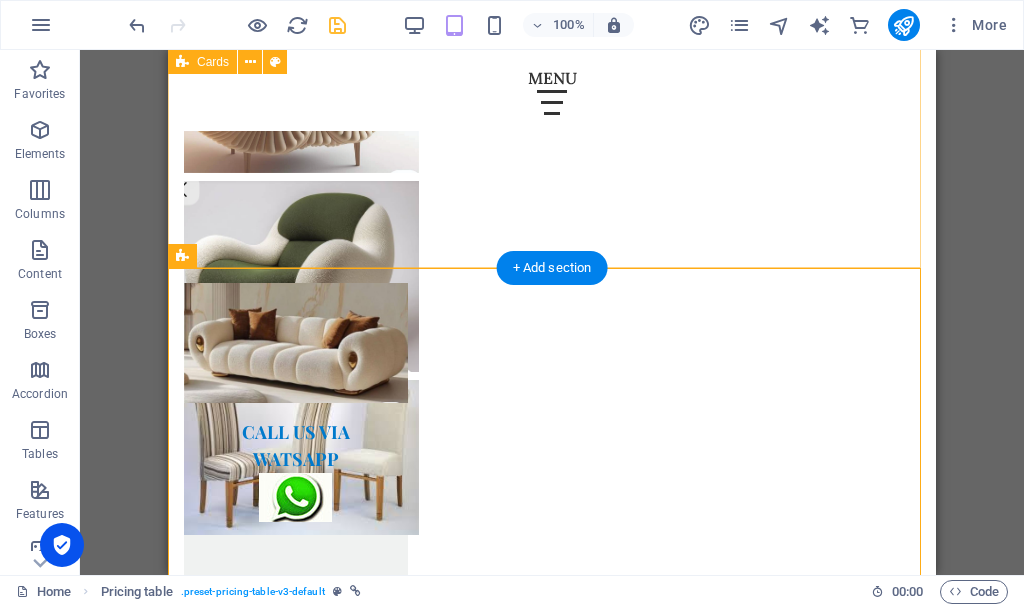 click on "Headline Lorem ipsum dolor sit amet, consectetuer adipiscing elit. Aenean commodo ligula eget dolor. Lorem ipsum dolor sit amet. Headline Lorem ipsum dolor sit amet, consectetuer adipiscing elit. Aenean commodo ligula eget dolor. Lorem ipsum dolor sit amet. Headline Lorem ipsum dolor sit amet, consectetuer adipiscing elit. Aenean commodo ligula eget dolor. Lorem ipsum dolor sit amet." at bounding box center [552, 1363] 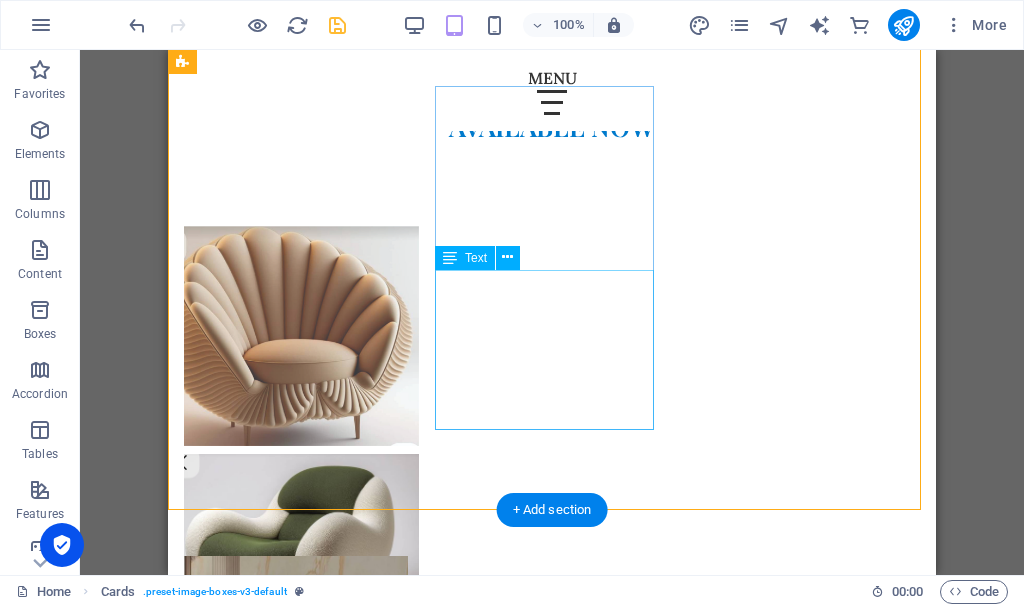 scroll, scrollTop: 1519, scrollLeft: 0, axis: vertical 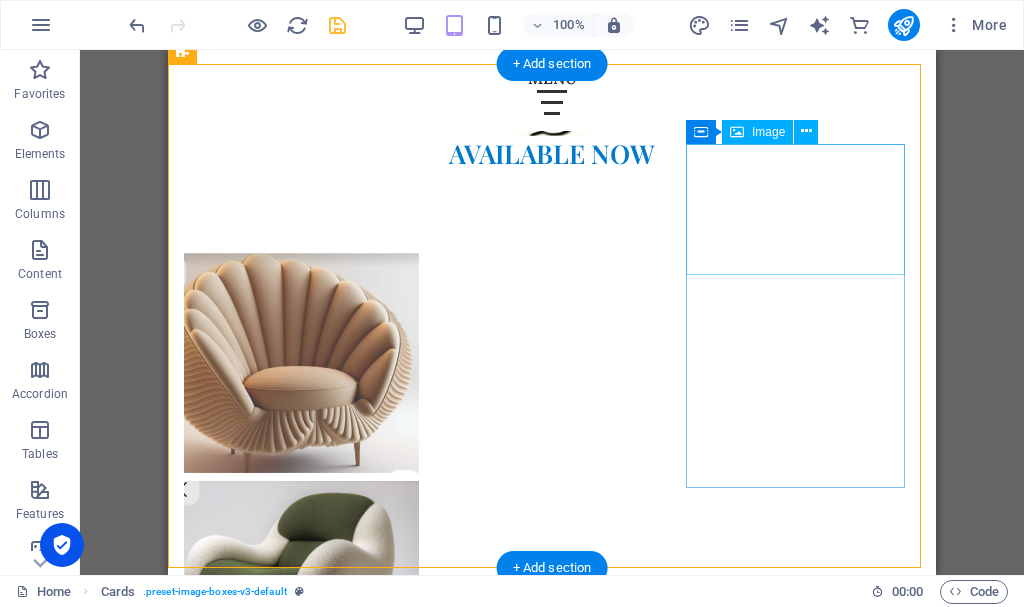 click at bounding box center (296, 1920) 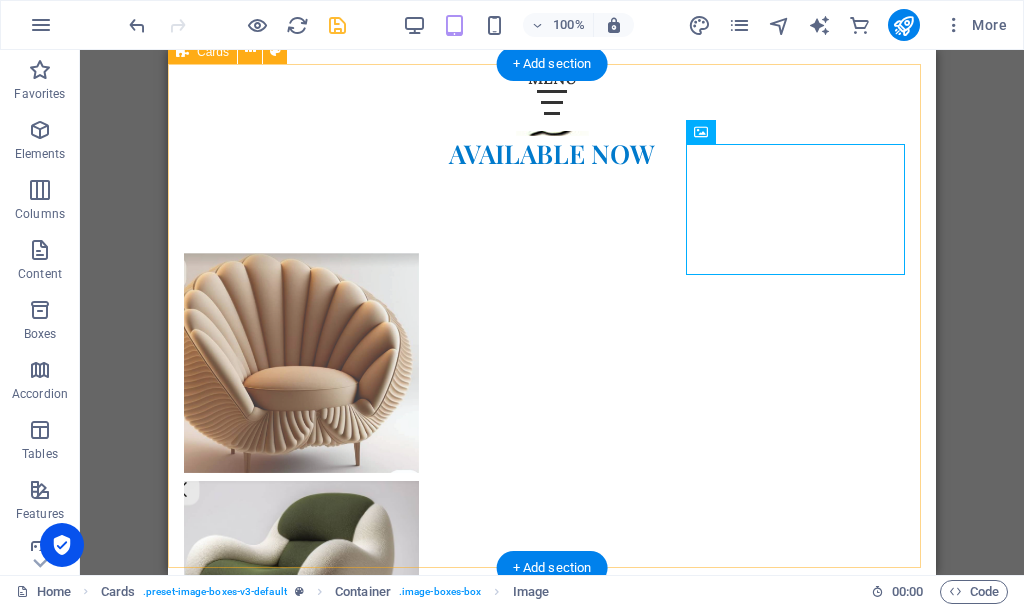 click on "Headline Lorem ipsum dolor sit amet, consectetuer adipiscing elit. Aenean commodo ligula eget dolor. Lorem ipsum dolor sit amet. Headline Lorem ipsum dolor sit amet, consectetuer adipiscing elit. Aenean commodo ligula eget dolor. Lorem ipsum dolor sit amet. Headline Lorem ipsum dolor sit amet, consectetuer adipiscing elit. Aenean commodo ligula eget dolor. Lorem ipsum dolor sit amet." at bounding box center (552, 1663) 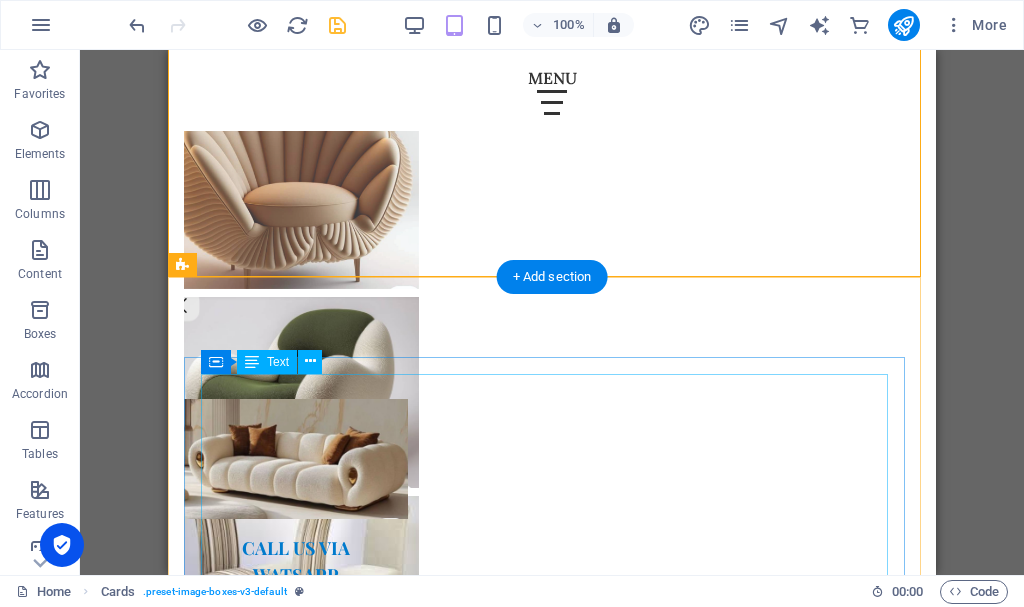 scroll, scrollTop: 1819, scrollLeft: 0, axis: vertical 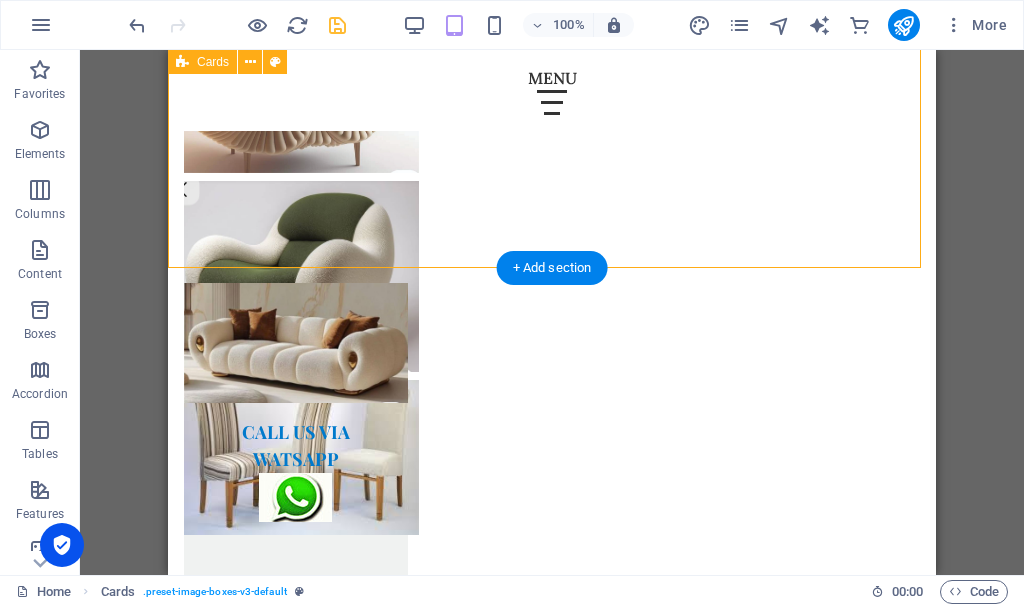 click on "Headline Lorem ipsum dolor sit amet, consectetuer adipiscing elit. Aenean commodo ligula eget dolor. Lorem ipsum dolor sit amet. Headline Lorem ipsum dolor sit amet, consectetuer adipiscing elit. Aenean commodo ligula eget dolor. Lorem ipsum dolor sit amet. Headline Lorem ipsum dolor sit amet, consectetuer adipiscing elit. Aenean commodo ligula eget dolor. Lorem ipsum dolor sit amet." at bounding box center (552, 1363) 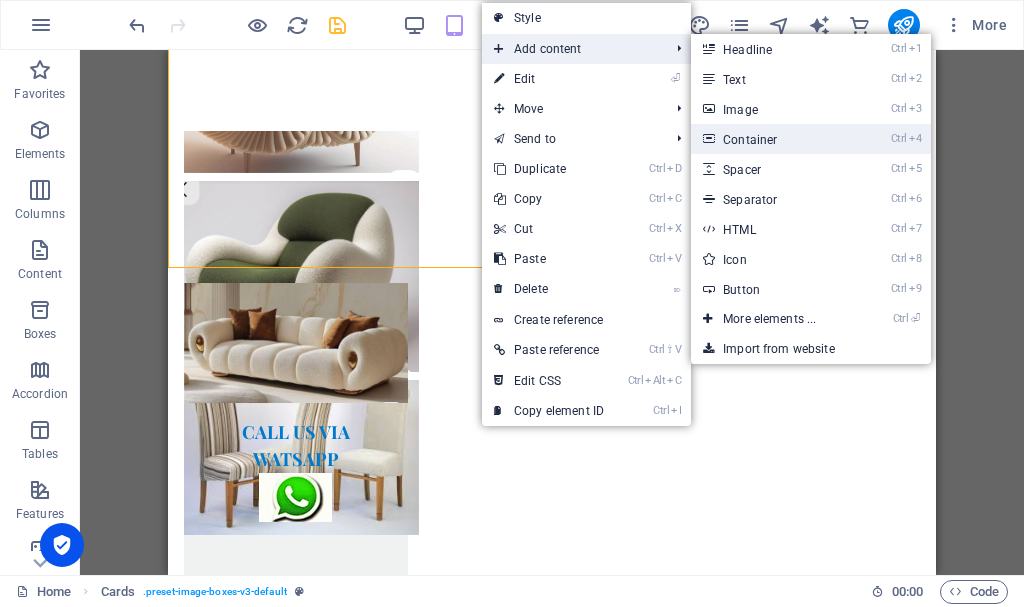 click on "Ctrl 4  Container" at bounding box center [773, 139] 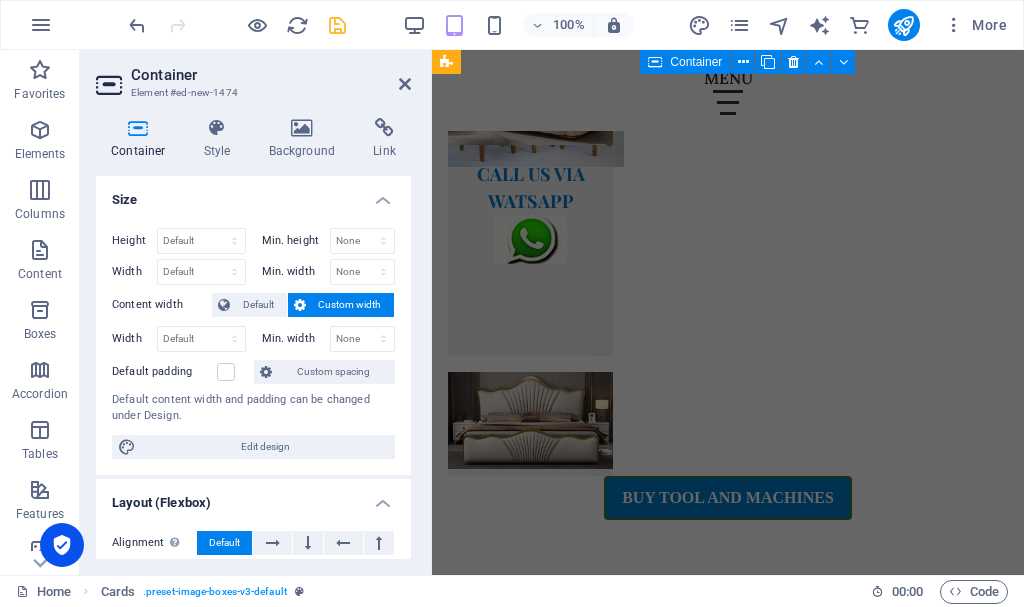 scroll, scrollTop: 1394, scrollLeft: 0, axis: vertical 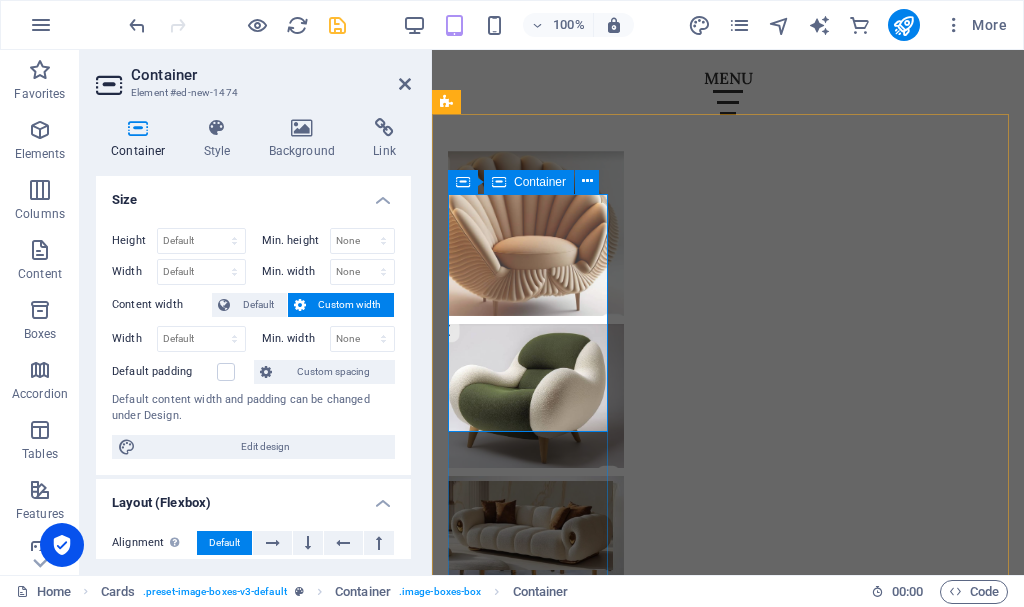 click on "Add elements" at bounding box center [530, 1156] 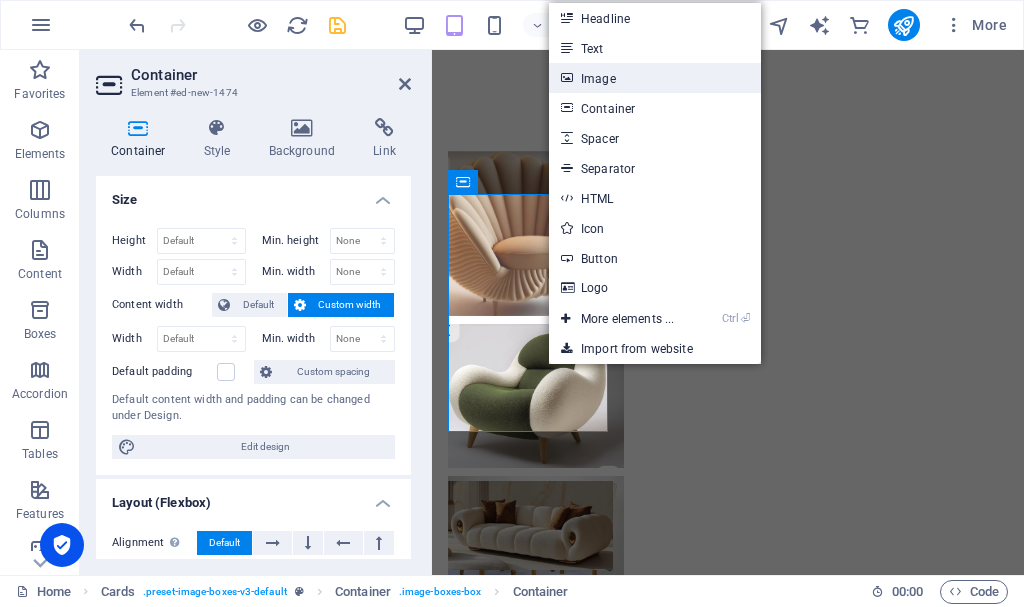 drag, startPoint x: 639, startPoint y: 78, endPoint x: 192, endPoint y: 45, distance: 448.21646 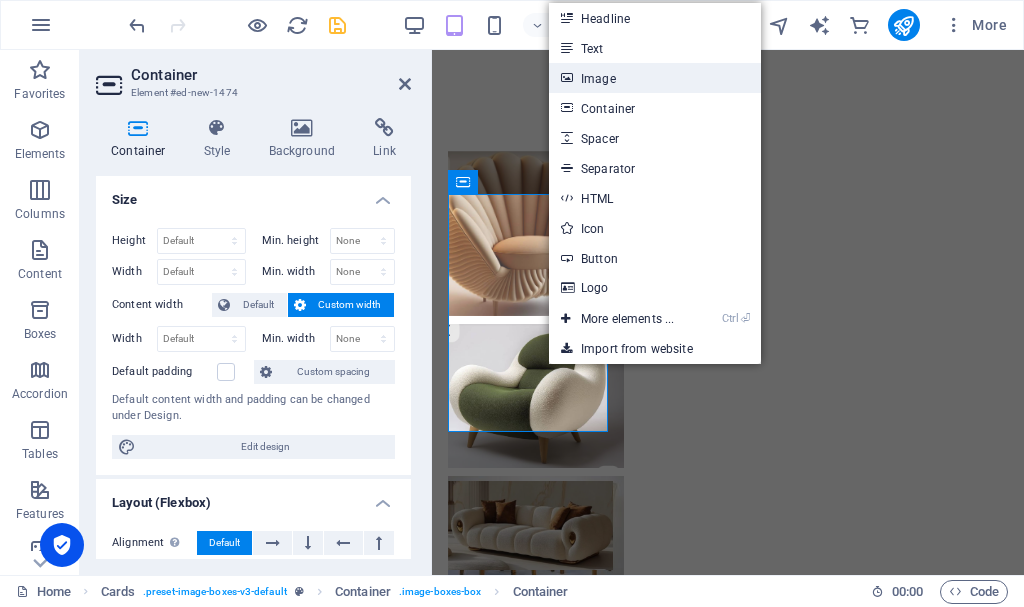 click on "Image" at bounding box center (655, 78) 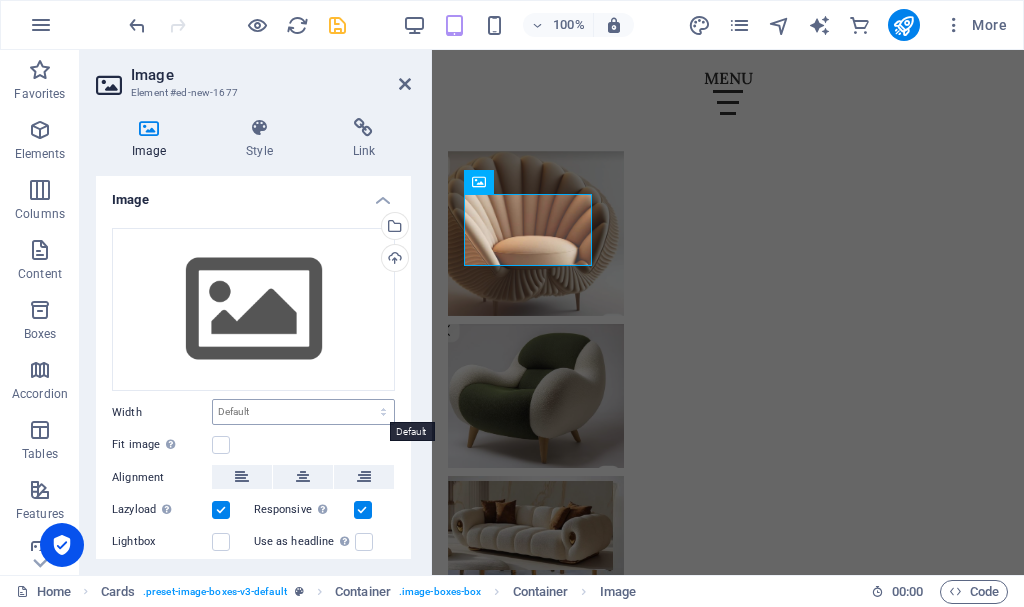 scroll, scrollTop: 93, scrollLeft: 0, axis: vertical 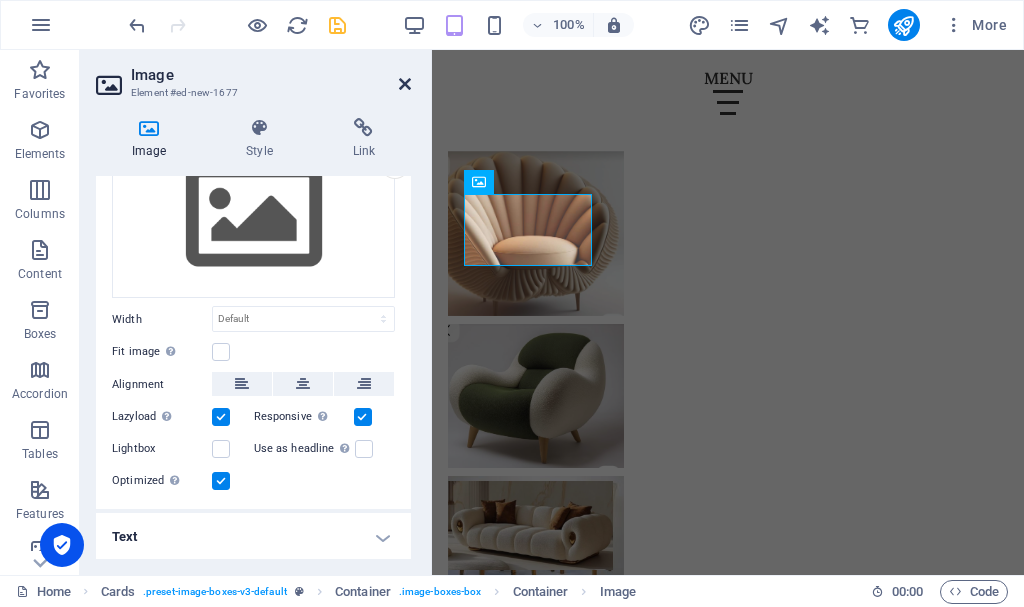 click at bounding box center (405, 84) 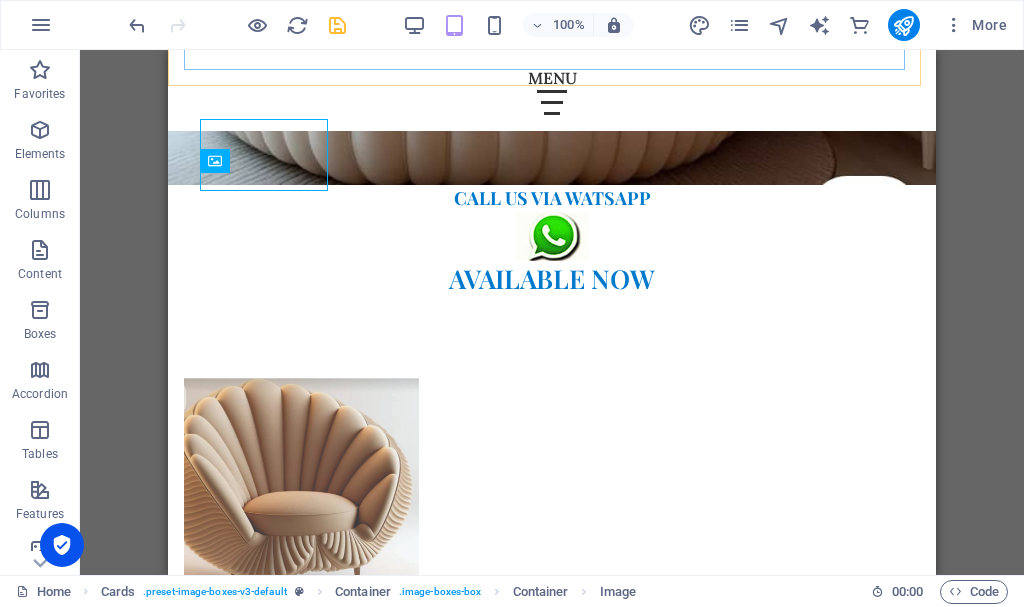 scroll, scrollTop: 1469, scrollLeft: 0, axis: vertical 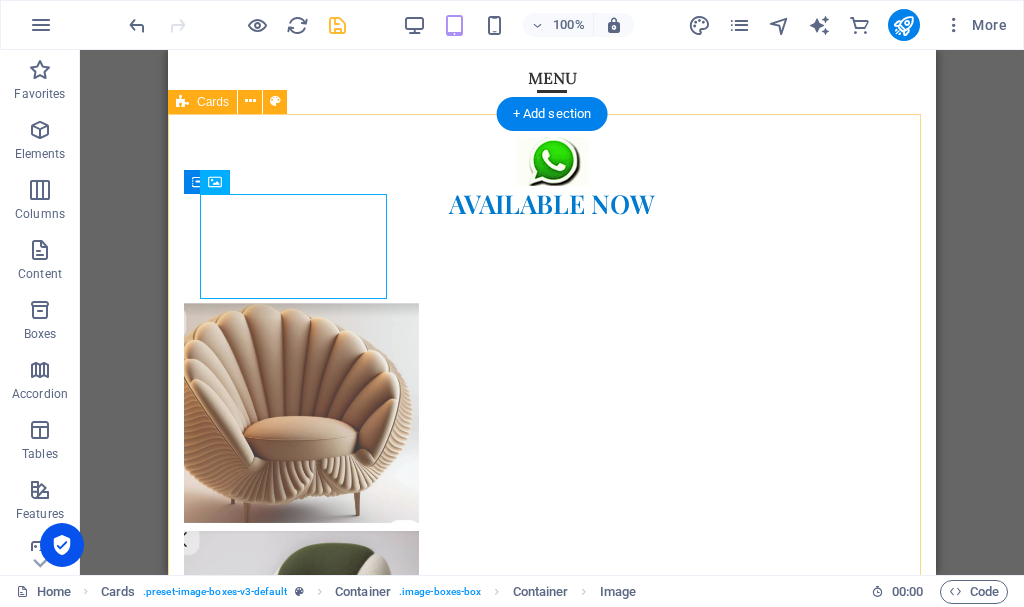 click on "Headline Lorem ipsum dolor sit amet, consectetuer adipiscing elit. Aenean commodo ligula eget dolor. Lorem ipsum dolor sit amet. Headline Lorem ipsum dolor sit amet, consectetuer adipiscing elit. Aenean commodo ligula eget dolor. Lorem ipsum dolor sit amet. Headline Lorem ipsum dolor sit amet, consectetuer adipiscing elit. Aenean commodo ligula eget dolor. Lorem ipsum dolor sit amet." at bounding box center [552, 1826] 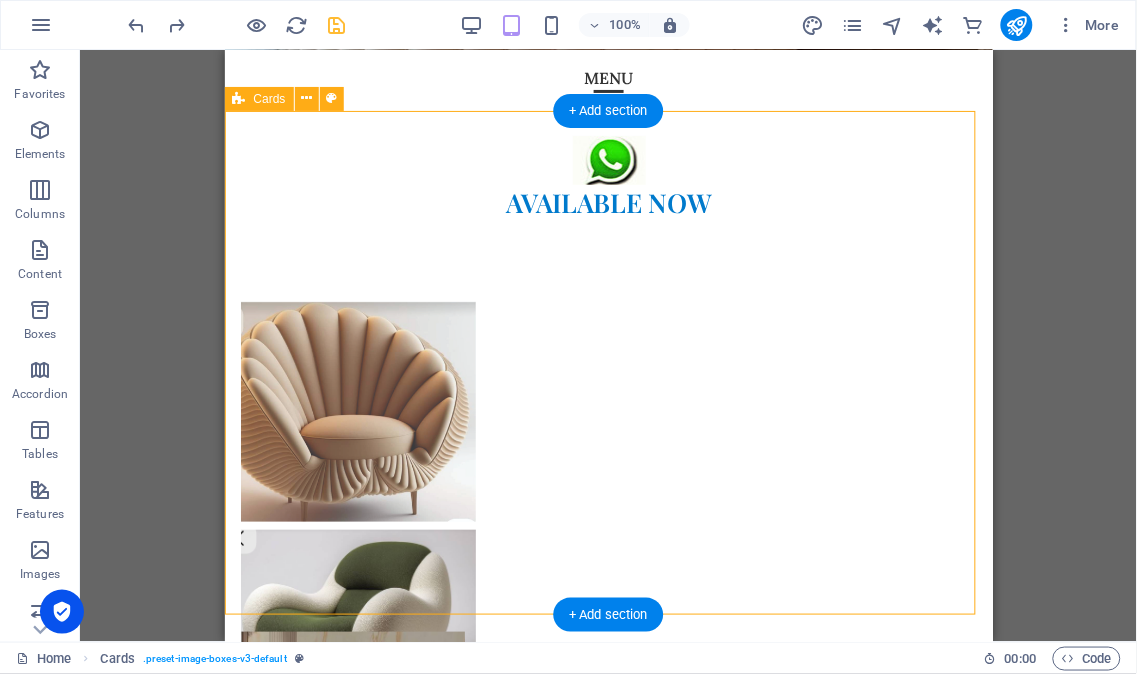 scroll, scrollTop: 1468, scrollLeft: 0, axis: vertical 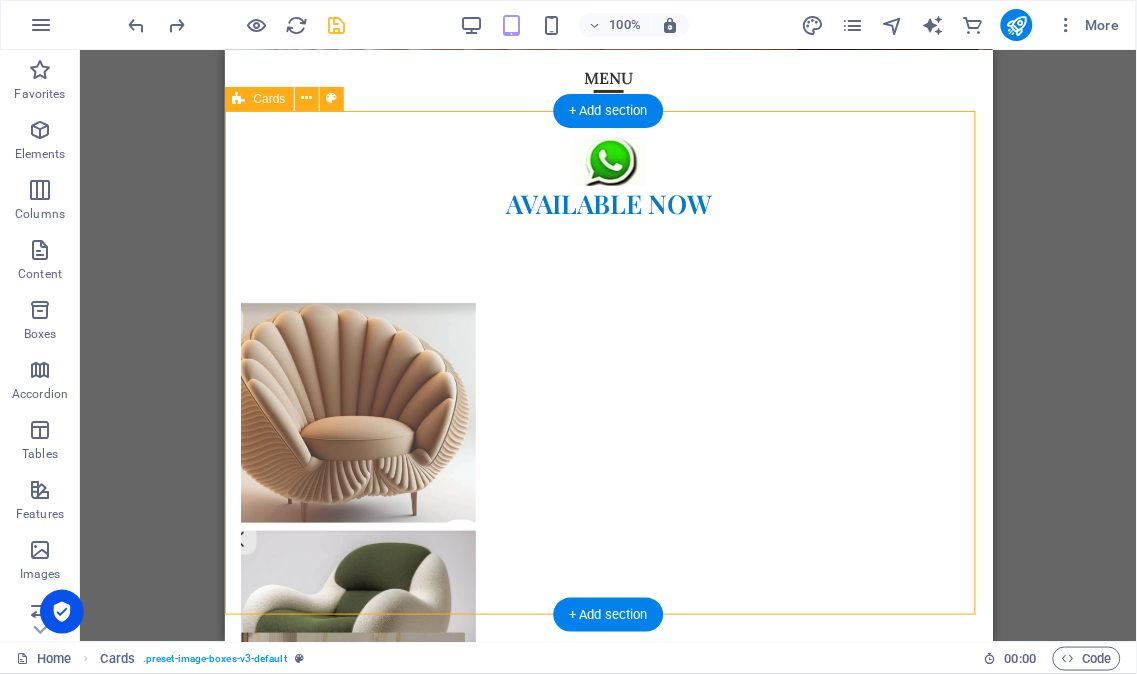 click on "Headline Lorem ipsum dolor sit amet, consectetuer adipiscing elit. Aenean commodo ligula eget dolor. Lorem ipsum dolor sit amet. Headline Lorem ipsum dolor sit amet, consectetuer adipiscing elit. Aenean commodo ligula eget dolor. Lorem ipsum dolor sit amet. Headline Lorem ipsum dolor sit amet, consectetuer adipiscing elit. Aenean commodo ligula eget dolor. Lorem ipsum dolor sit amet." at bounding box center (608, 1712) 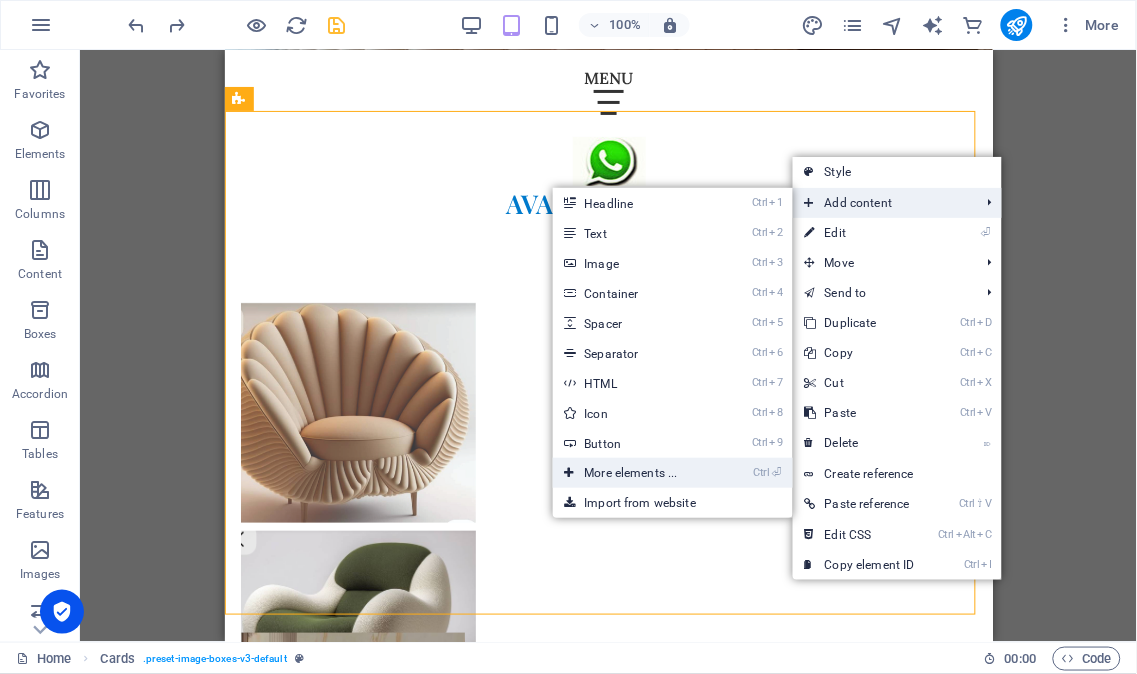 click on "Ctrl ⏎  More elements ..." at bounding box center [635, 473] 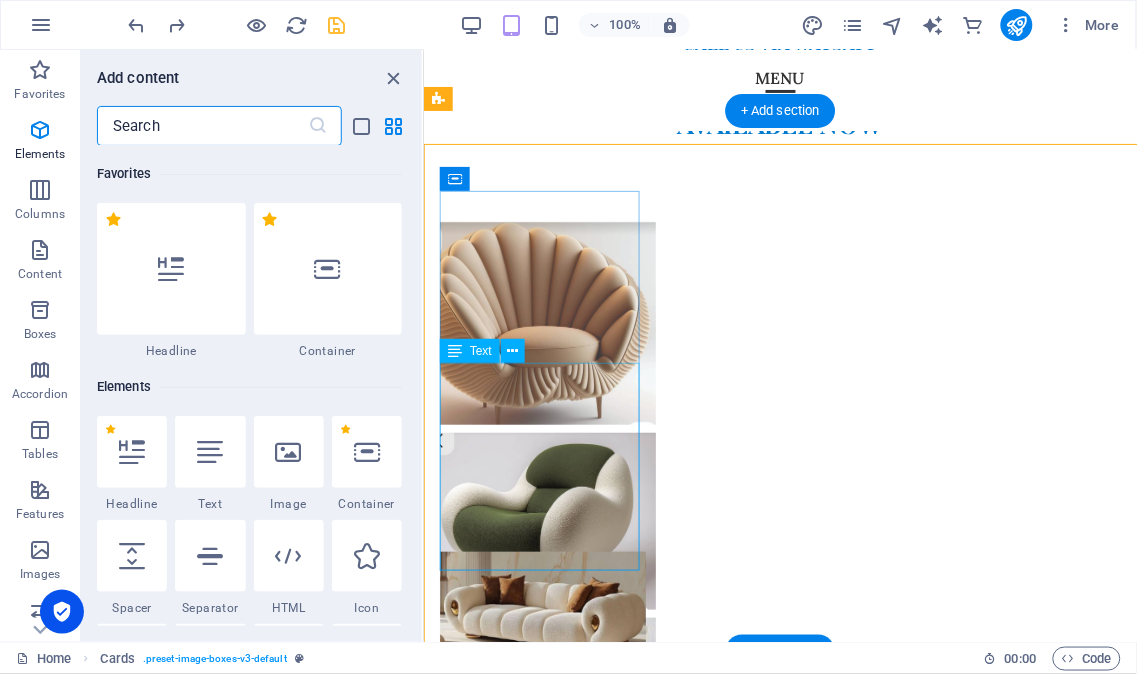 scroll, scrollTop: 1435, scrollLeft: 0, axis: vertical 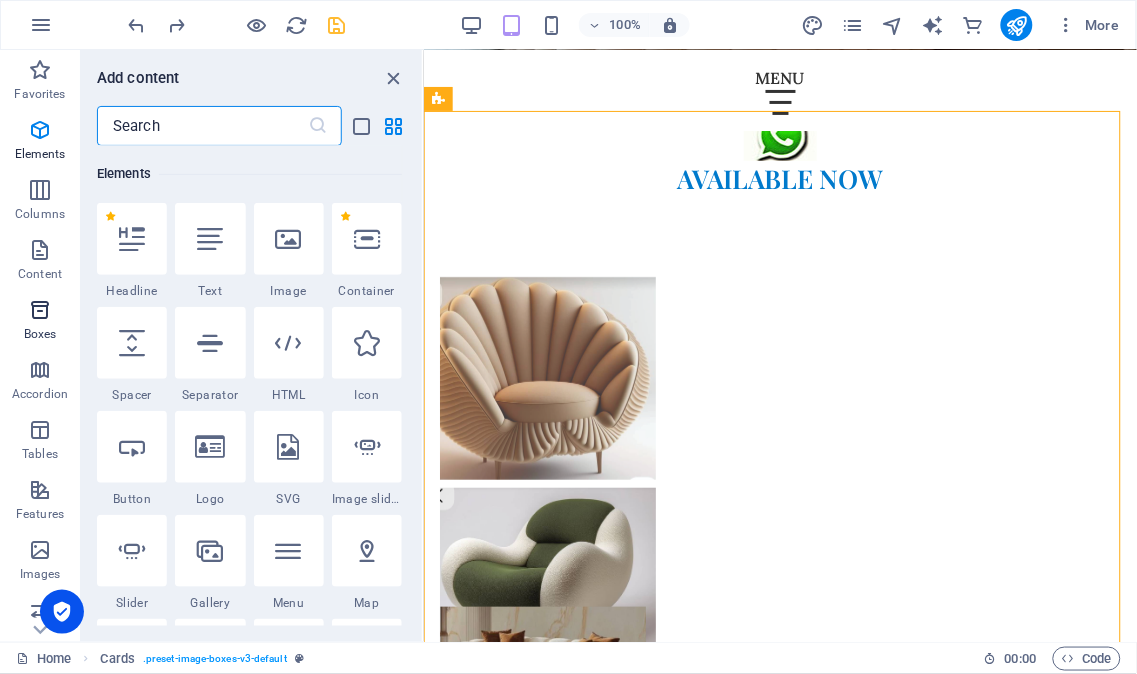 click on "Boxes" at bounding box center [40, 334] 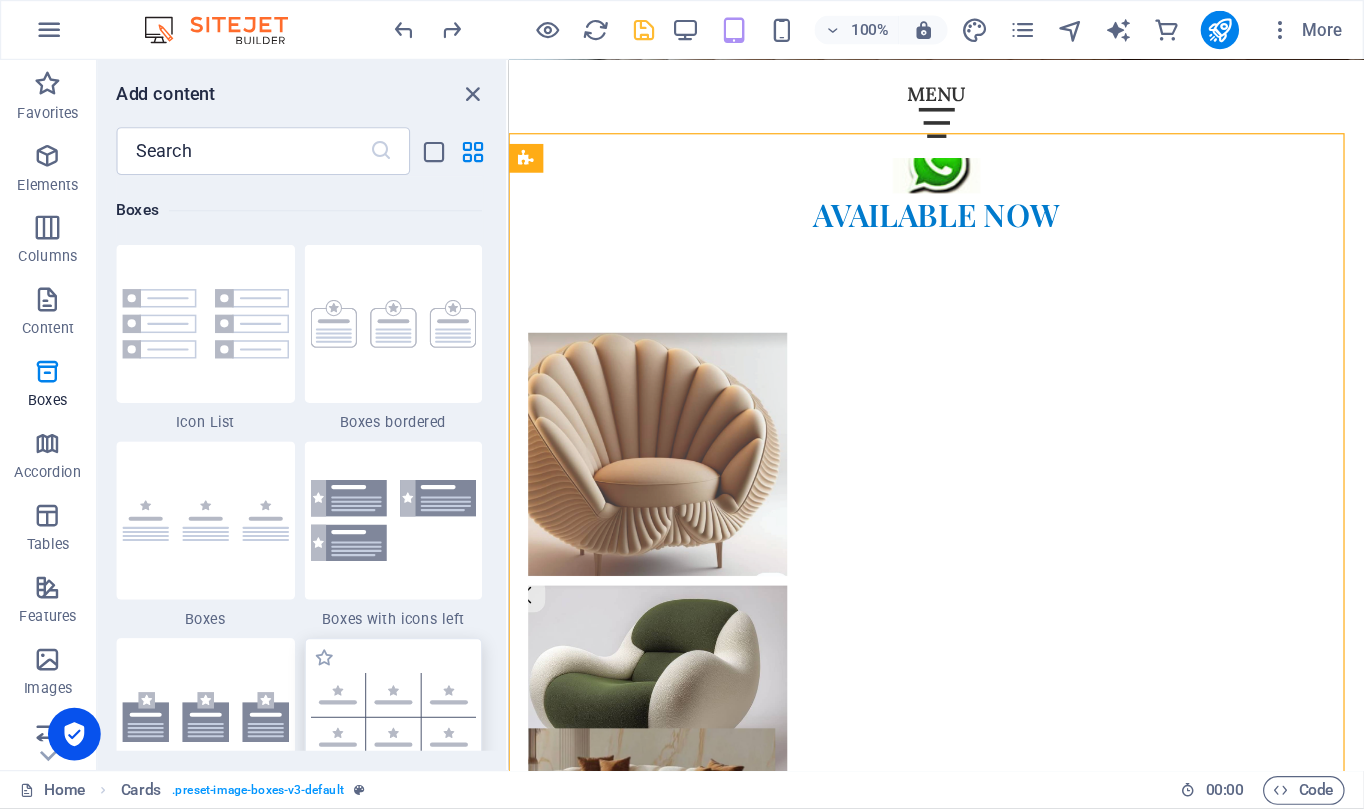scroll, scrollTop: 5350, scrollLeft: 0, axis: vertical 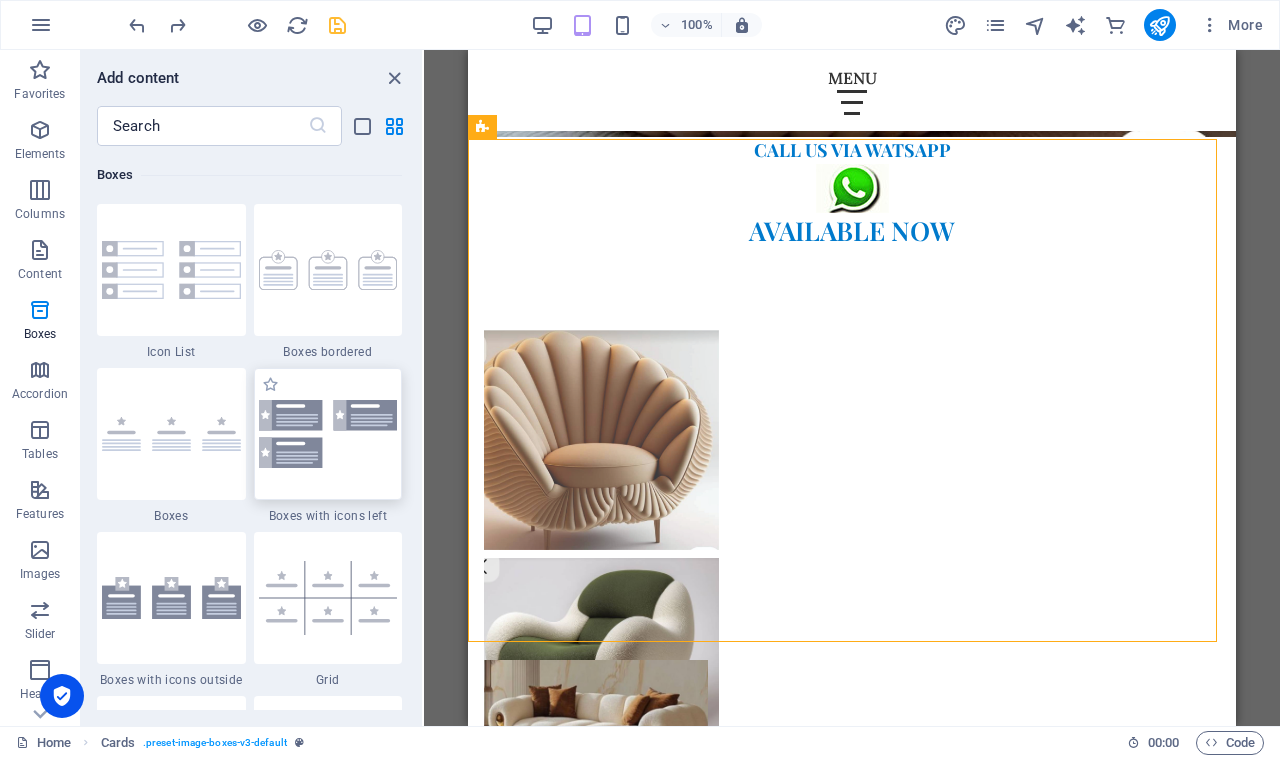 type 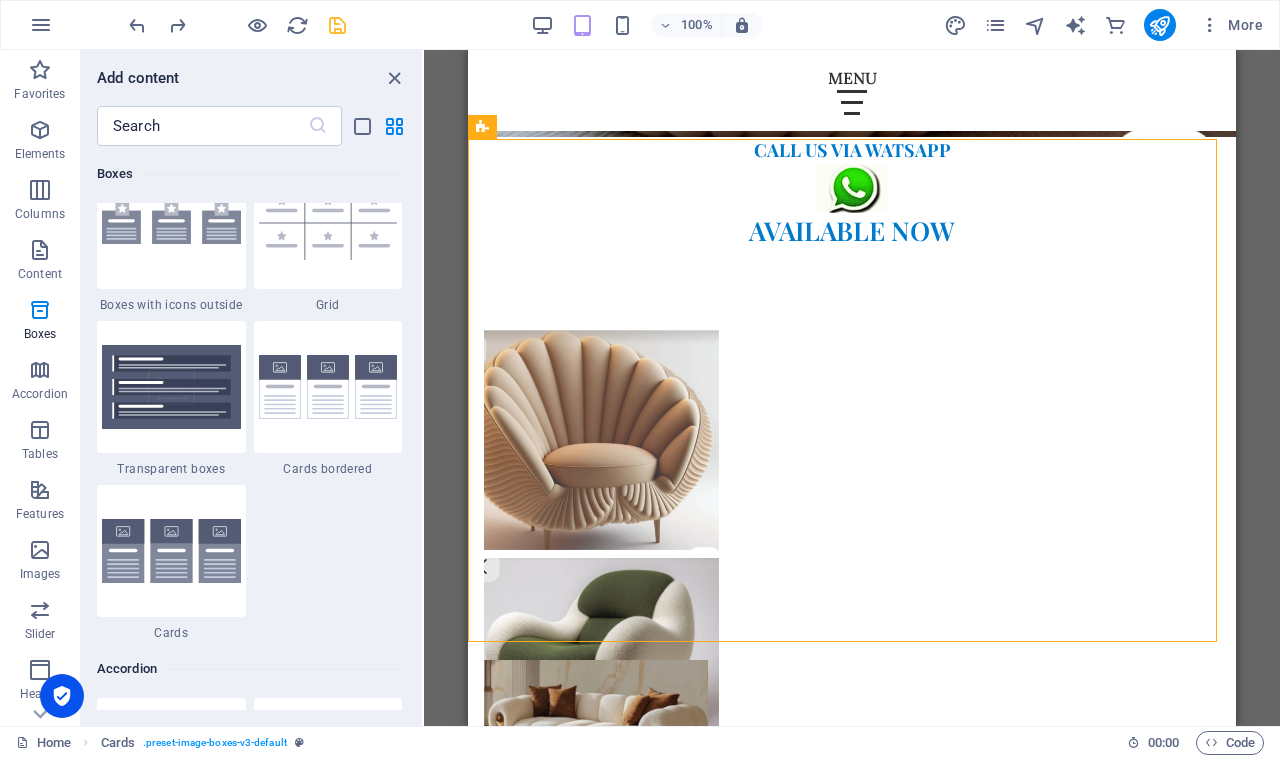 scroll, scrollTop: 5851, scrollLeft: 0, axis: vertical 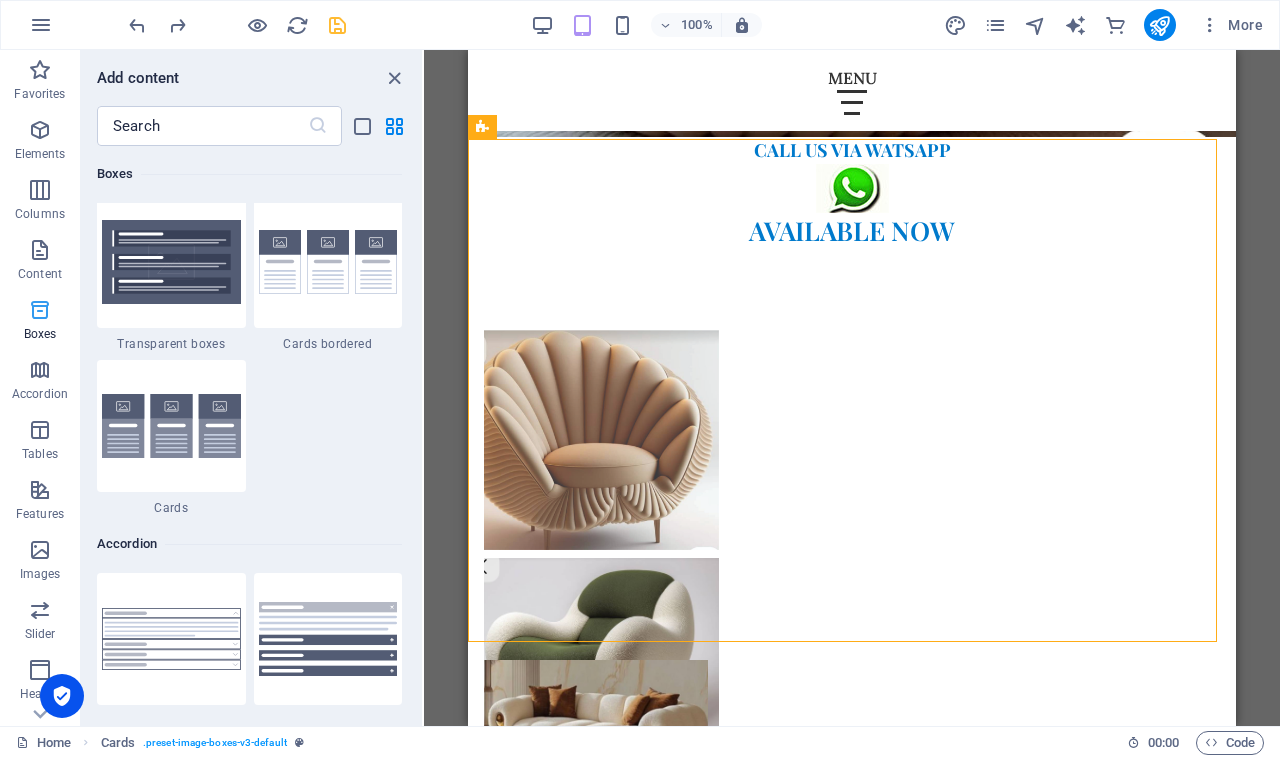 click on "Boxes" at bounding box center (40, 322) 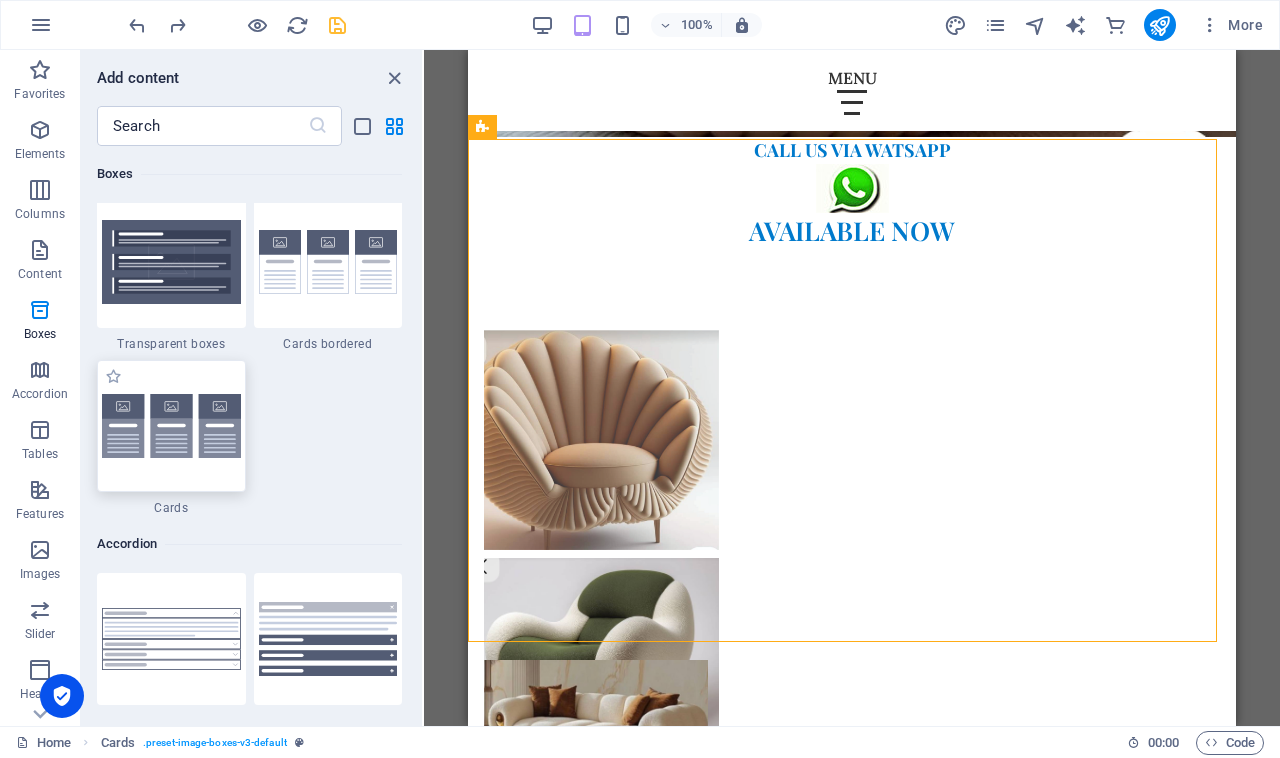 click at bounding box center [171, 426] 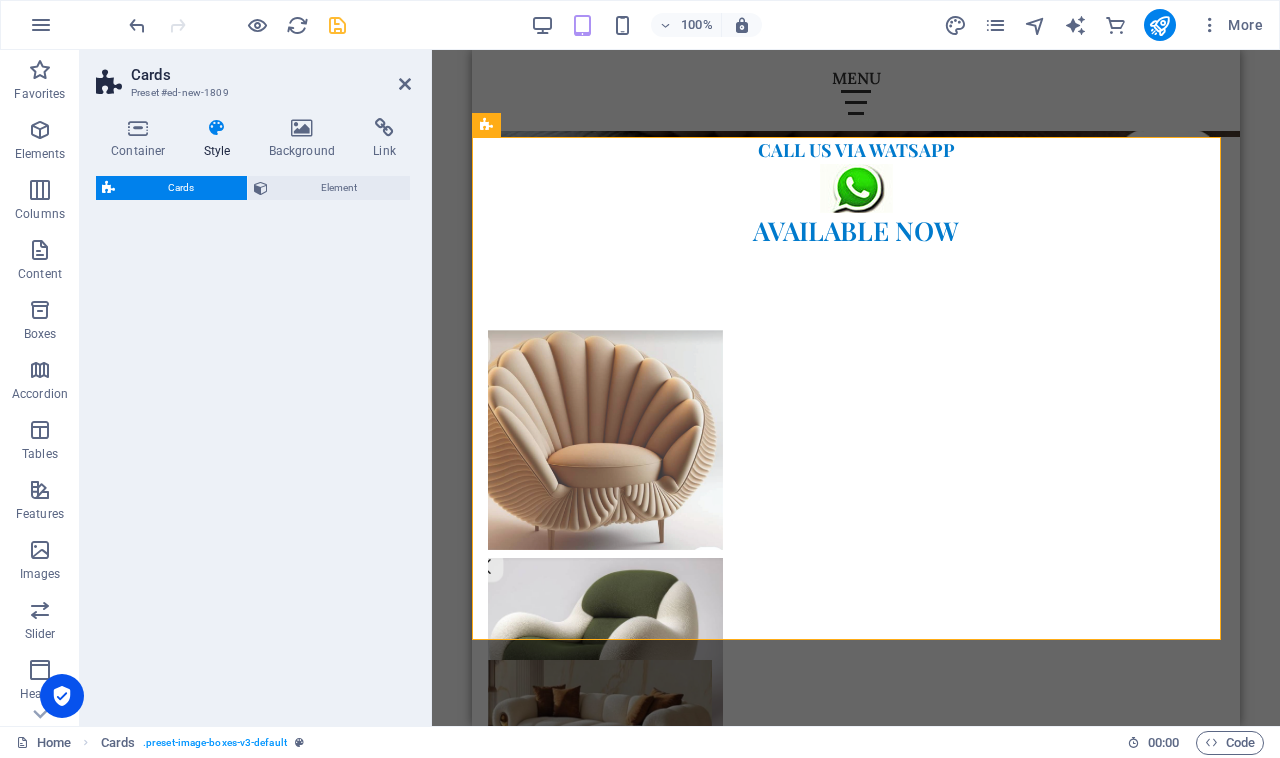 scroll, scrollTop: 1945, scrollLeft: 0, axis: vertical 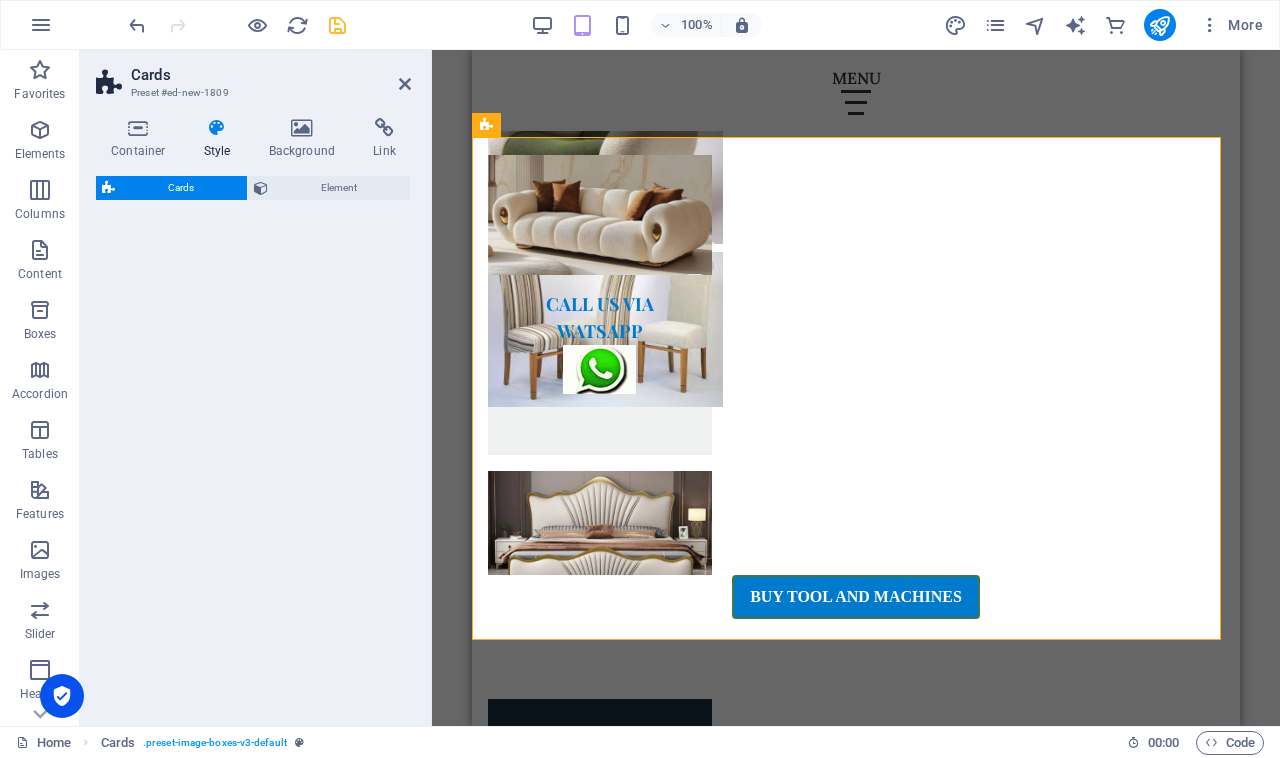 select on "rem" 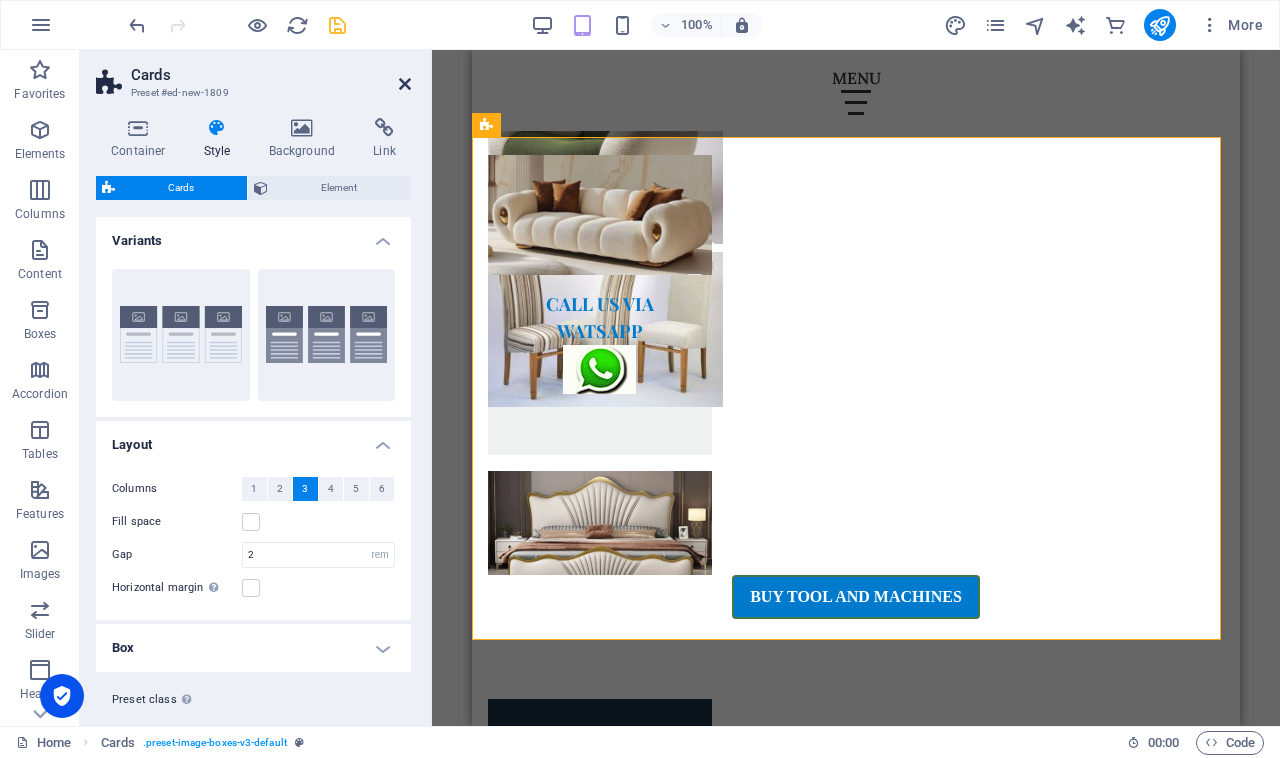 click at bounding box center [405, 84] 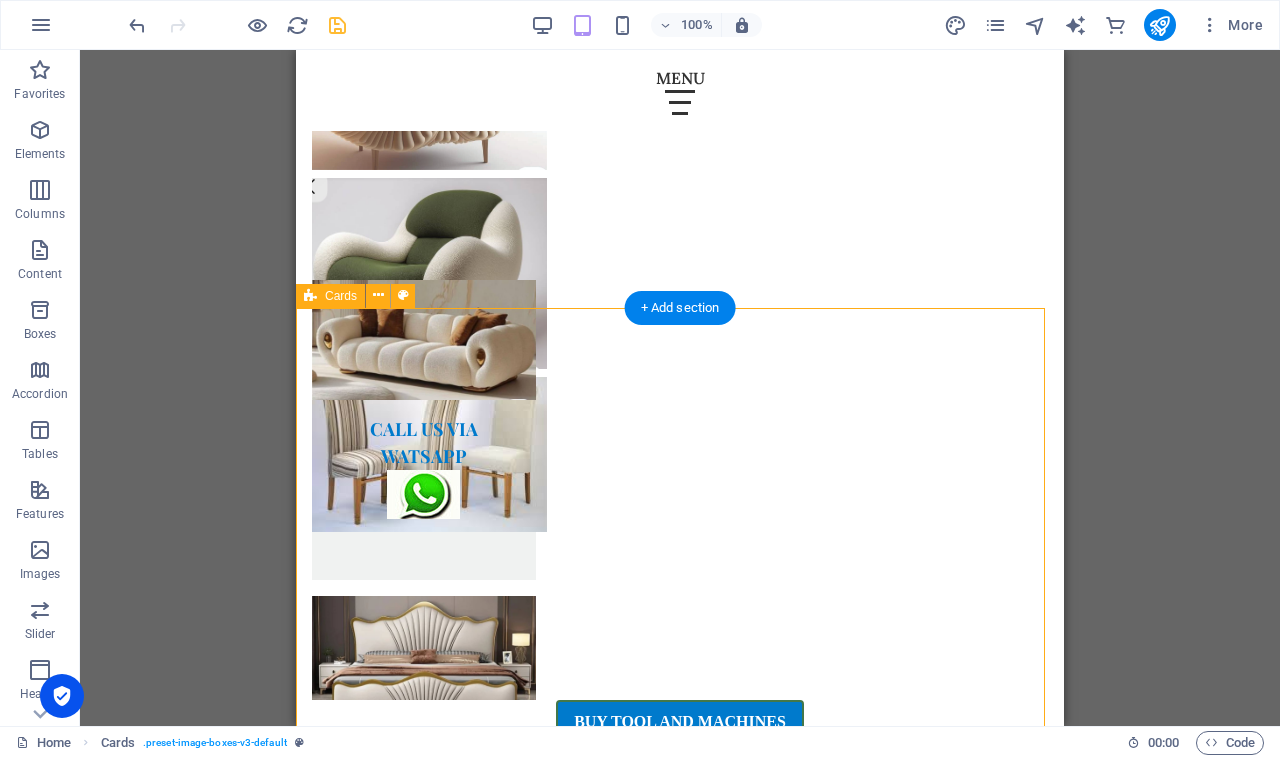 scroll, scrollTop: 1695, scrollLeft: 0, axis: vertical 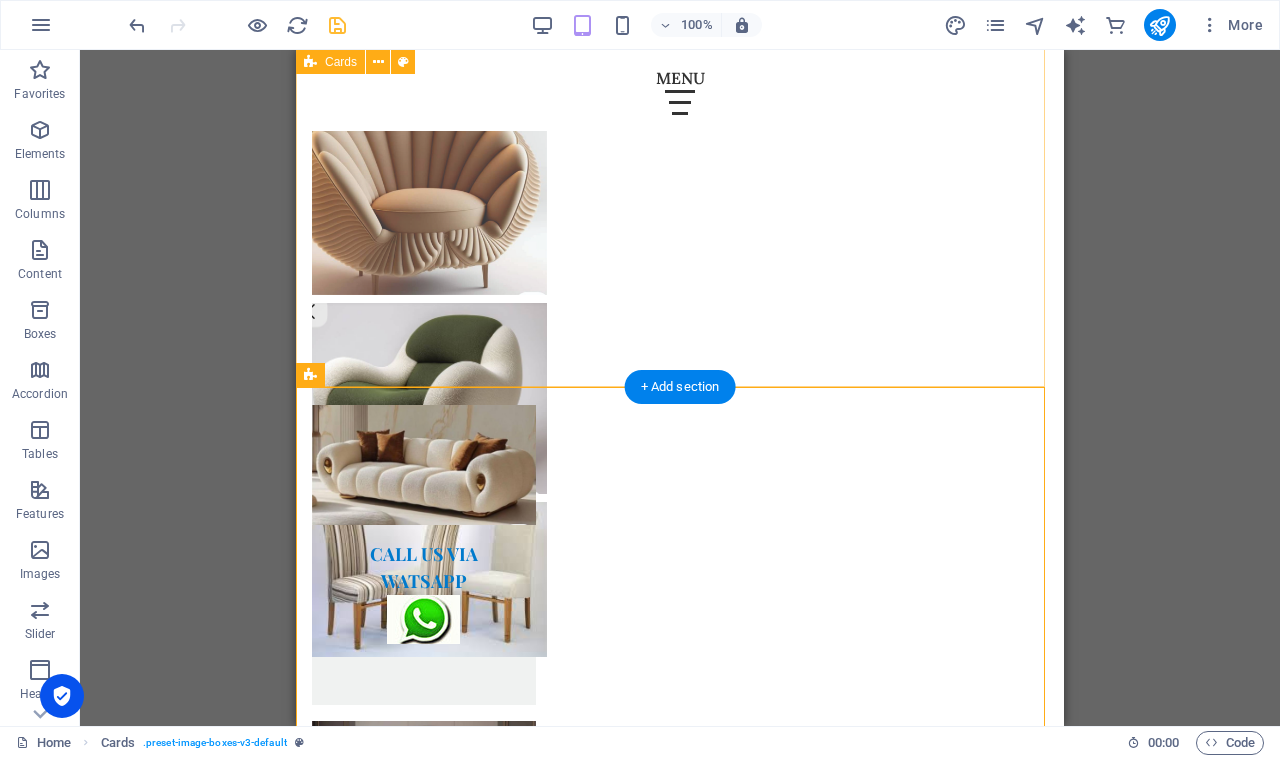 click on "Headline Lorem ipsum dolor sit amet, consectetuer adipiscing elit. Aenean commodo ligula eget dolor. Lorem ipsum dolor sit amet. Headline Lorem ipsum dolor sit amet, consectetuer adipiscing elit. Aenean commodo ligula eget dolor. Lorem ipsum dolor sit amet. Headline Lorem ipsum dolor sit amet, consectetuer adipiscing elit. Aenean commodo ligula eget dolor. Lorem ipsum dolor sit amet." at bounding box center [680, 1485] 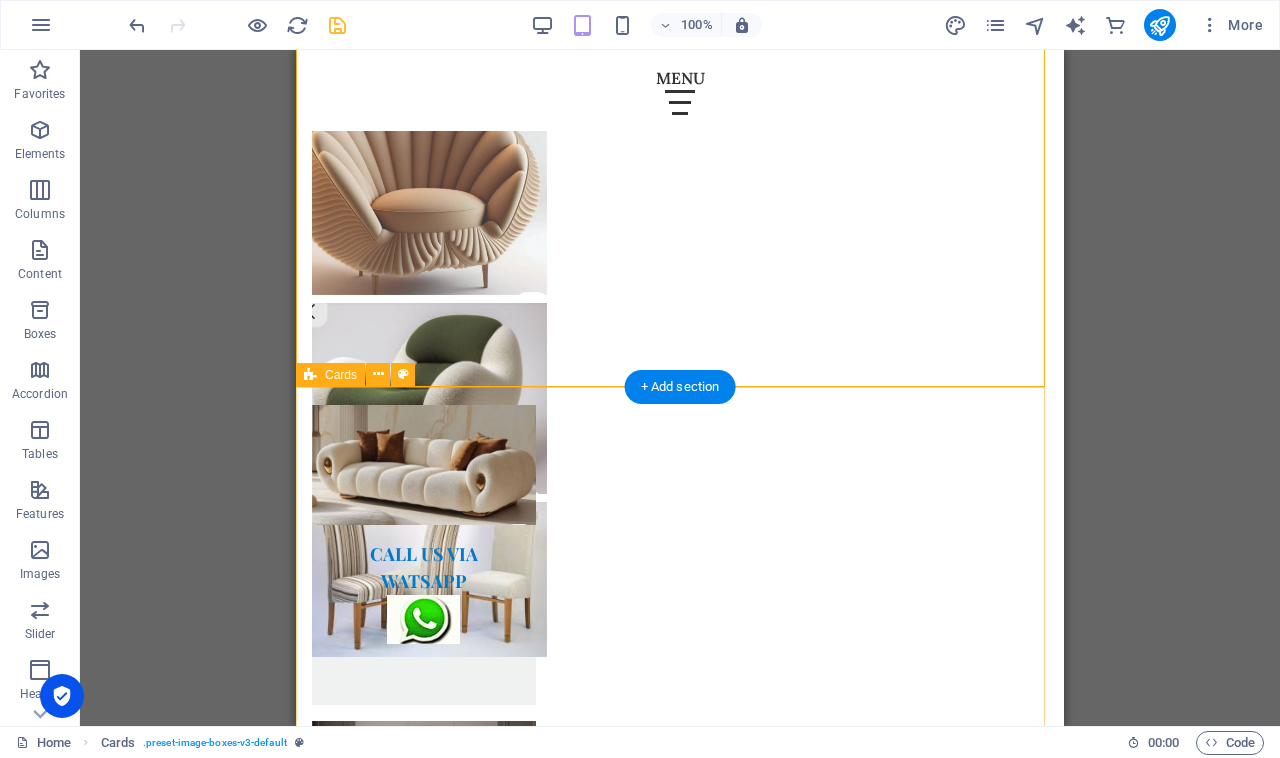 click on "Headline Lorem ipsum dolor sit amet, consectetuer adipiscing elit. Aenean commodo ligula eget dolor. Lorem ipsum dolor sit amet. Headline Lorem ipsum dolor sit amet, consectetuer adipiscing elit. Aenean commodo ligula eget dolor. Lorem ipsum dolor sit amet. Headline Lorem ipsum dolor sit amet, consectetuer adipiscing elit. Aenean commodo ligula eget dolor. Lorem ipsum dolor sit amet." at bounding box center [680, 2717] 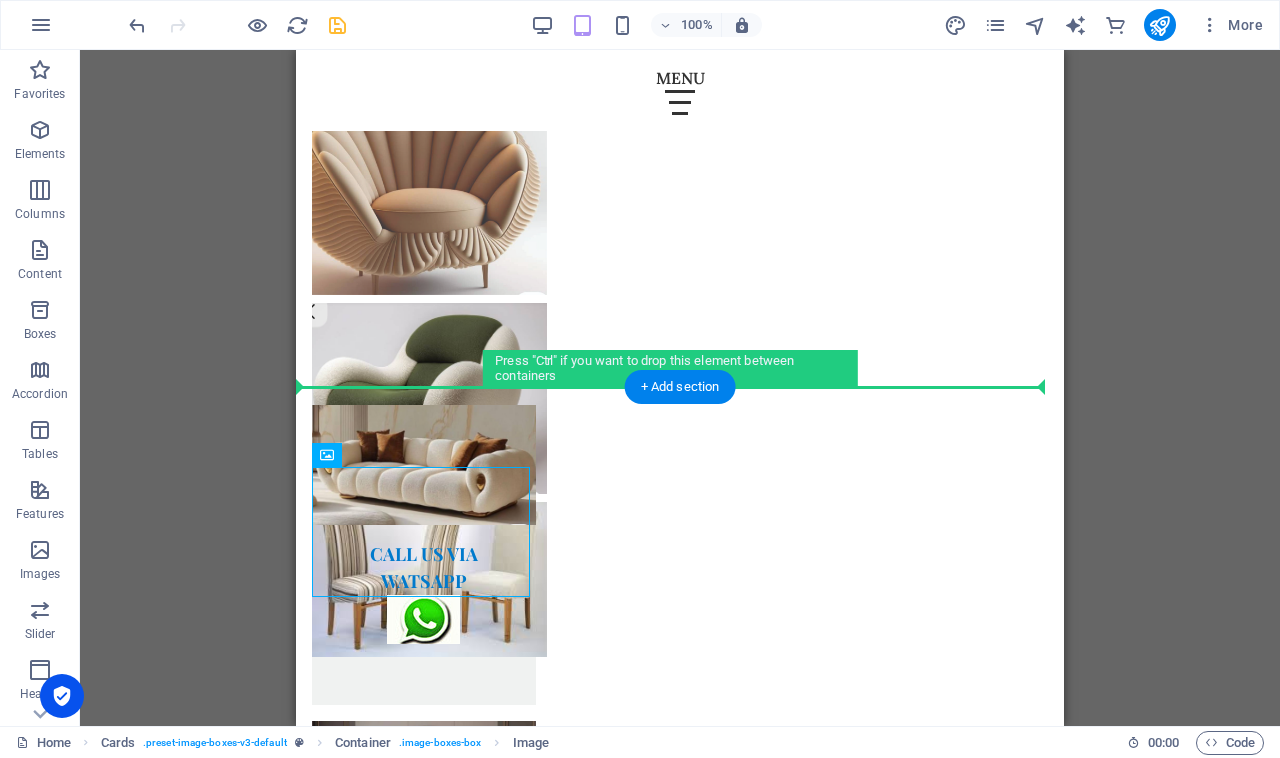 drag, startPoint x: 411, startPoint y: 481, endPoint x: 435, endPoint y: 328, distance: 154.87091 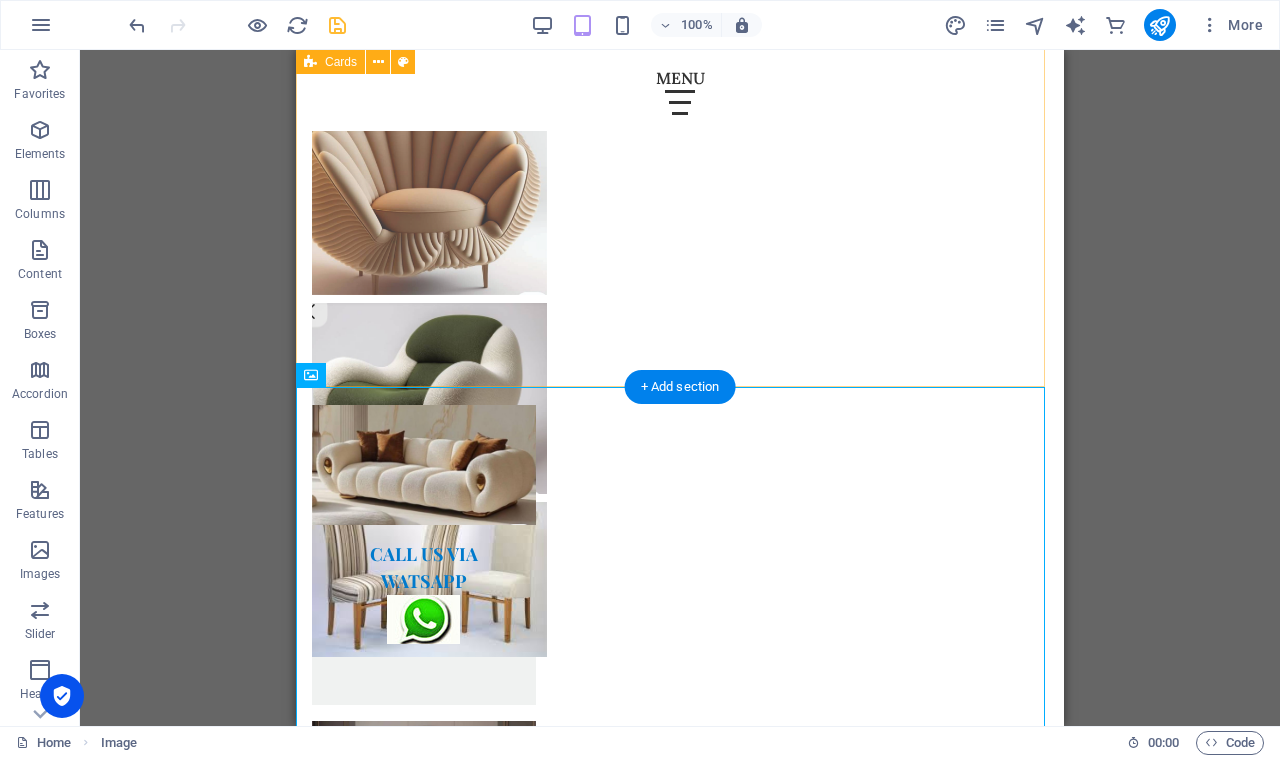 click on "Headline Lorem ipsum dolor sit amet, consectetuer adipiscing elit. Aenean commodo ligula eget dolor. Lorem ipsum dolor sit amet. Headline Lorem ipsum dolor sit amet, consectetuer adipiscing elit. Aenean commodo ligula eget dolor. Lorem ipsum dolor sit amet. Headline Lorem ipsum dolor sit amet, consectetuer adipiscing elit. Aenean commodo ligula eget dolor. Lorem ipsum dolor sit amet." at bounding box center (680, 1485) 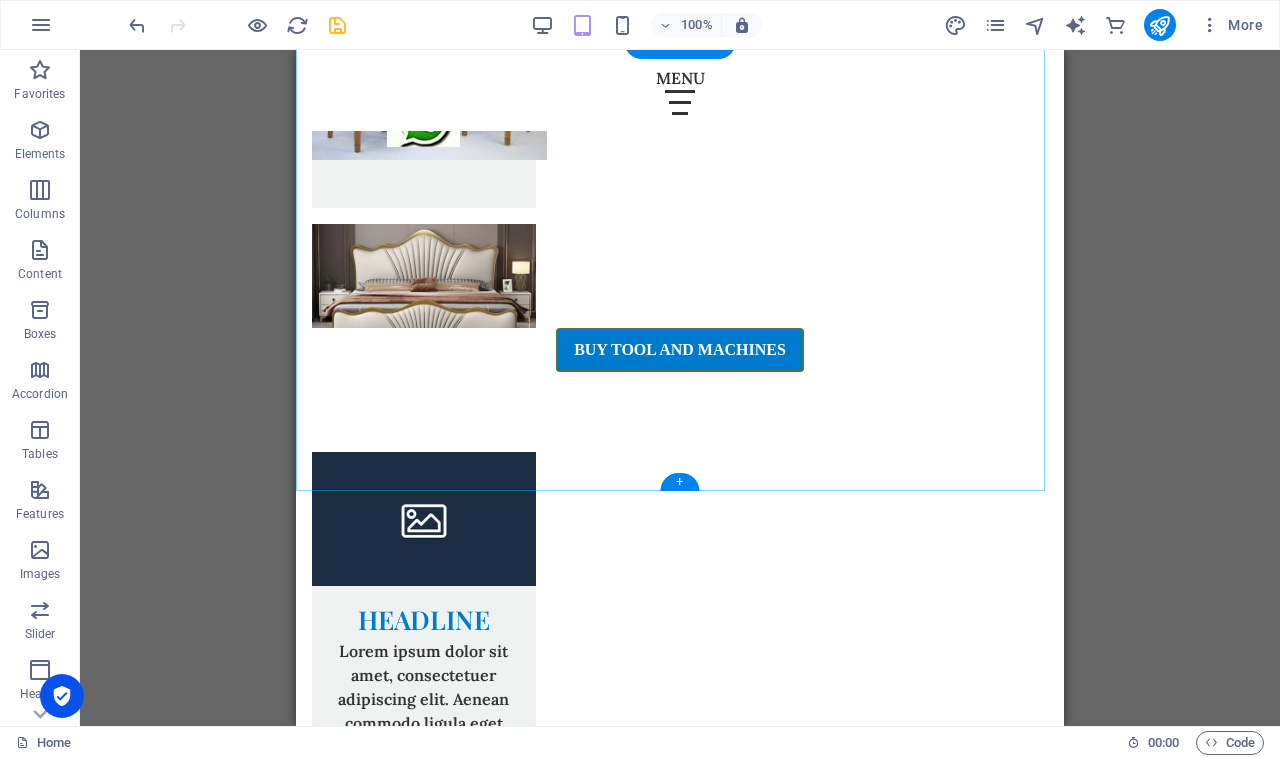 scroll, scrollTop: 2195, scrollLeft: 0, axis: vertical 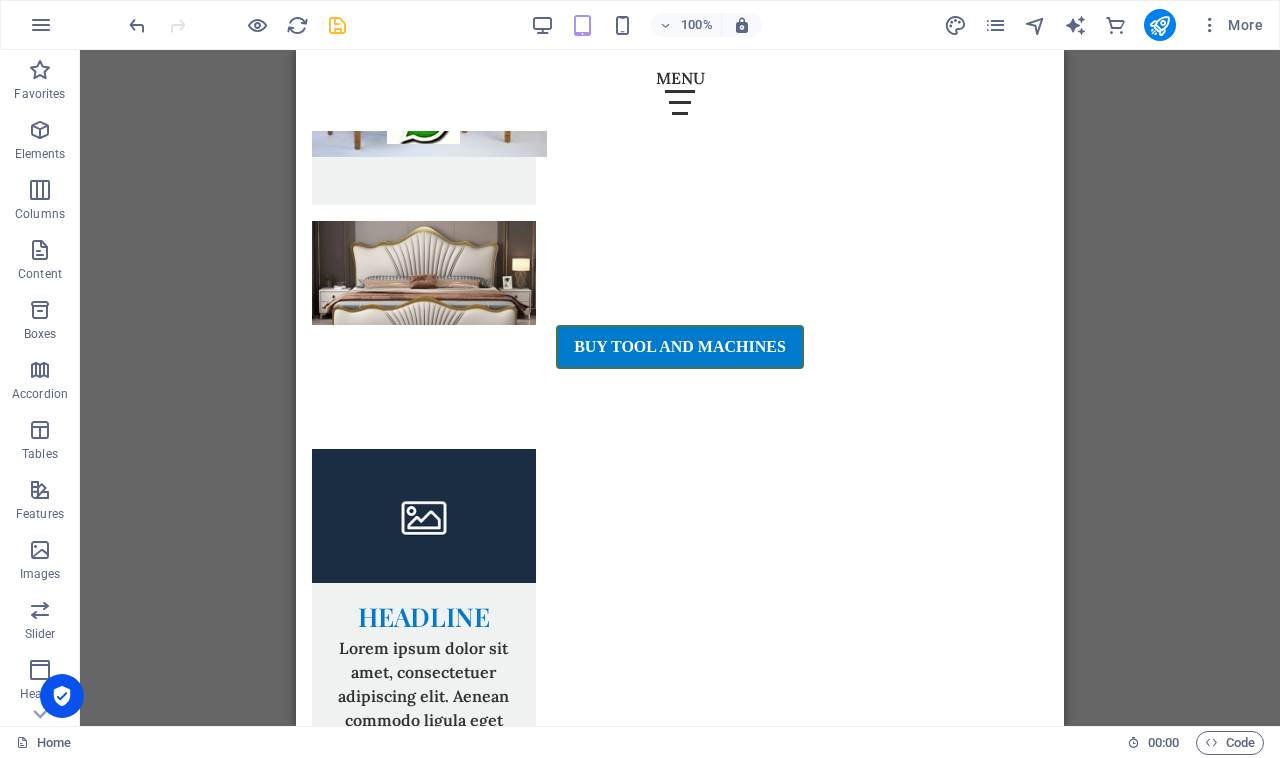 click on "Drag here to replace the existing content. Press “Ctrl” if you want to create a new element.
H4   Wide image with text   Container   Container   Image   Container   Menu Bar   Container   Text   HTML   Menu   Cards   H5   Container   Image   Button   Pricing table   Container   Text   Container   Image   H5   Image   Image   Form   Input   Footer Hel   Footer Hel   Container   Form   Input   Image   Image series   Placeholder   Pricing table   Placeholder   Text   Container   Text   Text   Text   Map   Container   H3   Spacer   Icon   Container   Placeholder   Text   Container   Textarea   Email   Checkbox   Captcha   Table   Image   Text   Cards   Image   Container   H3   Text   Container   Image   Container   H3   Text   Text   Container   H3   Container   Image   Cards   Container   Image   Container   H3   Text   Container   Image   Container   Container   Image   Container   Text   H3   Container   Container   Container   Container   Placeholder   Container   Image   Cards" at bounding box center (680, 388) 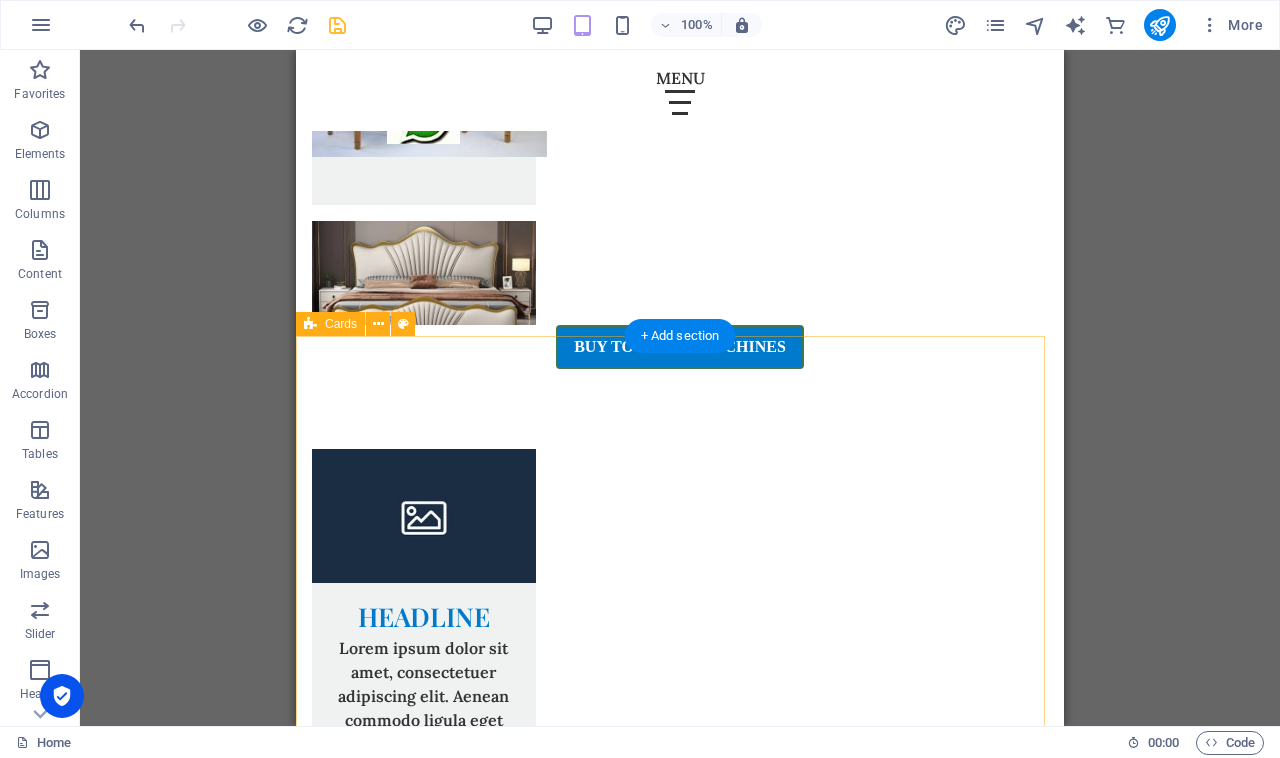 click on "Headline Lorem ipsum dolor sit amet, consectetuer adipiscing elit. Aenean commodo ligula eget dolor. Lorem ipsum dolor sit amet. Headline Lorem ipsum dolor sit amet, consectetuer adipiscing elit. Aenean commodo ligula eget dolor. Lorem ipsum dolor sit amet. Headline Lorem ipsum dolor sit amet, consectetuer adipiscing elit. Aenean commodo ligula eget dolor. Lorem ipsum dolor sit amet." at bounding box center [680, 2604] 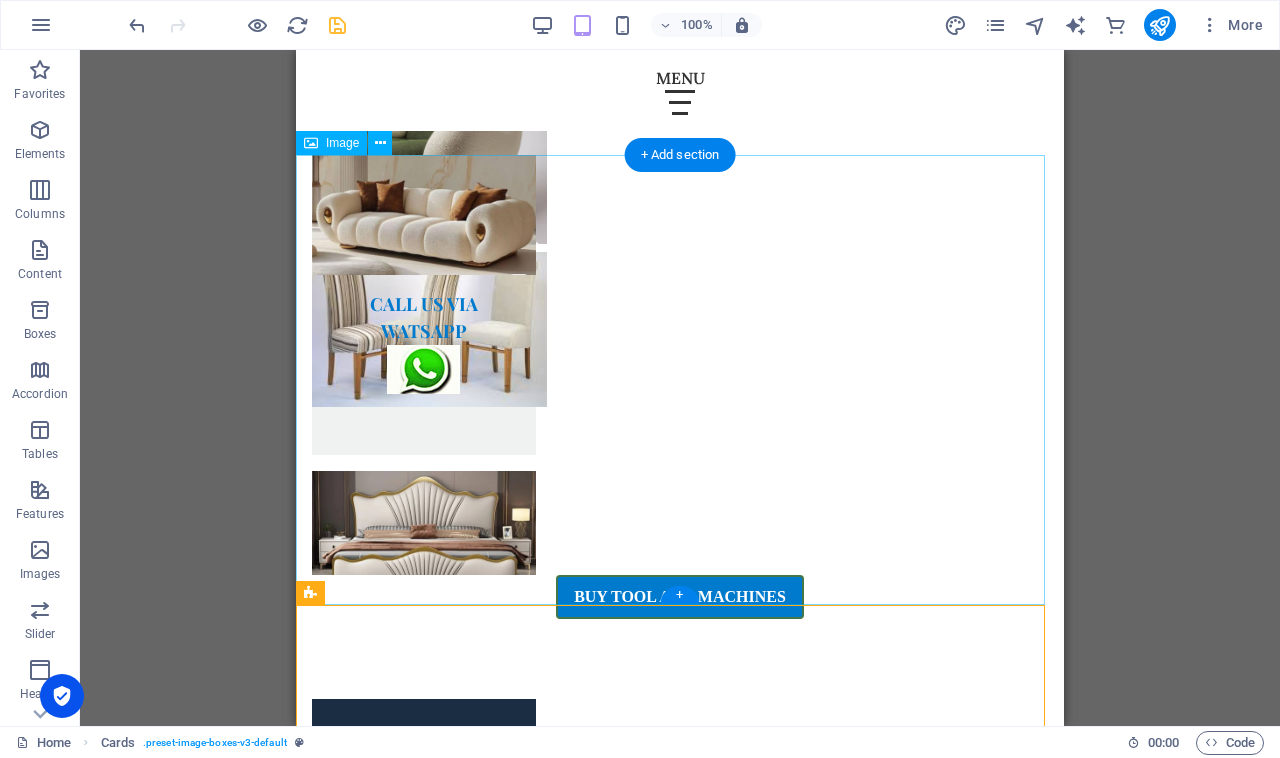 scroll, scrollTop: 1695, scrollLeft: 0, axis: vertical 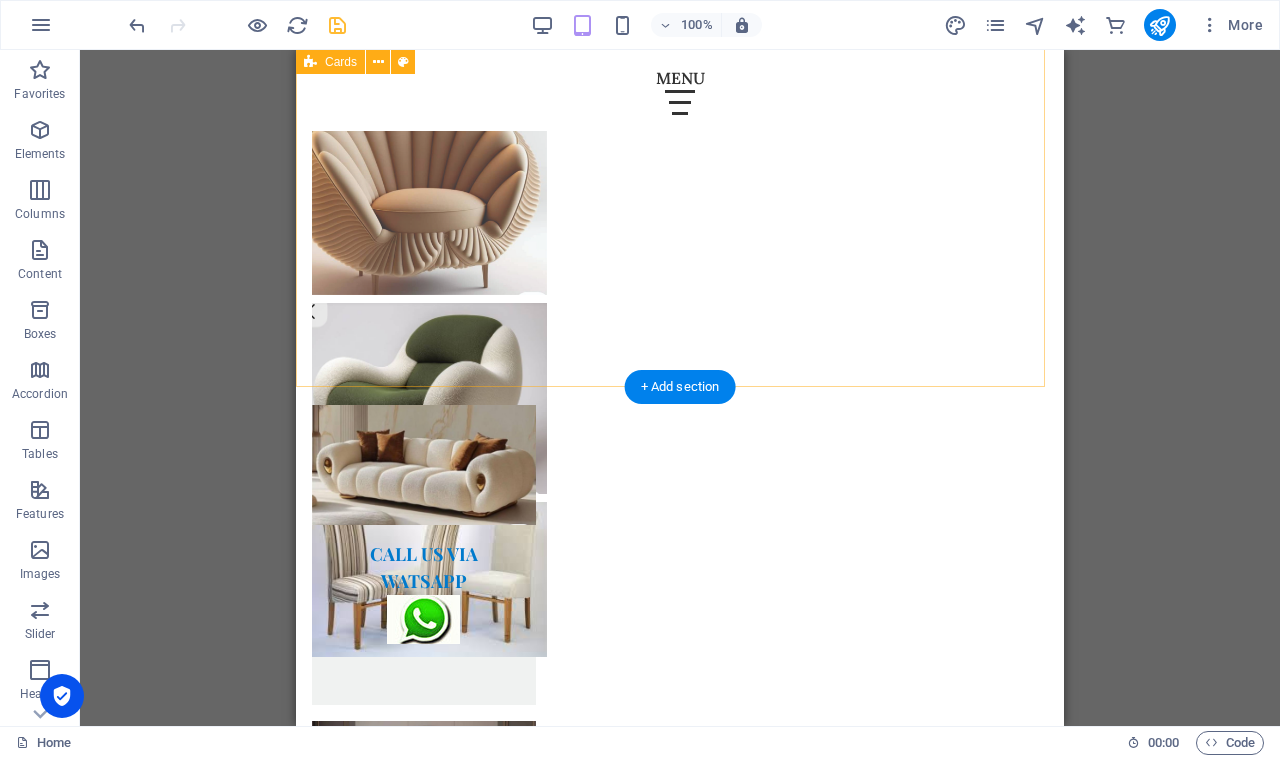 click on "Headline Lorem ipsum dolor sit amet, consectetuer adipiscing elit. Aenean commodo ligula eget dolor. Lorem ipsum dolor sit amet. Headline Lorem ipsum dolor sit amet, consectetuer adipiscing elit. Aenean commodo ligula eget dolor. Lorem ipsum dolor sit amet. Headline Lorem ipsum dolor sit amet, consectetuer adipiscing elit. Aenean commodo ligula eget dolor. Lorem ipsum dolor sit amet." at bounding box center (680, 1485) 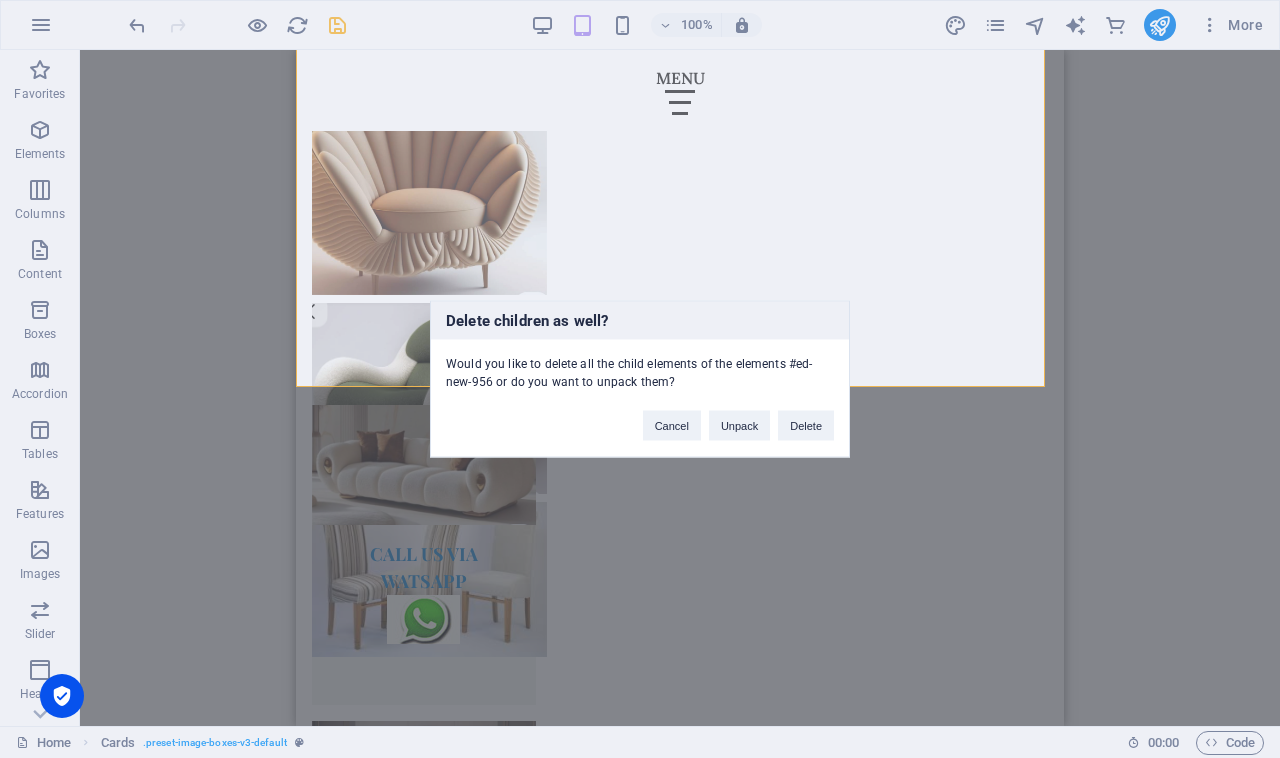 type 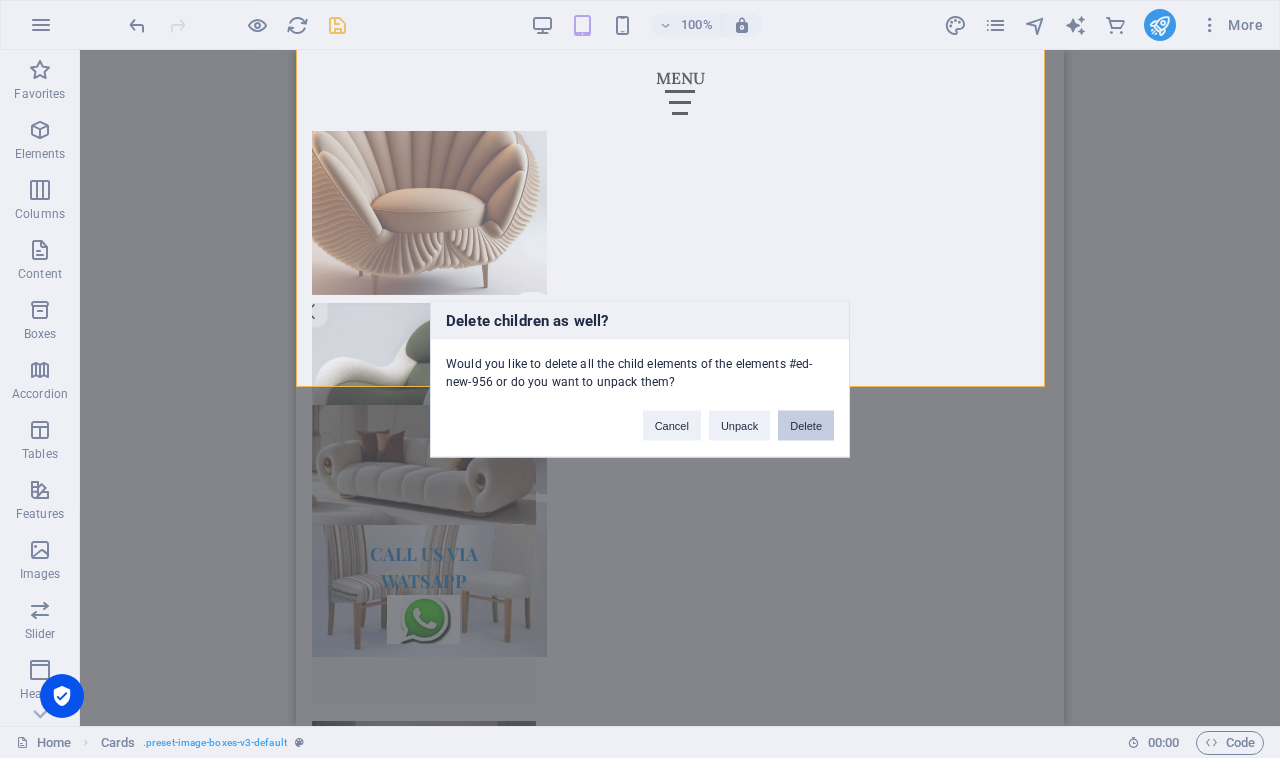 click on "Delete" at bounding box center [806, 426] 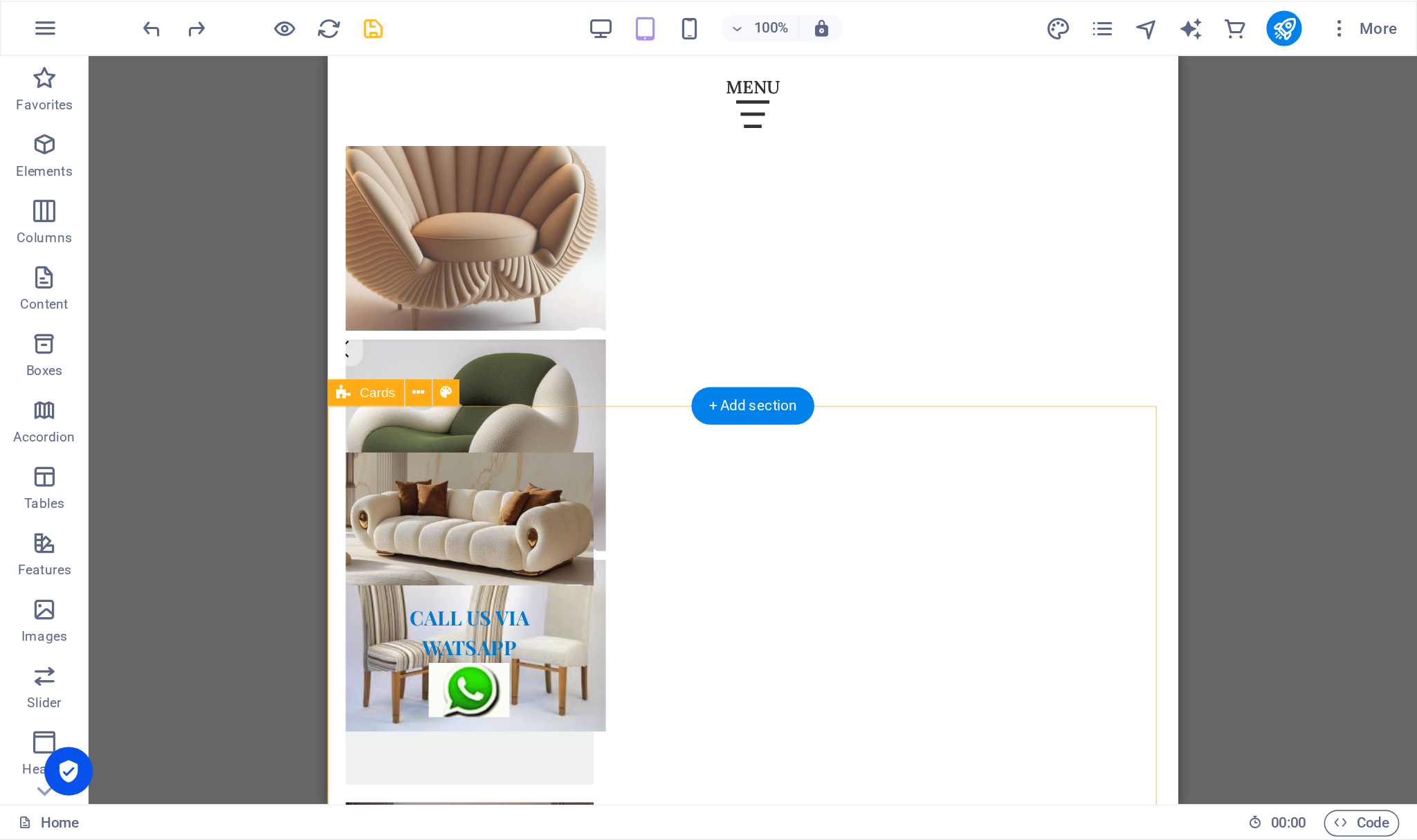 scroll, scrollTop: 998, scrollLeft: 0, axis: vertical 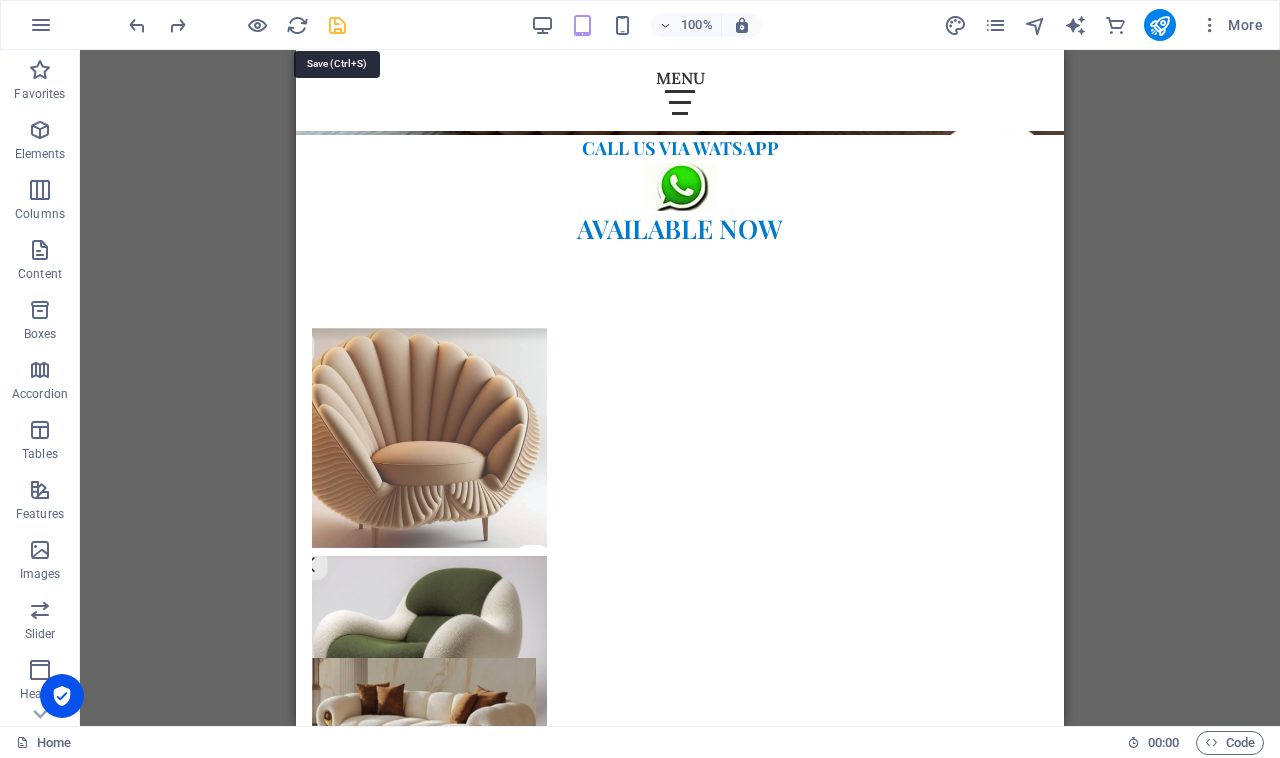 click at bounding box center [337, 25] 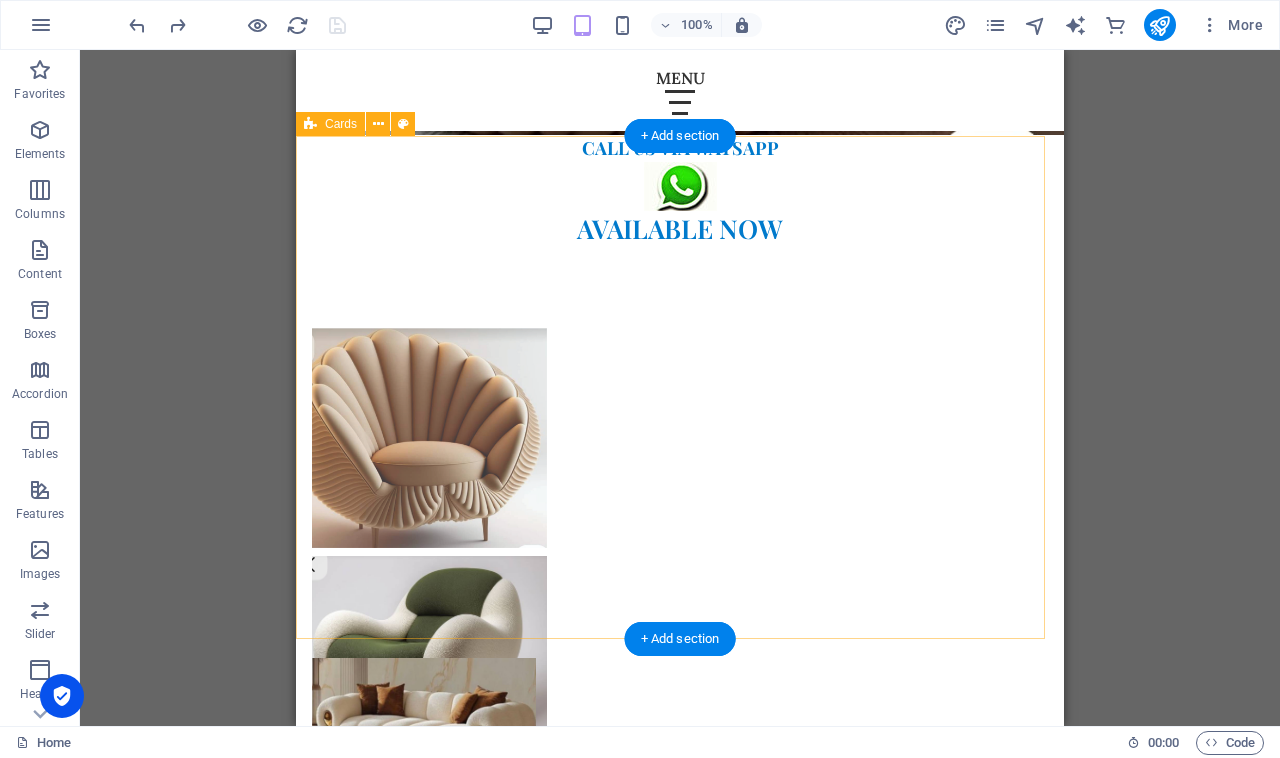 click on "Headline Lorem ipsum dolor sit amet, consectetuer adipiscing elit. Aenean commodo ligula eget dolor. Lorem ipsum dolor sit amet. Headline Lorem ipsum dolor sit amet, consectetuer adipiscing elit. Aenean commodo ligula eget dolor. Lorem ipsum dolor sit amet. Headline Lorem ipsum dolor sit amet, consectetuer adipiscing elit. Aenean commodo ligula eget dolor. Lorem ipsum dolor sit amet." at bounding box center (680, 1738) 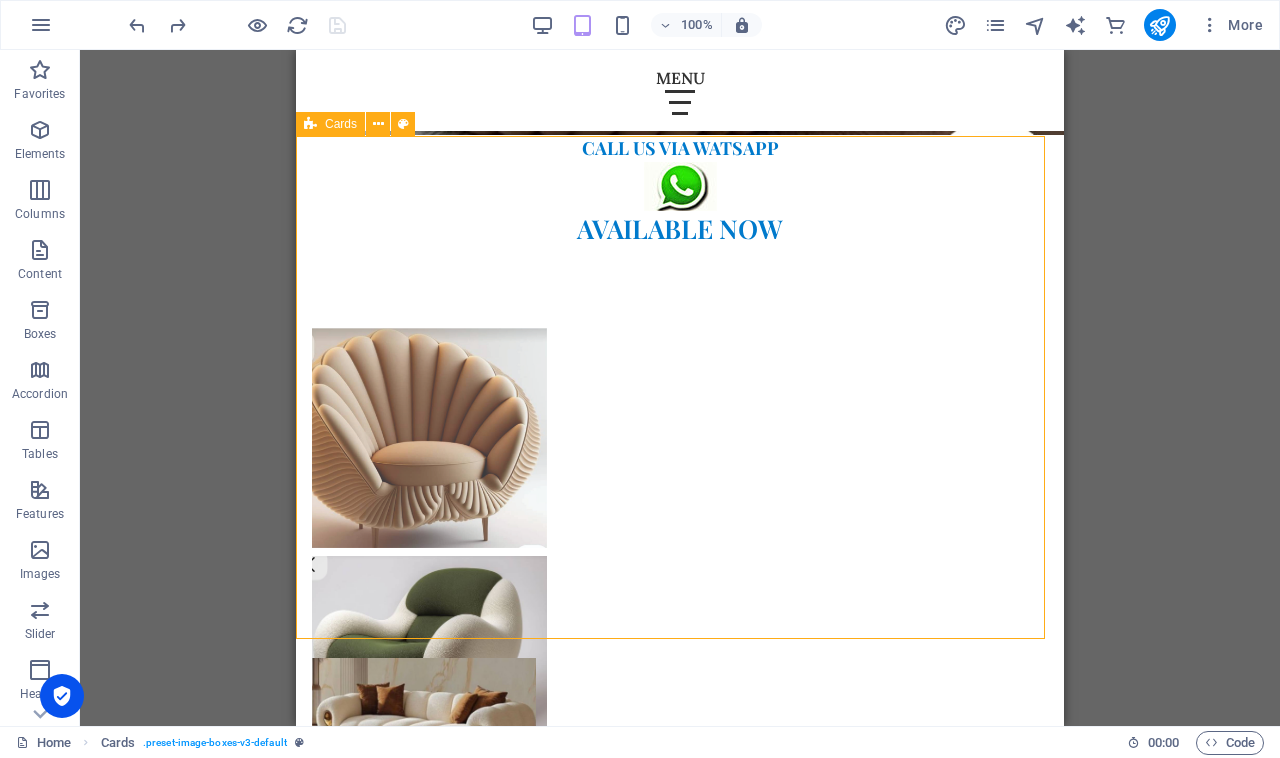 click on "Cards" at bounding box center [341, 124] 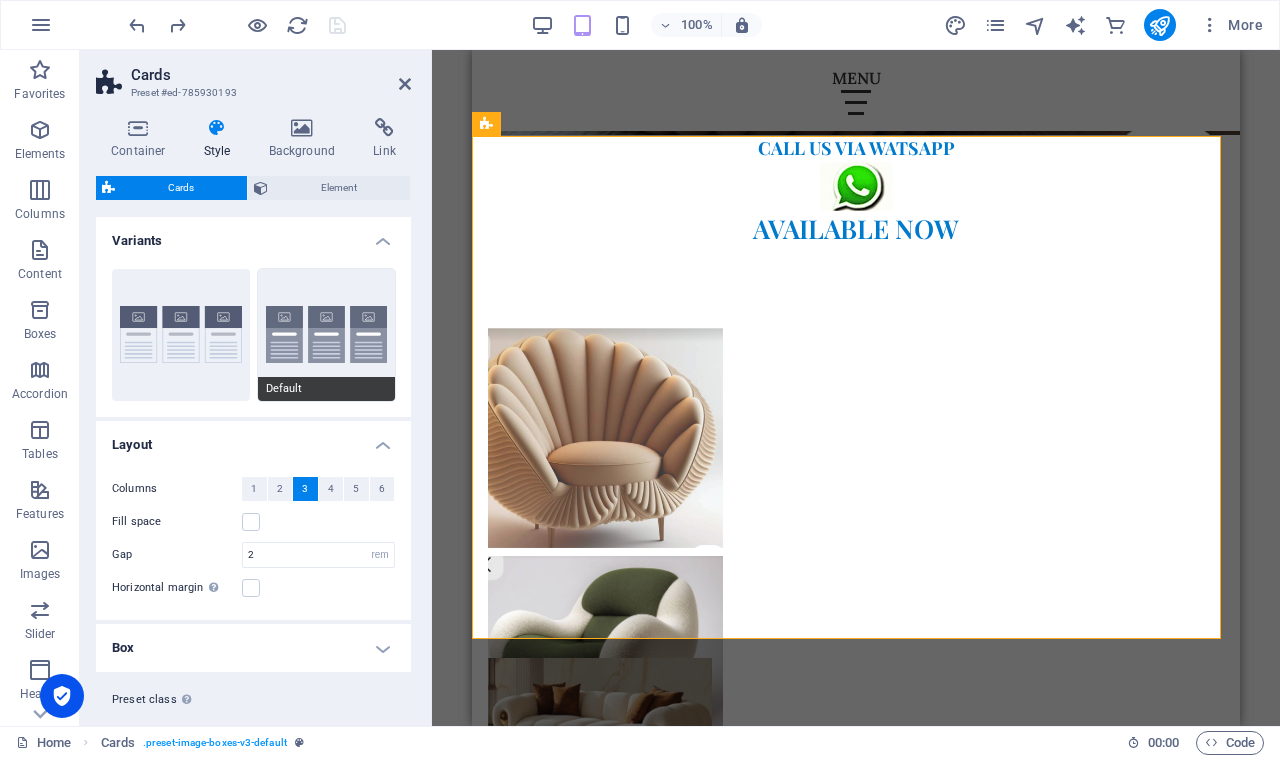 click on "Default" at bounding box center [327, 335] 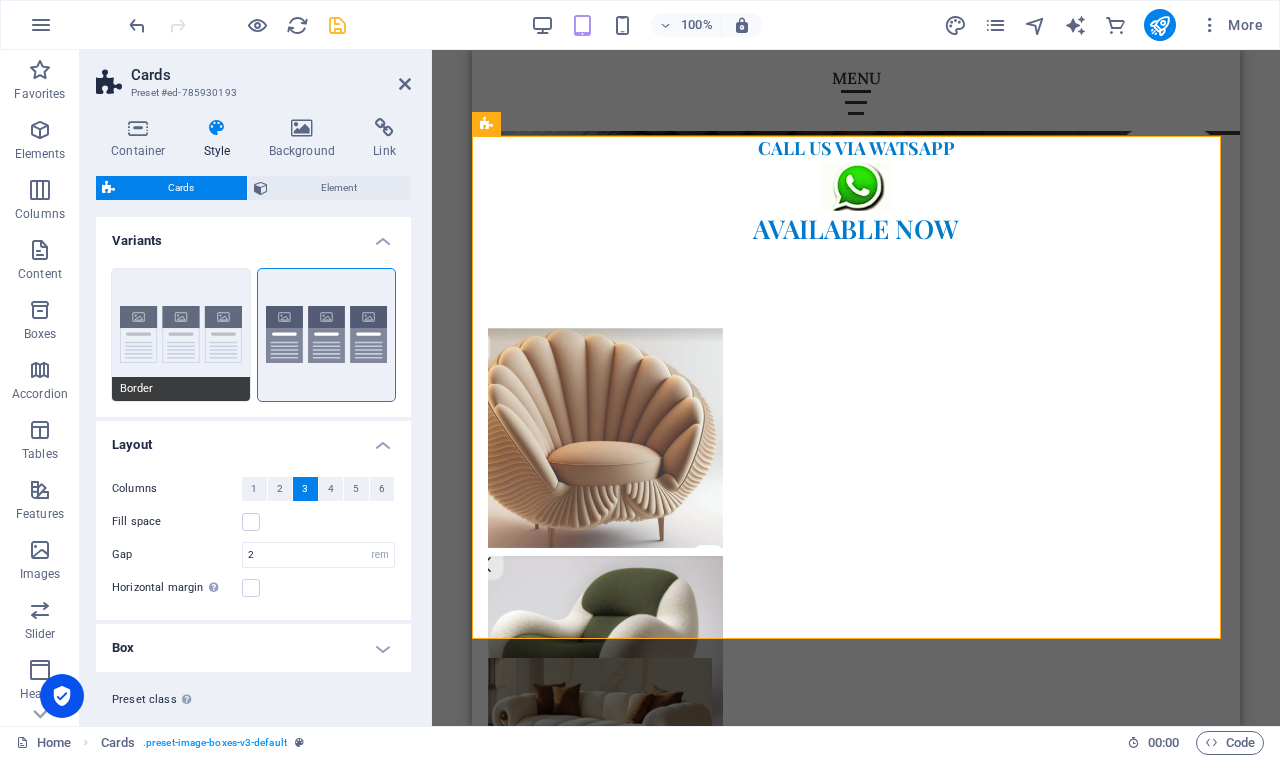 click on "Border" at bounding box center [181, 335] 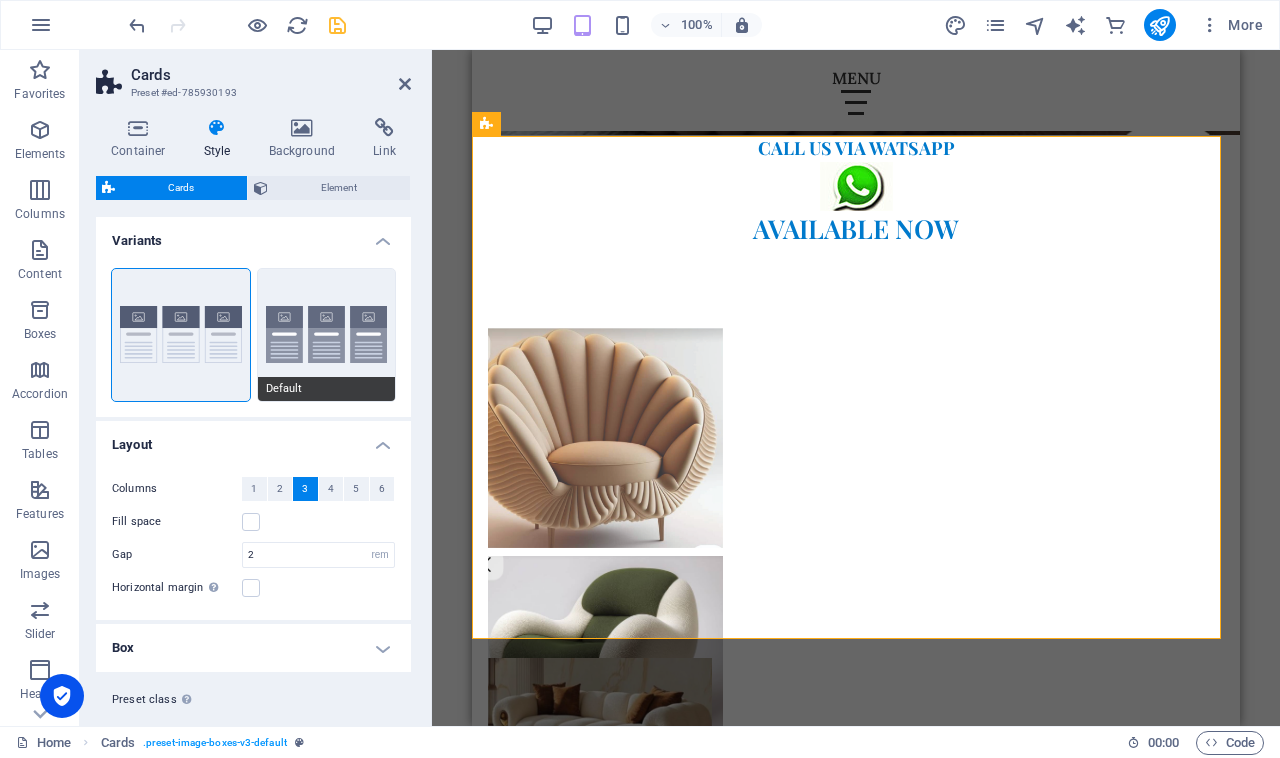 click on "Default" at bounding box center (327, 335) 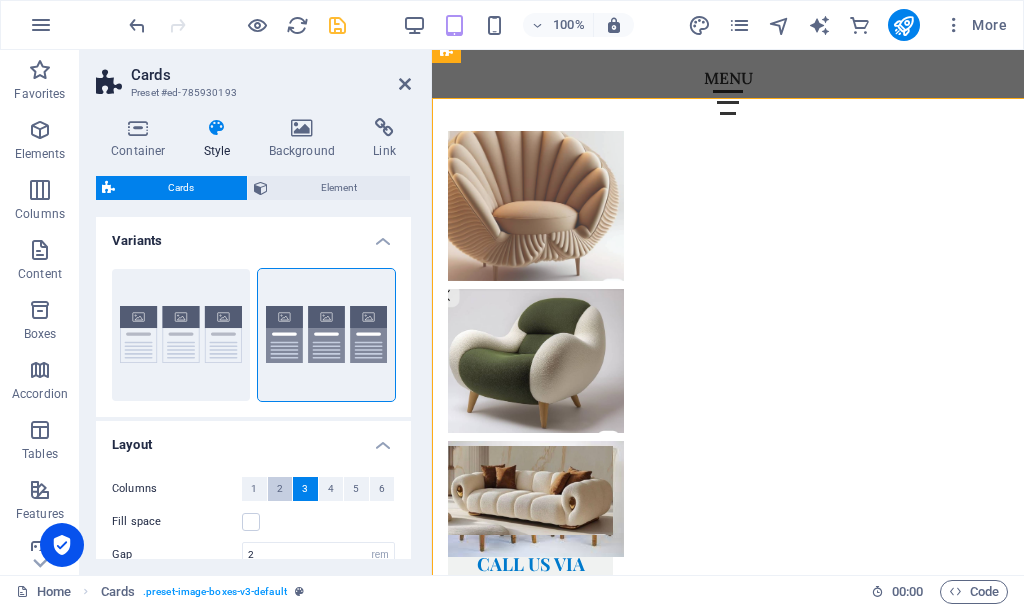 scroll, scrollTop: 1443, scrollLeft: 0, axis: vertical 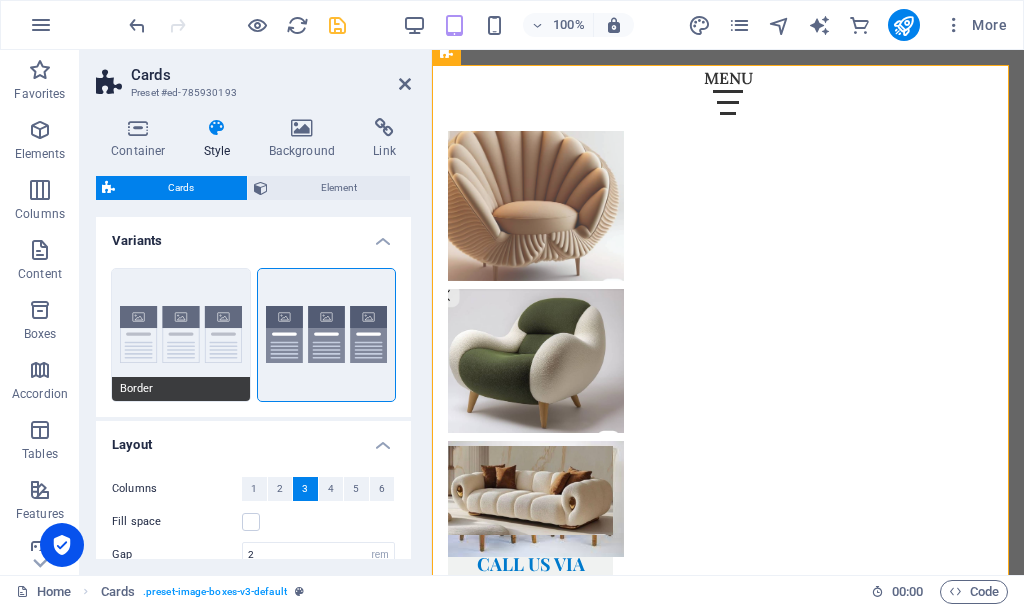 click on "Border" at bounding box center (181, 335) 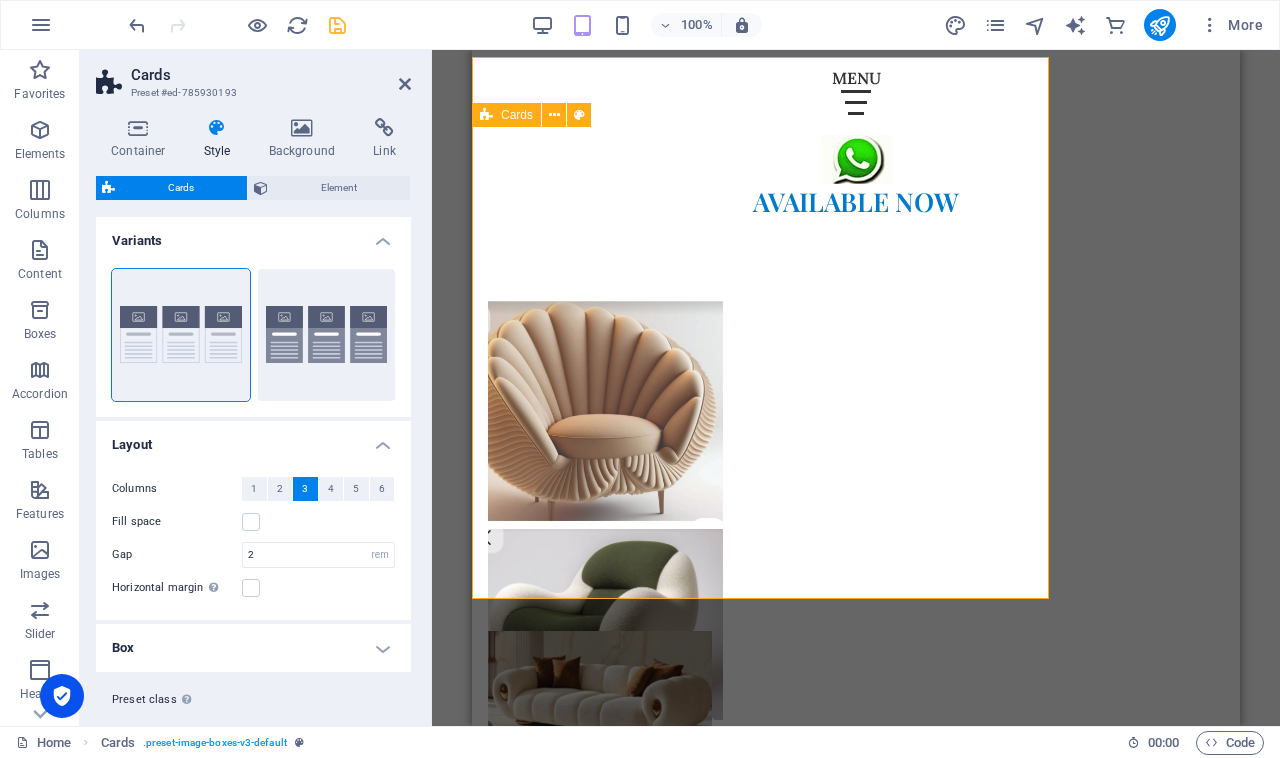 scroll, scrollTop: 1451, scrollLeft: 0, axis: vertical 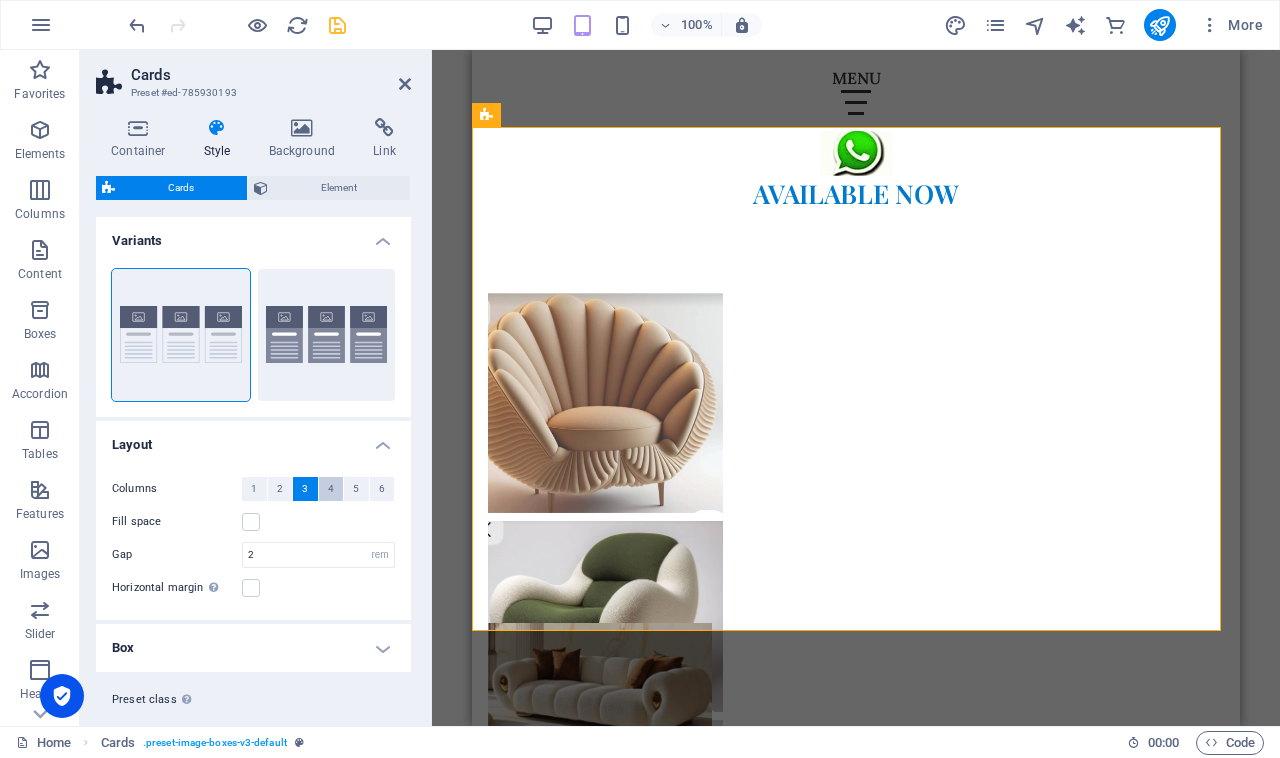 click on "4" at bounding box center [331, 489] 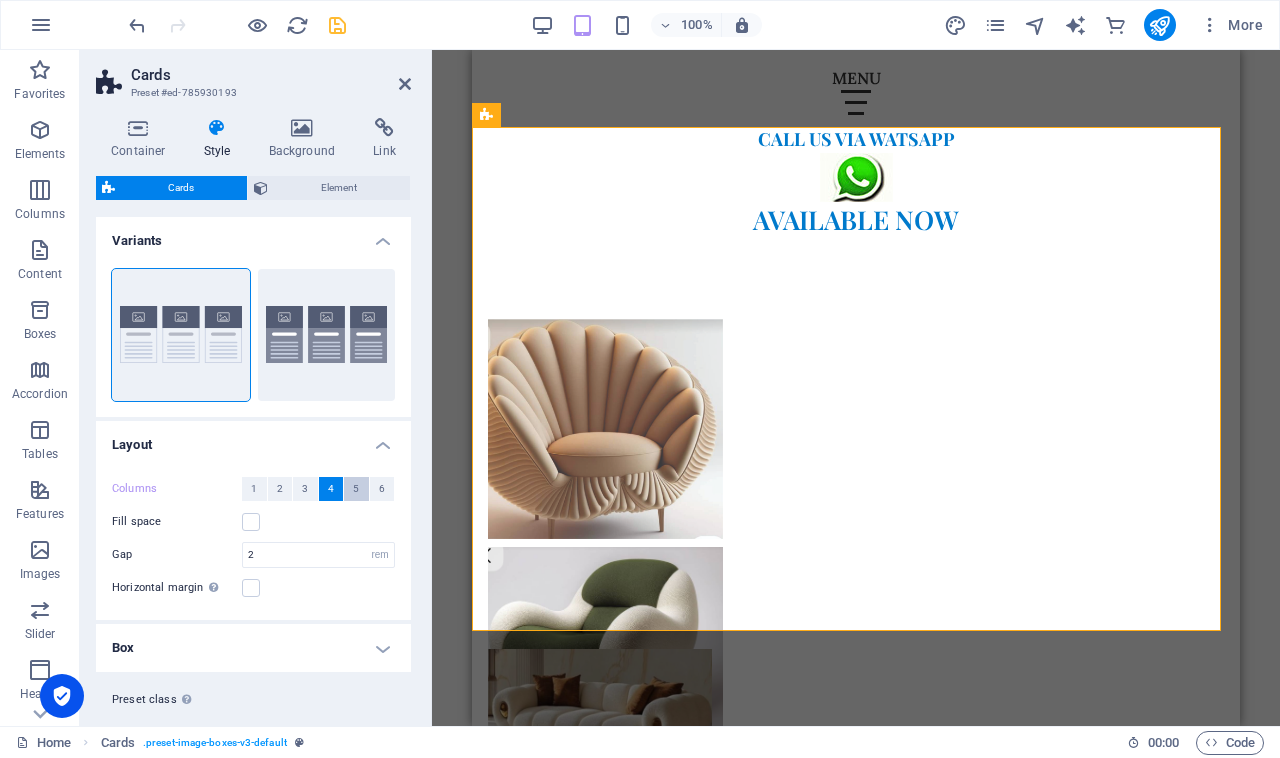click on "5" at bounding box center [356, 489] 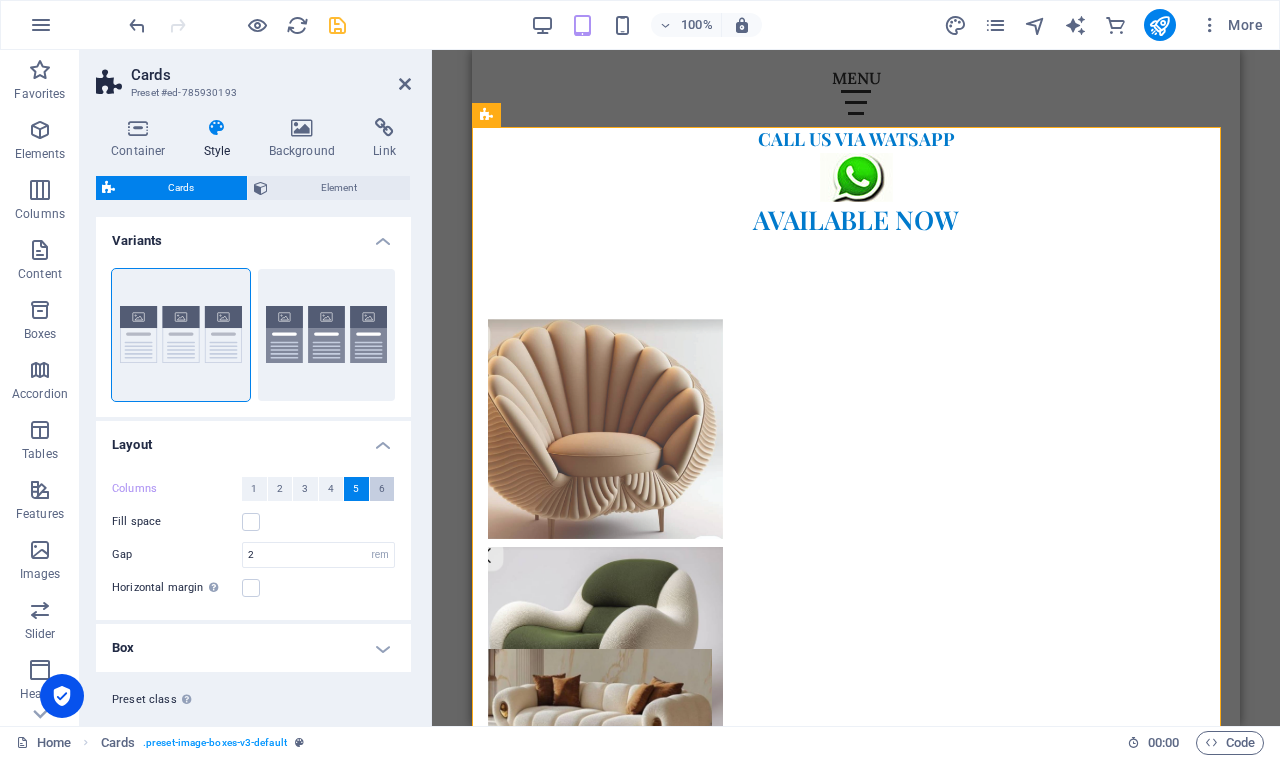 click on "6" at bounding box center (382, 489) 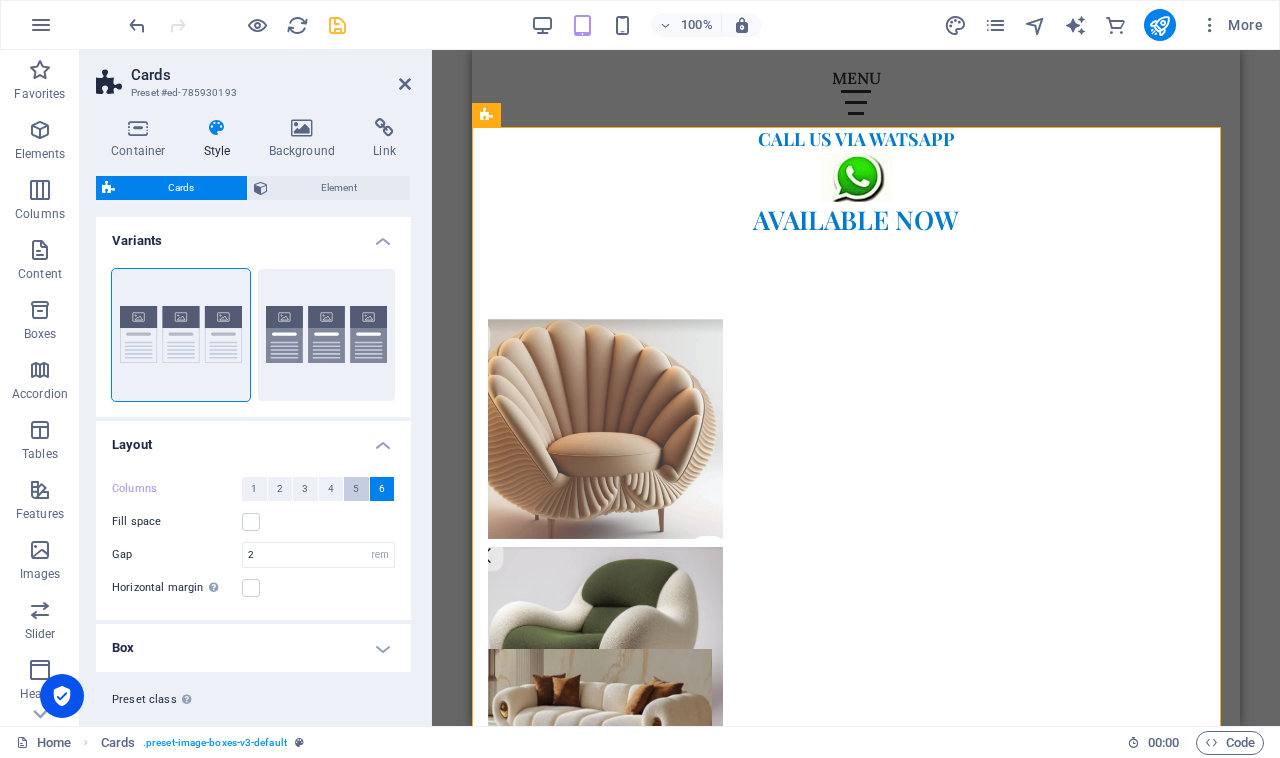 click on "5" at bounding box center [356, 489] 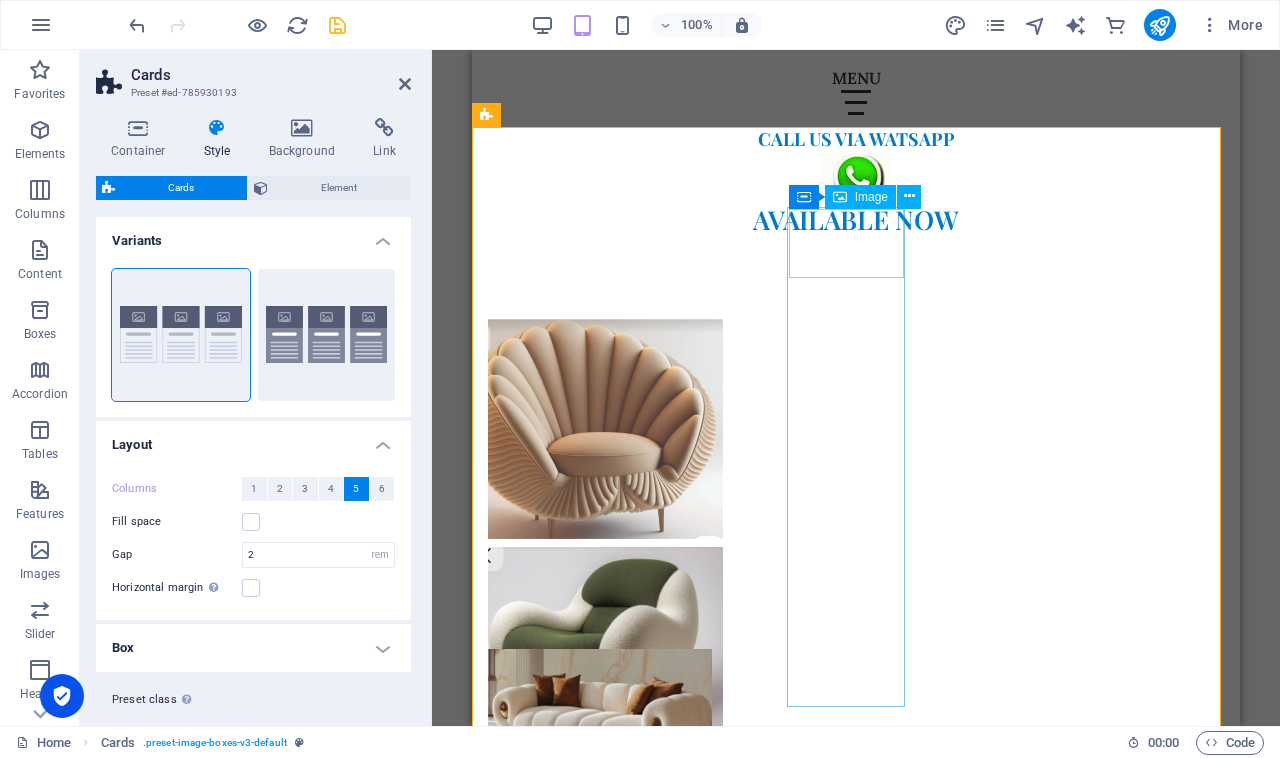click at bounding box center [549, 2268] 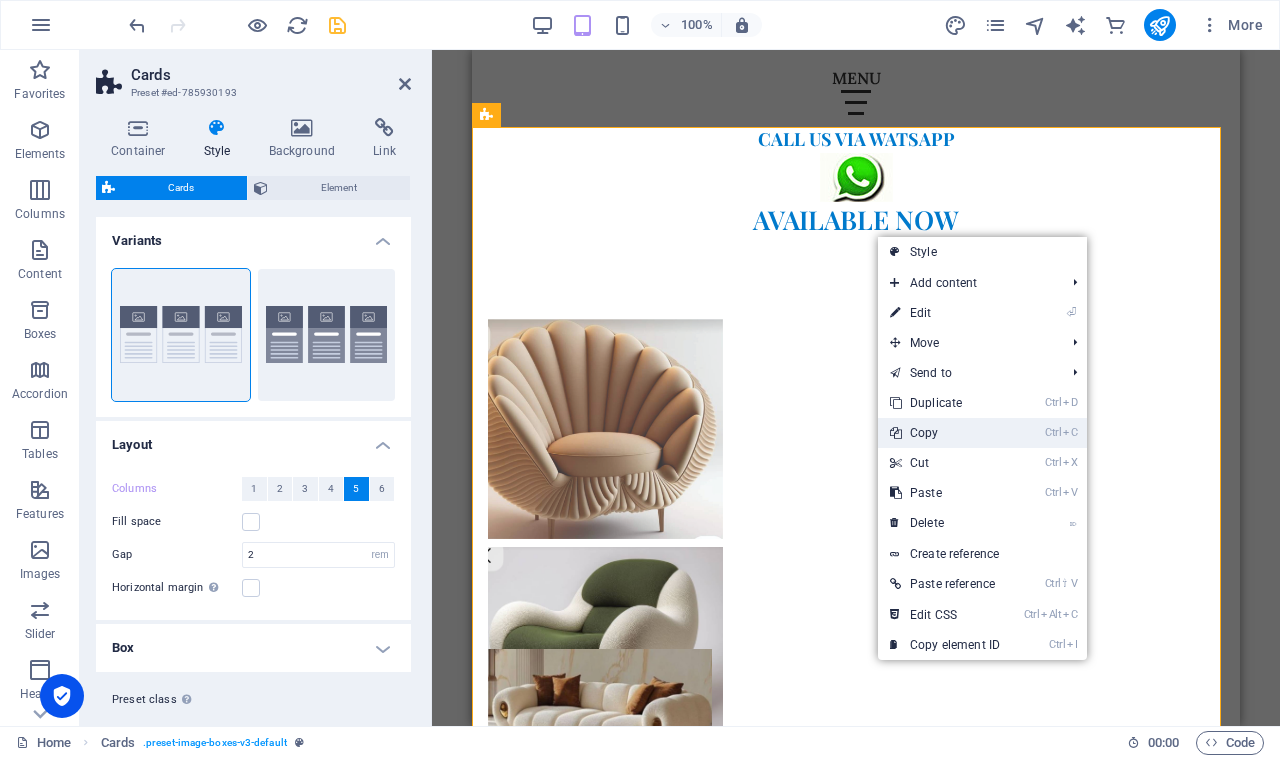 click on "Ctrl C  Copy" at bounding box center [945, 433] 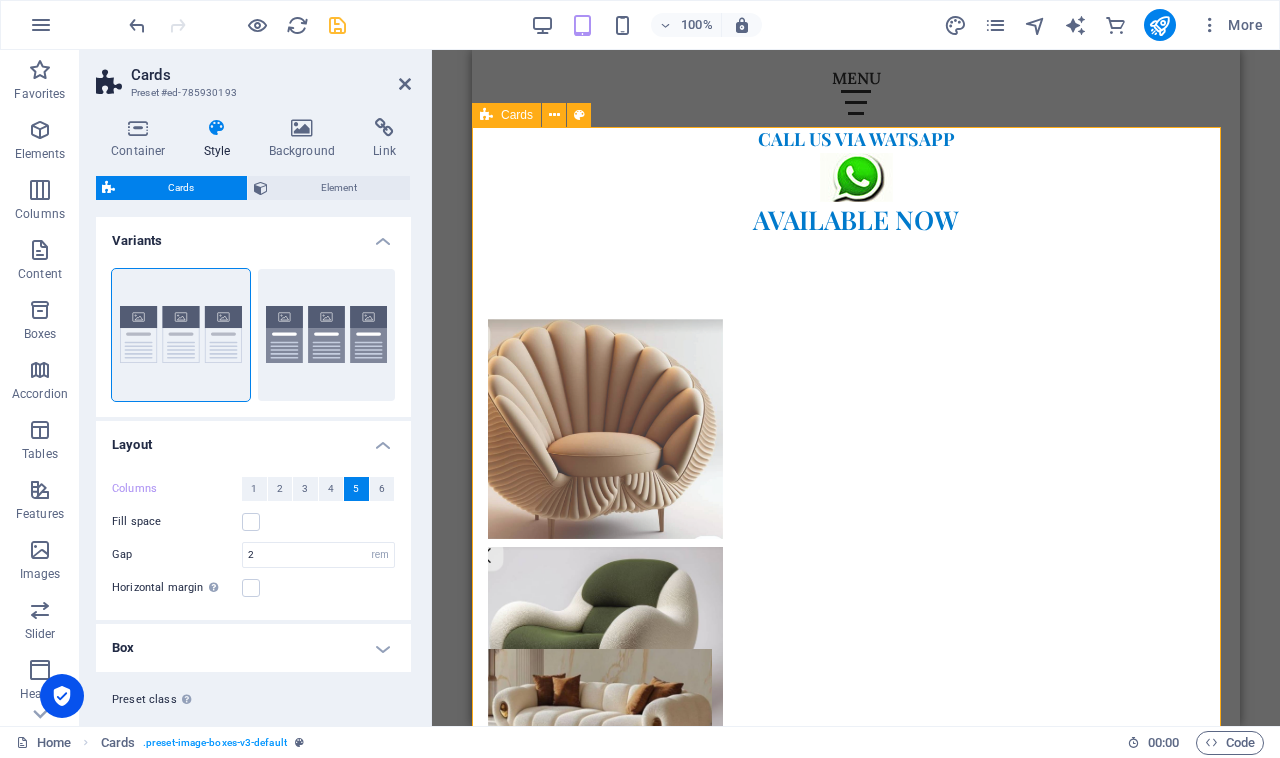 click on "Headline Lorem ipsum dolor sit amet, consectetuer adipiscing elit. Aenean commodo ligula eget dolor. Lorem ipsum dolor sit amet. Headline Lorem ipsum dolor sit amet, consectetuer adipiscing elit. Aenean commodo ligula eget dolor. Lorem ipsum dolor sit amet. Headline Lorem ipsum dolor sit amet, consectetuer adipiscing elit. Aenean commodo ligula eget dolor. Lorem ipsum dolor sit amet." at bounding box center (856, 1963) 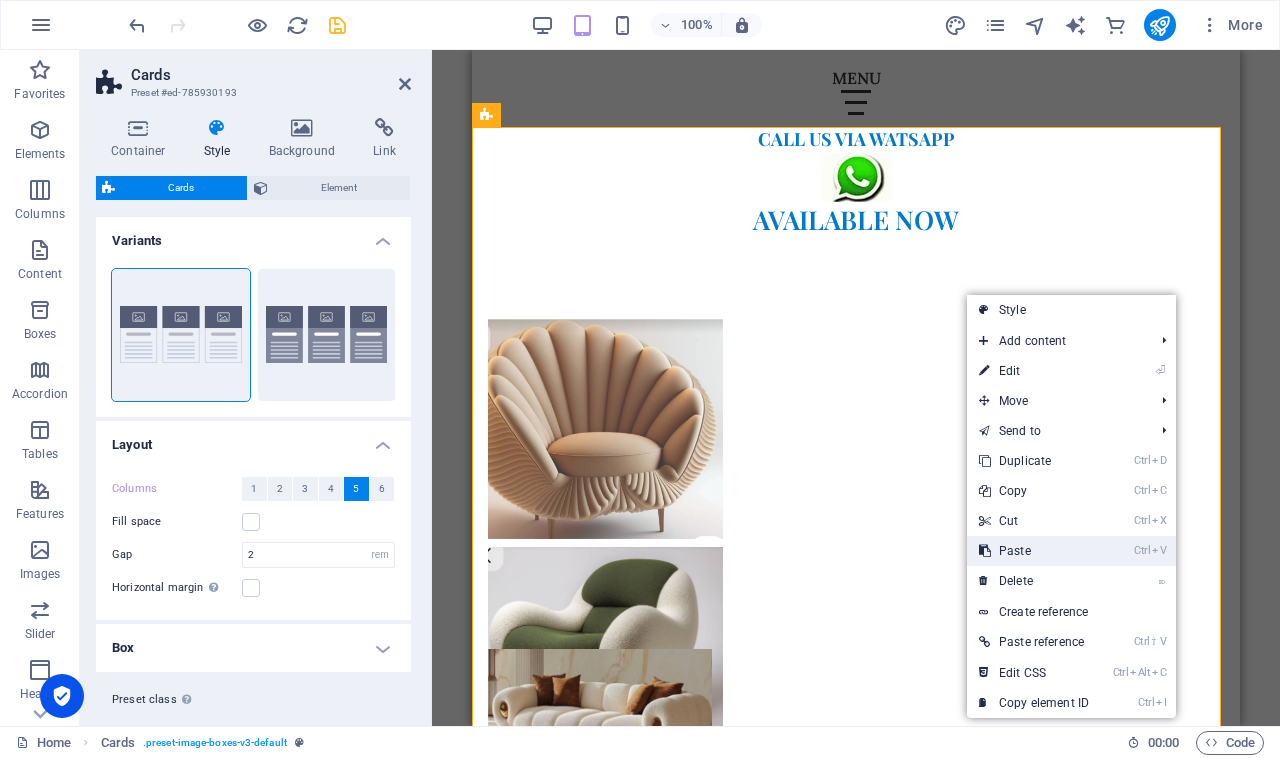 click on "Ctrl V  Paste" at bounding box center [1034, 551] 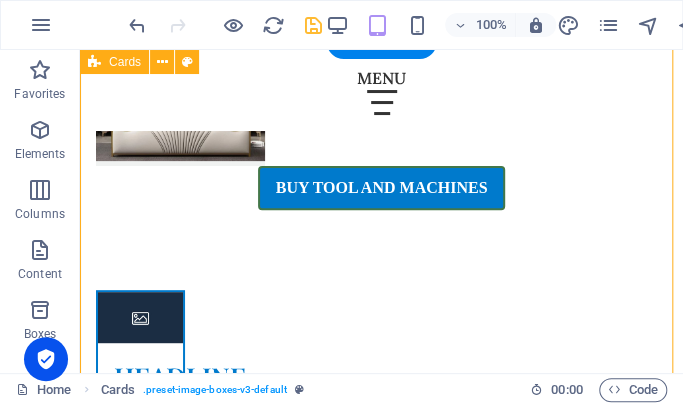 scroll, scrollTop: 2182, scrollLeft: 0, axis: vertical 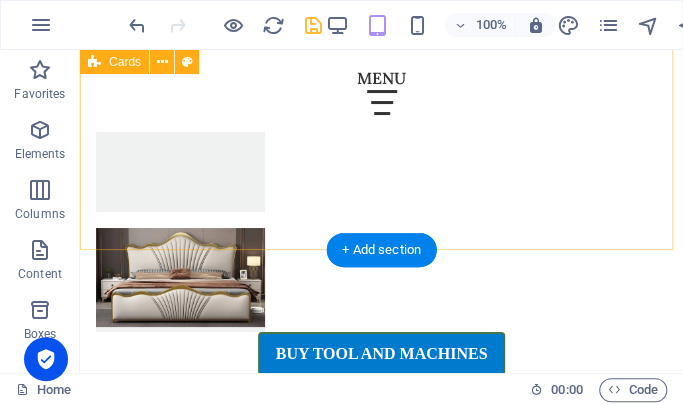 click on "Headline Lorem ipsum dolor sit amet, consectetuer adipiscing elit. Aenean commodo ligula eget dolor. Lorem ipsum dolor sit amet. Headline Lorem ipsum dolor sit amet, consectetuer adipiscing elit. Aenean commodo ligula eget dolor. Lorem ipsum dolor sit amet. Headline Lorem ipsum dolor sit amet, consectetuer adipiscing elit. Aenean commodo ligula eget dolor. Lorem ipsum dolor sit amet." at bounding box center [381, 1305] 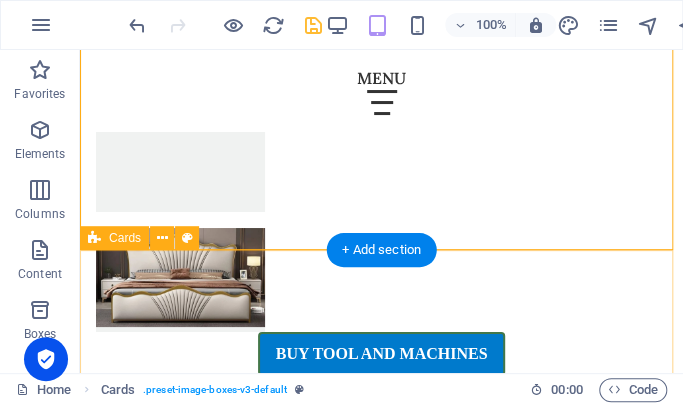 click on "Headline Lorem ipsum dolor sit amet, consectetuer adipiscing elit. Aenean commodo ligula eget dolor. Lorem ipsum dolor sit amet. Headline Lorem ipsum dolor sit amet, consectetuer adipiscing elit. Aenean commodo ligula eget dolor. Lorem ipsum dolor sit amet. Headline Lorem ipsum dolor sit amet, consectetuer adipiscing elit. Aenean commodo ligula eget dolor. Lorem ipsum dolor sit amet." at bounding box center (381, 3163) 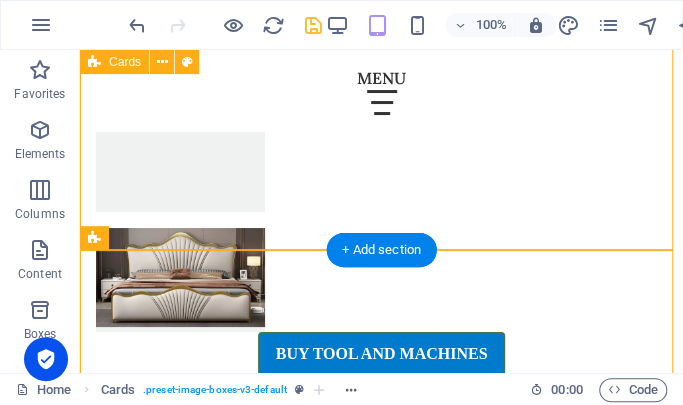 click on "Headline Lorem ipsum dolor sit amet, consectetuer adipiscing elit. Aenean commodo ligula eget dolor. Lorem ipsum dolor sit amet. Headline Lorem ipsum dolor sit amet, consectetuer adipiscing elit. Aenean commodo ligula eget dolor. Lorem ipsum dolor sit amet. Headline Lorem ipsum dolor sit amet, consectetuer adipiscing elit. Aenean commodo ligula eget dolor. Lorem ipsum dolor sit amet." at bounding box center (381, 1305) 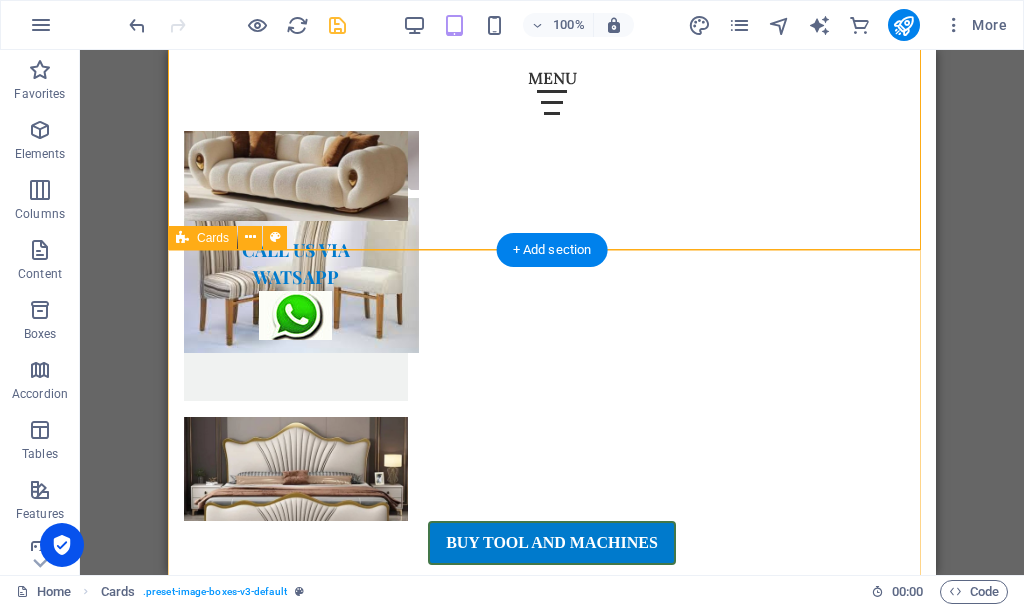 scroll, scrollTop: 1992, scrollLeft: 0, axis: vertical 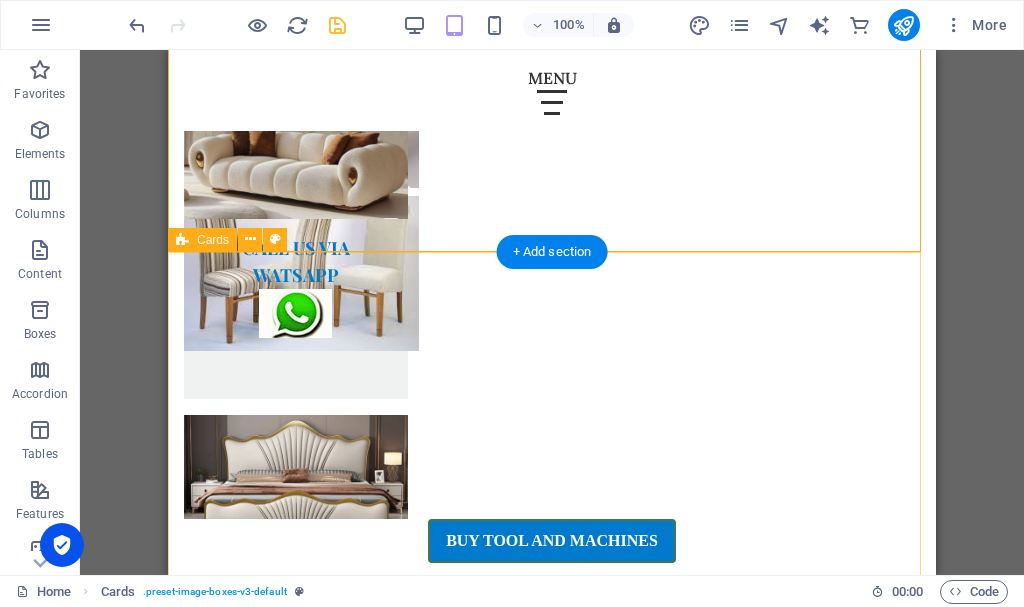 click on "Headline Lorem ipsum dolor sit amet, consectetuer adipiscing elit. Aenean commodo ligula eget dolor. Lorem ipsum dolor sit amet. Headline Lorem ipsum dolor sit amet, consectetuer adipiscing elit. Aenean commodo ligula eget dolor. Lorem ipsum dolor sit amet. Headline Lorem ipsum dolor sit amet, consectetuer adipiscing elit. Aenean commodo ligula eget dolor. Lorem ipsum dolor sit amet." at bounding box center (552, 3114) 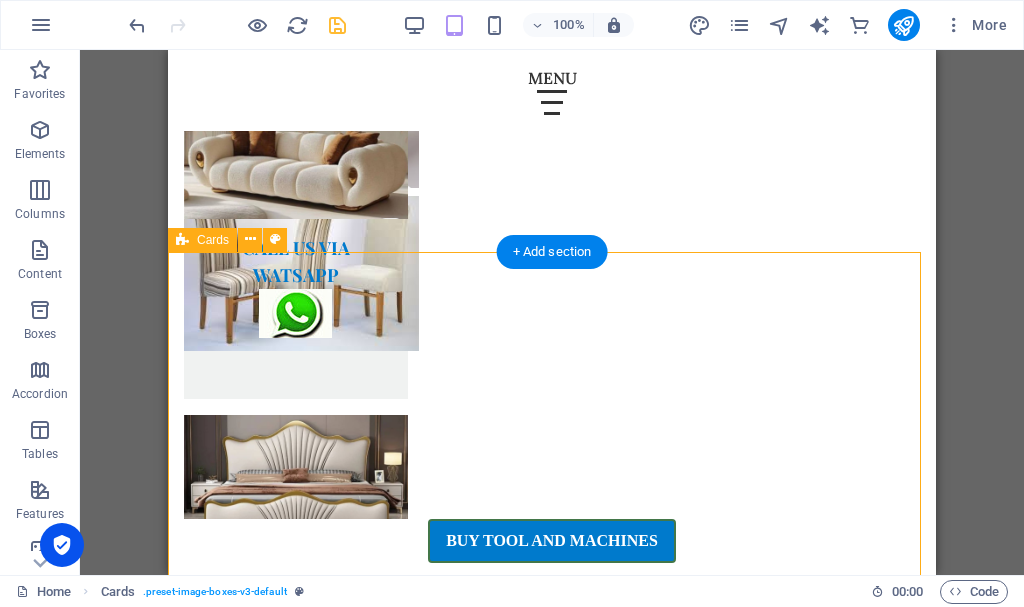 click on "Headline Lorem ipsum dolor sit amet, consectetuer adipiscing elit. Aenean commodo ligula eget dolor. Lorem ipsum dolor sit amet. Headline Lorem ipsum dolor sit amet, consectetuer adipiscing elit. Aenean commodo ligula eget dolor. Lorem ipsum dolor sit amet. Headline Lorem ipsum dolor sit amet, consectetuer adipiscing elit. Aenean commodo ligula eget dolor. Lorem ipsum dolor sit amet." at bounding box center (552, 3114) 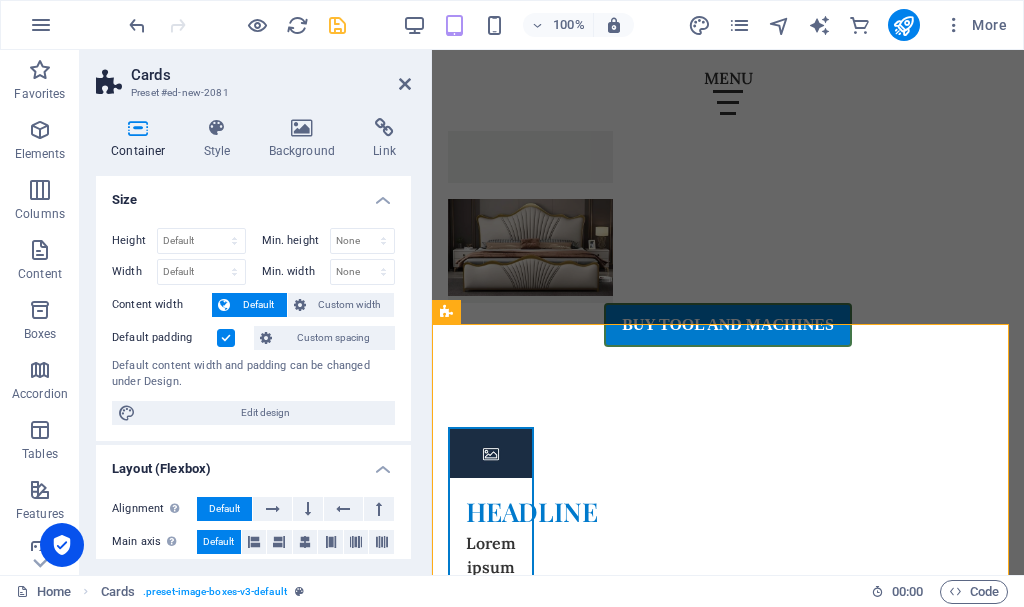 scroll, scrollTop: 1896, scrollLeft: 0, axis: vertical 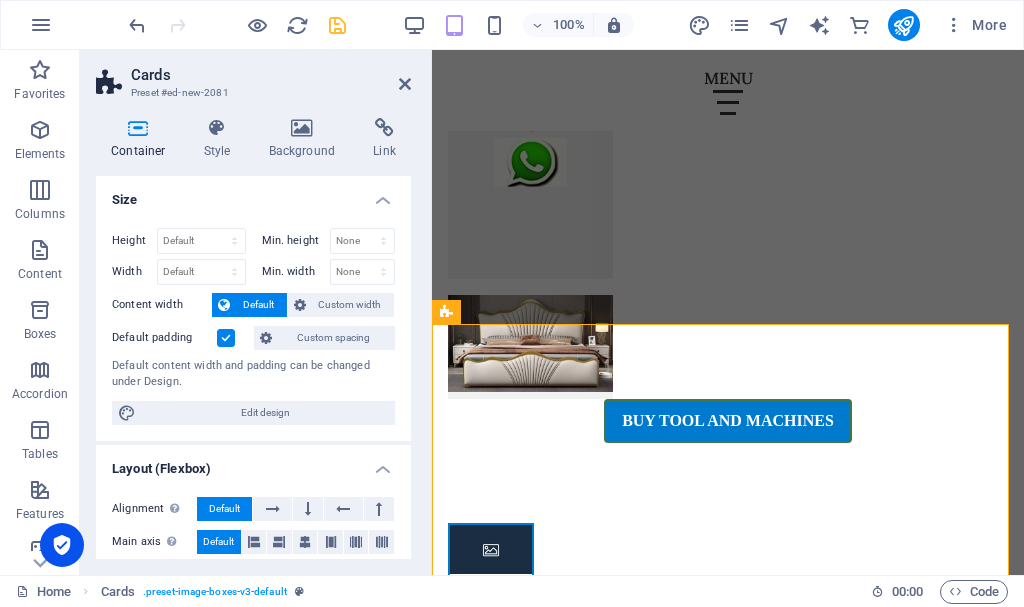click on "Cards Preset #ed-new-2081
Container Style Background Link Size Height Default px rem % vh vw Min. height None px rem % vh vw Width Default px rem % em vh vw Min. width None px rem % vh vw Content width Default Custom width Width Default px rem % em vh vw Min. width None px rem % vh vw Default padding Custom spacing Default content width and padding can be changed under Design. Edit design Layout (Flexbox) Alignment Determines the flex direction. Default Main axis Determine how elements should behave along the main axis inside this container (justify content). Default Side axis Control the vertical direction of the element inside of the container (align items). Default Wrap Default On Off Fill Controls the distances and direction of elements on the y-axis across several lines (align content). Default Accessibility ARIA helps assistive technologies (like screen readers) to understand the role, state, and behavior of web elements Role The ARIA role defines the purpose of an element.  None Alert" at bounding box center (256, 312) 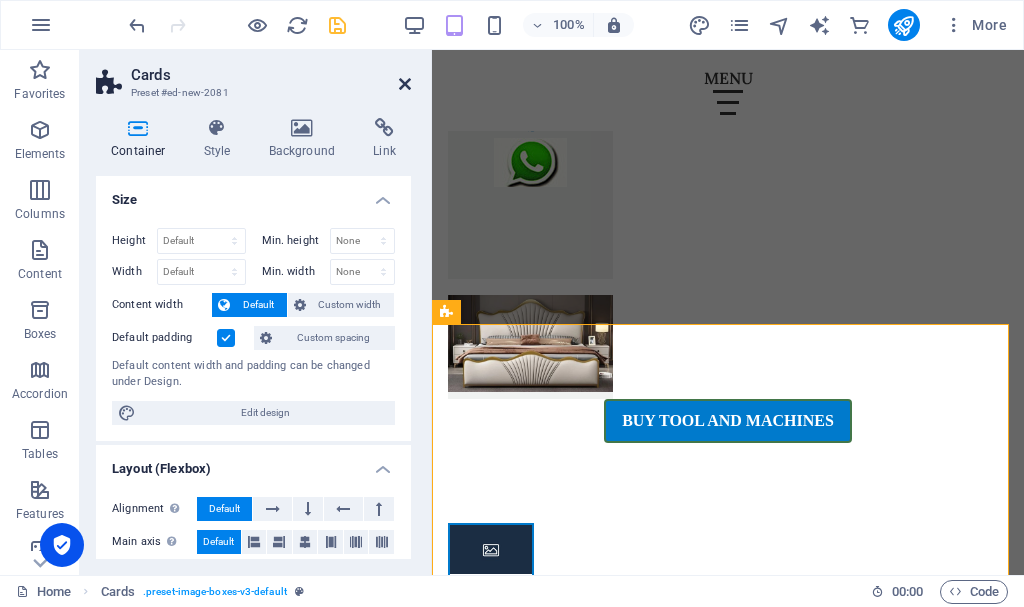 click at bounding box center (405, 84) 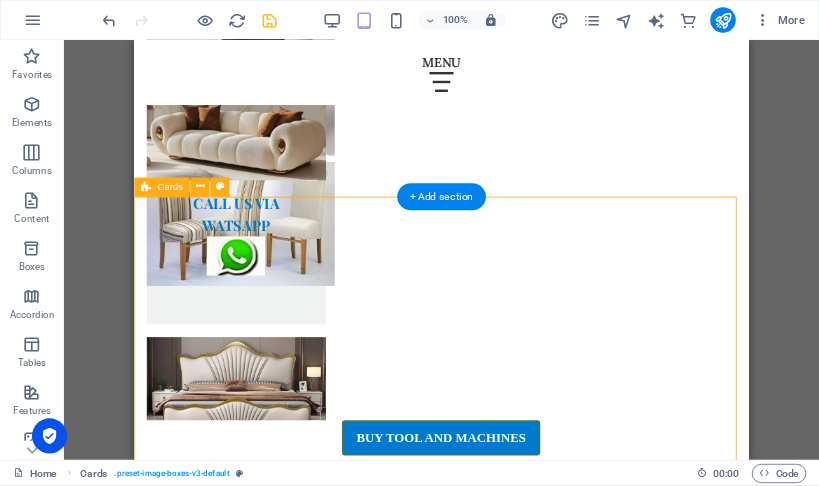 scroll, scrollTop: 1998, scrollLeft: 0, axis: vertical 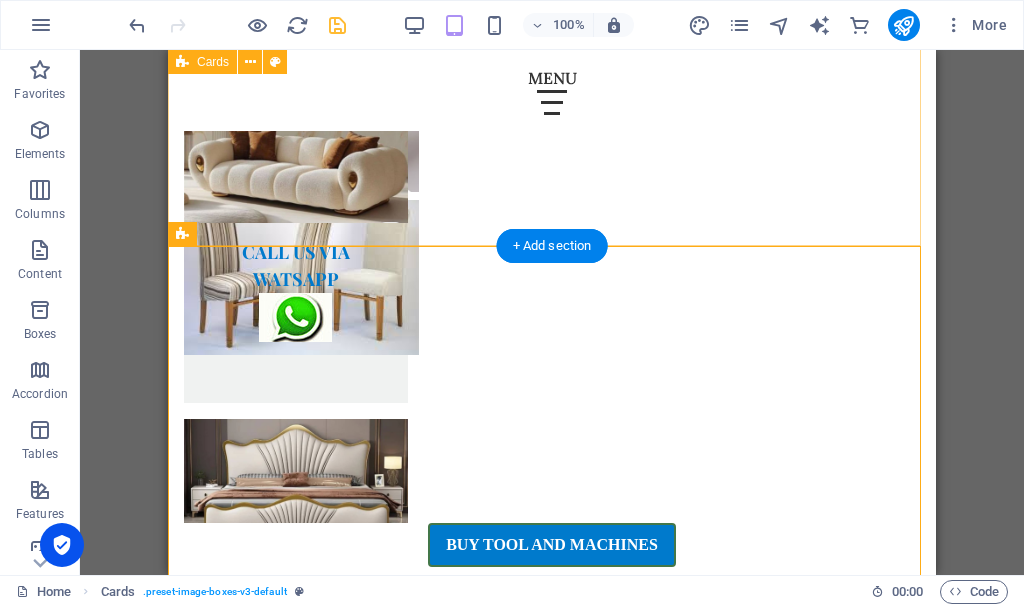 click on "Headline Lorem ipsum dolor sit amet, consectetuer adipiscing elit. Aenean commodo ligula eget dolor. Lorem ipsum dolor sit amet. Headline Lorem ipsum dolor sit amet, consectetuer adipiscing elit. Aenean commodo ligula eget dolor. Lorem ipsum dolor sit amet. Headline Lorem ipsum dolor sit amet, consectetuer adipiscing elit. Aenean commodo ligula eget dolor. Lorem ipsum dolor sit amet." at bounding box center [552, 1417] 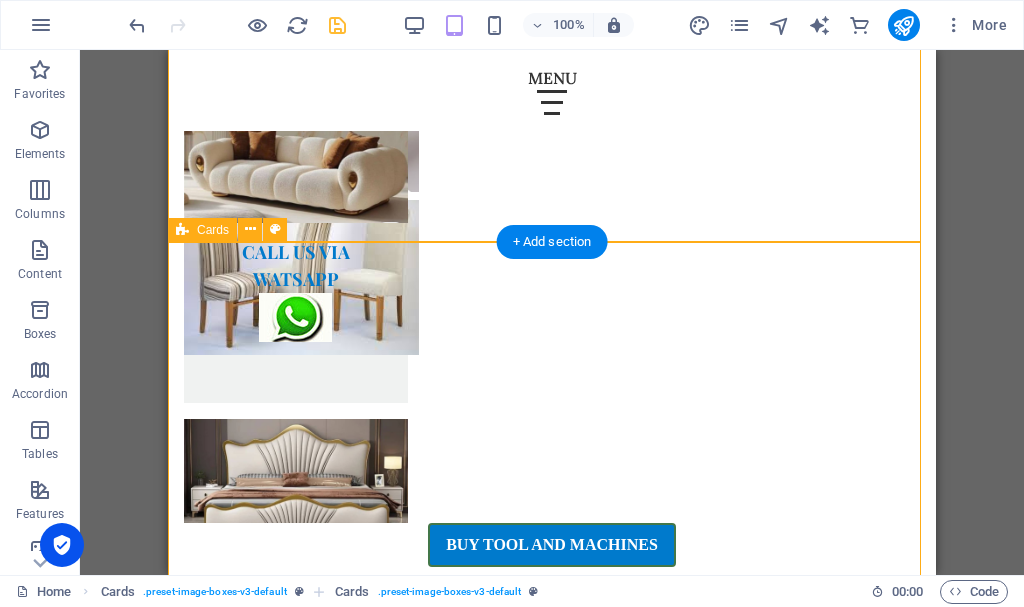 scroll, scrollTop: 2002, scrollLeft: 0, axis: vertical 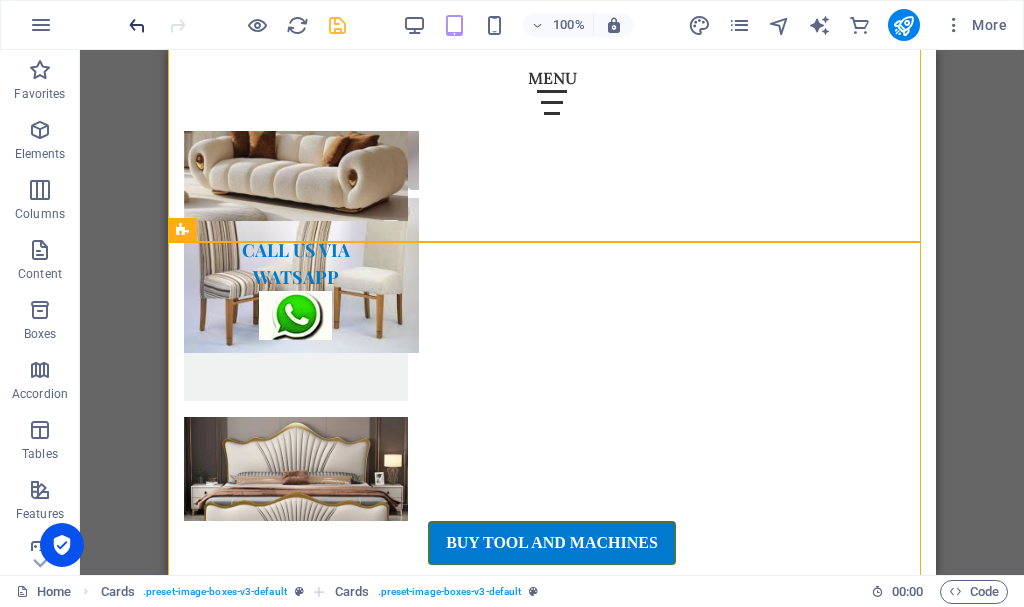 click at bounding box center [137, 25] 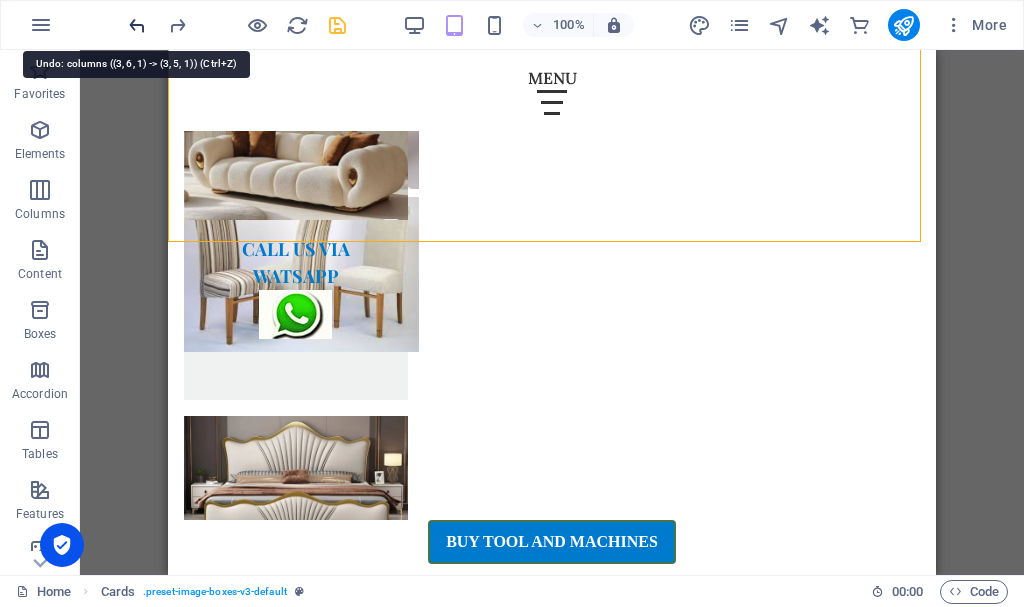 click at bounding box center [137, 25] 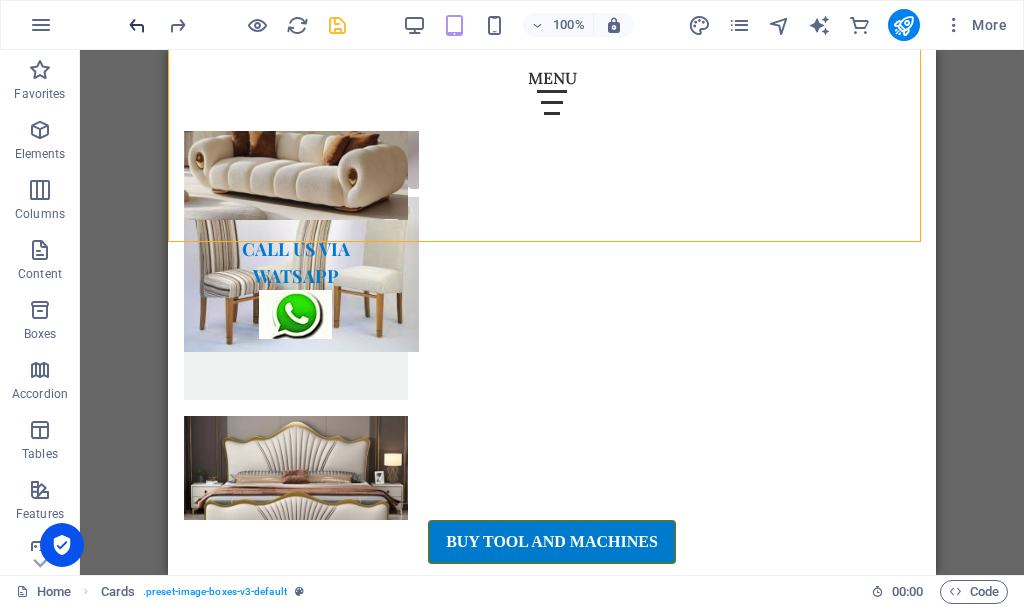 click at bounding box center (137, 25) 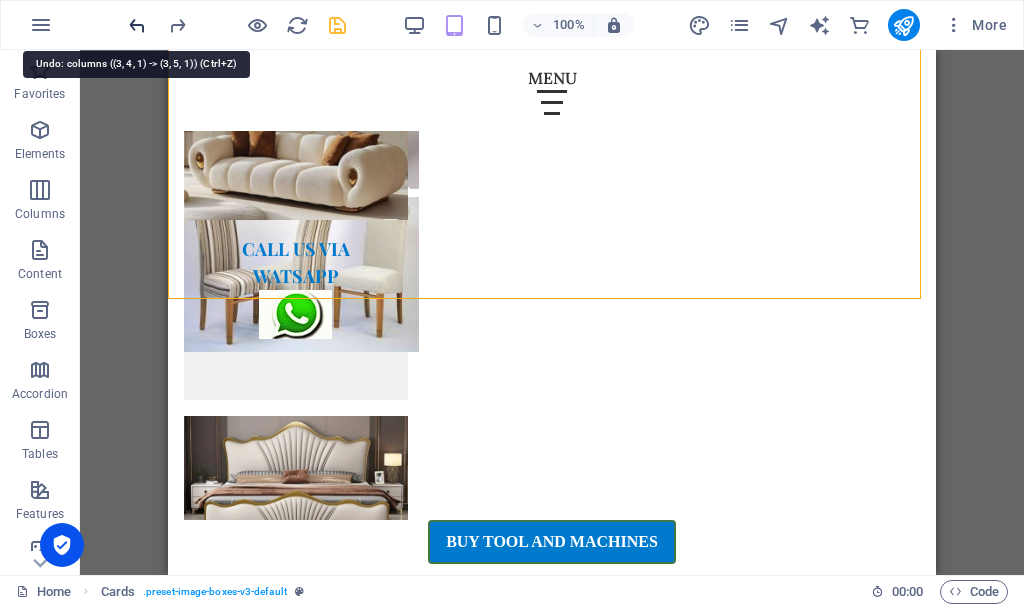 click at bounding box center [137, 25] 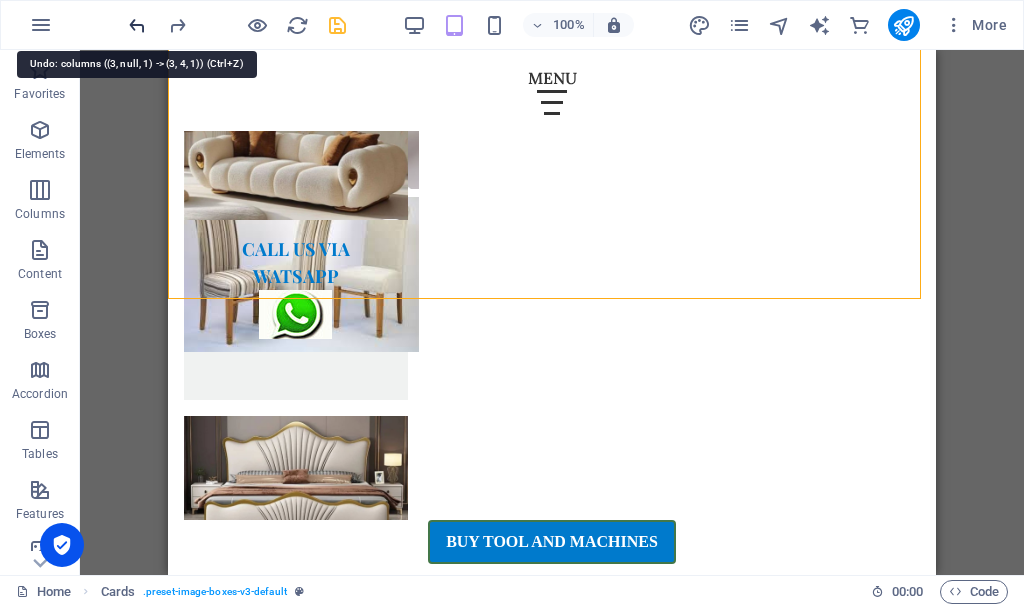 click at bounding box center (137, 25) 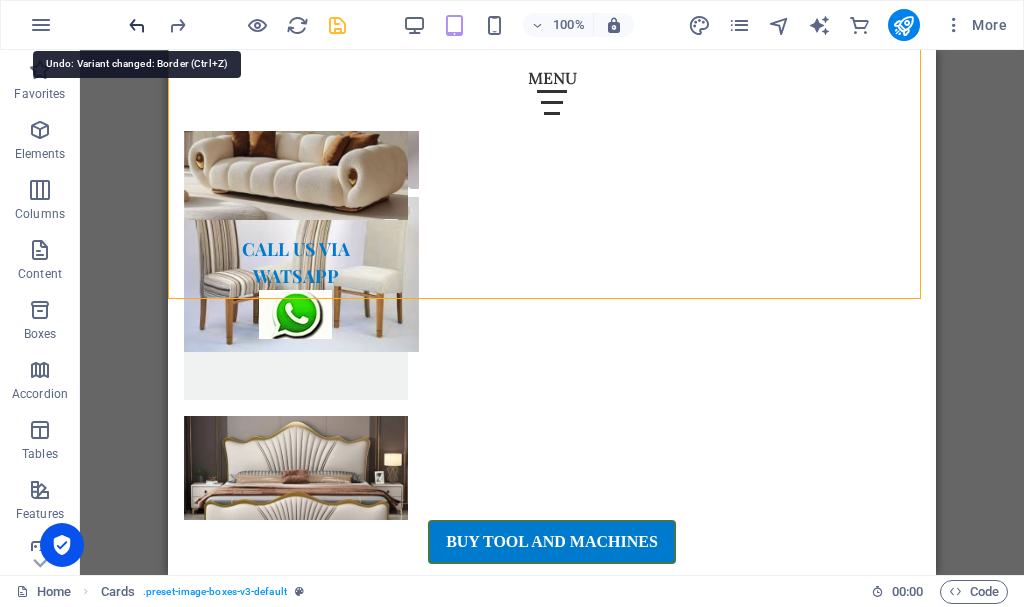 click at bounding box center [137, 25] 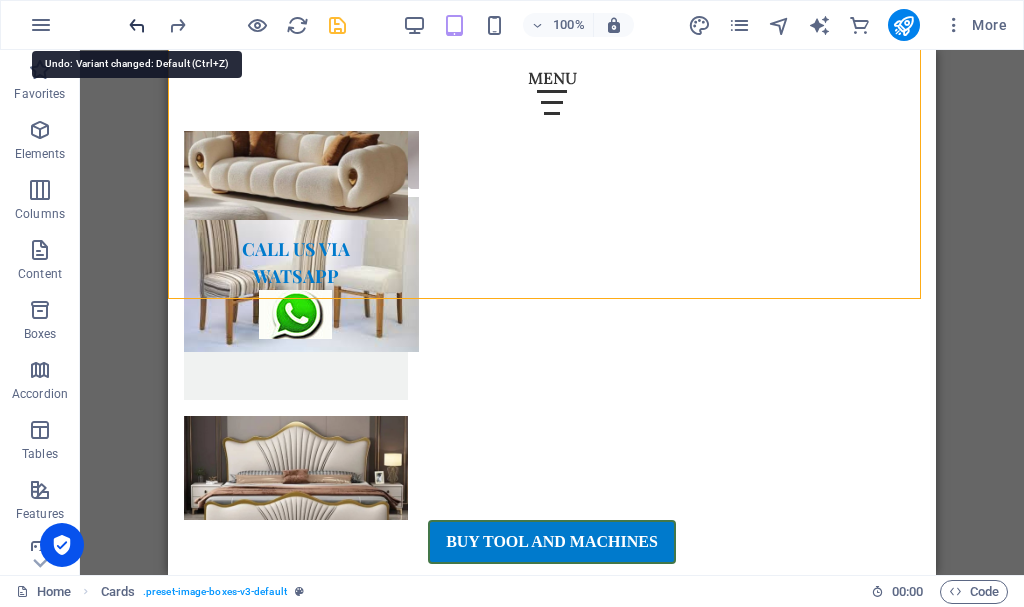 click at bounding box center (137, 25) 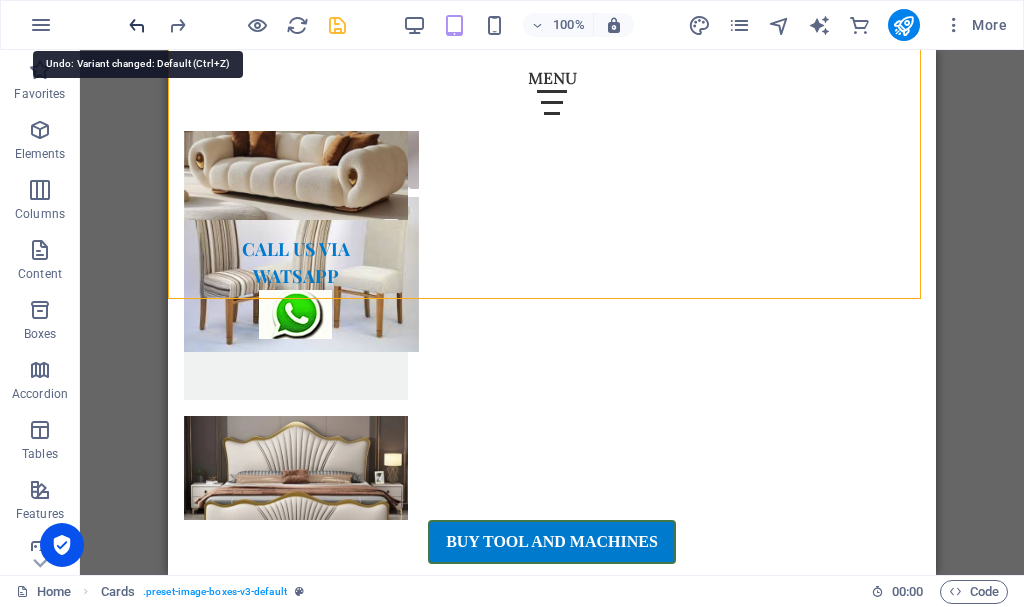 click at bounding box center [137, 25] 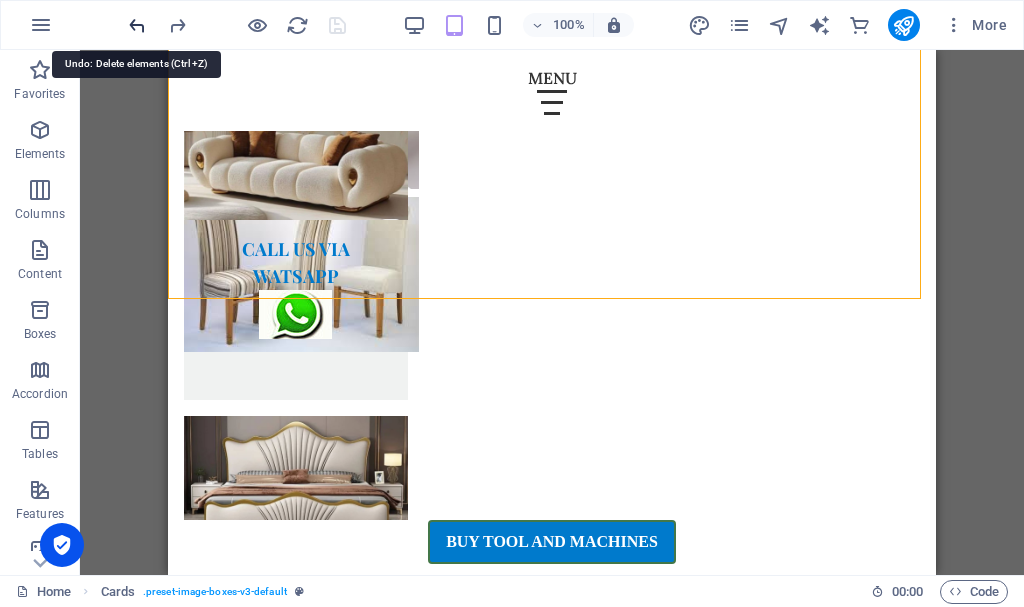 click at bounding box center [137, 25] 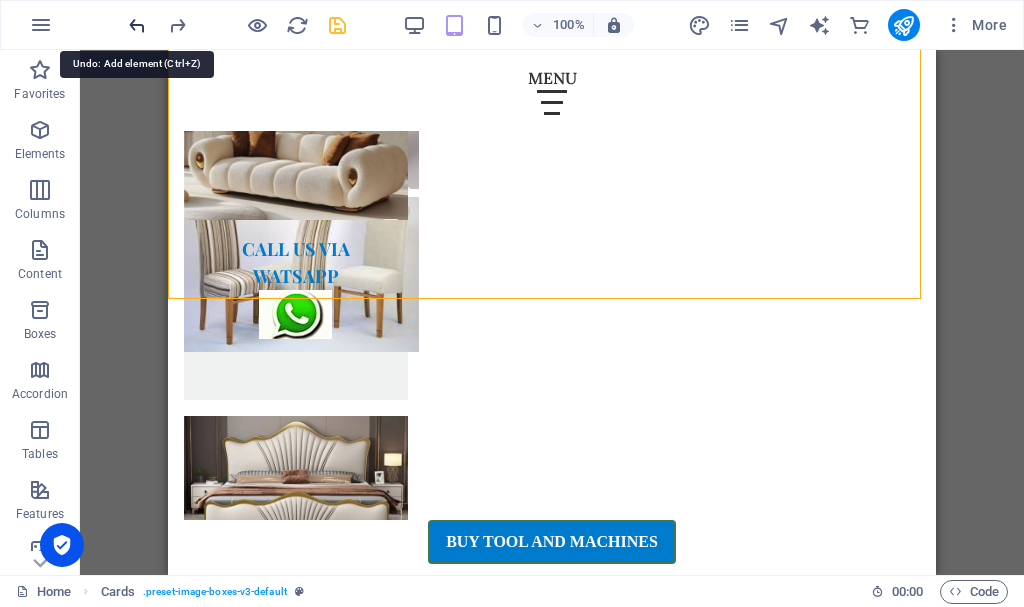 click at bounding box center [137, 25] 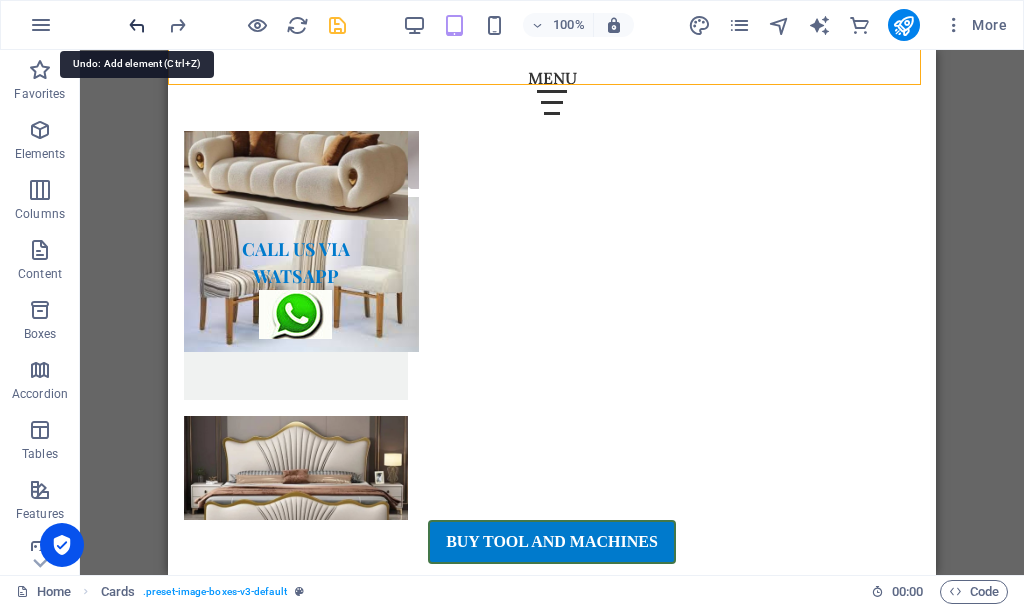 click at bounding box center (137, 25) 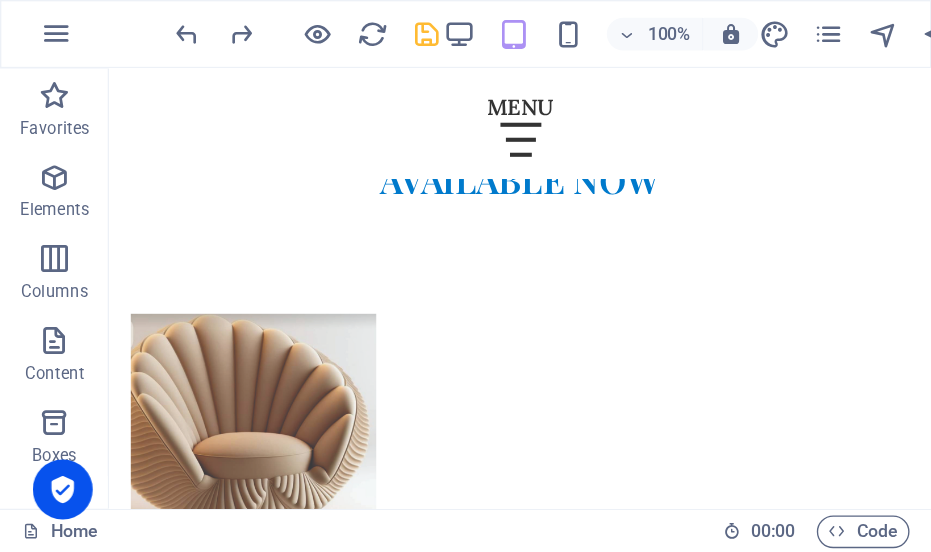 scroll, scrollTop: 1362, scrollLeft: 0, axis: vertical 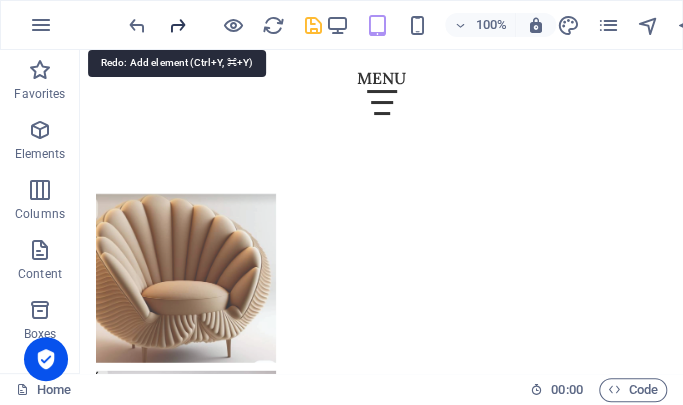 click at bounding box center [177, 25] 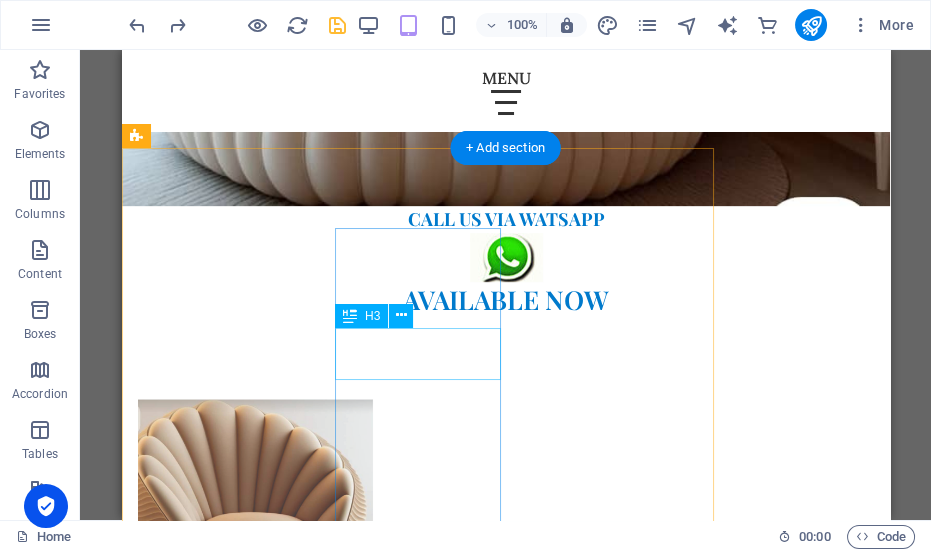 scroll, scrollTop: 1376, scrollLeft: 0, axis: vertical 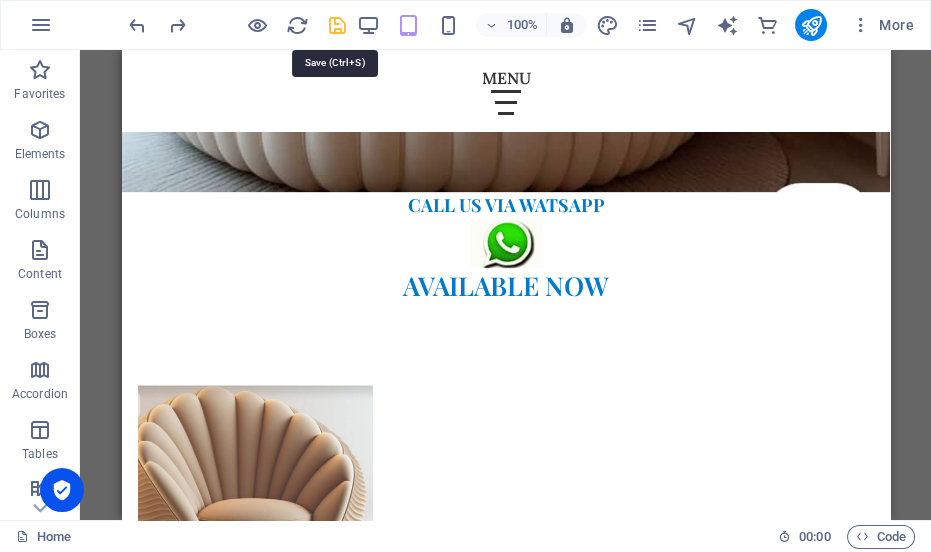 click at bounding box center (337, 25) 